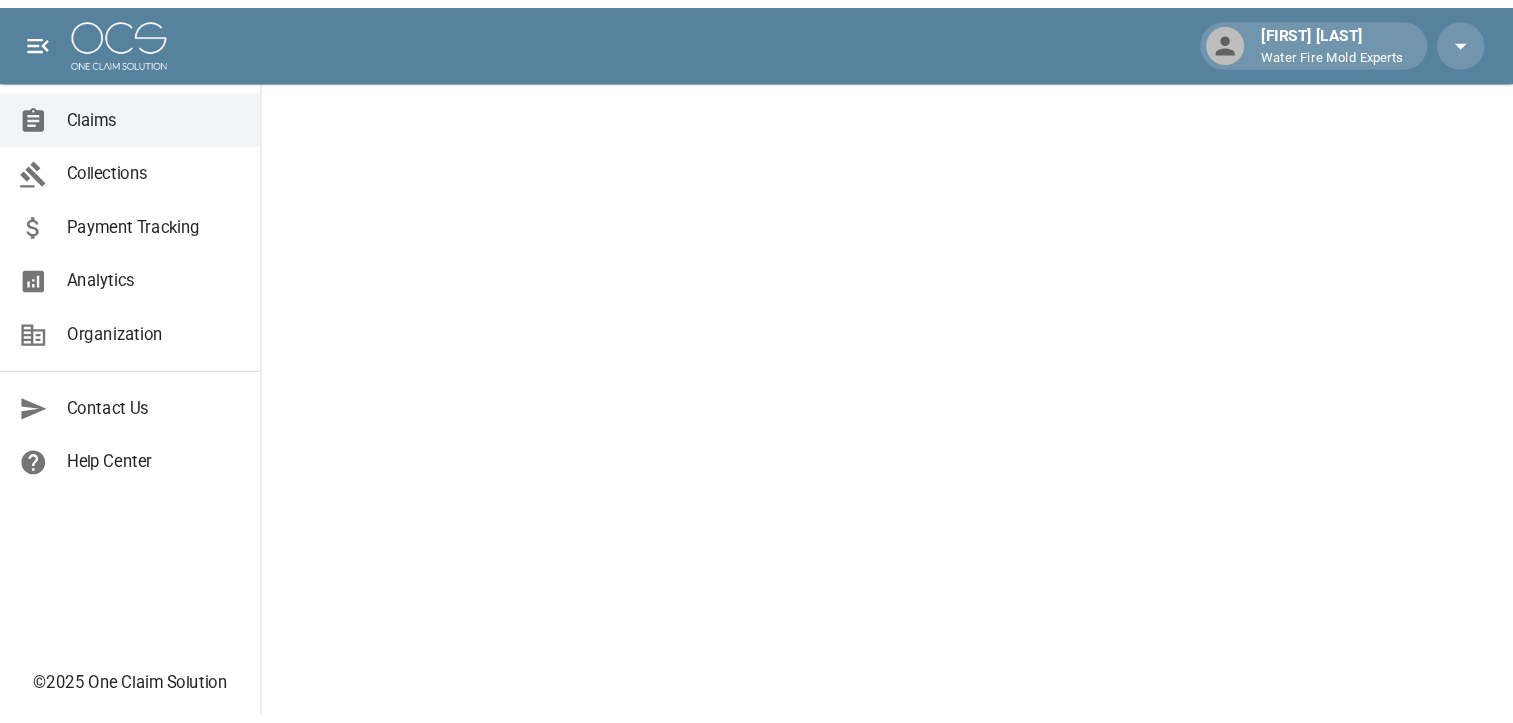 scroll, scrollTop: 0, scrollLeft: 0, axis: both 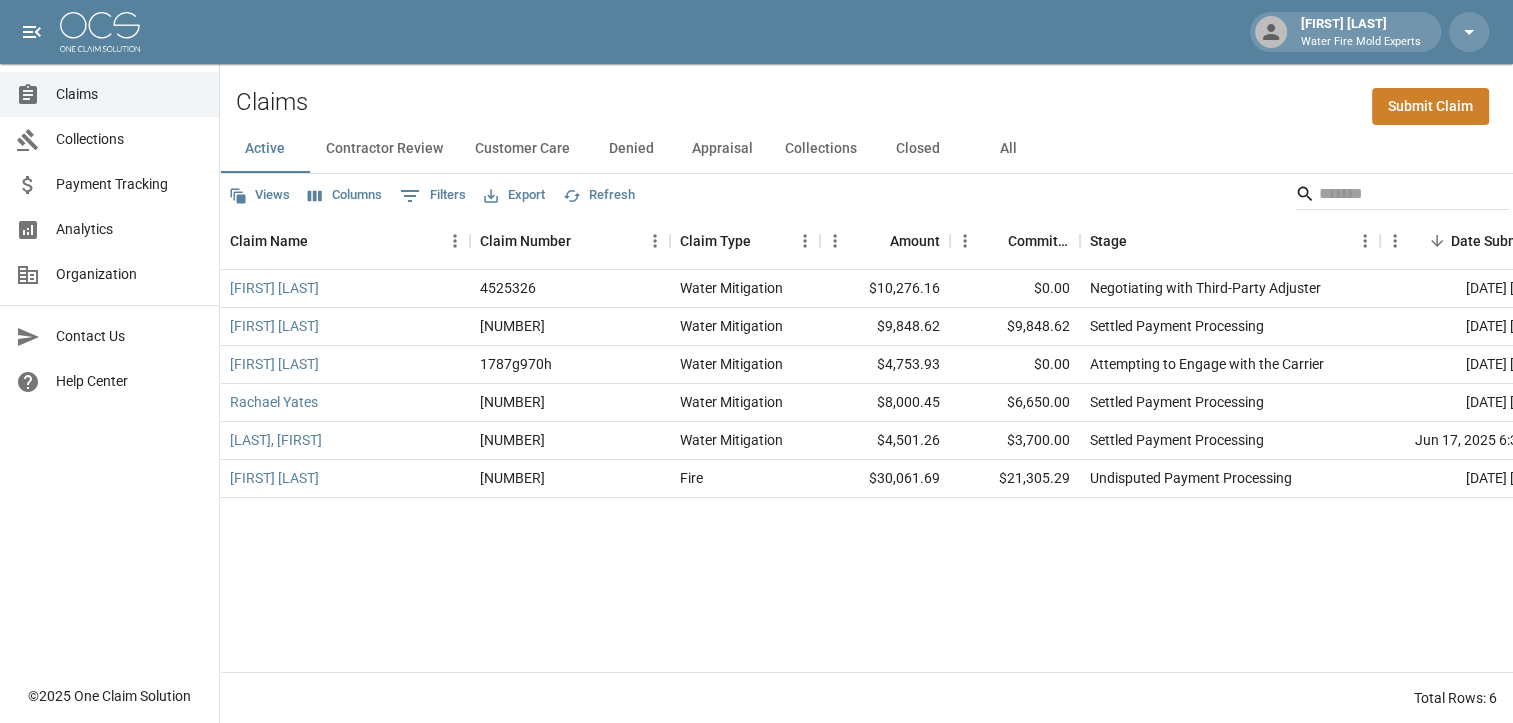 drag, startPoint x: 1413, startPoint y: 106, endPoint x: 1403, endPoint y: 112, distance: 11.661903 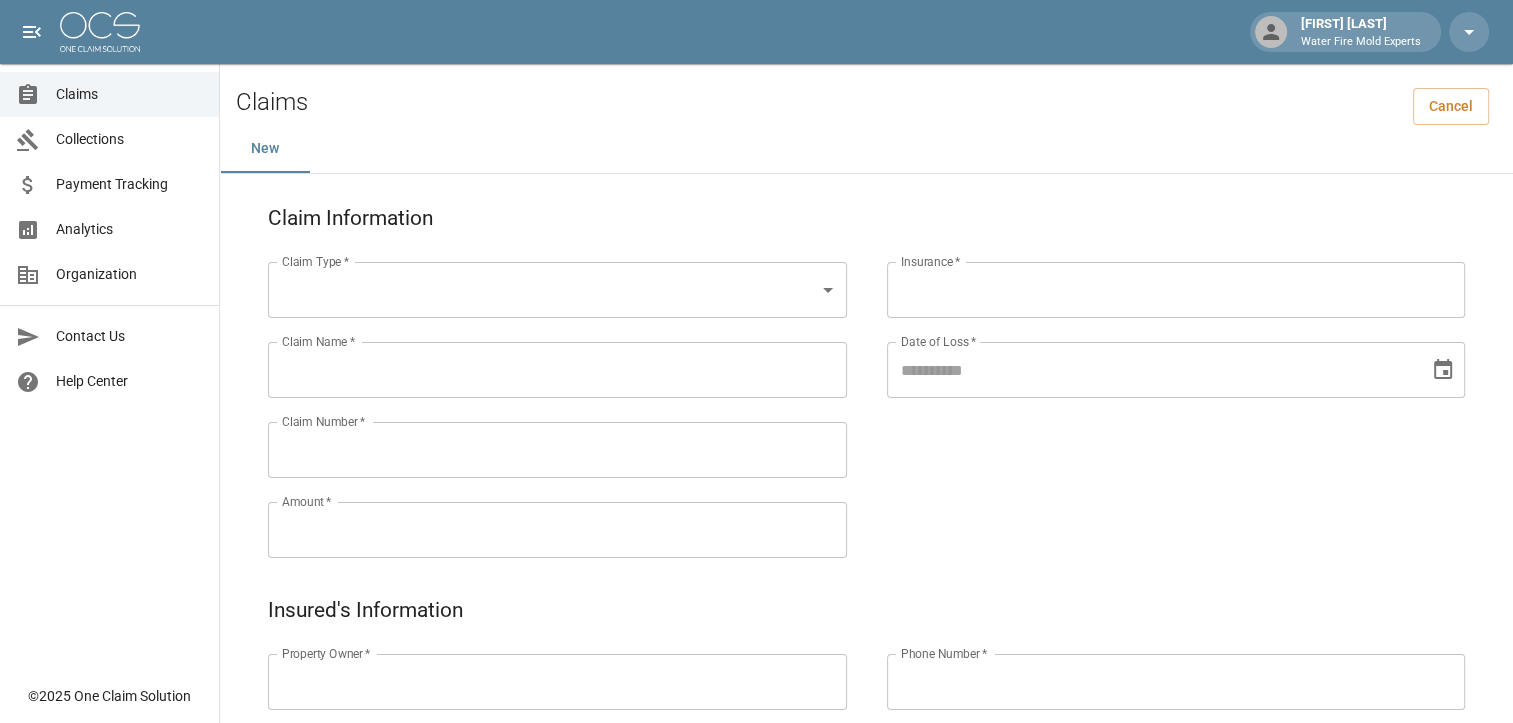click on "Claim Information Claim Type   * ​ Claim Type   * Claim Name   * Claim Name   * Claim Number   * Claim Number   * Amount   * Amount   * Insurance   * Insurance   * Date of Loss   * Date of Loss   * Insured's Information Property Owner   * Property Owner   * Mailing Address   * Mailing Address   * Mailing City   * Mailing City   * Mailing State   * Mailing State   * Mailing Zip   * Mailing Zip   * Phone Number   * Phone Number   * Alt. Phone Number Alt. Phone Number Email Email Documentation Invoice (PDF)* ​ Upload file(s) Invoice (PDF)* Work Authorization* ​ Upload file(s) Work Authorization* Photo Link Photo Link Paperwork (dry logs, supporting documentation) ​ Upload file(s) Paperwork (dry logs, supporting documentation) Testing ​ Upload file(s) Testing Photos (PDF) ​ *" at bounding box center [756, 836] 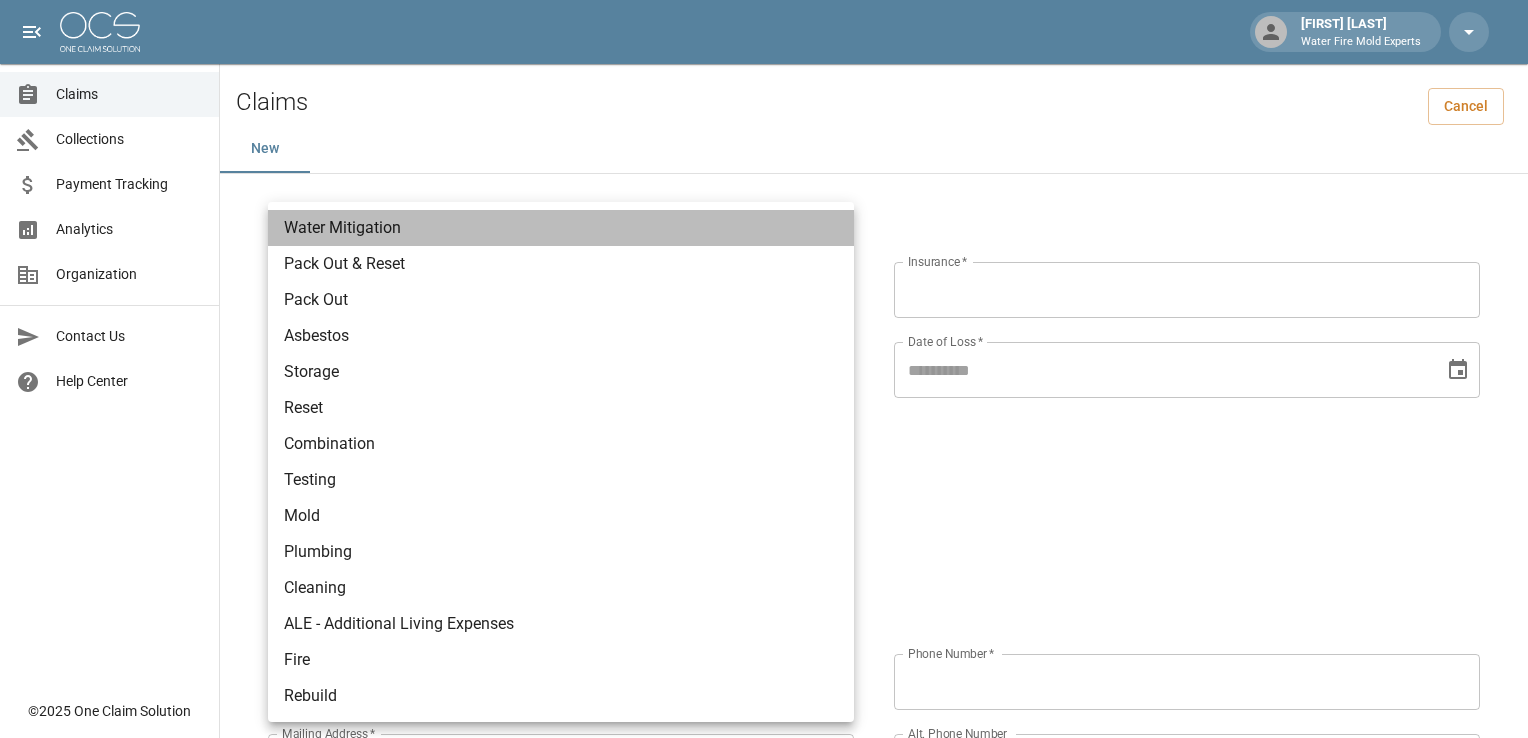 click on "Water Mitigation" at bounding box center [561, 228] 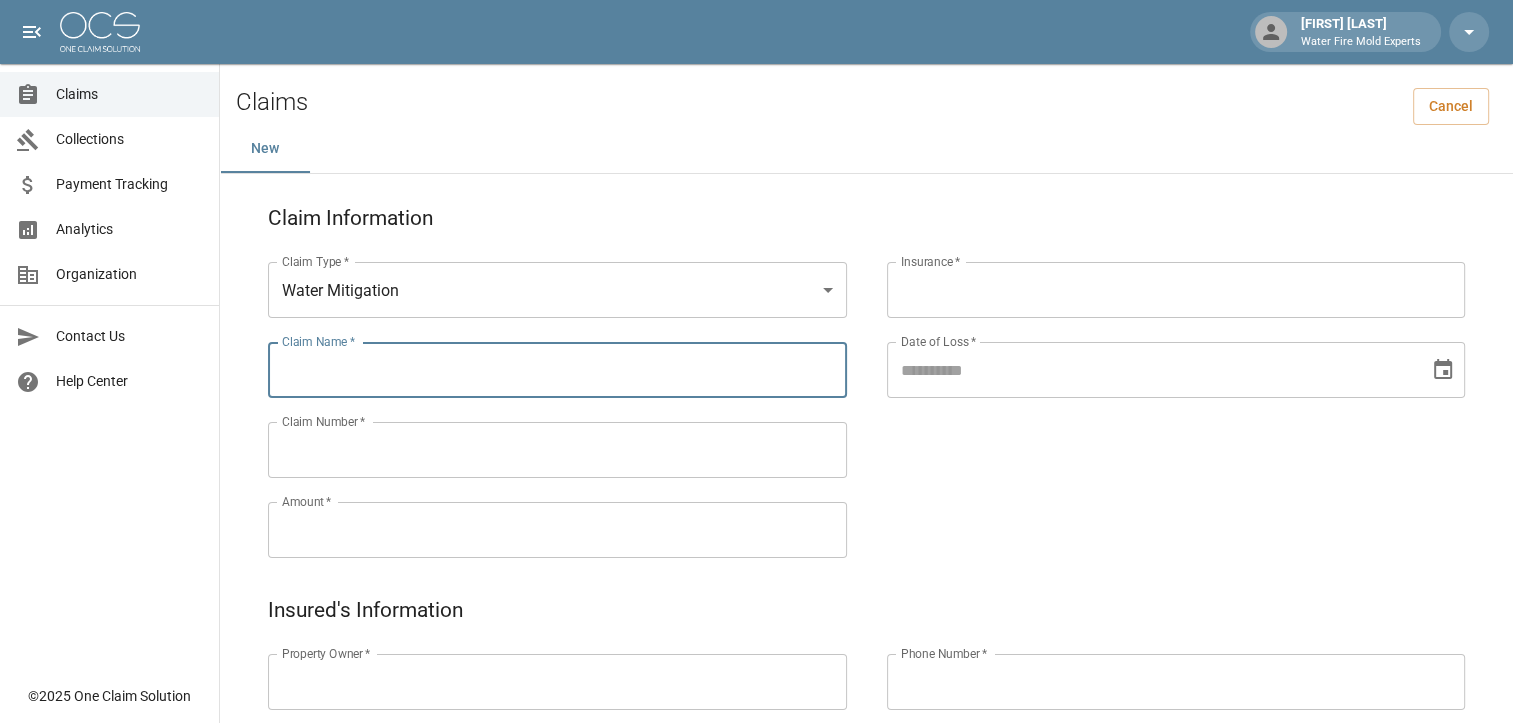 click on "Claim Name   *" at bounding box center [557, 370] 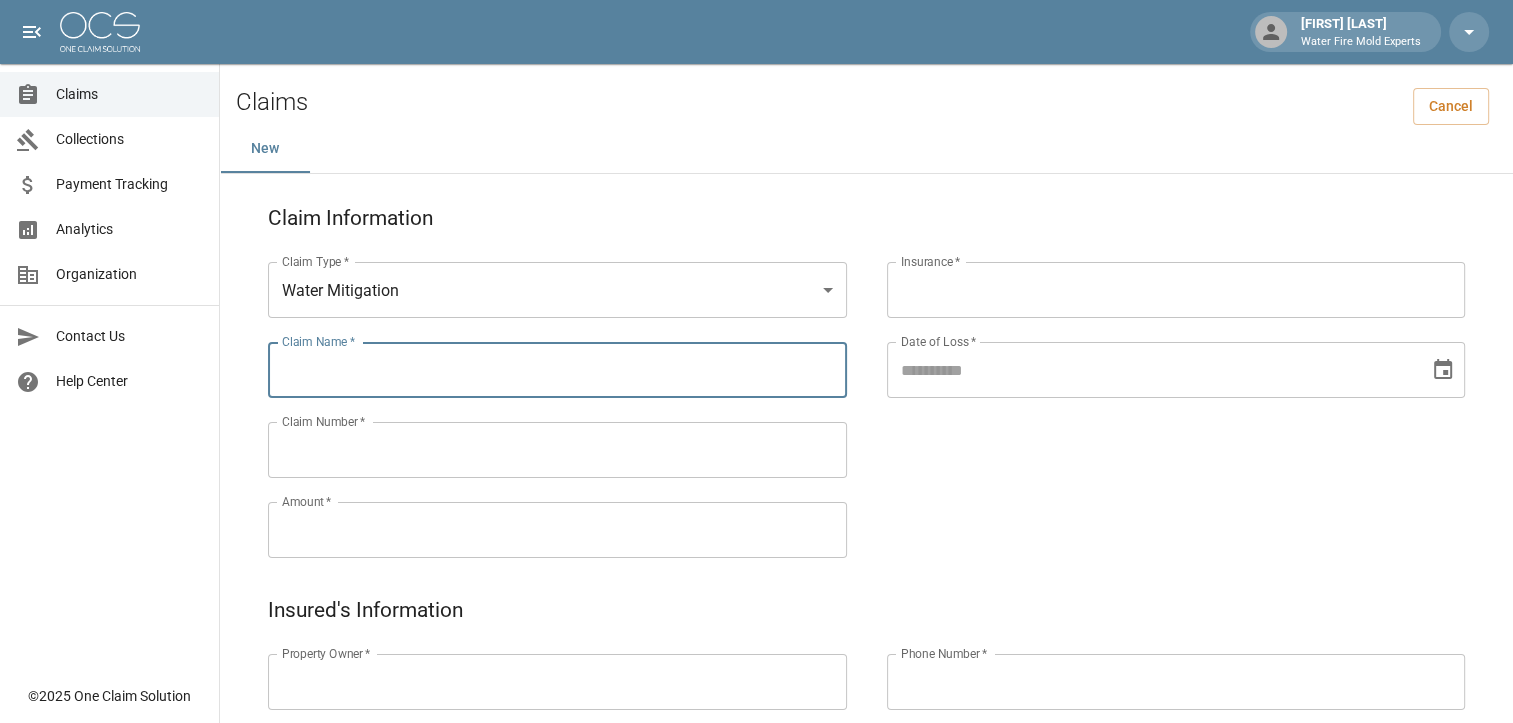 paste on "**********" 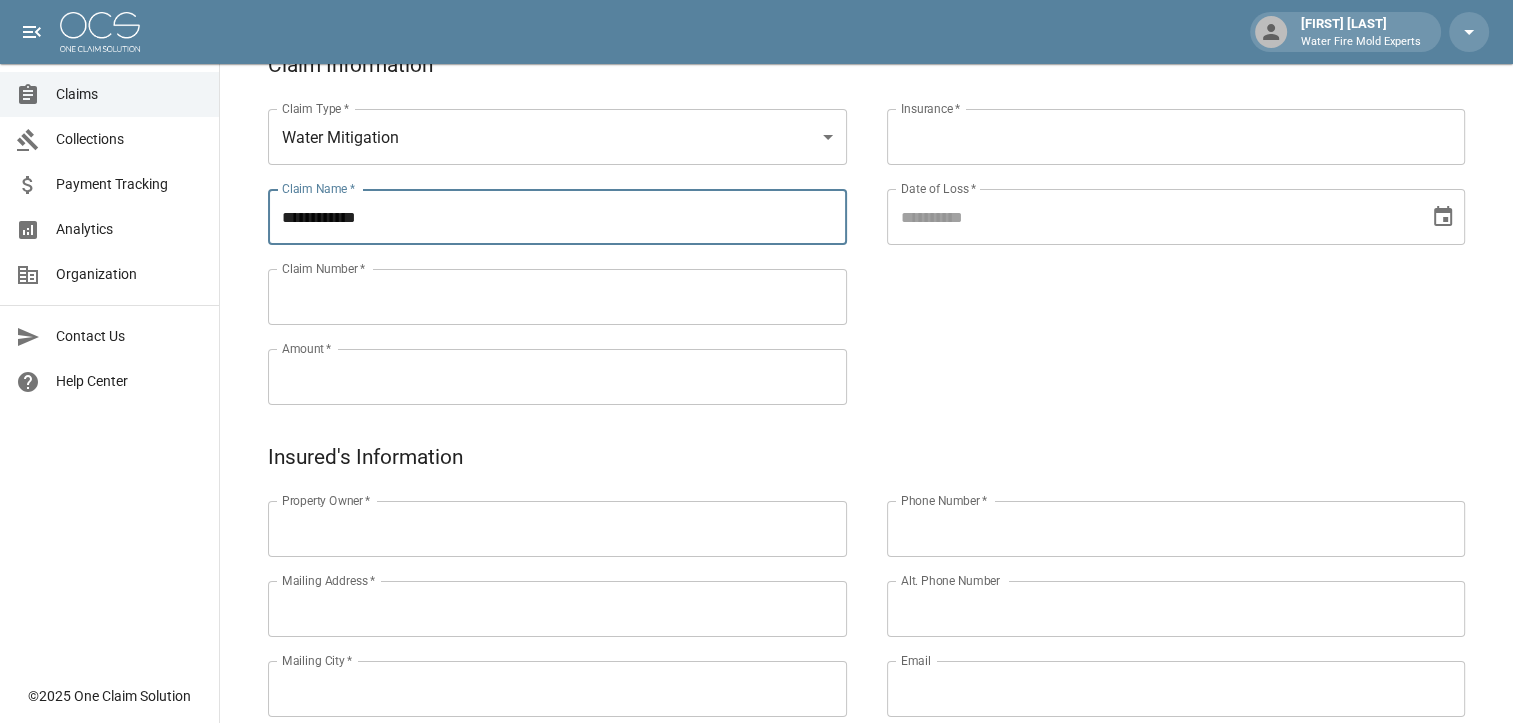 scroll, scrollTop: 200, scrollLeft: 0, axis: vertical 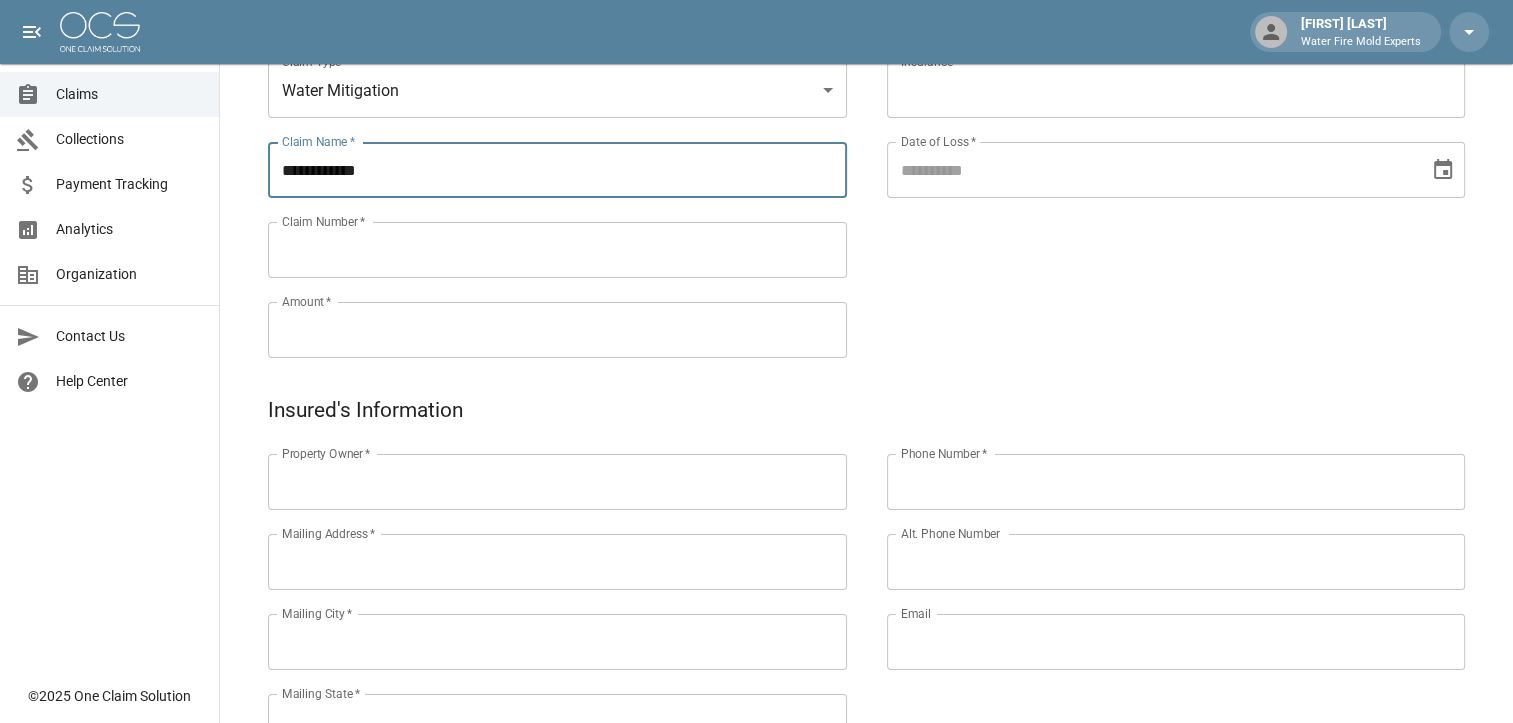 type on "**********" 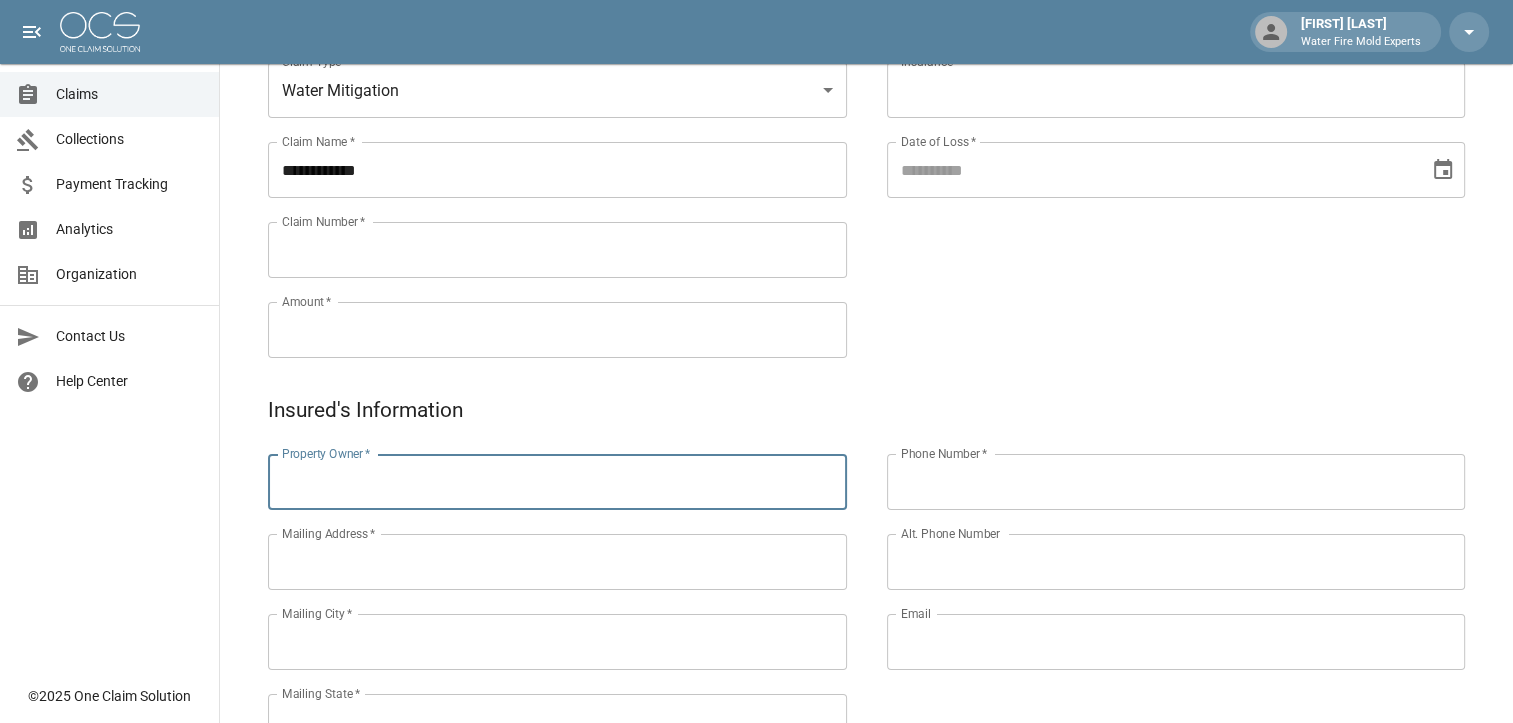 click on "Property Owner   *" at bounding box center [557, 482] 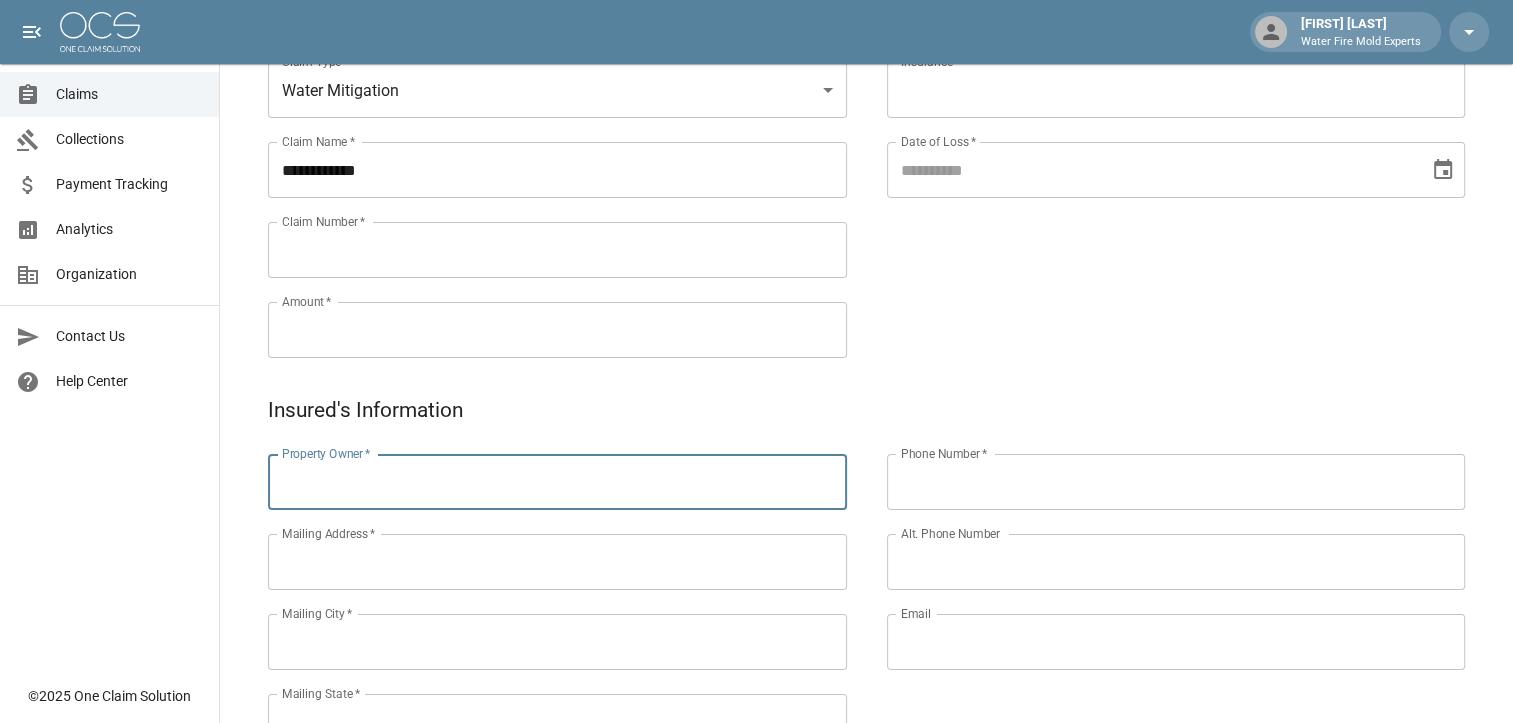 paste on "**********" 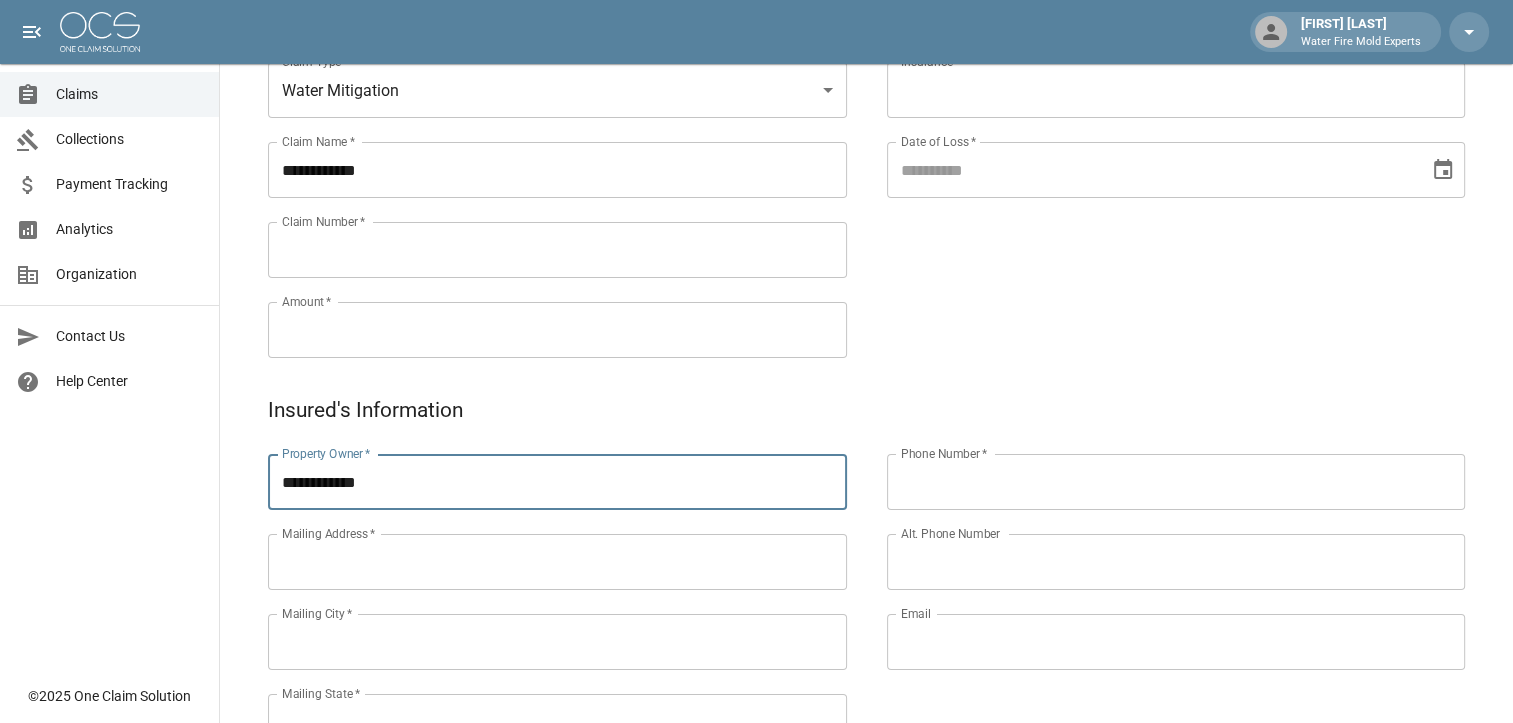 type on "**********" 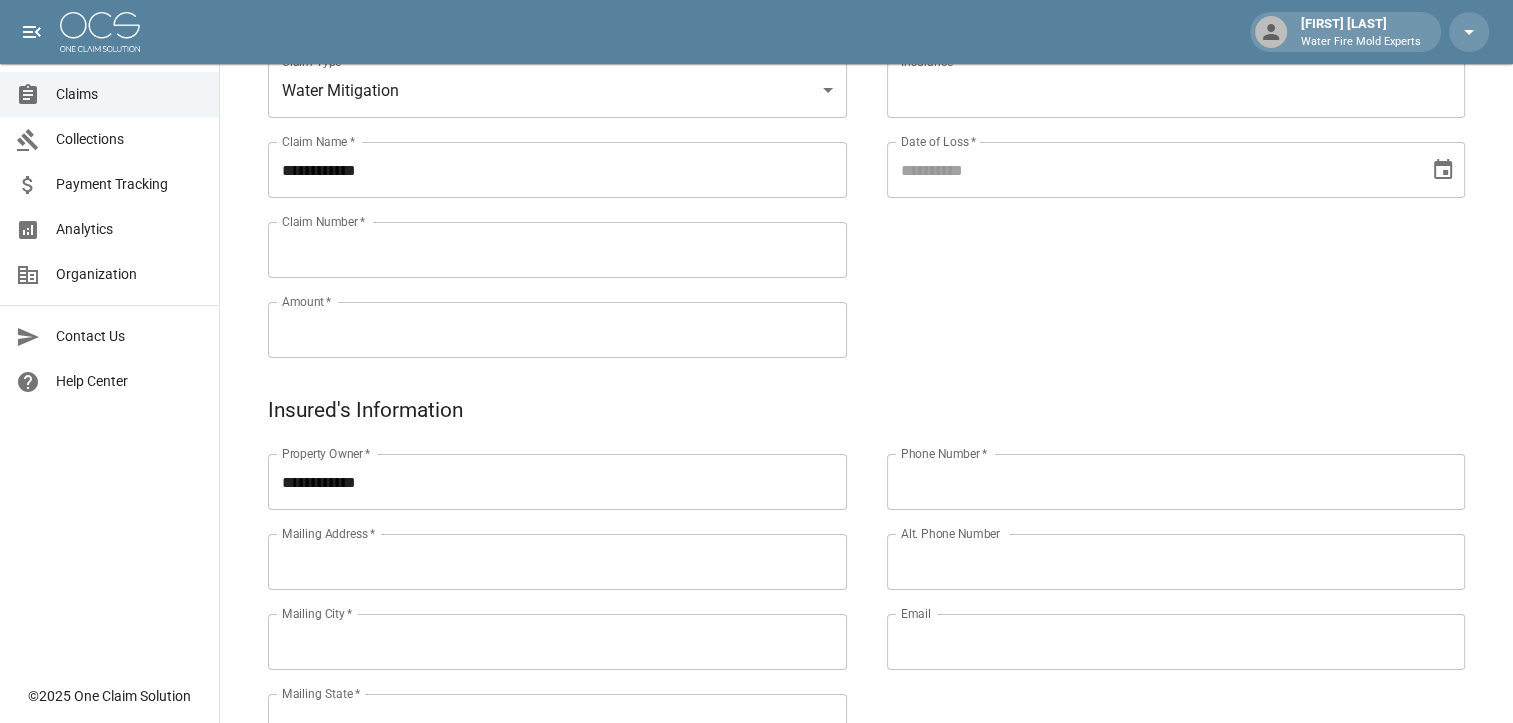 click on "Mailing Address   *" at bounding box center [557, 562] 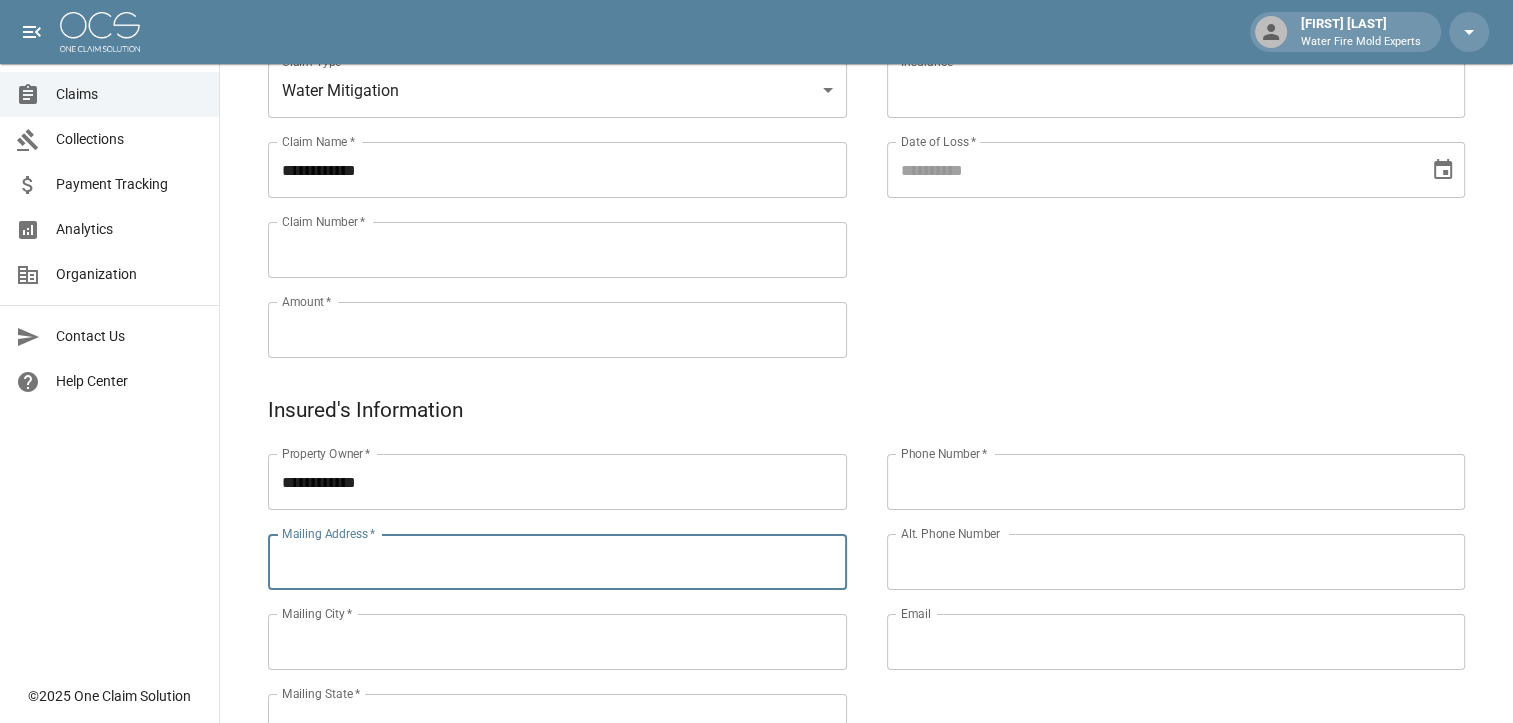 paste on "**********" 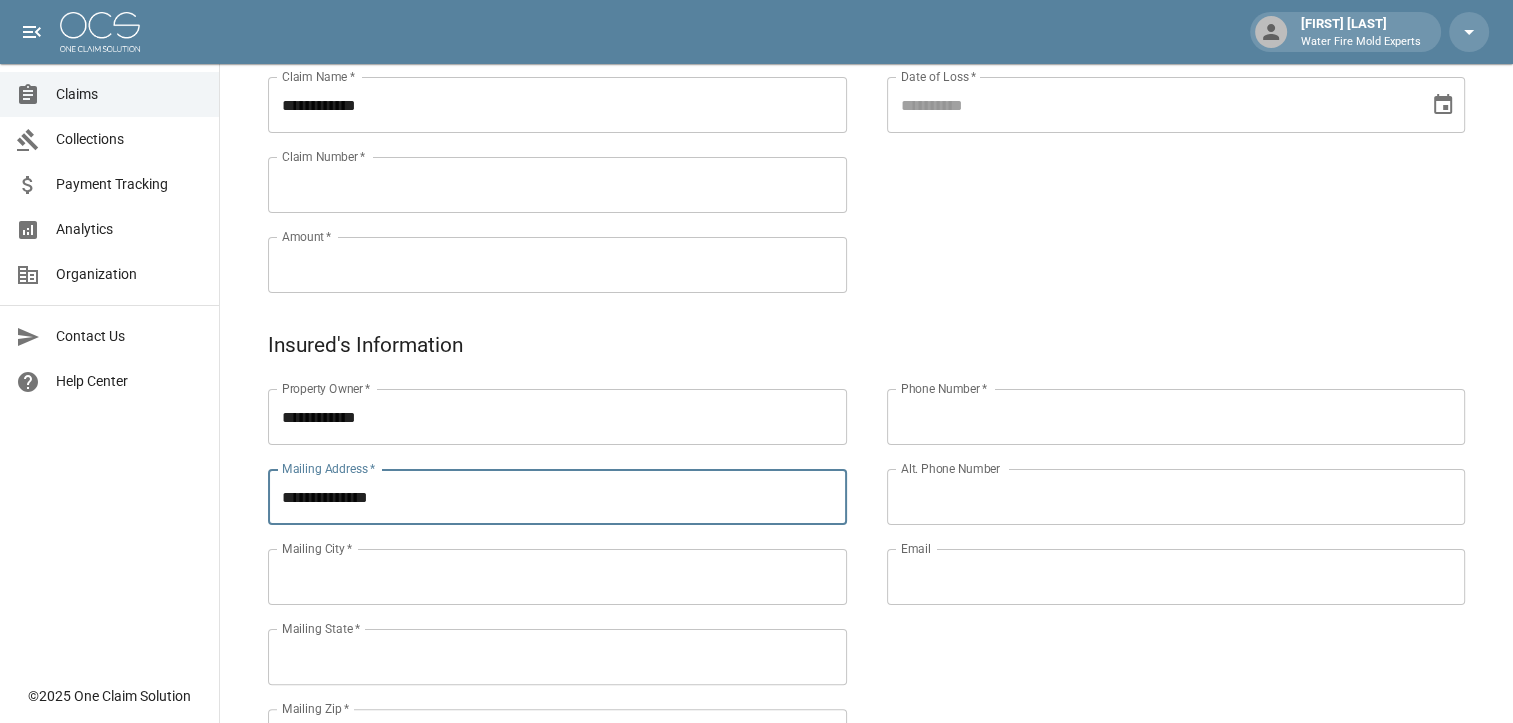 scroll, scrollTop: 300, scrollLeft: 0, axis: vertical 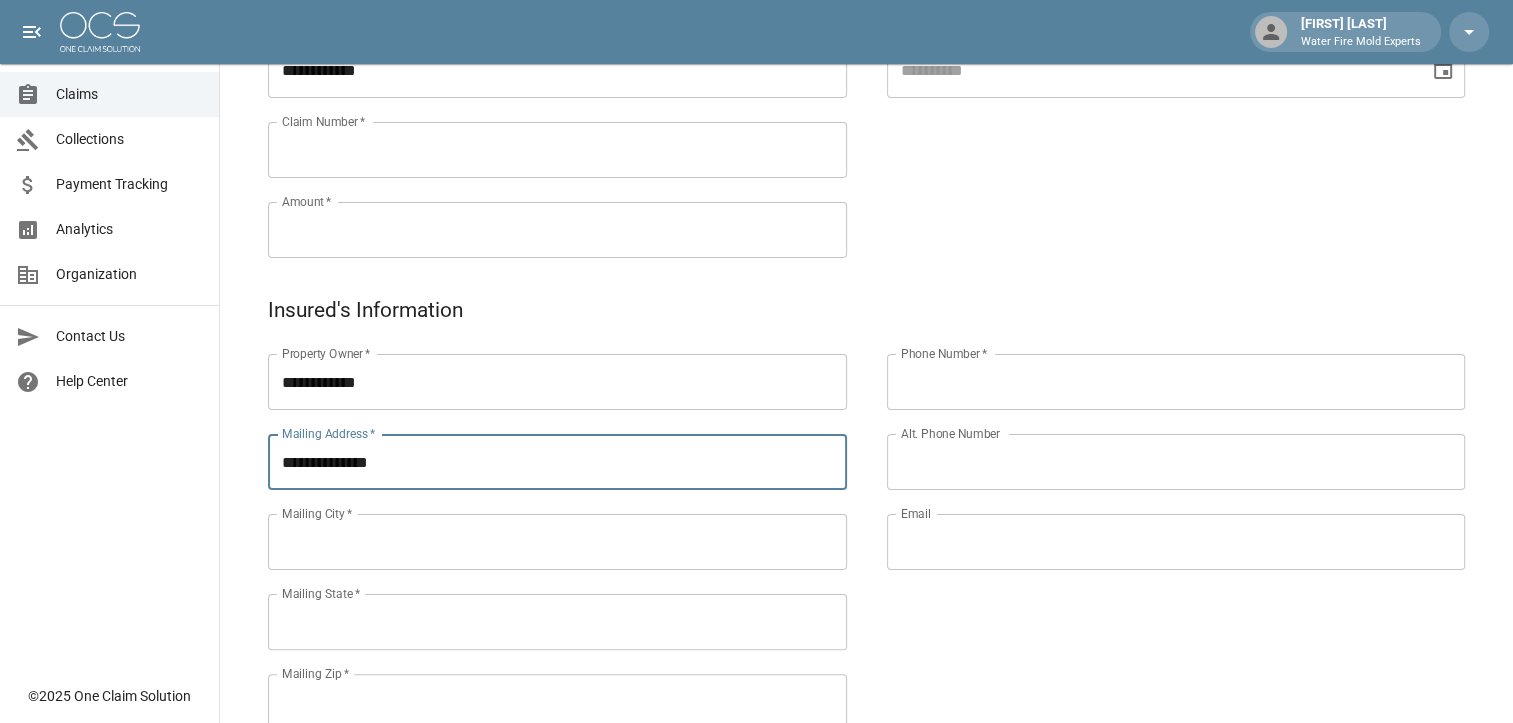 type on "**********" 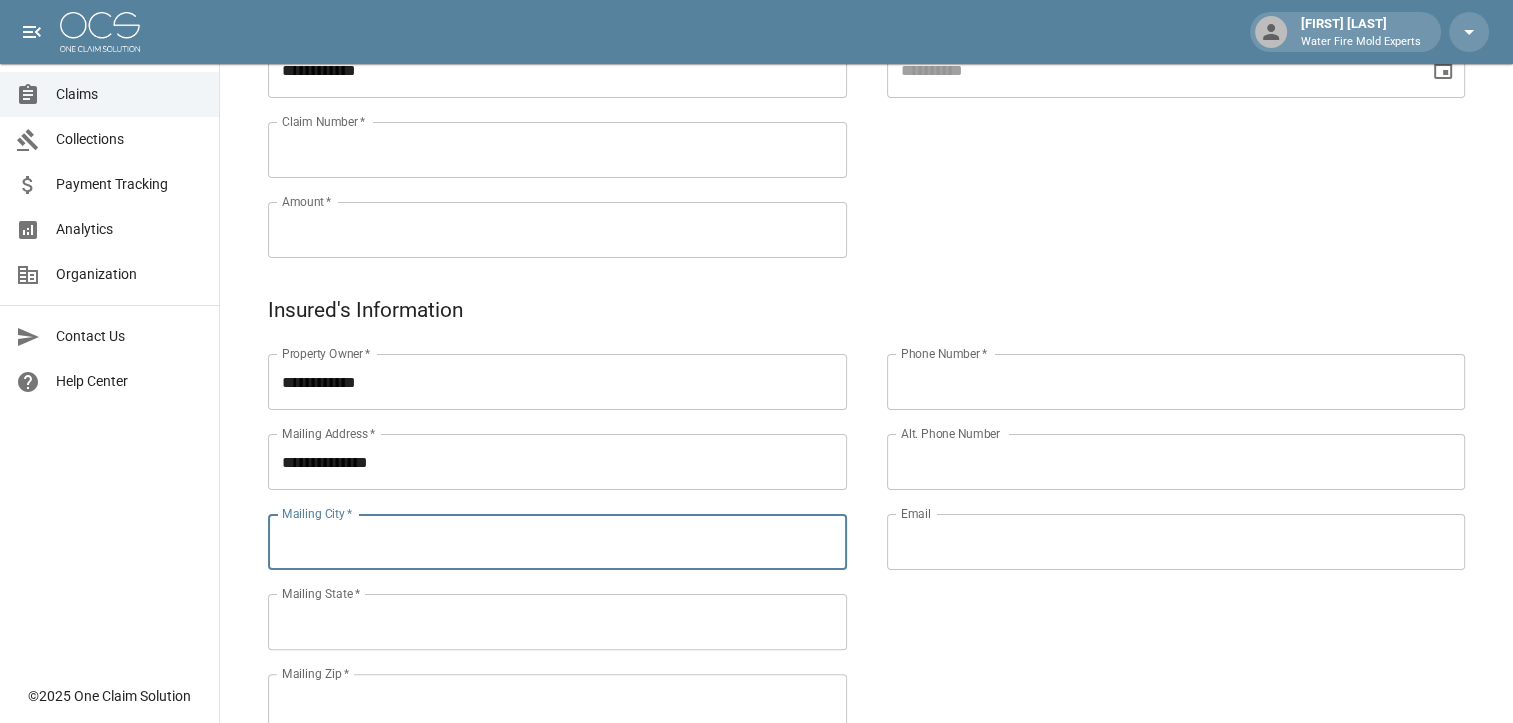 click on "Mailing City   *" at bounding box center [557, 542] 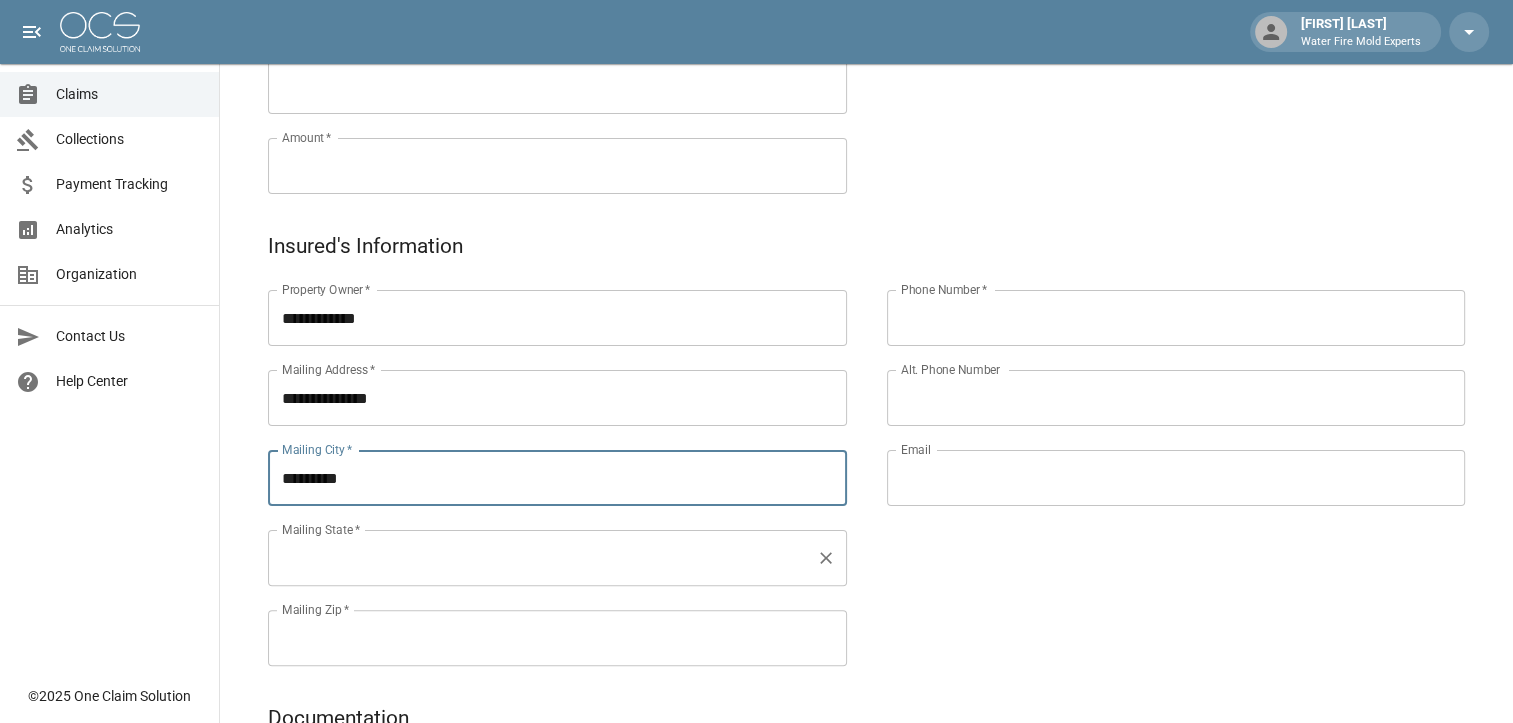 scroll, scrollTop: 400, scrollLeft: 0, axis: vertical 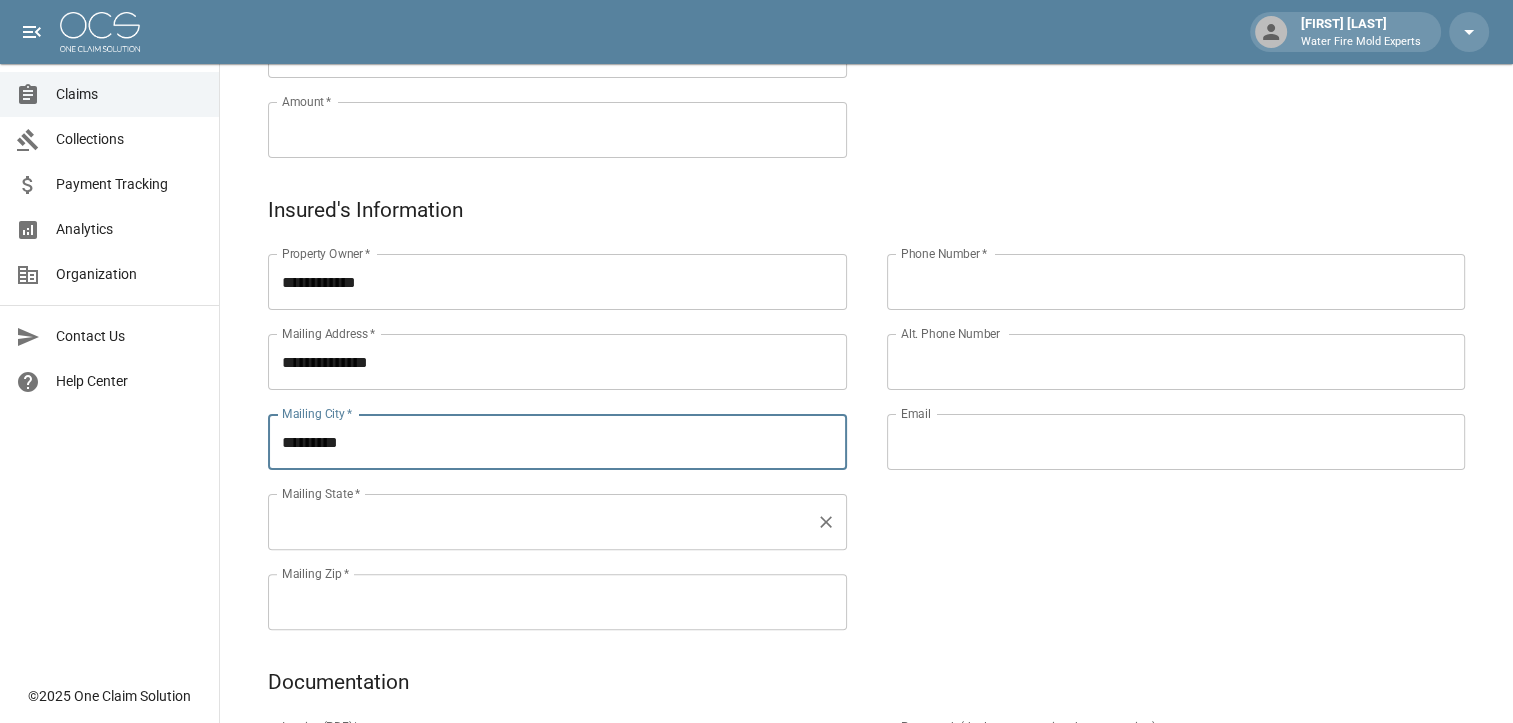 type on "*********" 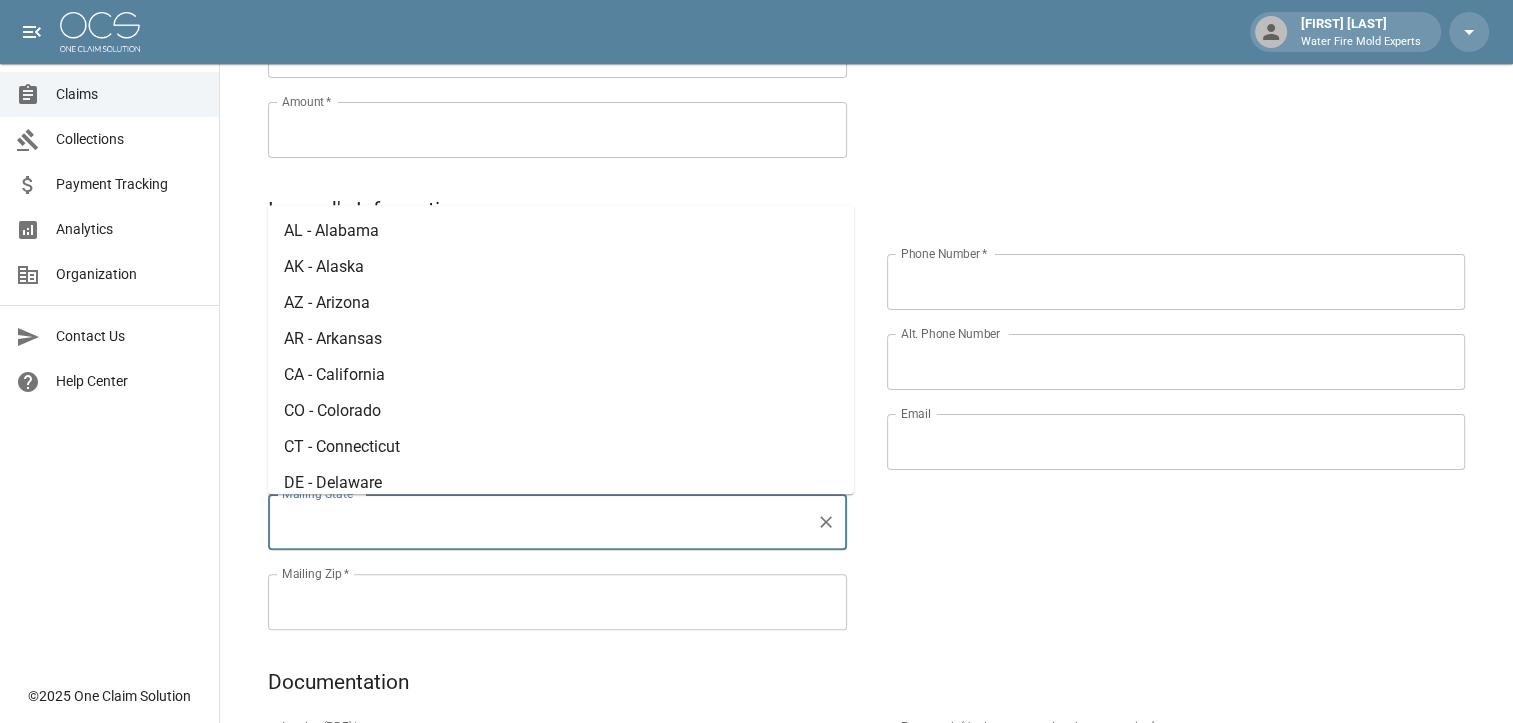 click on "Mailing State   *" at bounding box center (542, 522) 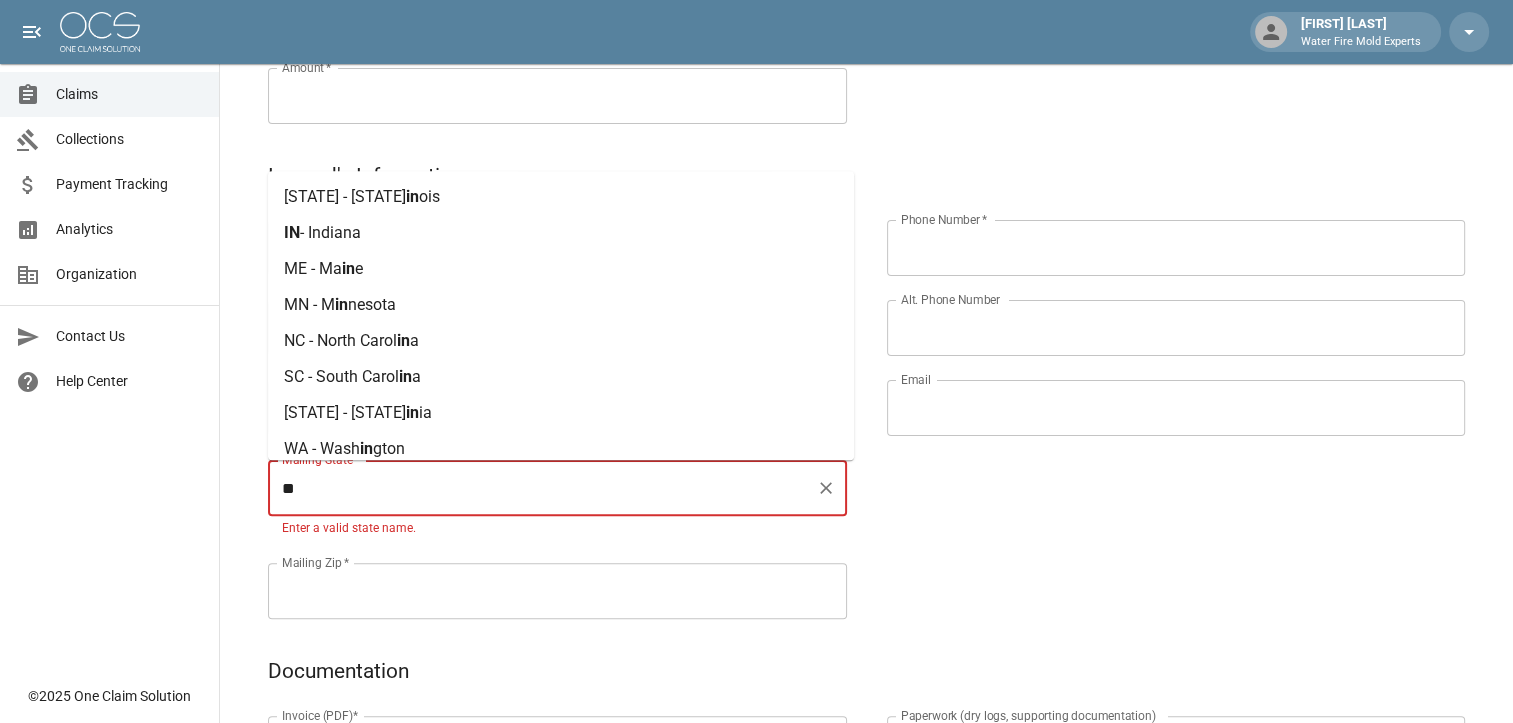 scroll, scrollTop: 400, scrollLeft: 0, axis: vertical 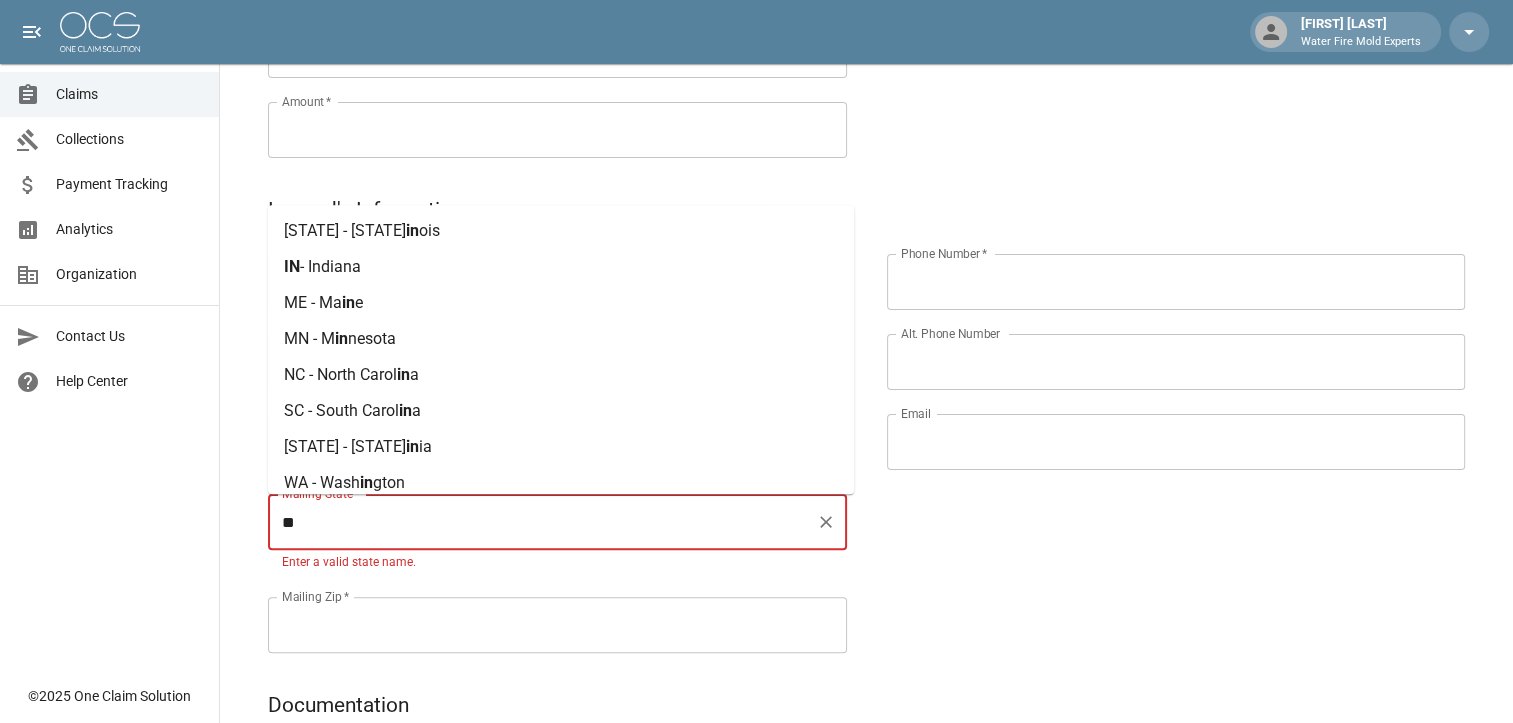 click on "- Indiana" at bounding box center [330, 266] 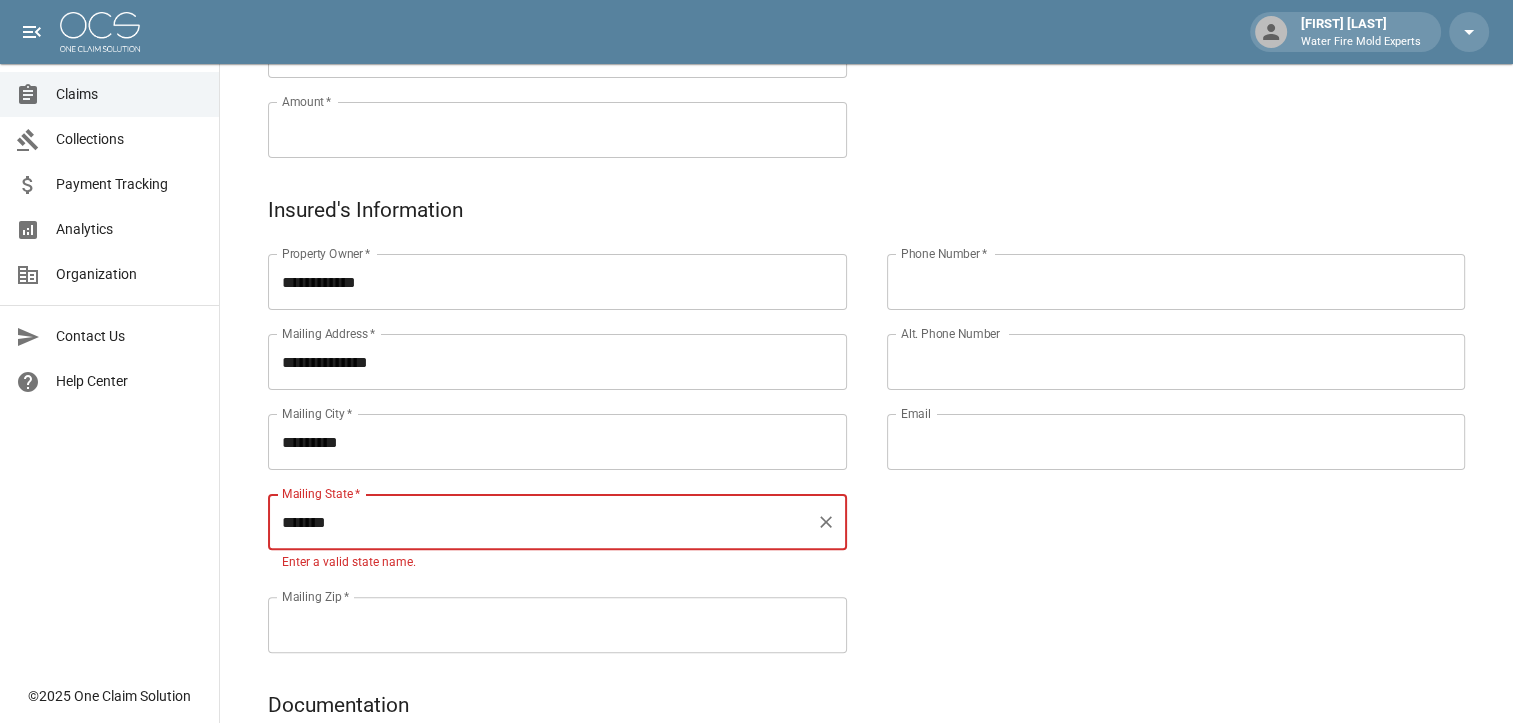 type on "*******" 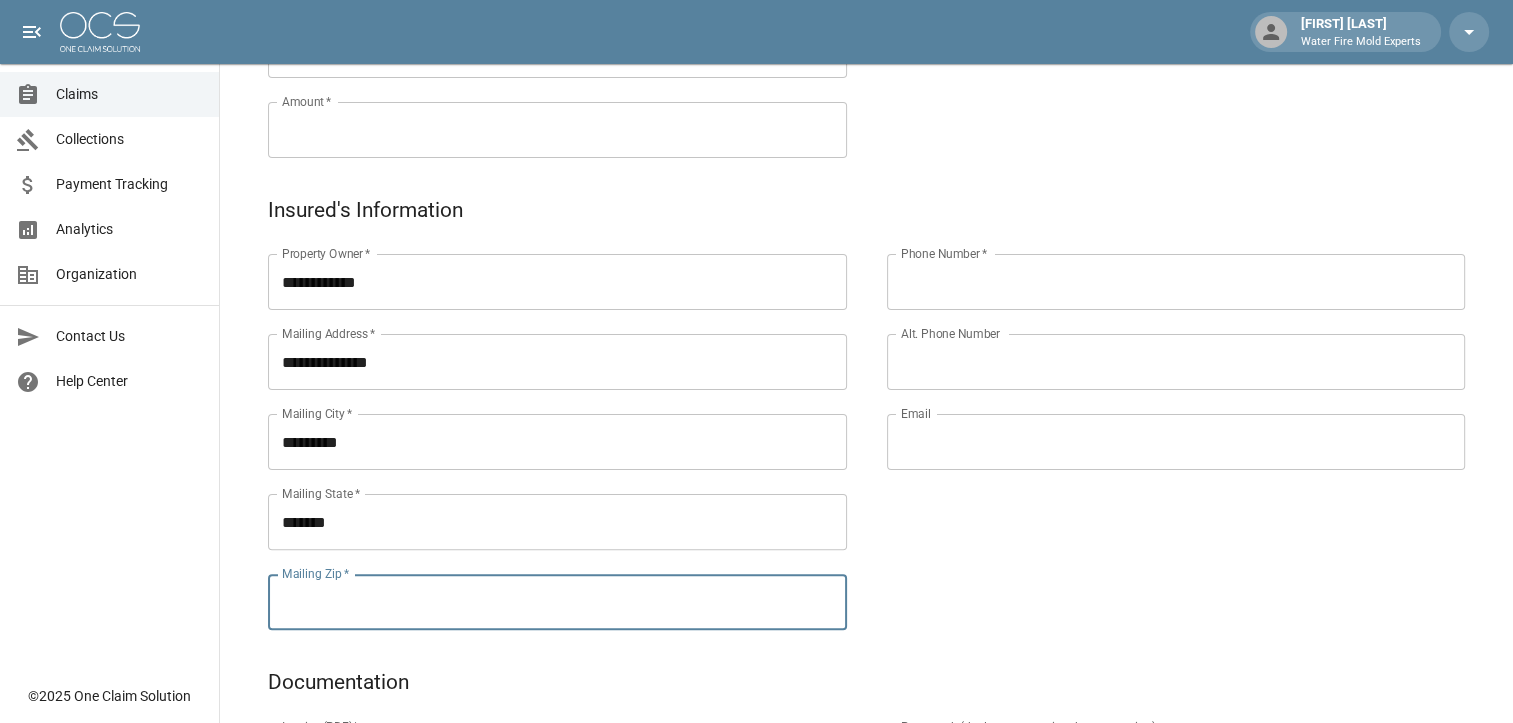 click on "Mailing Zip   *" at bounding box center (557, 602) 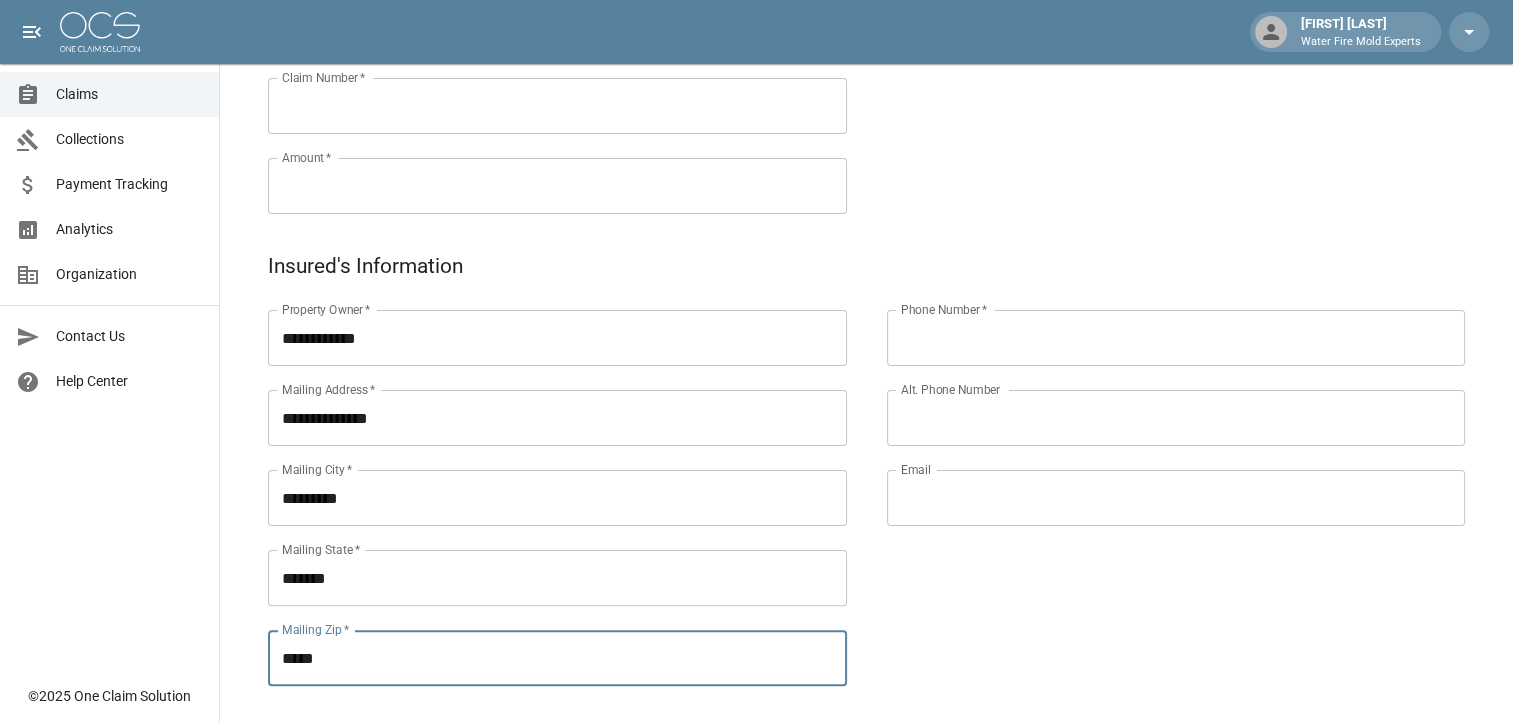 scroll, scrollTop: 400, scrollLeft: 0, axis: vertical 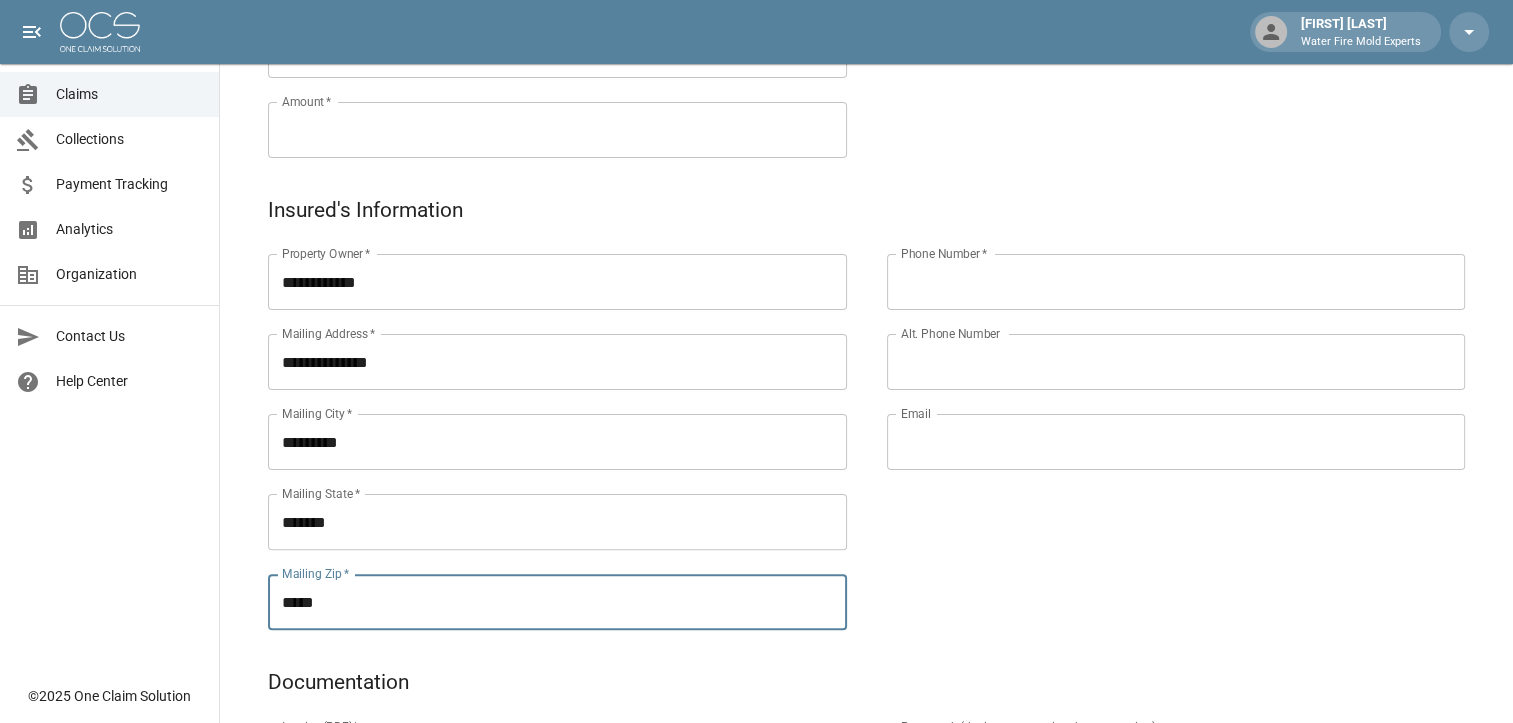 type on "*****" 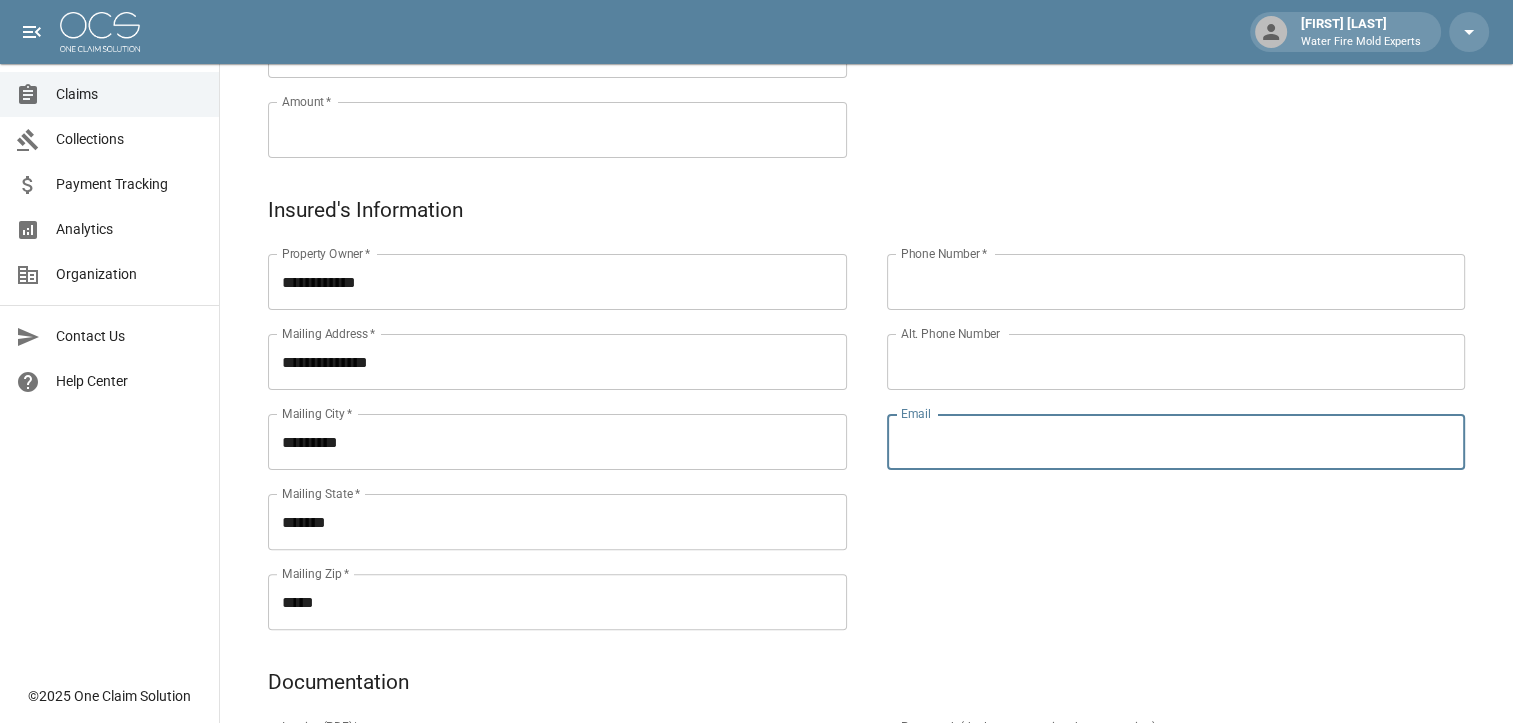 click on "Email" at bounding box center [1176, 442] 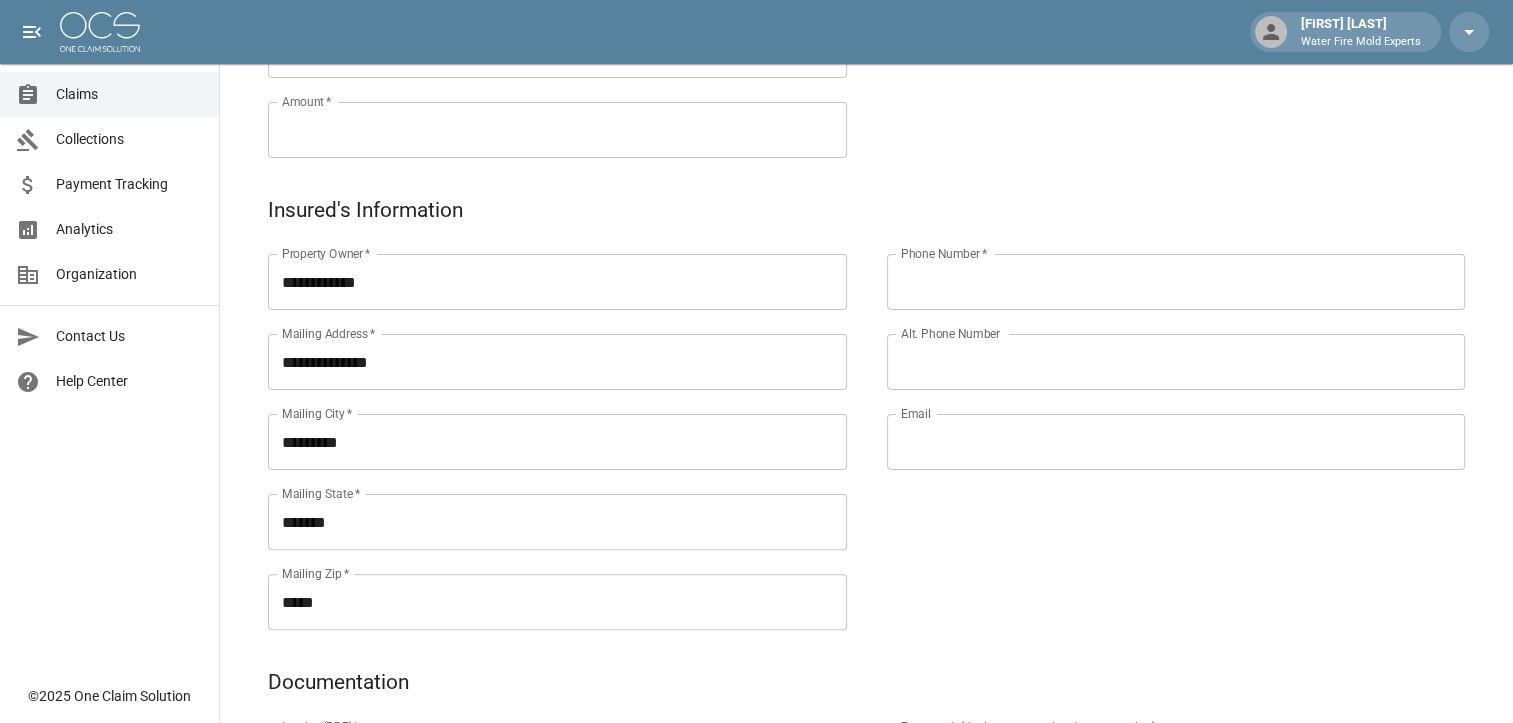 click on "Email" at bounding box center (1176, 442) 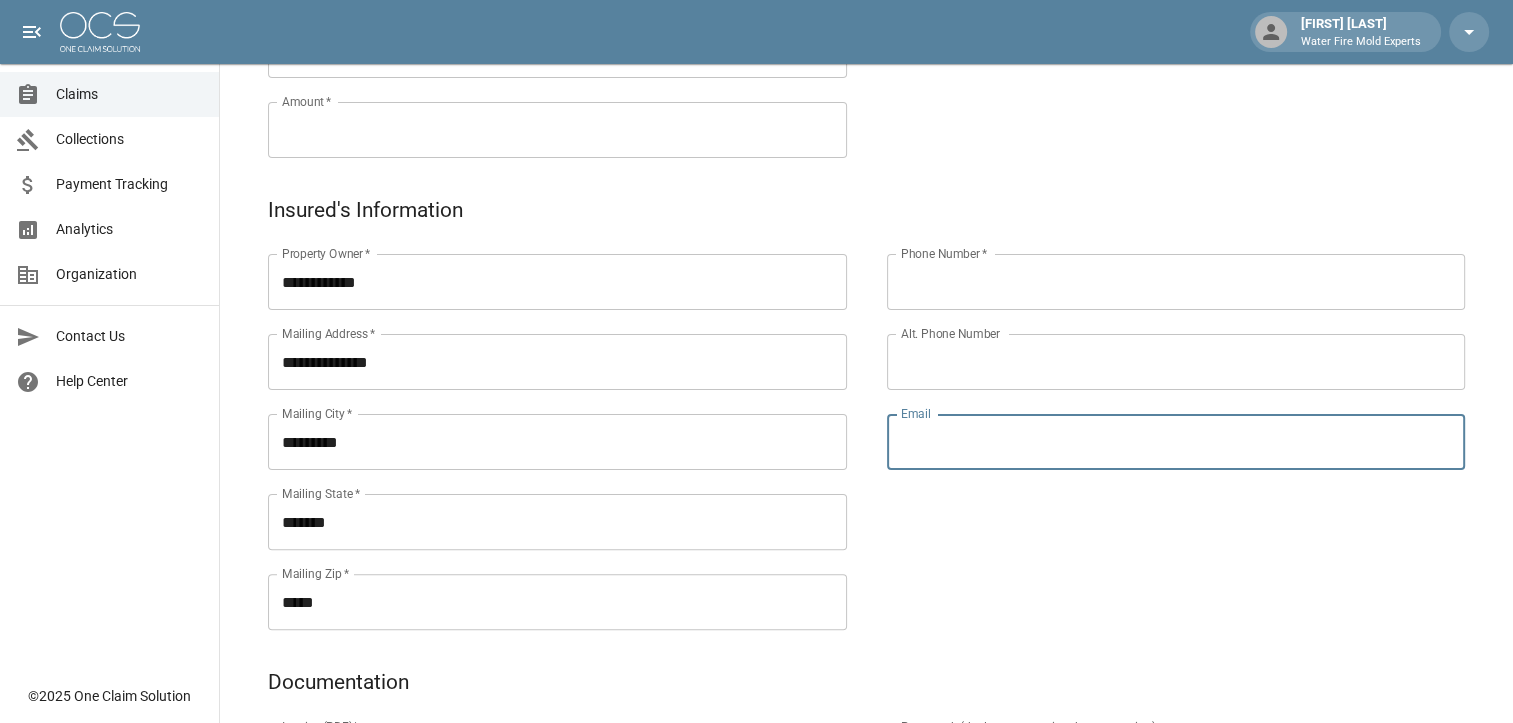 paste on "**********" 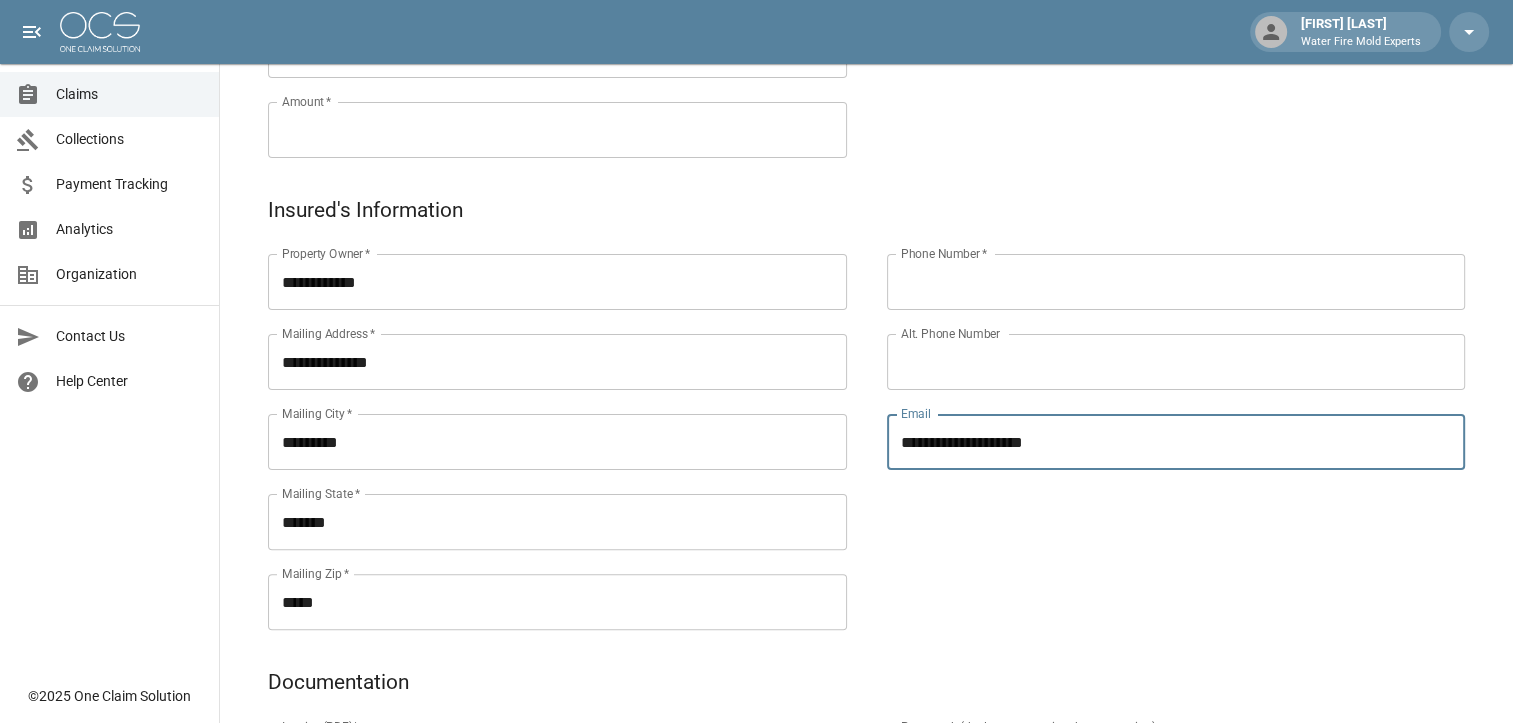 type on "**********" 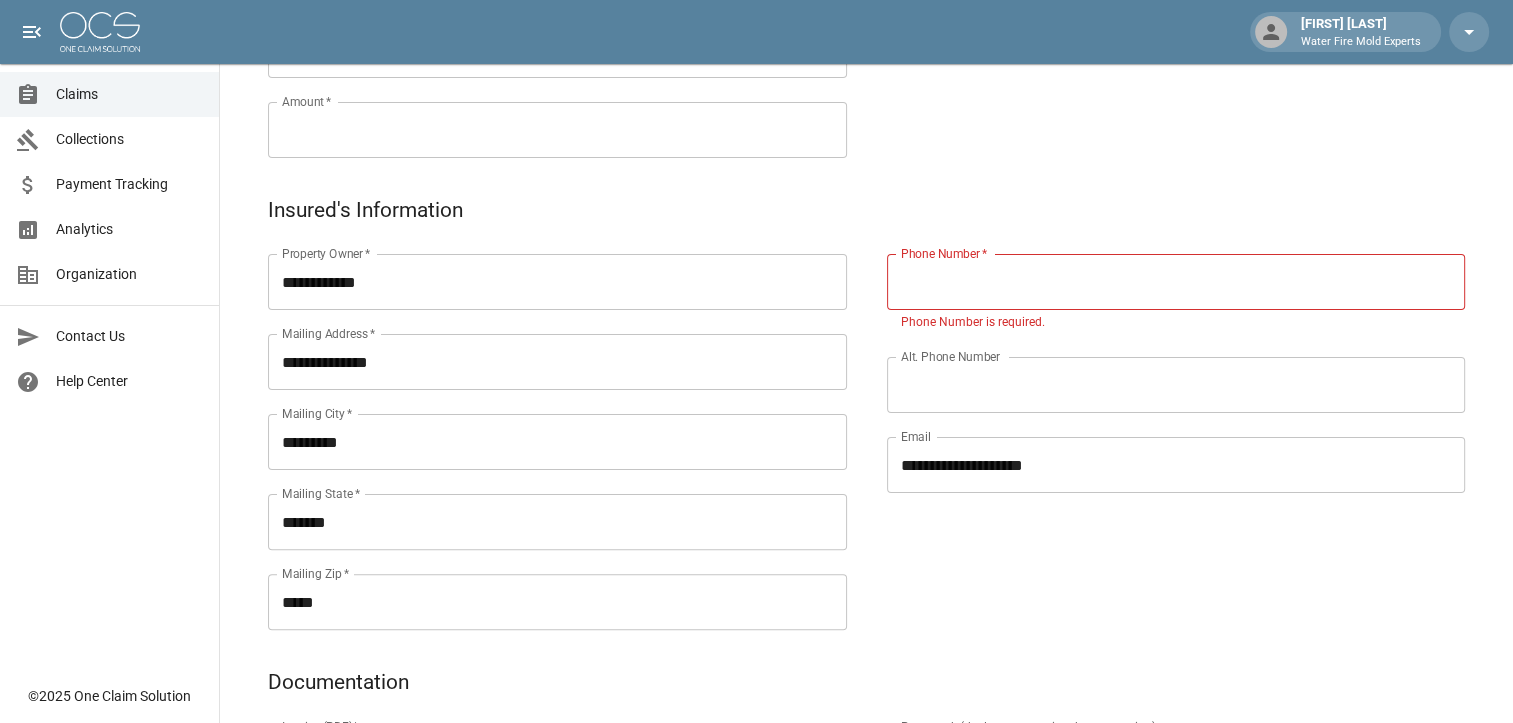 click on "Alt. Phone Number" at bounding box center [1176, 385] 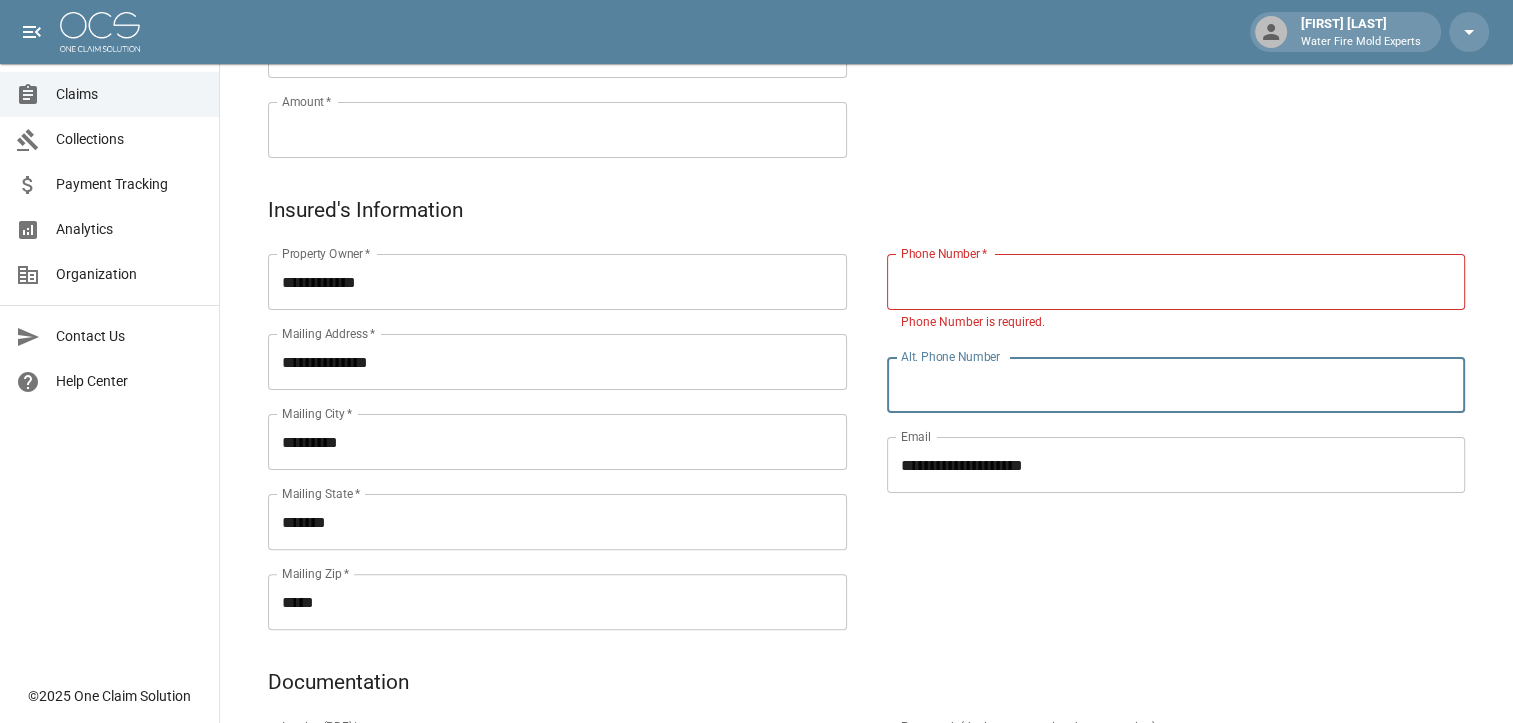 paste on "**********" 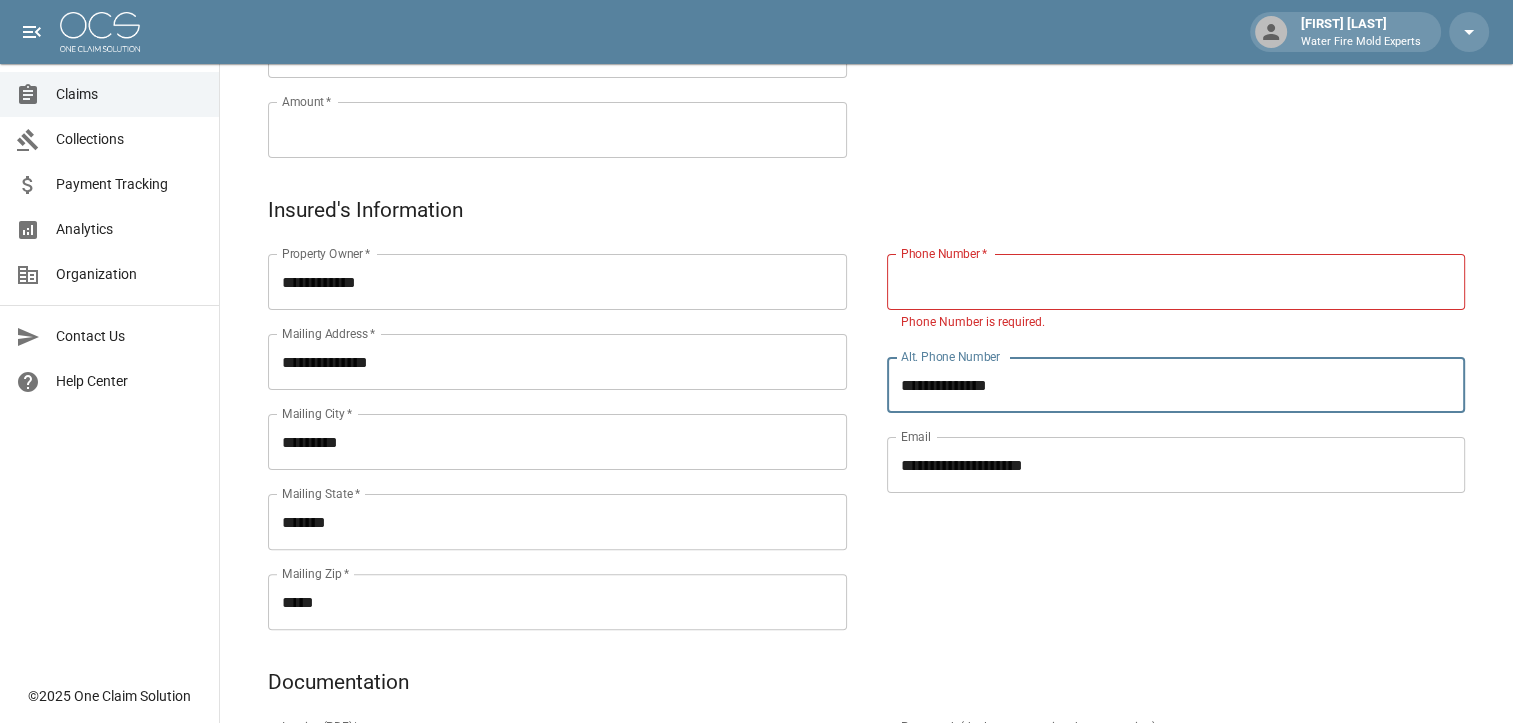 drag, startPoint x: 1008, startPoint y: 379, endPoint x: 848, endPoint y: 392, distance: 160.52725 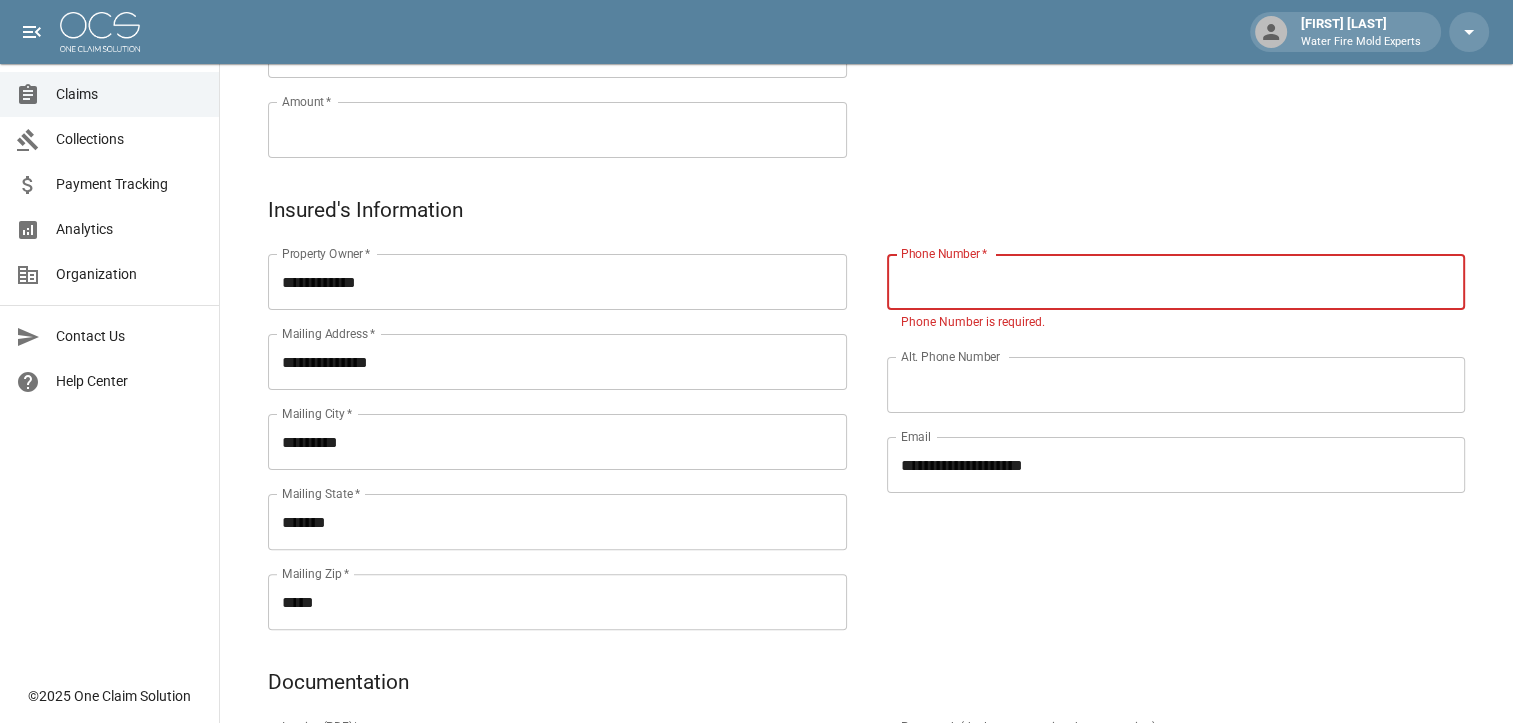 click on "Phone Number   *" at bounding box center (1176, 282) 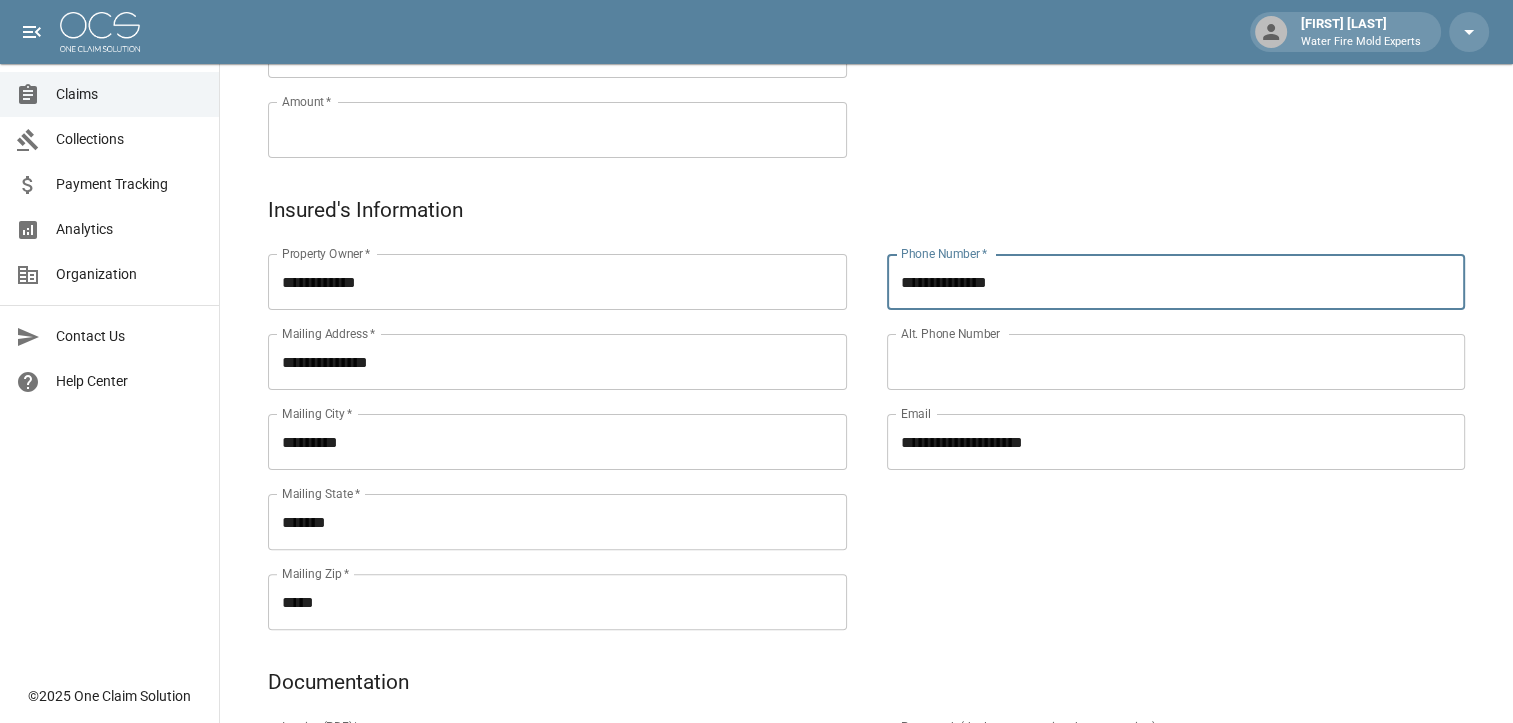 type on "**********" 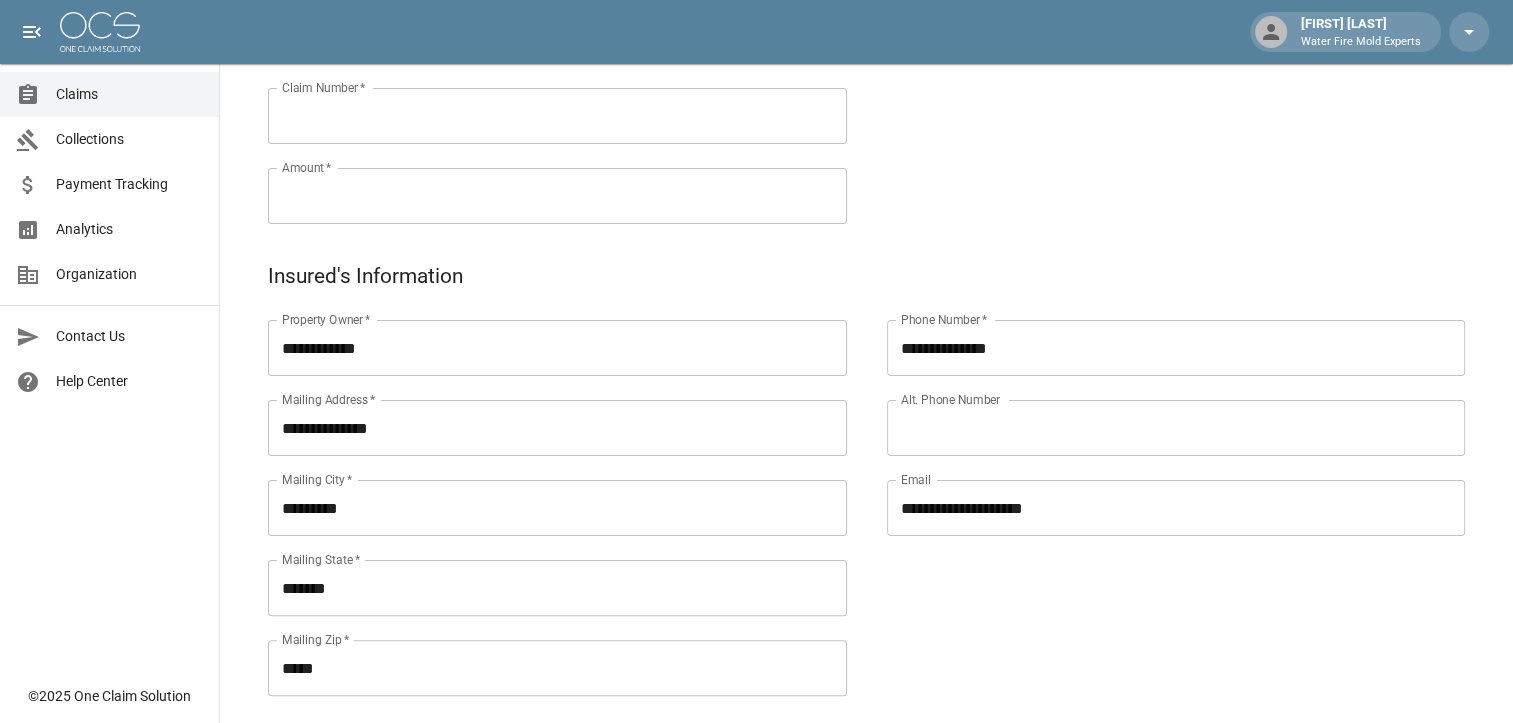 scroll, scrollTop: 200, scrollLeft: 0, axis: vertical 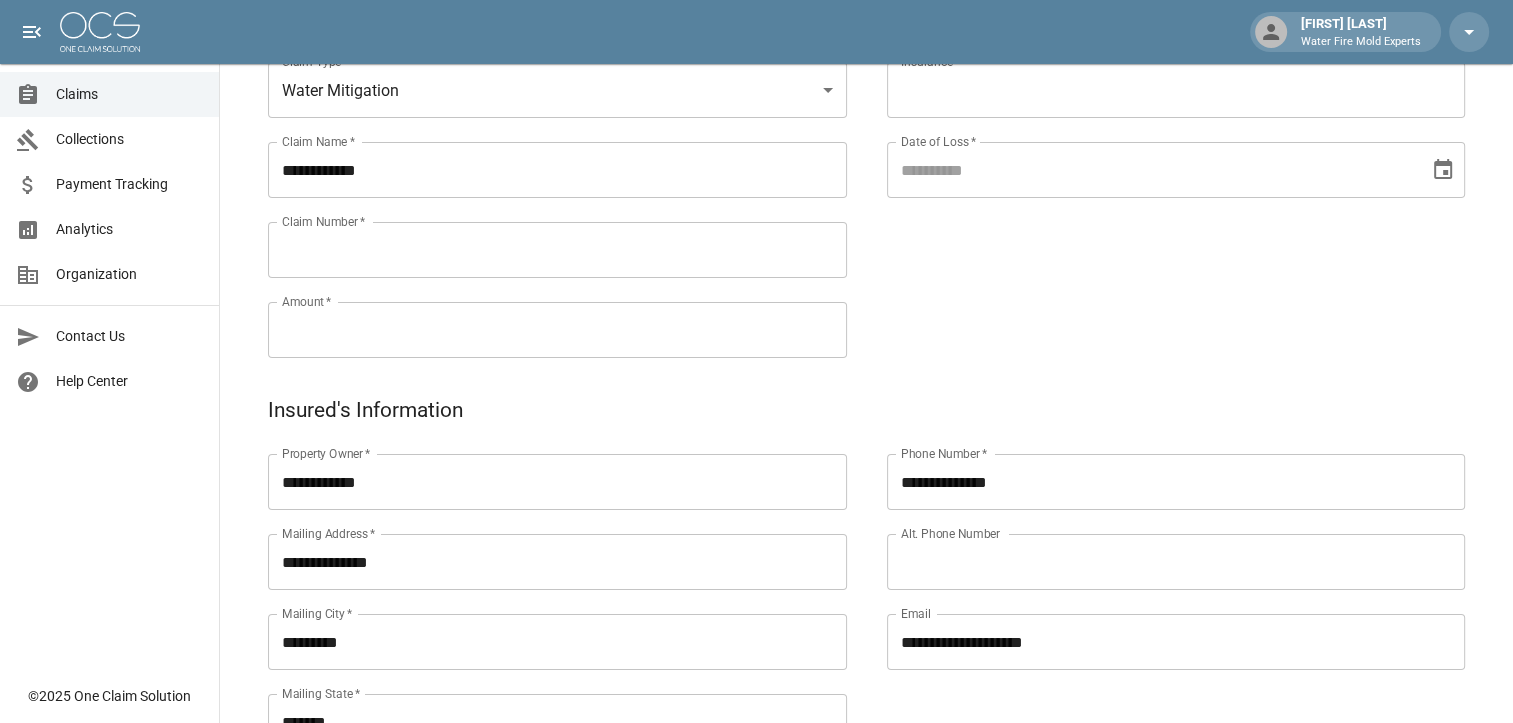 click on "Amount   *" at bounding box center (557, 330) 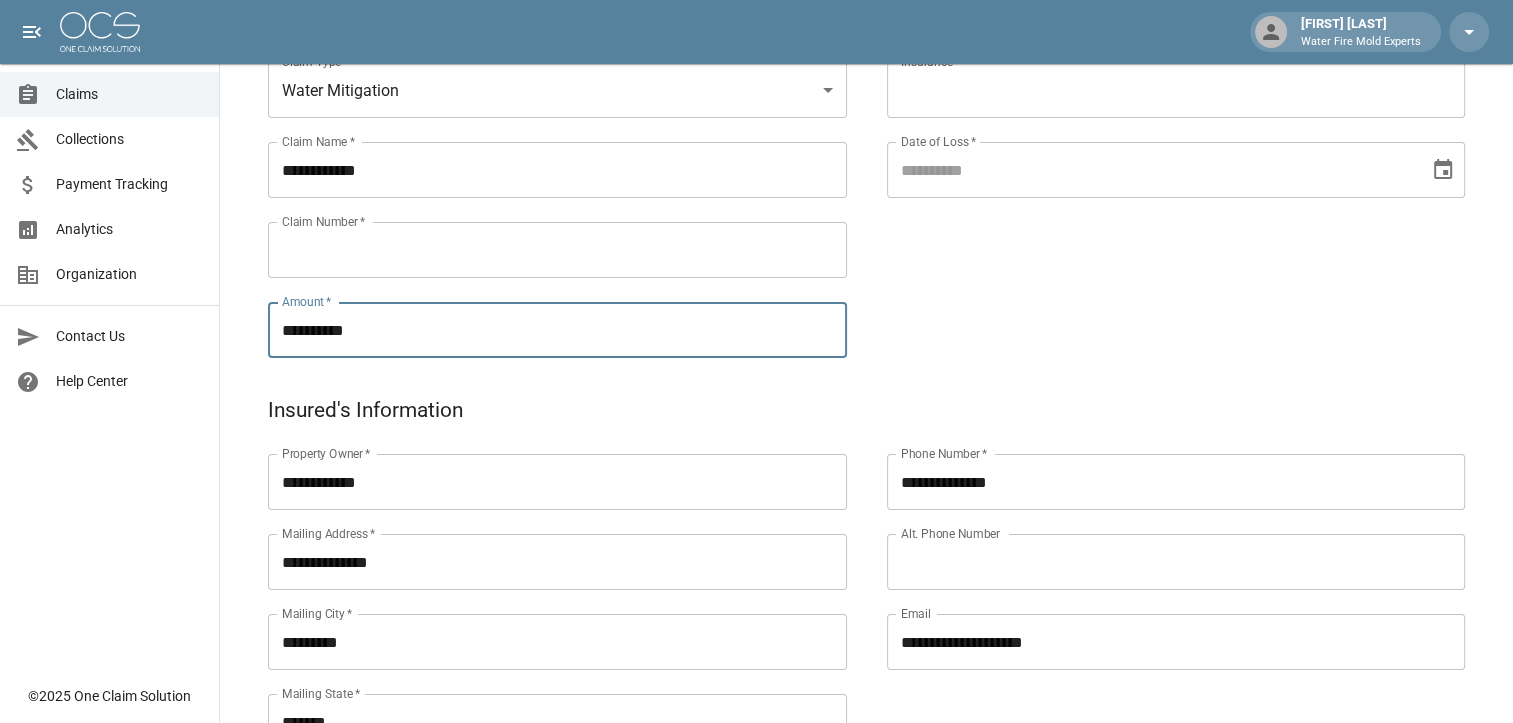 type on "**********" 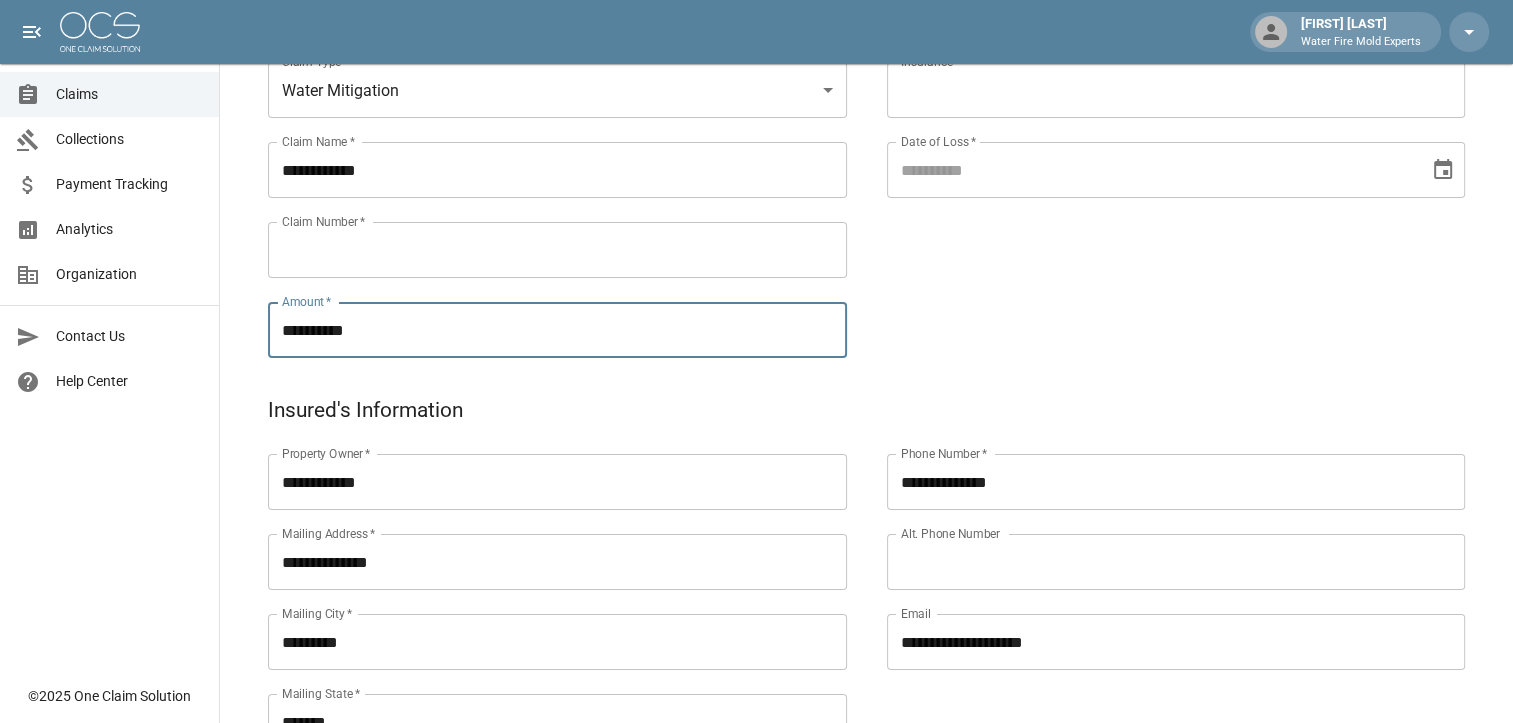 click on "Claim Number   *" at bounding box center (557, 250) 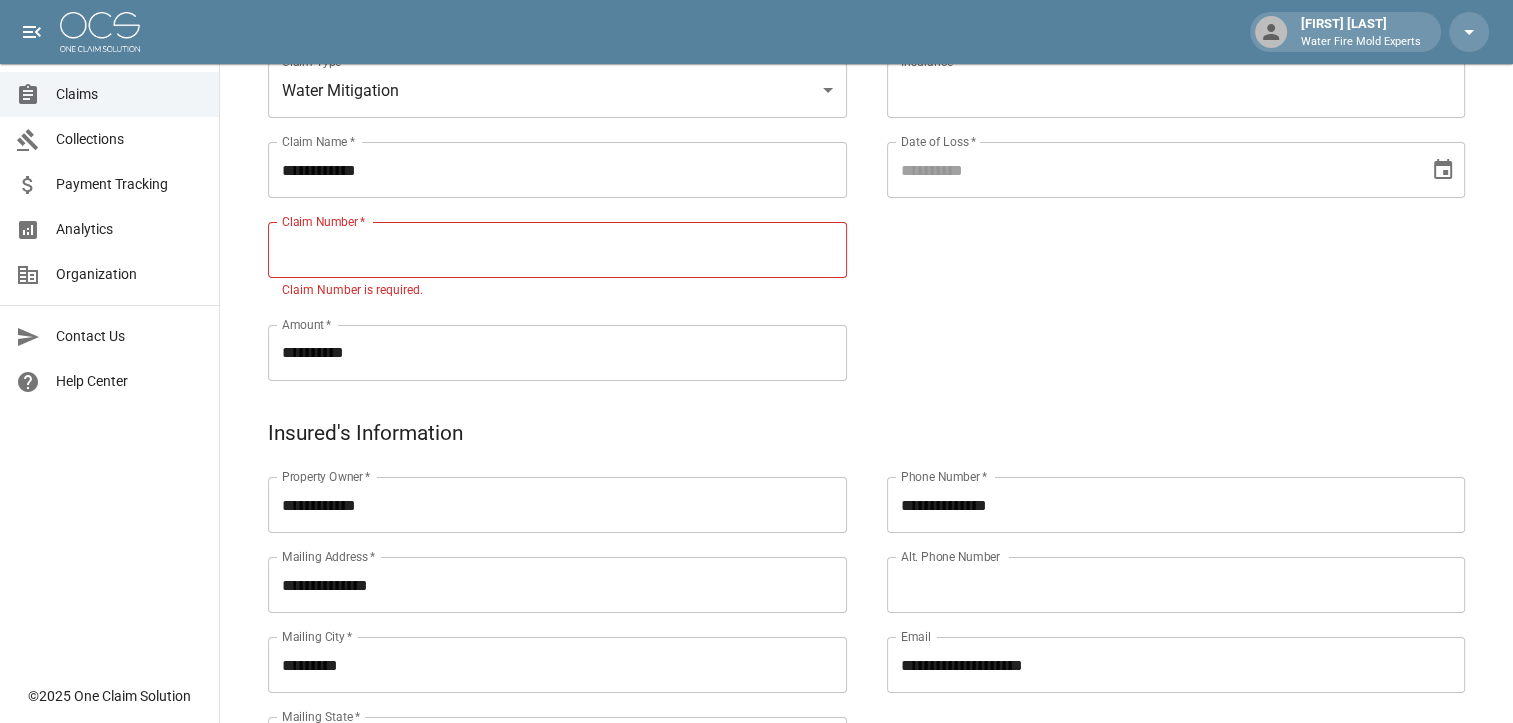 click on "Claim Number   *" at bounding box center (557, 250) 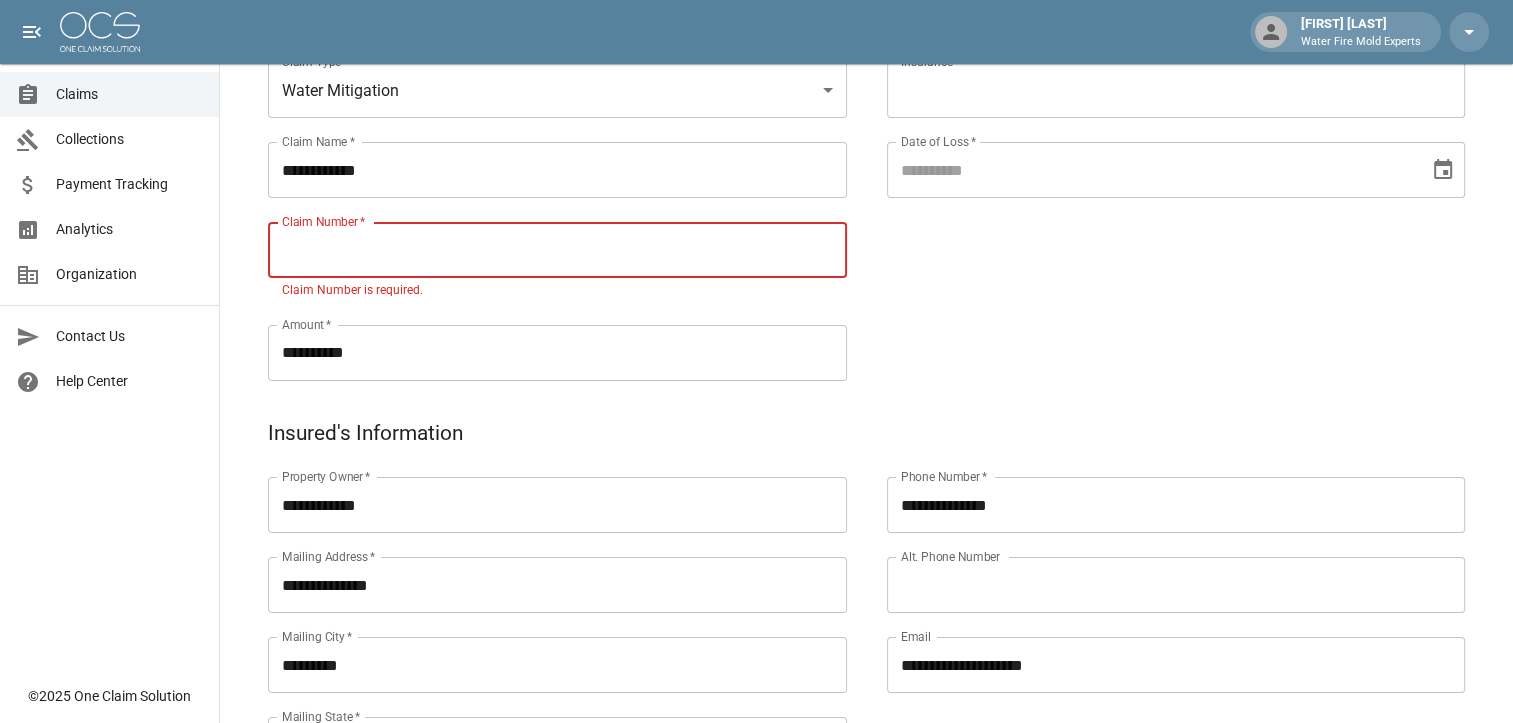 paste on "*********" 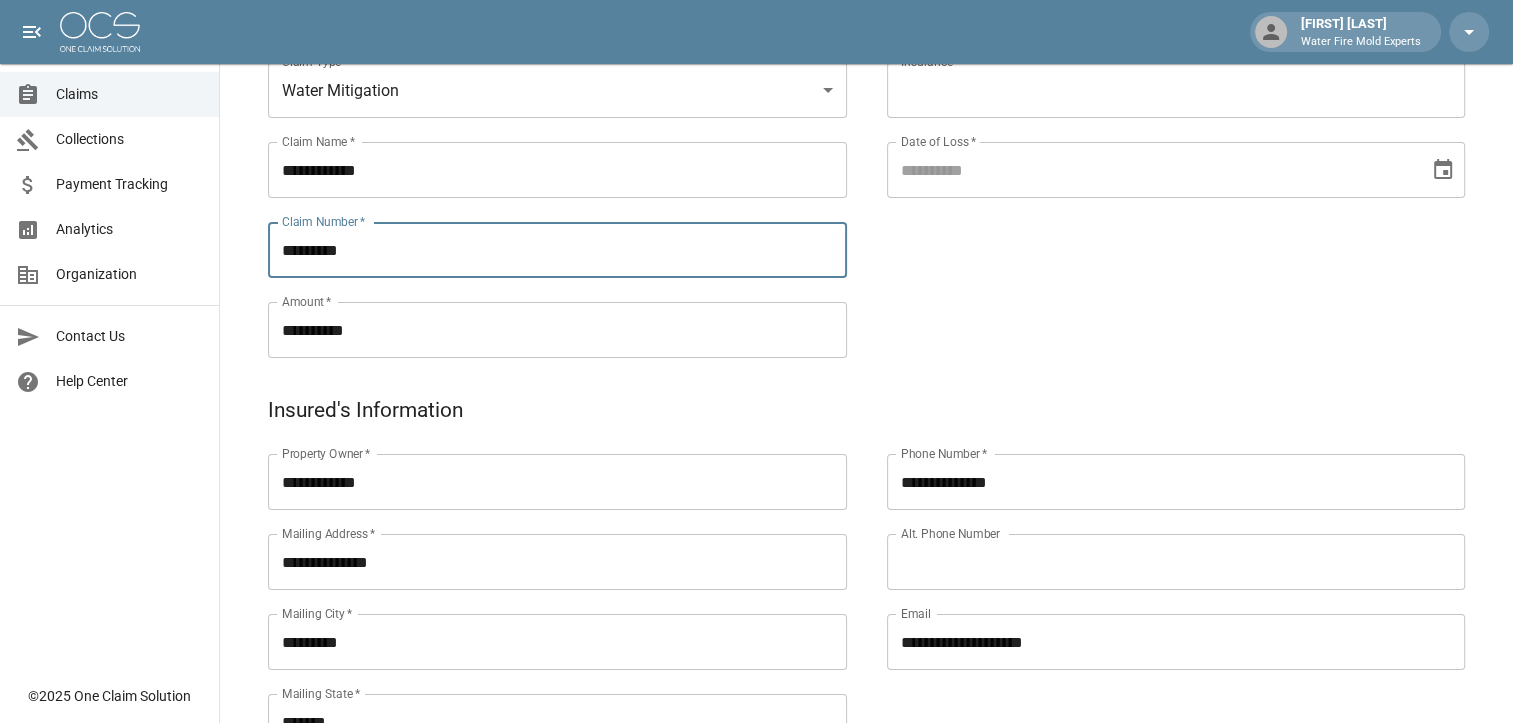 type on "*********" 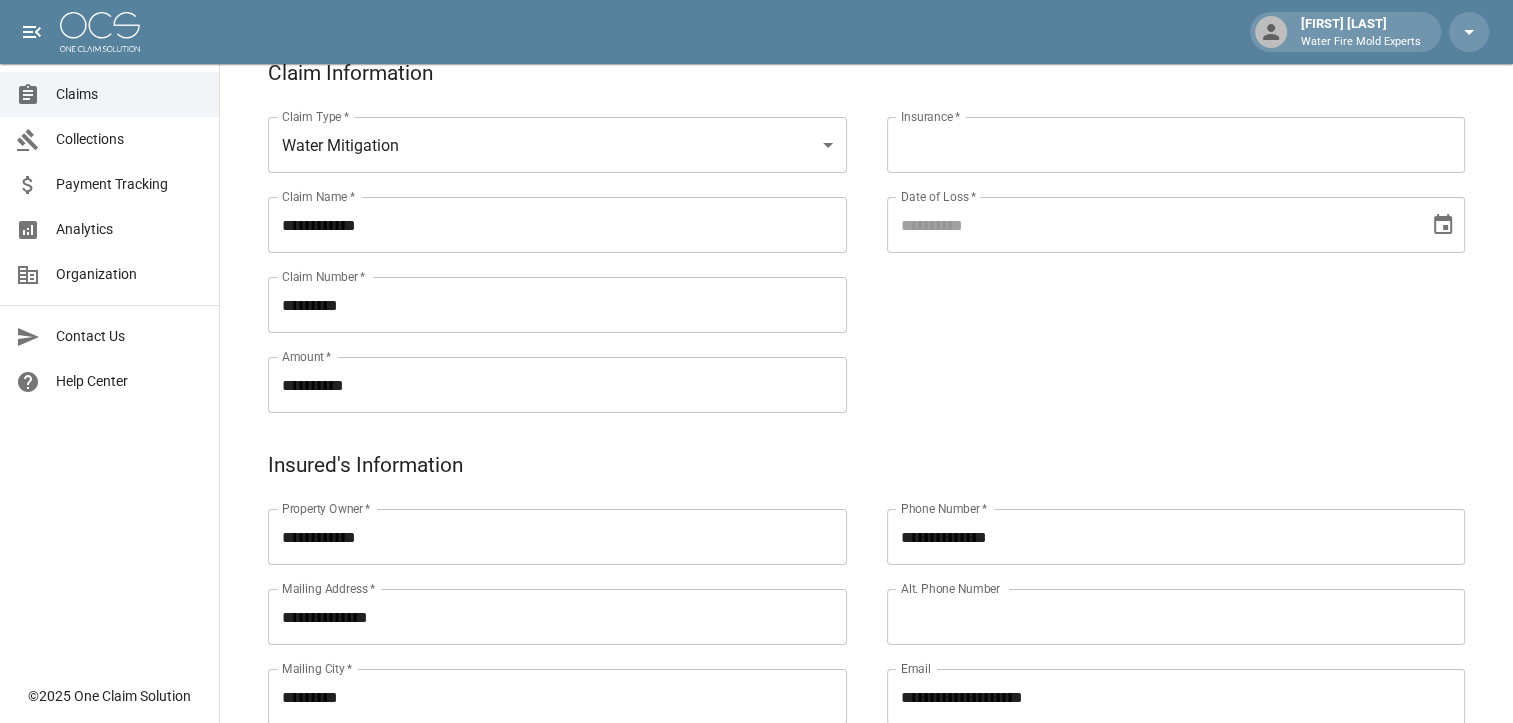 scroll, scrollTop: 100, scrollLeft: 0, axis: vertical 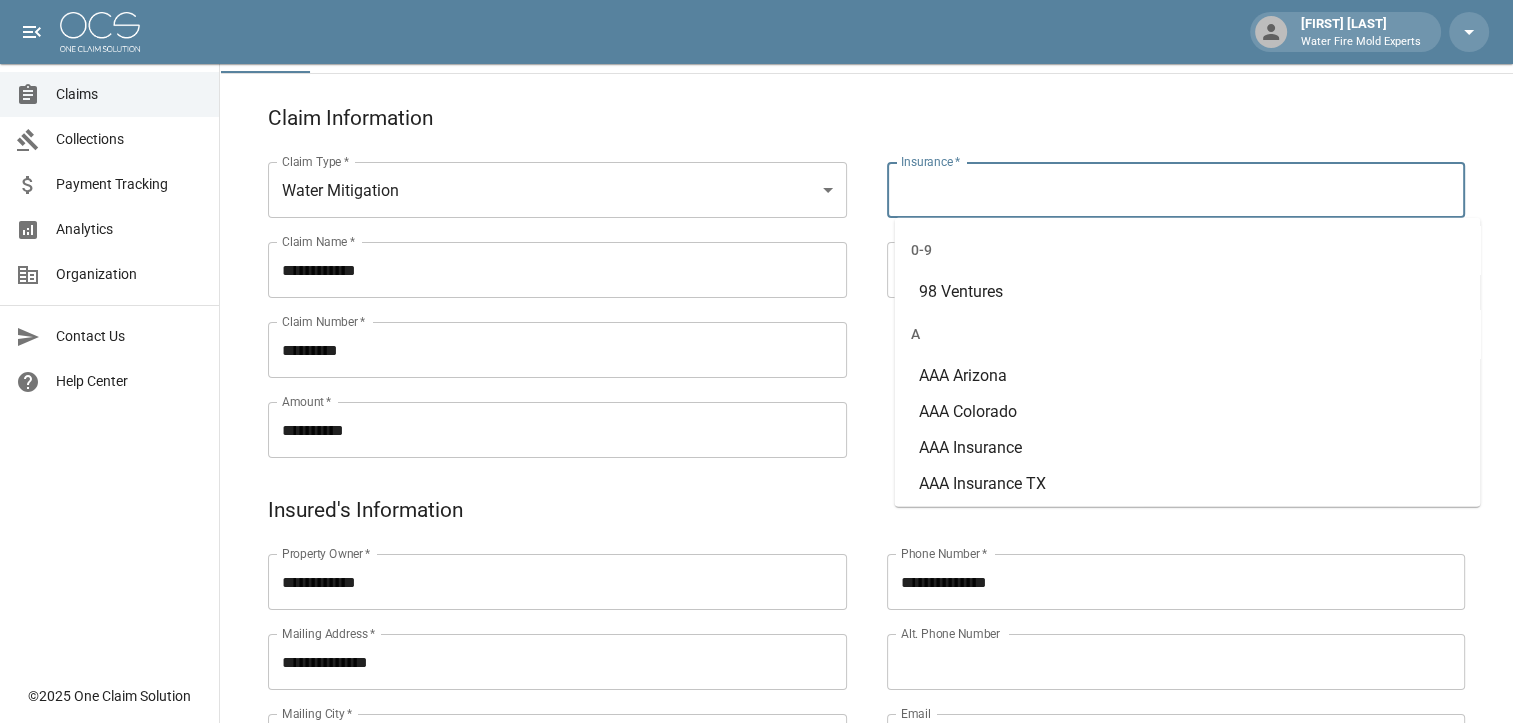 click on "Insurance   *" at bounding box center [1176, 190] 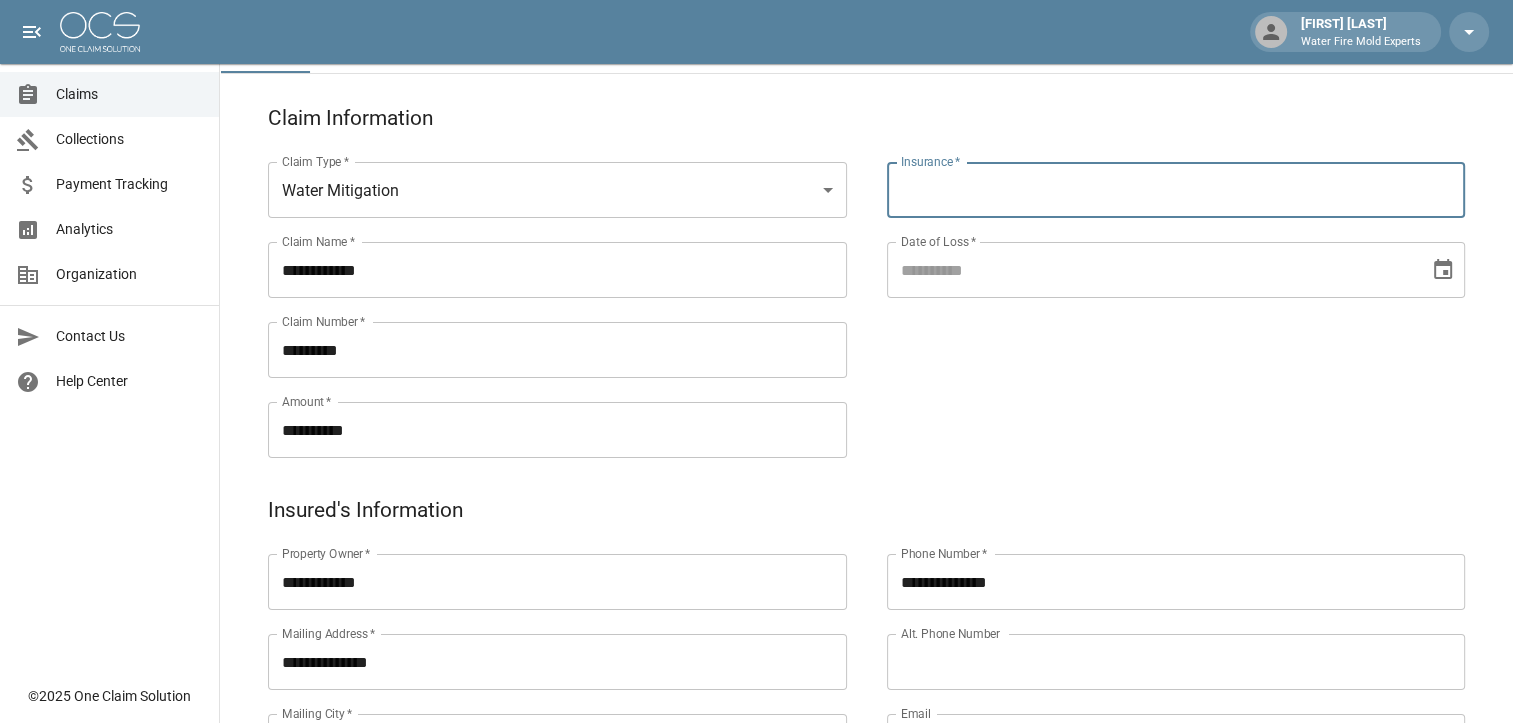 paste on "**********" 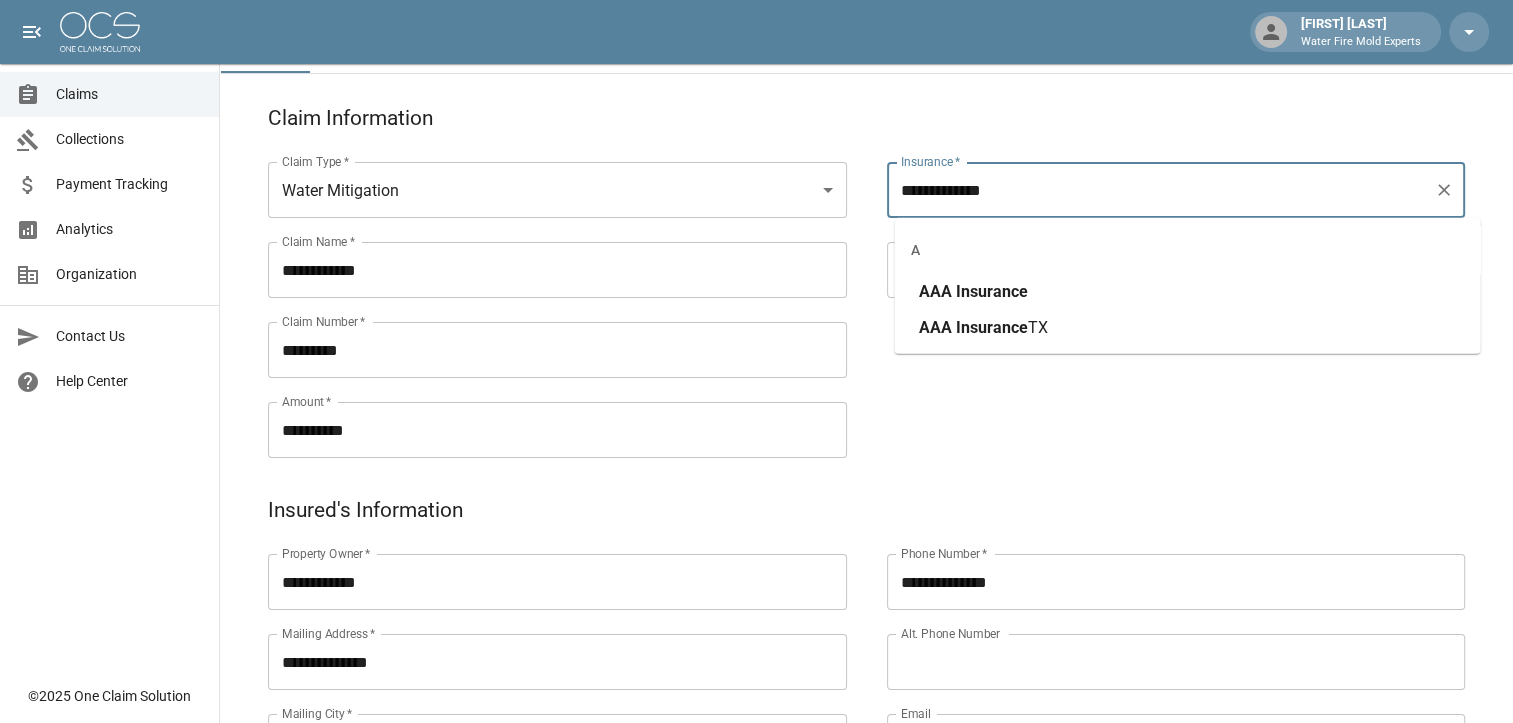 click on "Insurance" at bounding box center (991, 291) 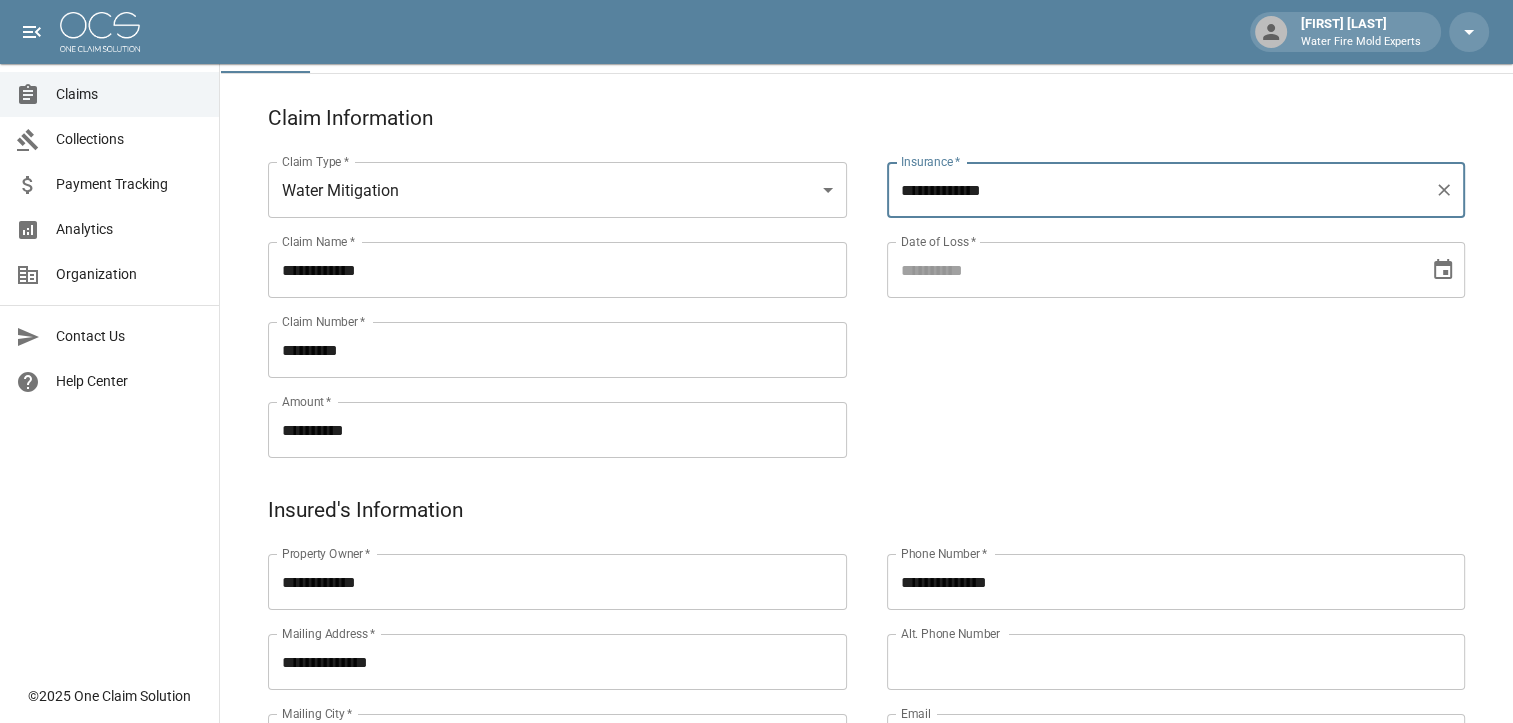 type on "**********" 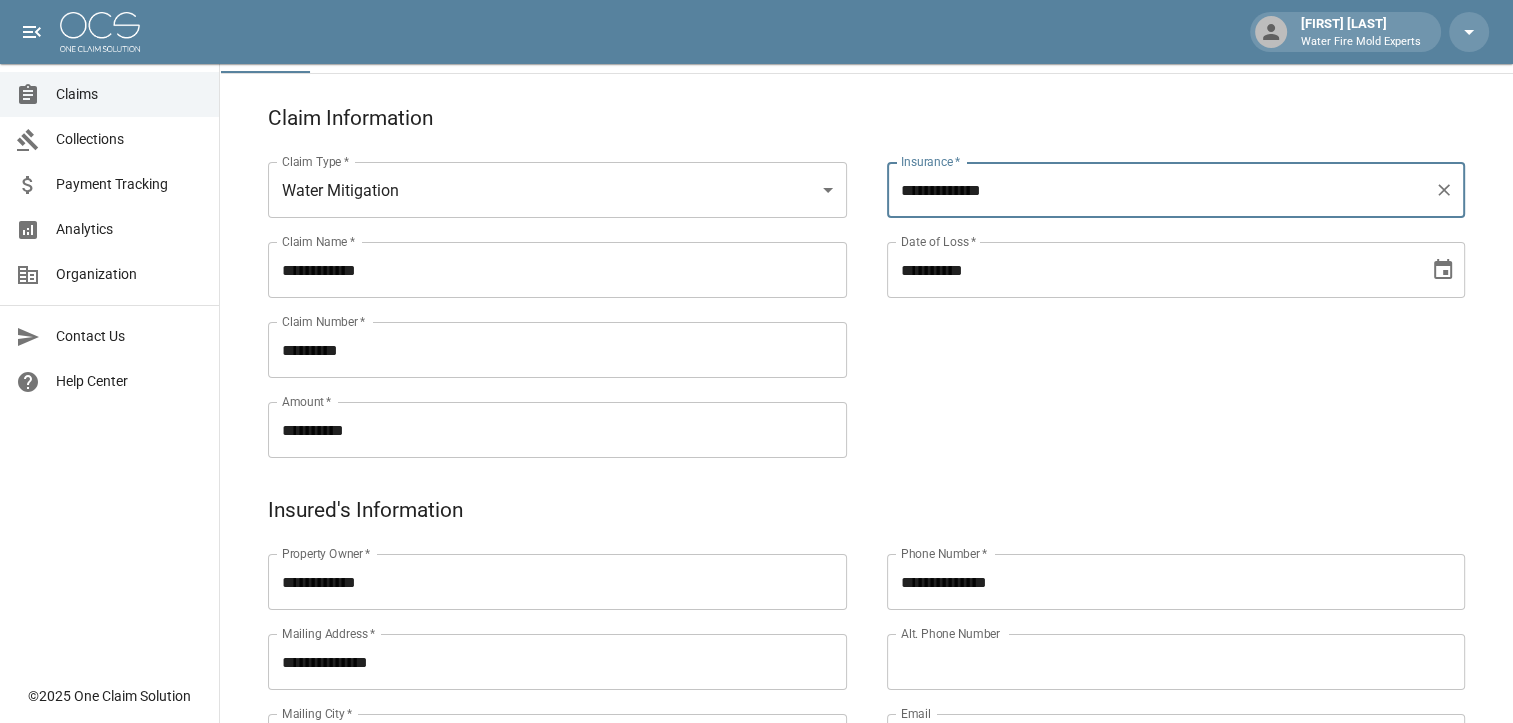 click on "**********" at bounding box center [1151, 270] 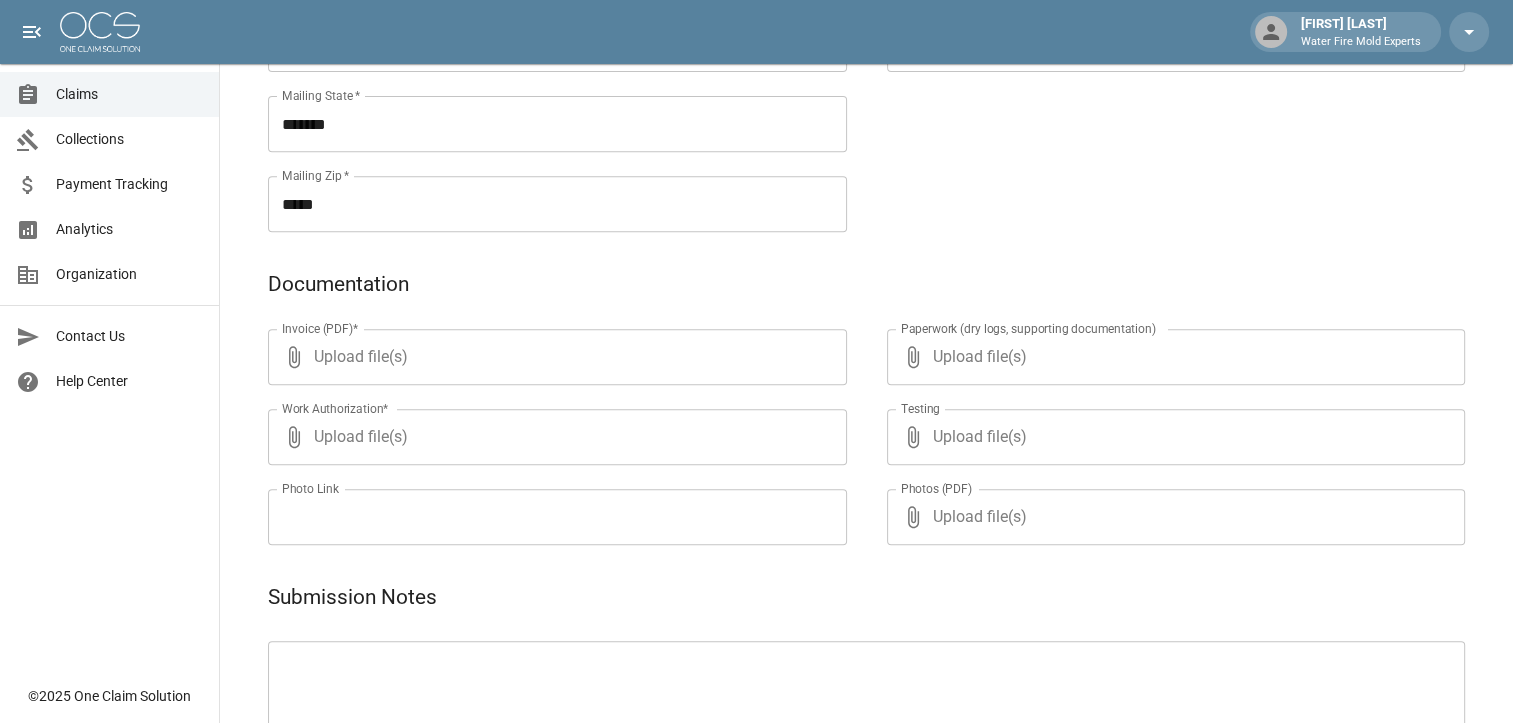 scroll, scrollTop: 900, scrollLeft: 0, axis: vertical 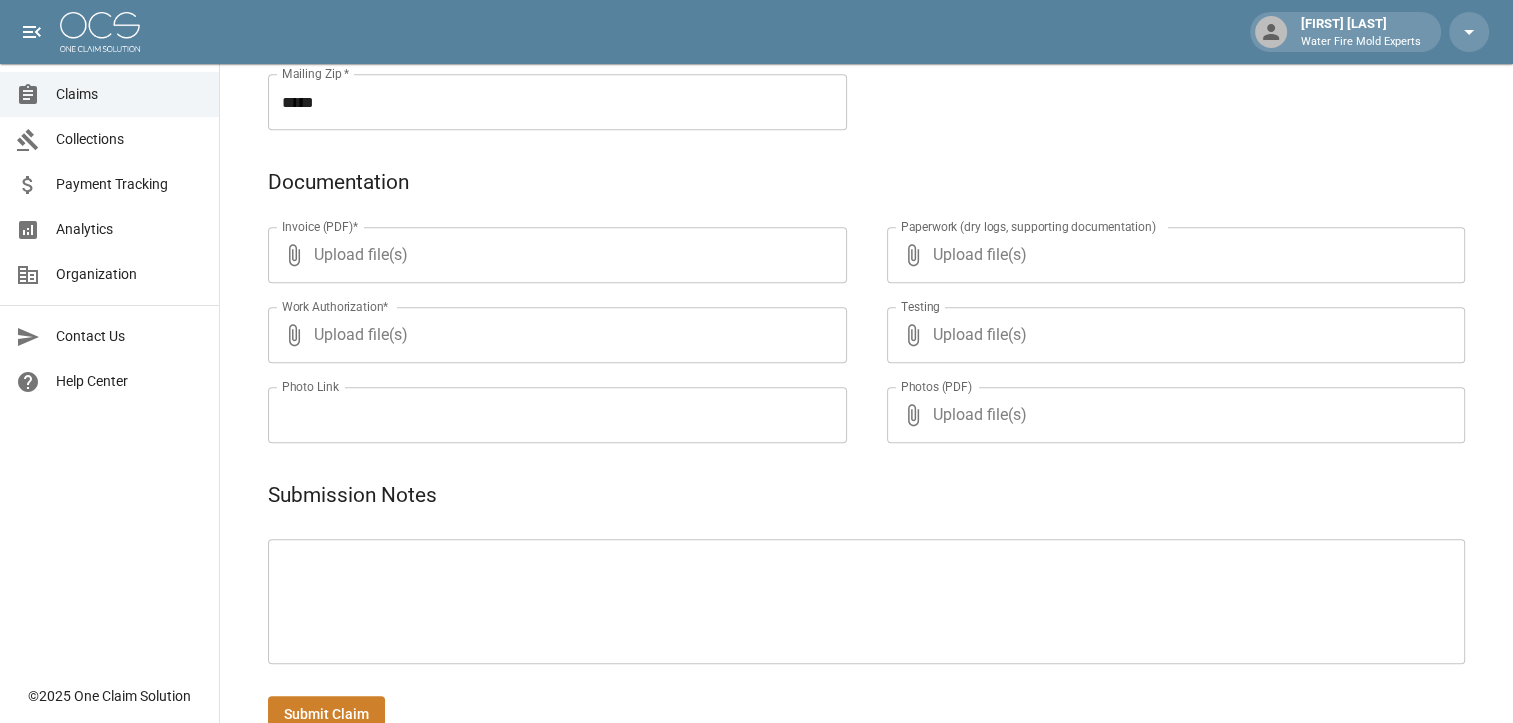 type on "**********" 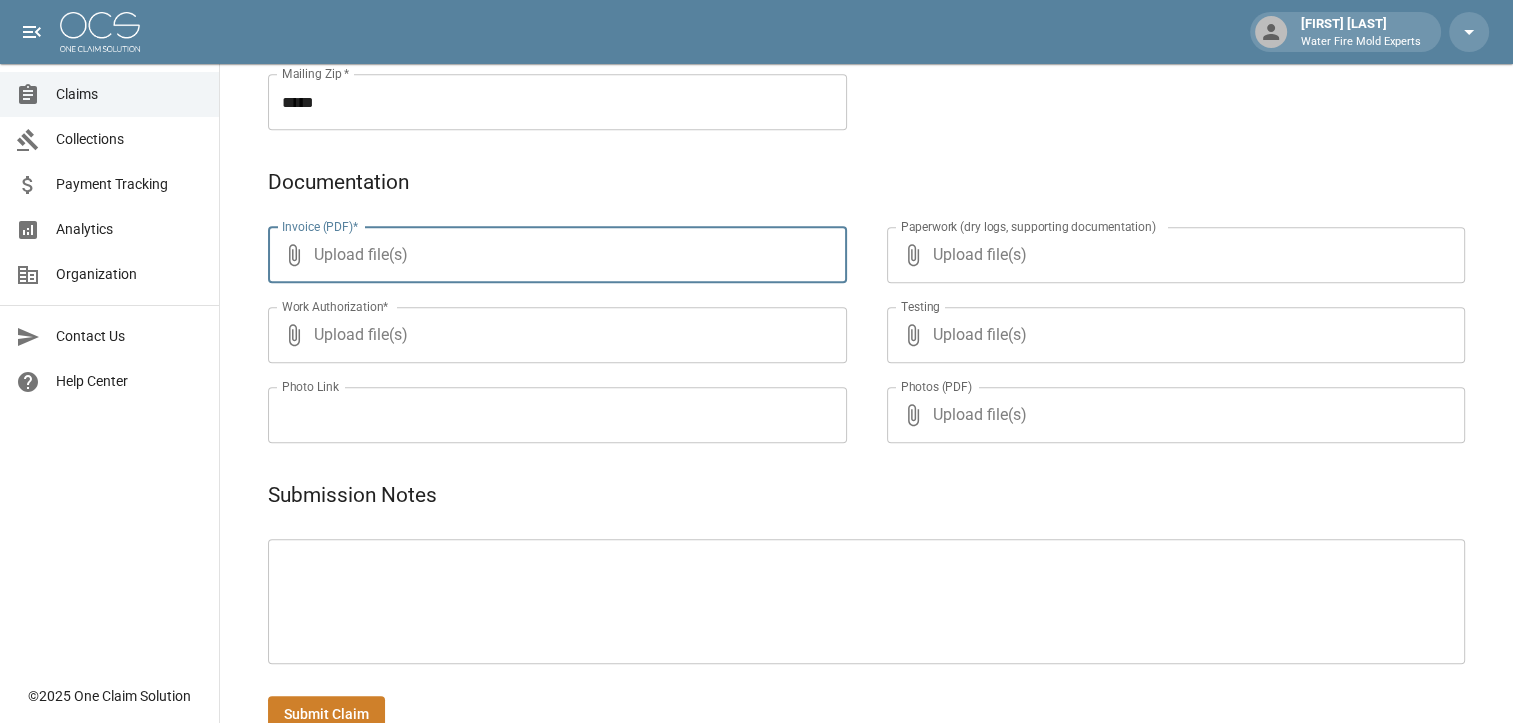 type on "**********" 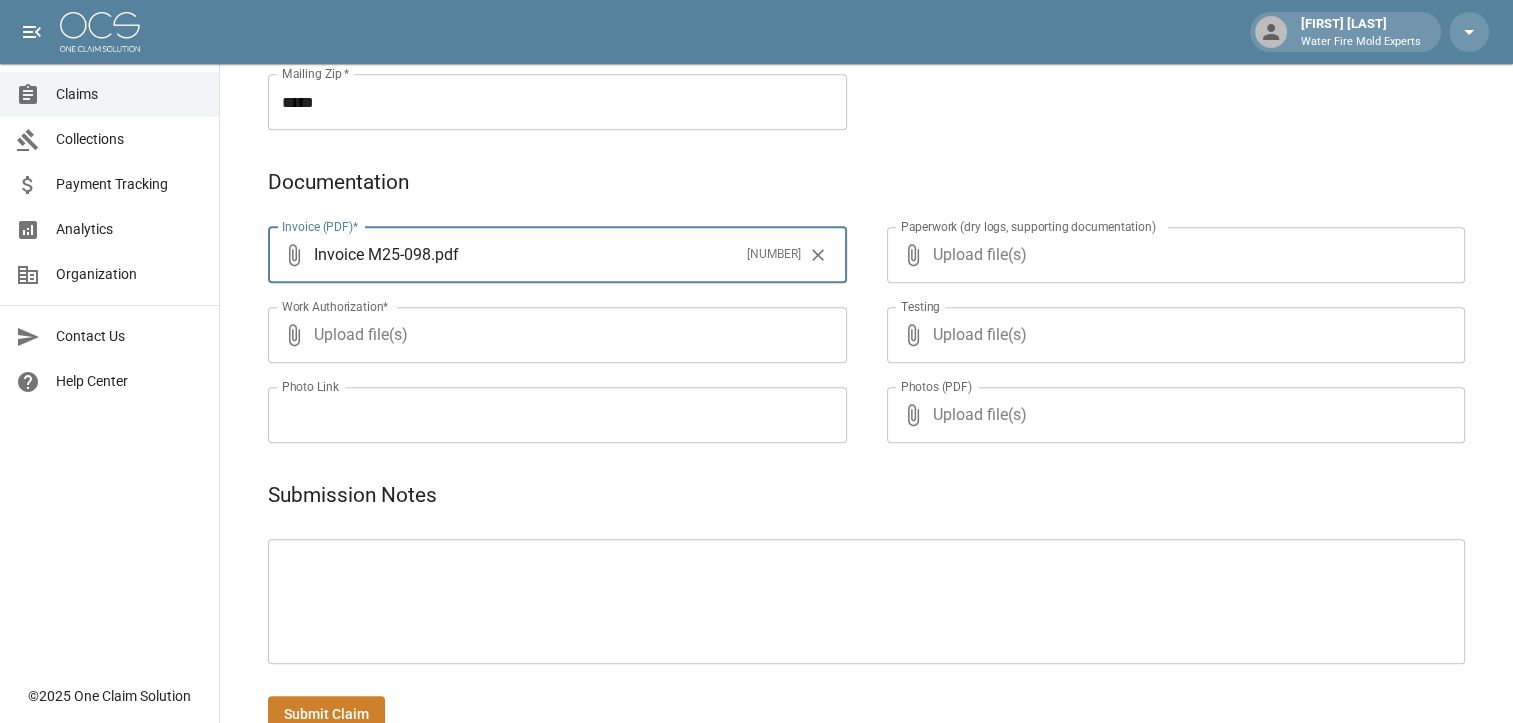click on "Upload file(s)" at bounding box center [553, 335] 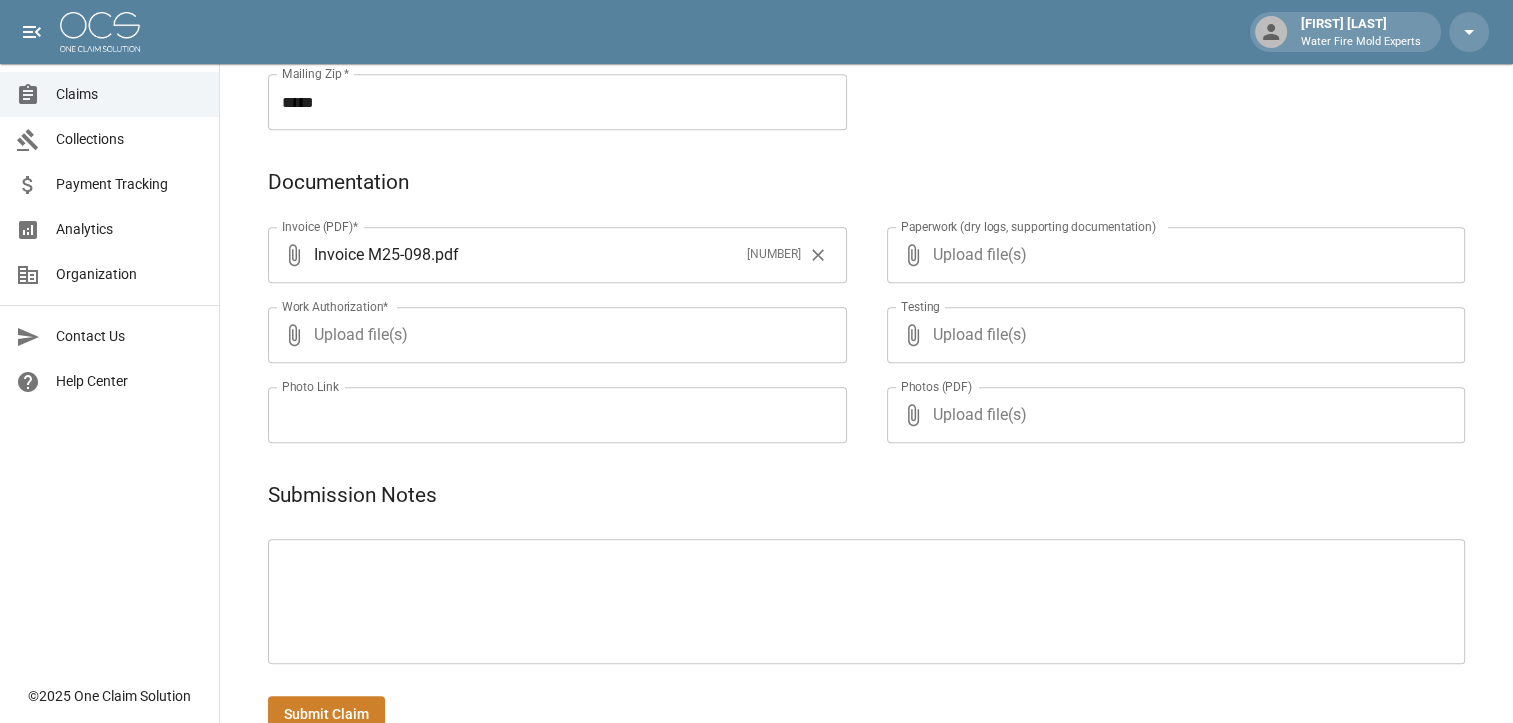 type on "**********" 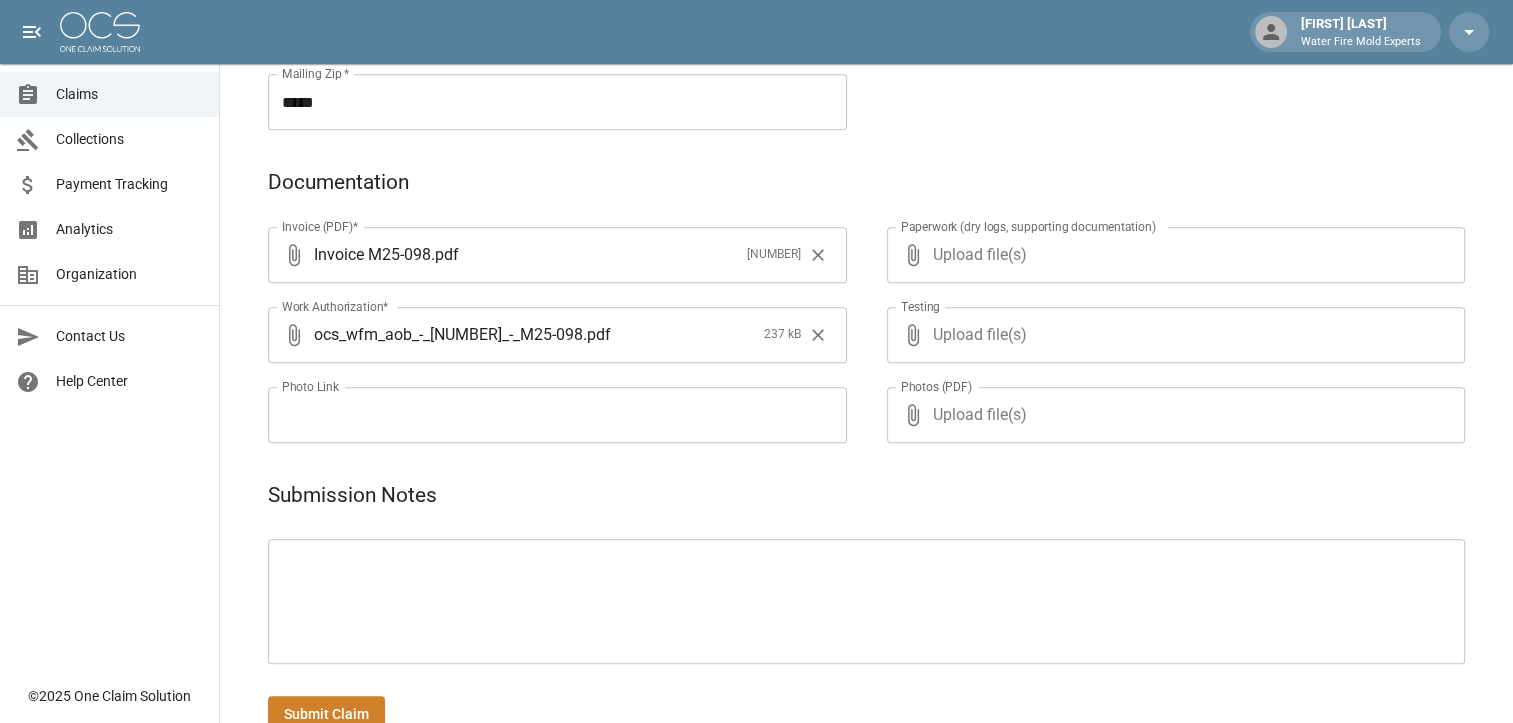 click on "Upload file(s)" at bounding box center [1172, 255] 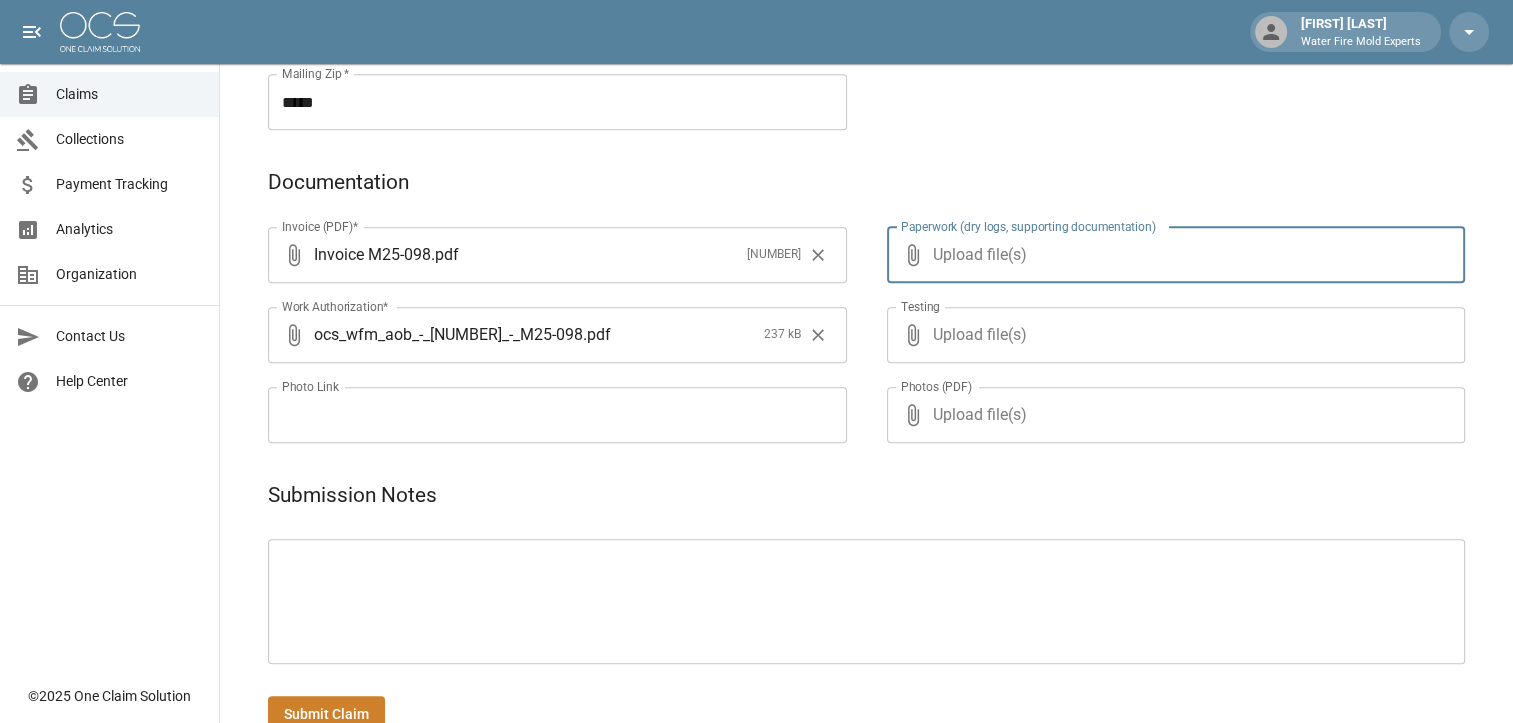 type on "**********" 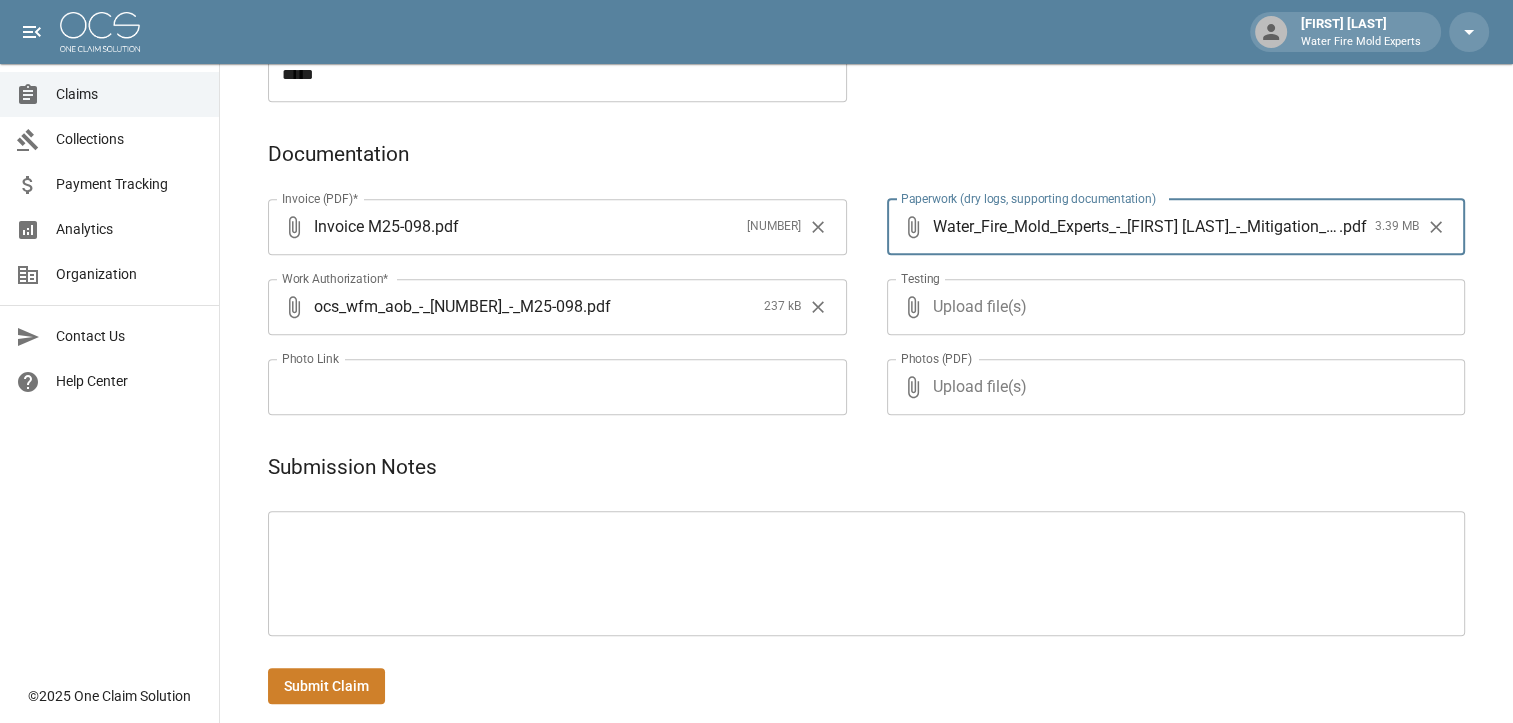 scroll, scrollTop: 948, scrollLeft: 0, axis: vertical 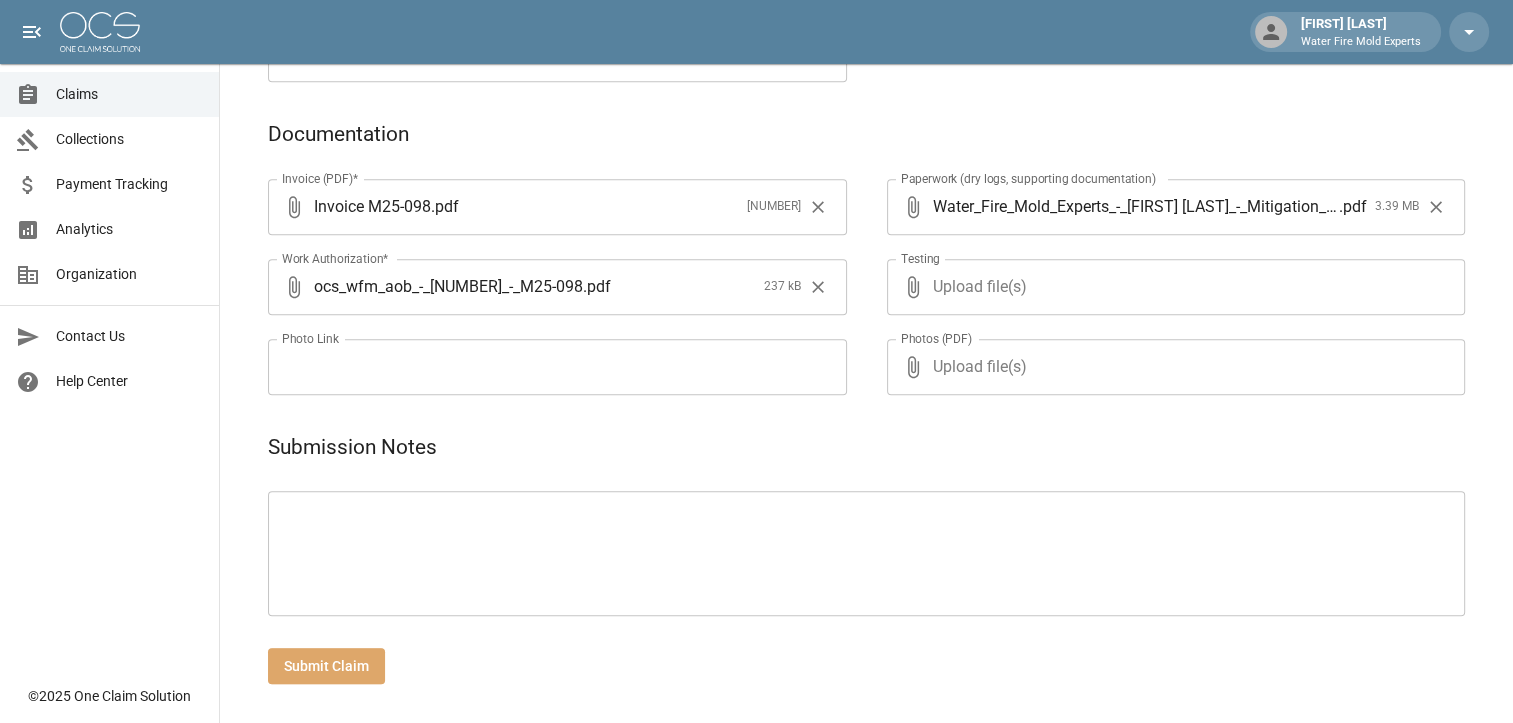 click on "Submit Claim" at bounding box center (326, 666) 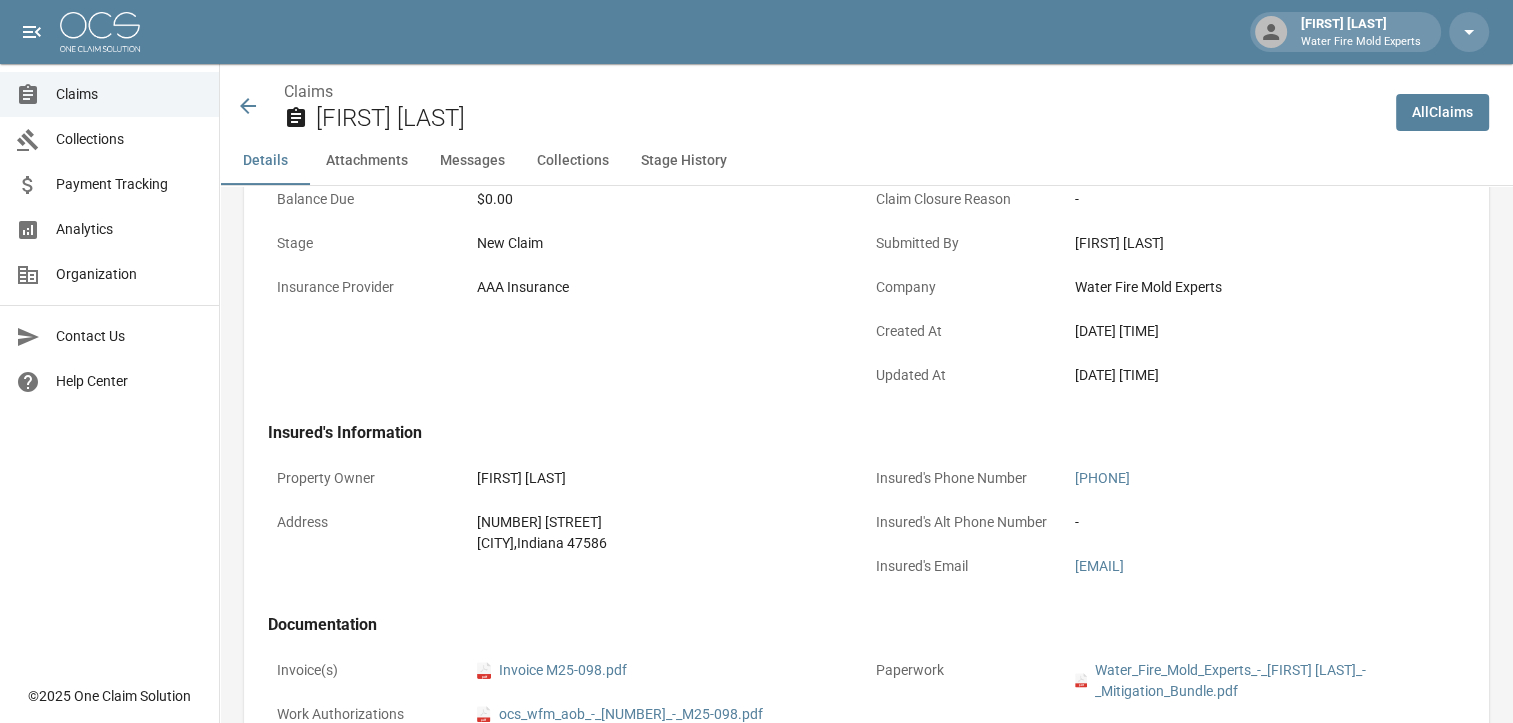 scroll, scrollTop: 100, scrollLeft: 0, axis: vertical 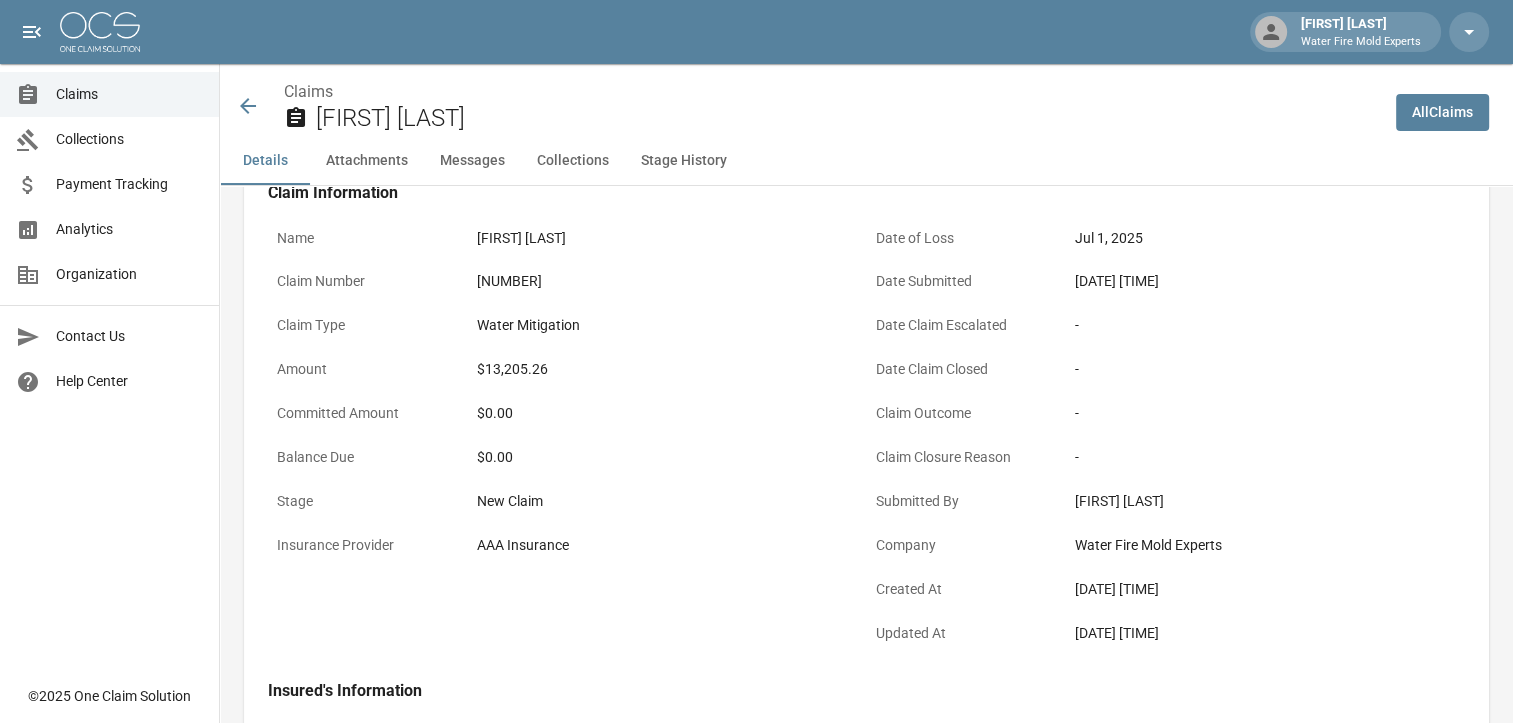 click on "All  Claims" at bounding box center [1442, 112] 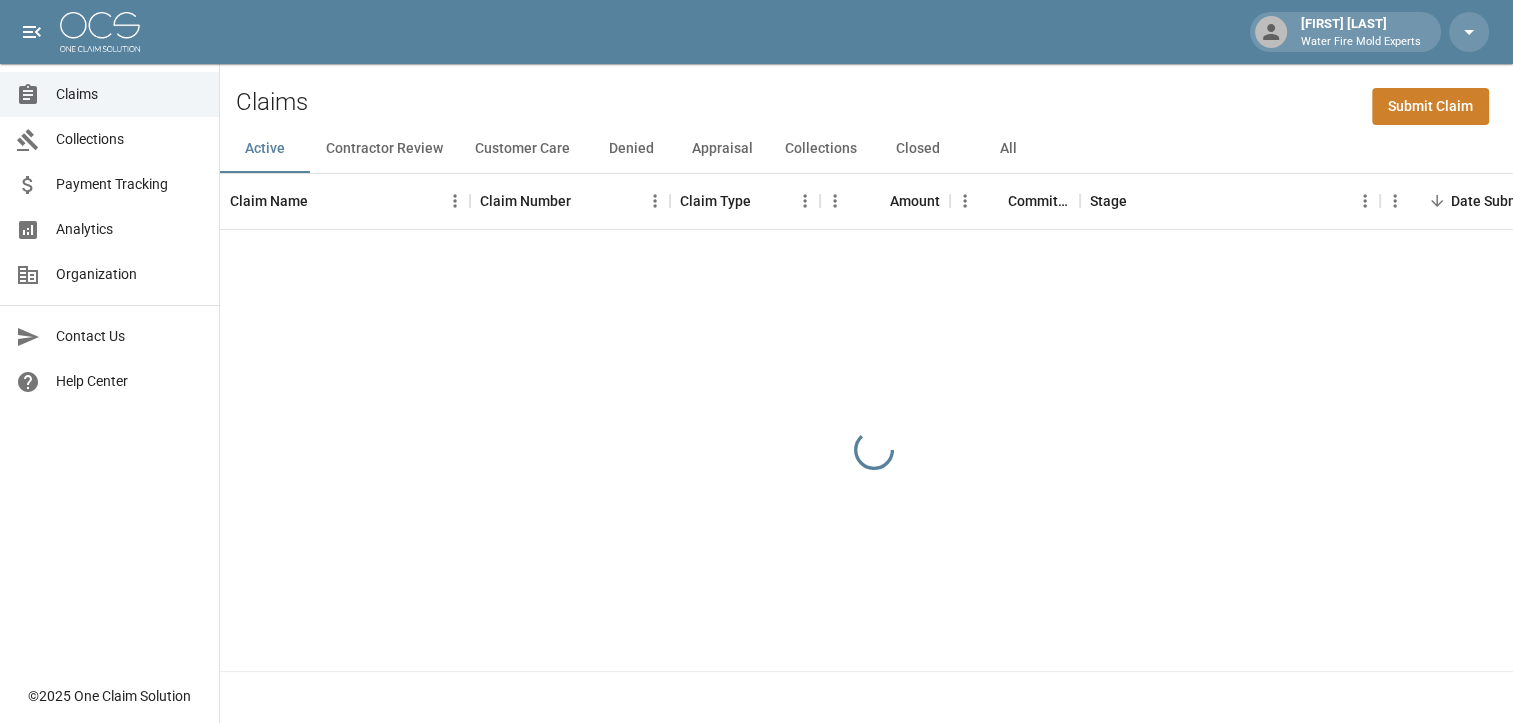 scroll, scrollTop: 0, scrollLeft: 0, axis: both 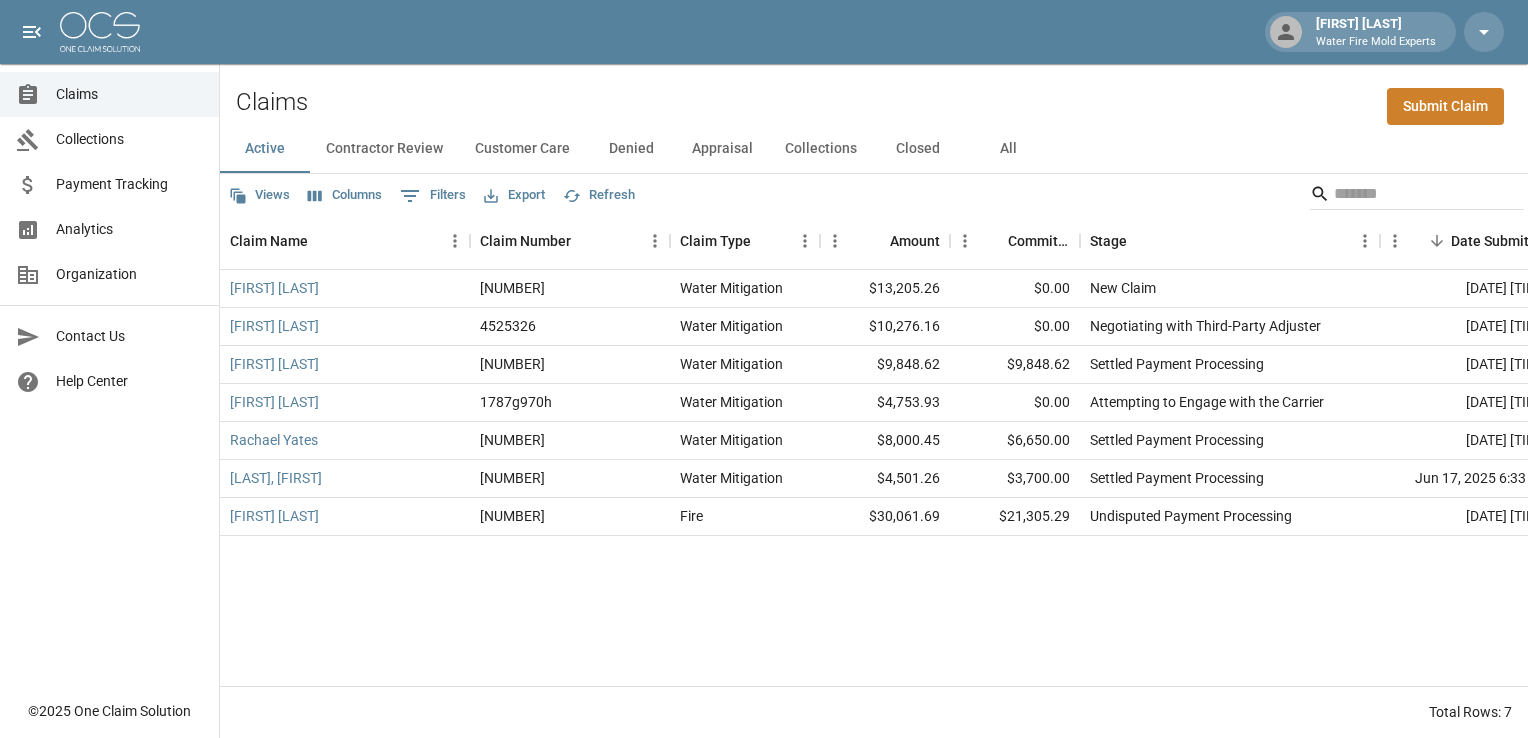 click on "Submit Claim" at bounding box center (1445, 106) 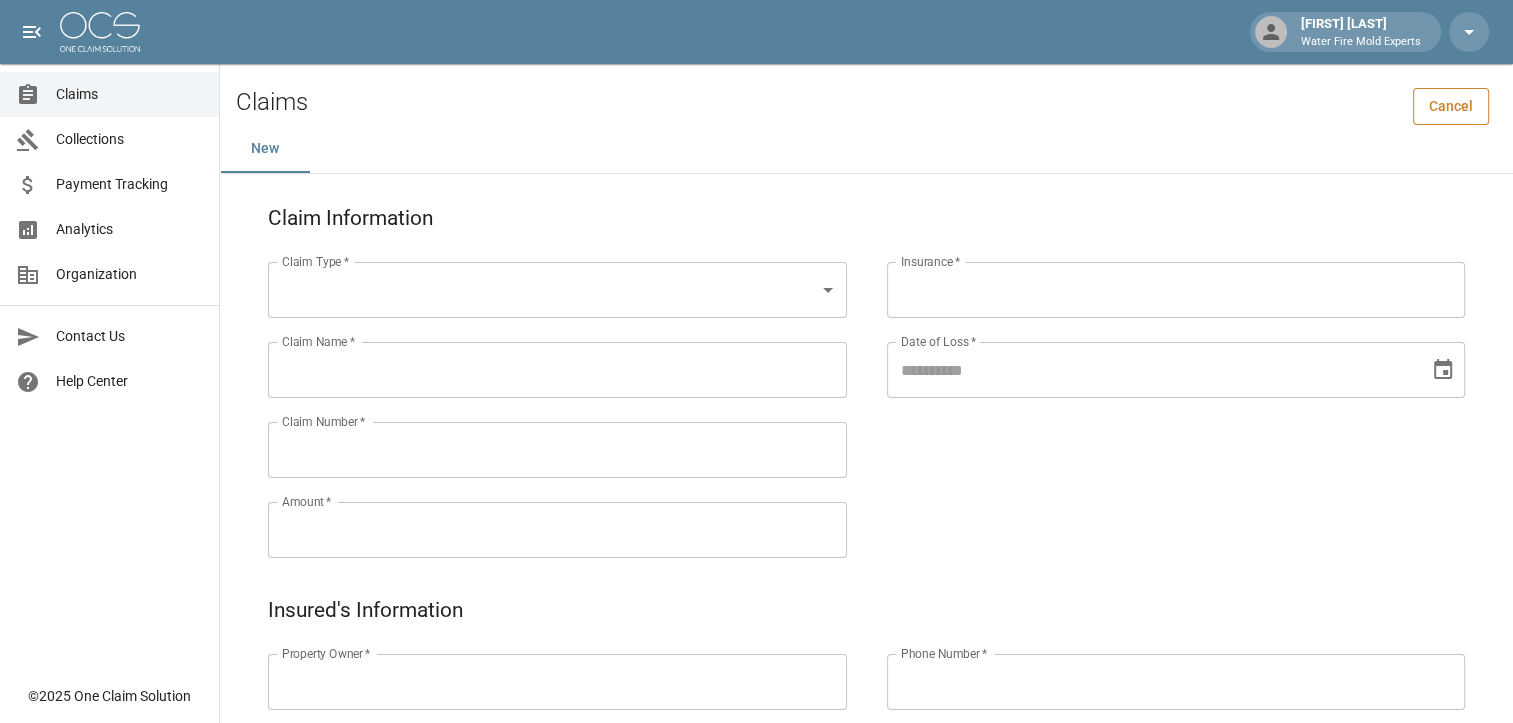 click on "Cancel" at bounding box center (1451, 106) 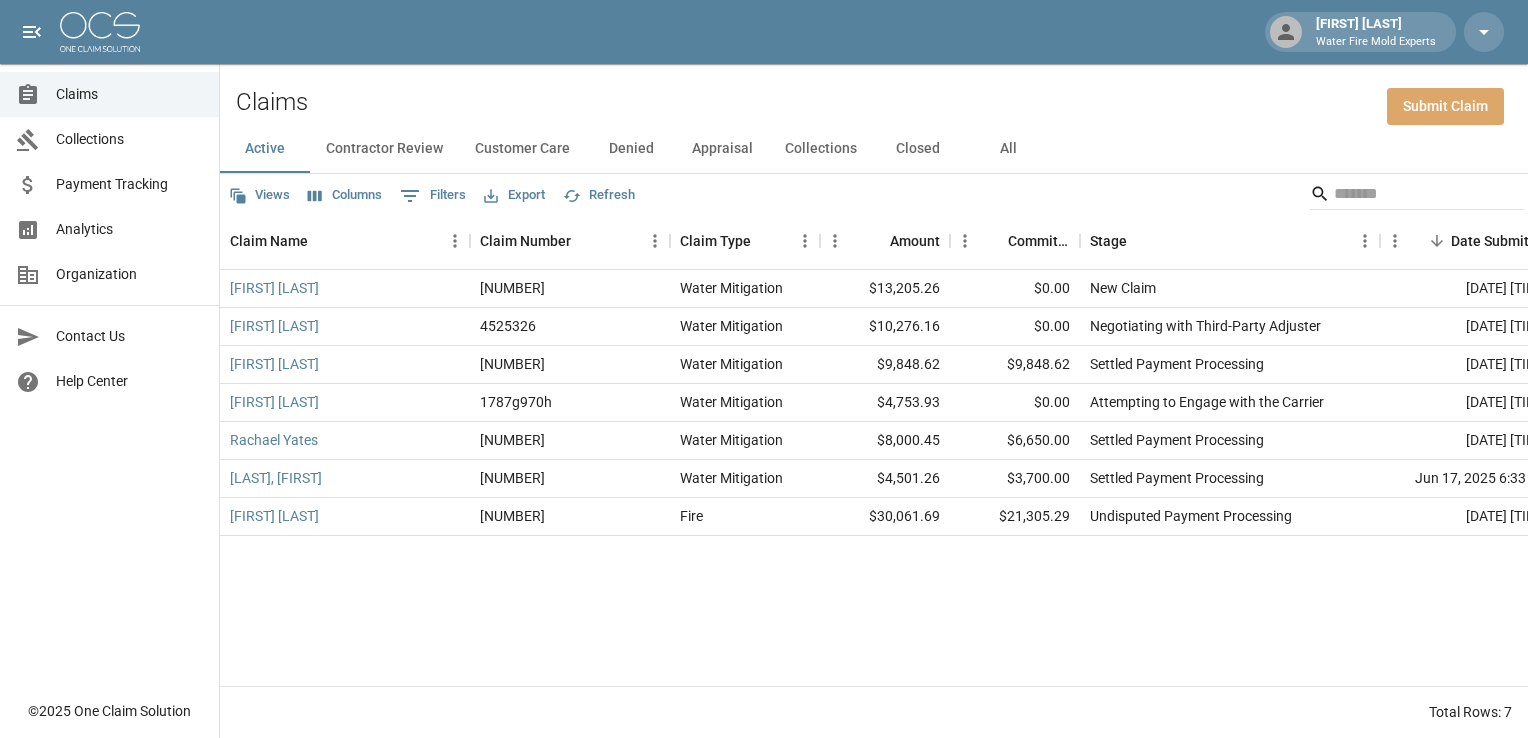 click on "Submit Claim" at bounding box center [1445, 106] 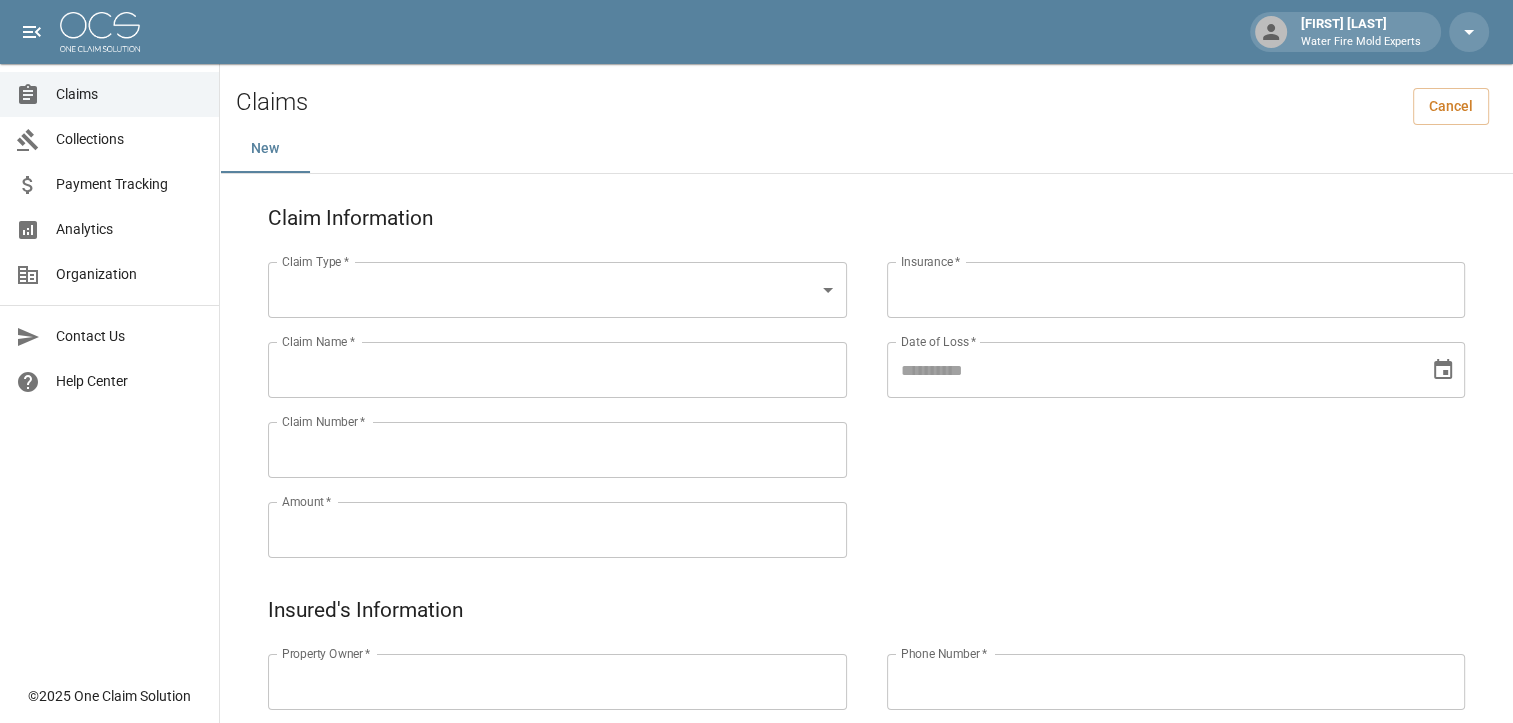 click on "Claim Information Claim Type   * ​ Claim Type   * Claim Name   * Claim Name   * Claim Number   * Claim Number   * Amount   * Amount   * Insurance   * Insurance   * Date of Loss   * Date of Loss   * Insured's Information Property Owner   * Property Owner   * Mailing Address   * Mailing Address   * Mailing City   * Mailing City   * Mailing State   * Mailing State   * Mailing Zip   * Mailing Zip   * Phone Number   * Phone Number   * Alt. Phone Number Alt. Phone Number Email Email Documentation Invoice (PDF)* ​ Upload file(s) Invoice (PDF)* Work Authorization* ​ Upload file(s) Work Authorization* Photo Link Photo Link Paperwork (dry logs, supporting documentation) ​ Upload file(s) Paperwork (dry logs, supporting documentation) Testing ​ Upload file(s) Testing Photos (PDF) ​ *" at bounding box center (756, 836) 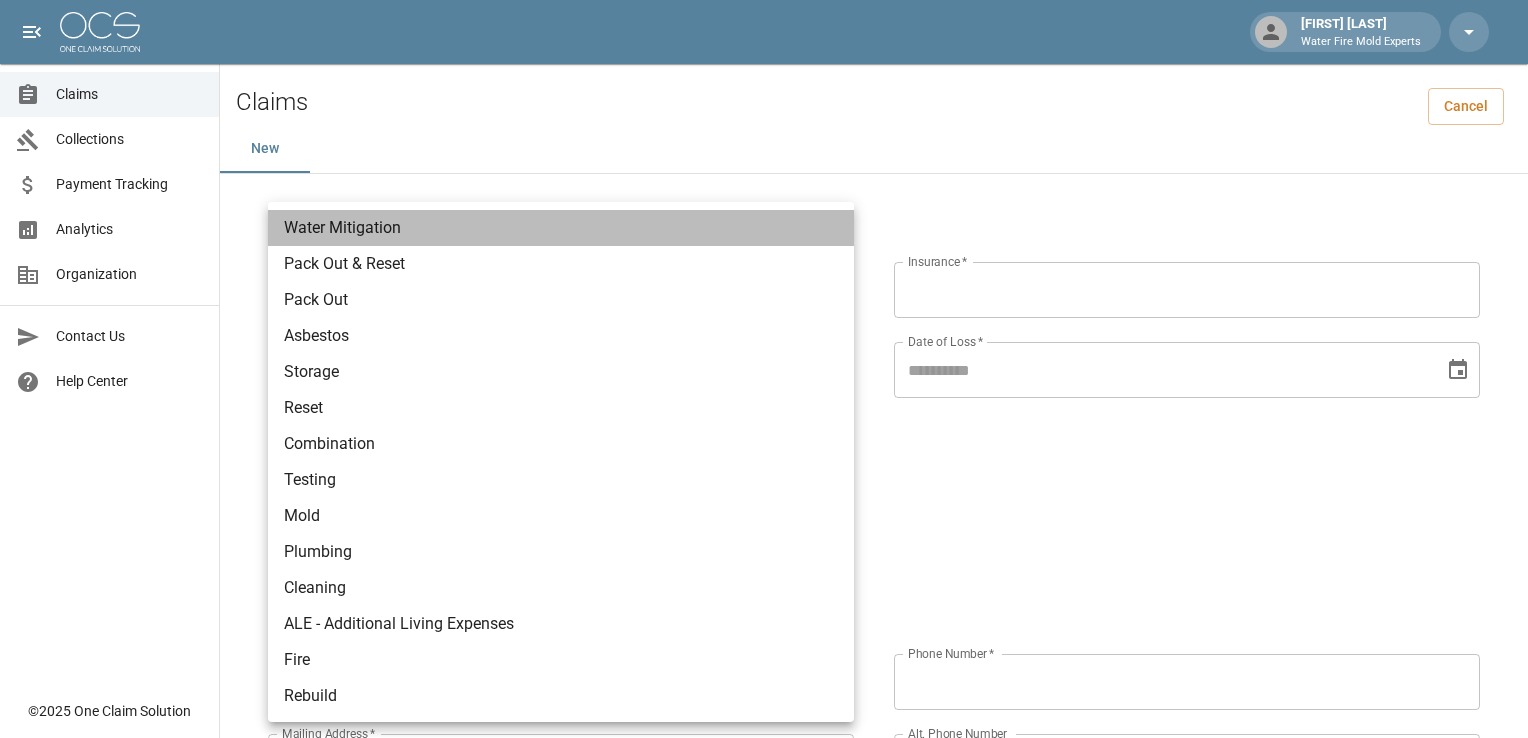 click on "Water Mitigation" at bounding box center (561, 228) 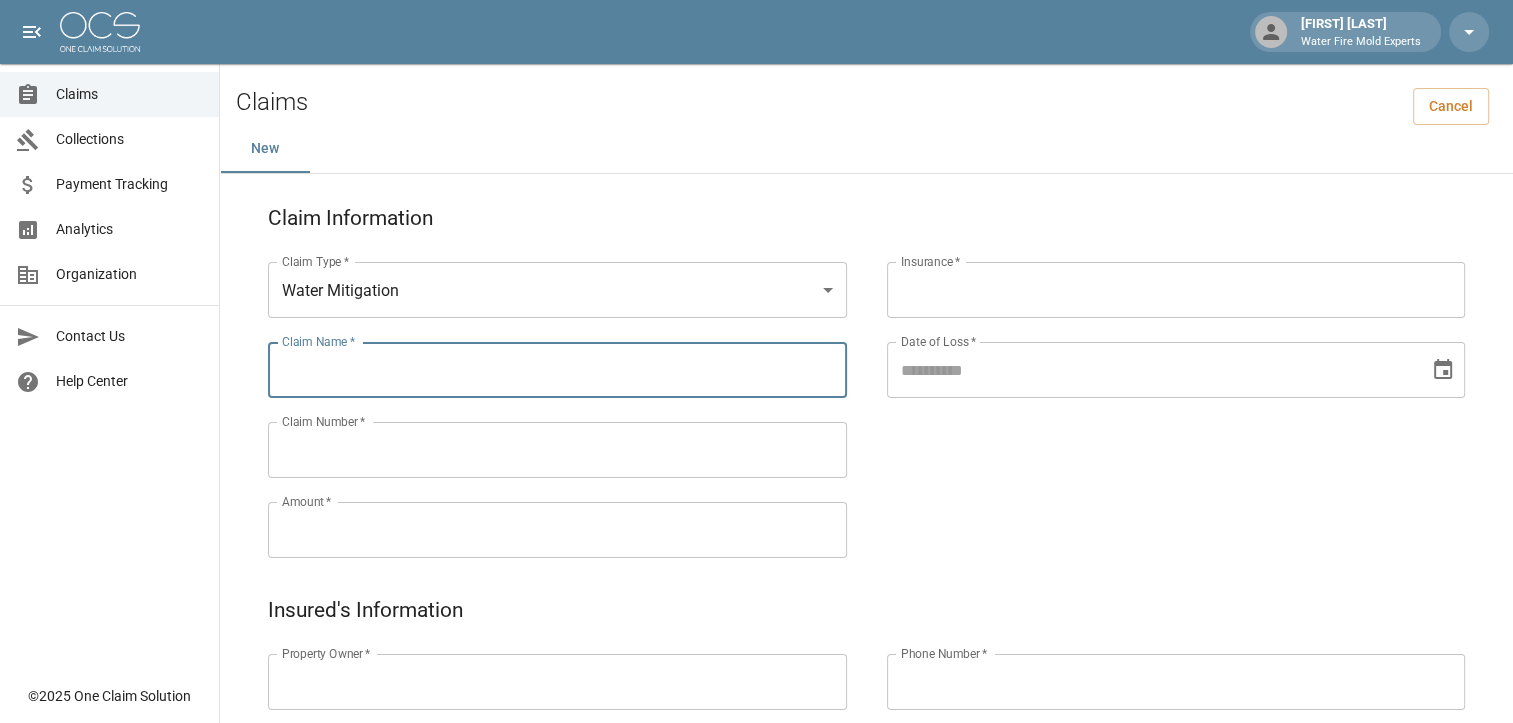 drag, startPoint x: 369, startPoint y: 372, endPoint x: 291, endPoint y: 372, distance: 78 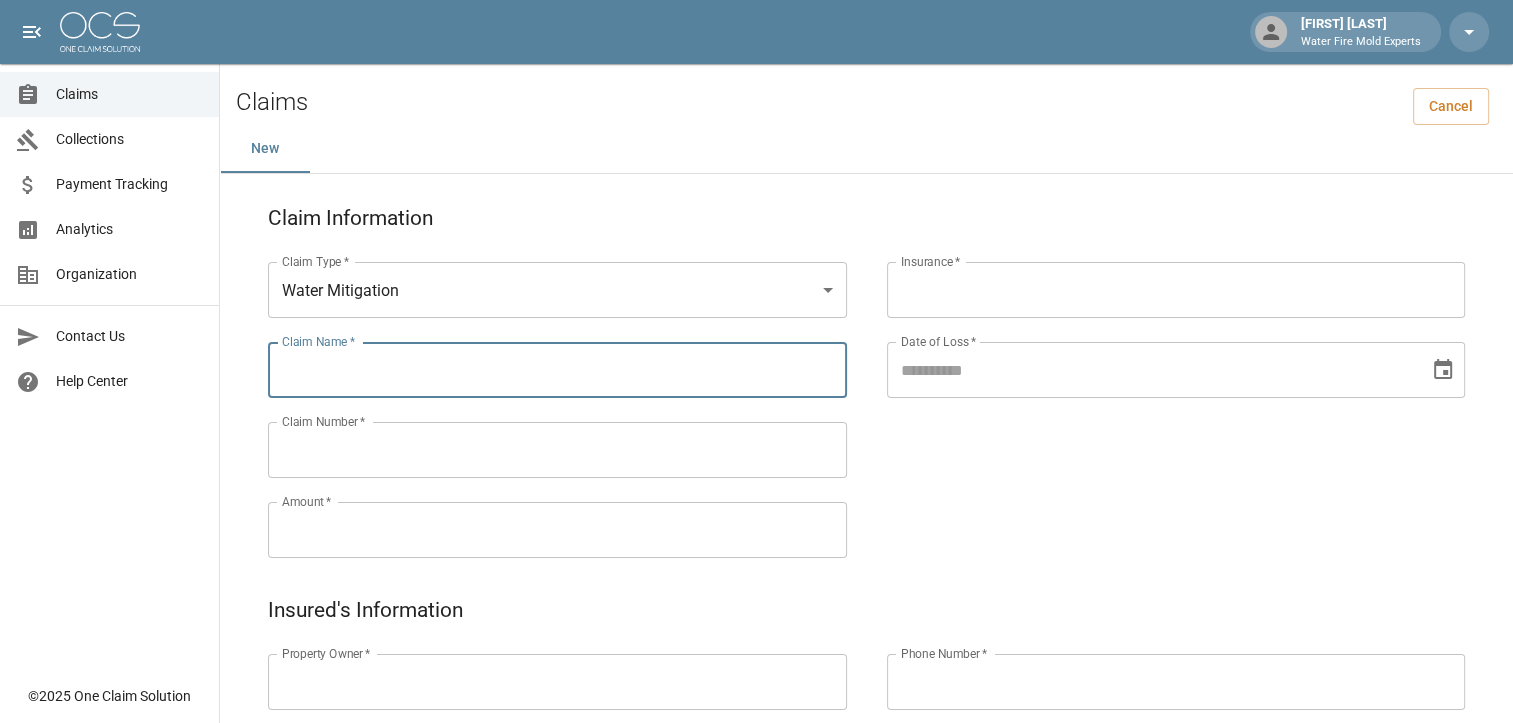 click on "Claim Name   *" at bounding box center (557, 370) 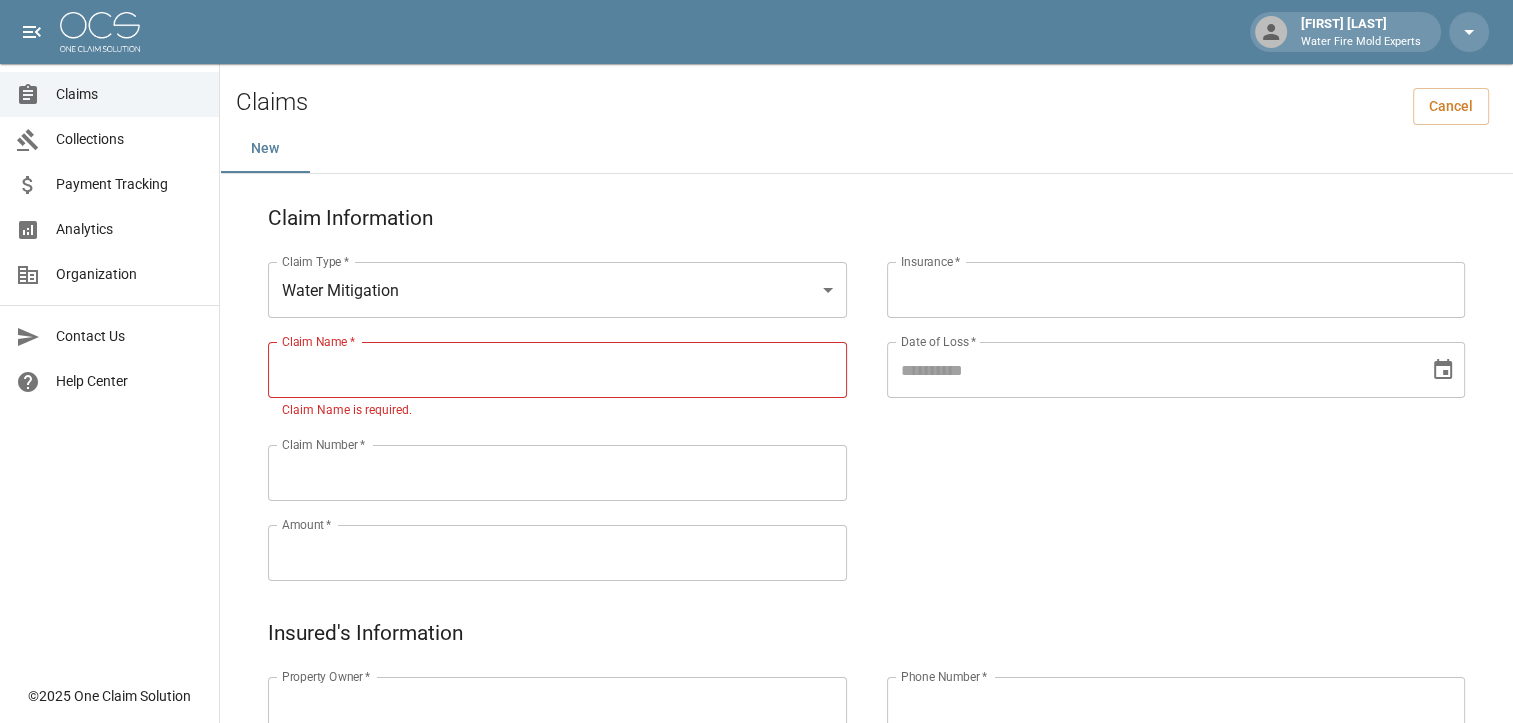 click on "Claim Name   *" at bounding box center (557, 370) 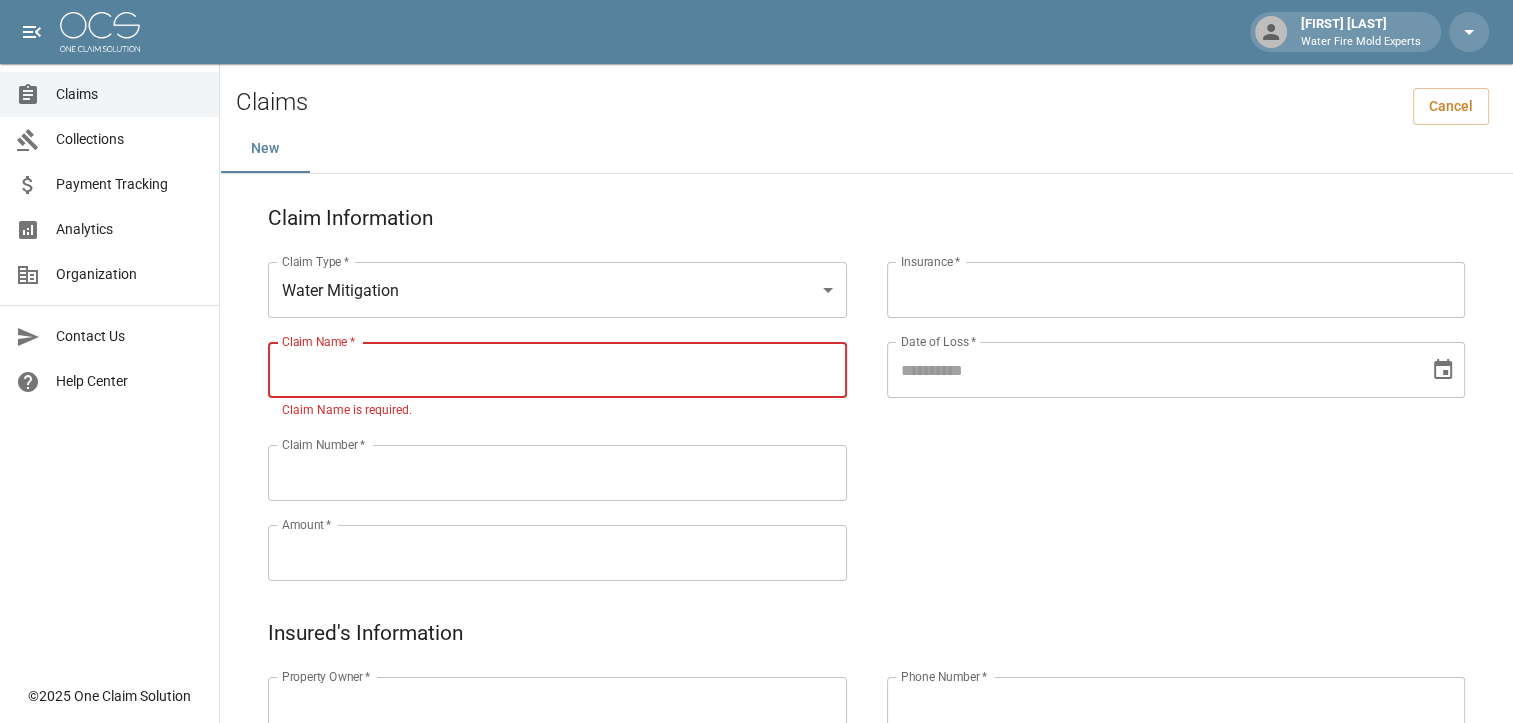 paste on "**********" 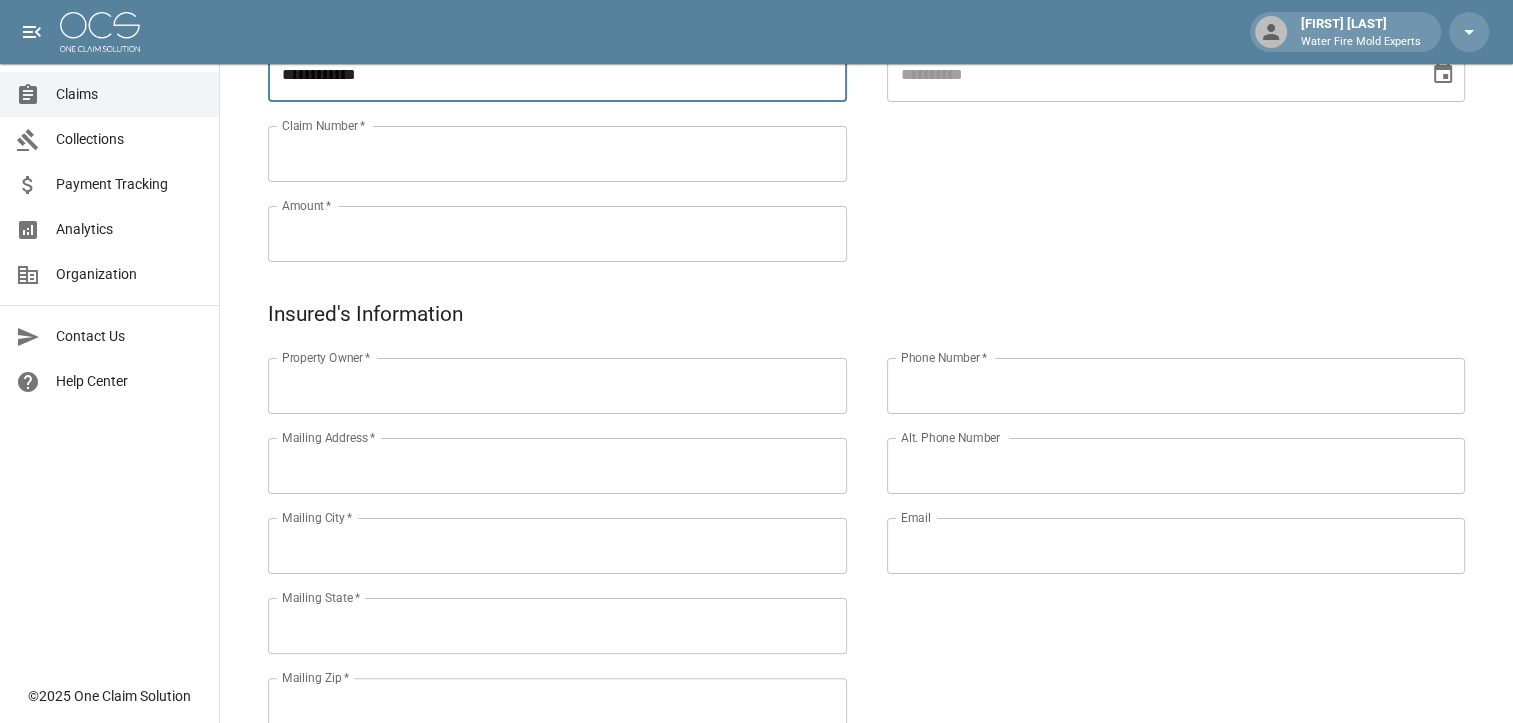 scroll, scrollTop: 300, scrollLeft: 0, axis: vertical 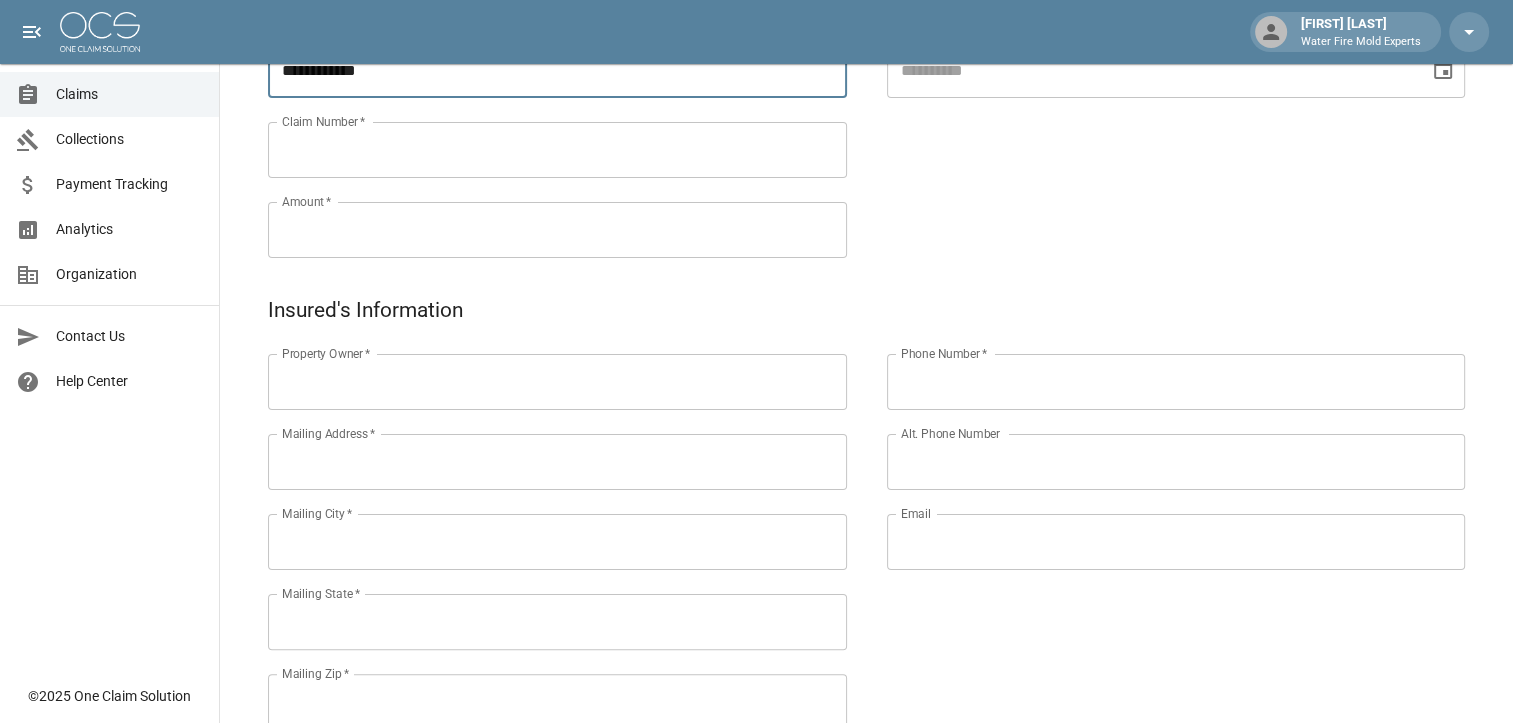 type on "**********" 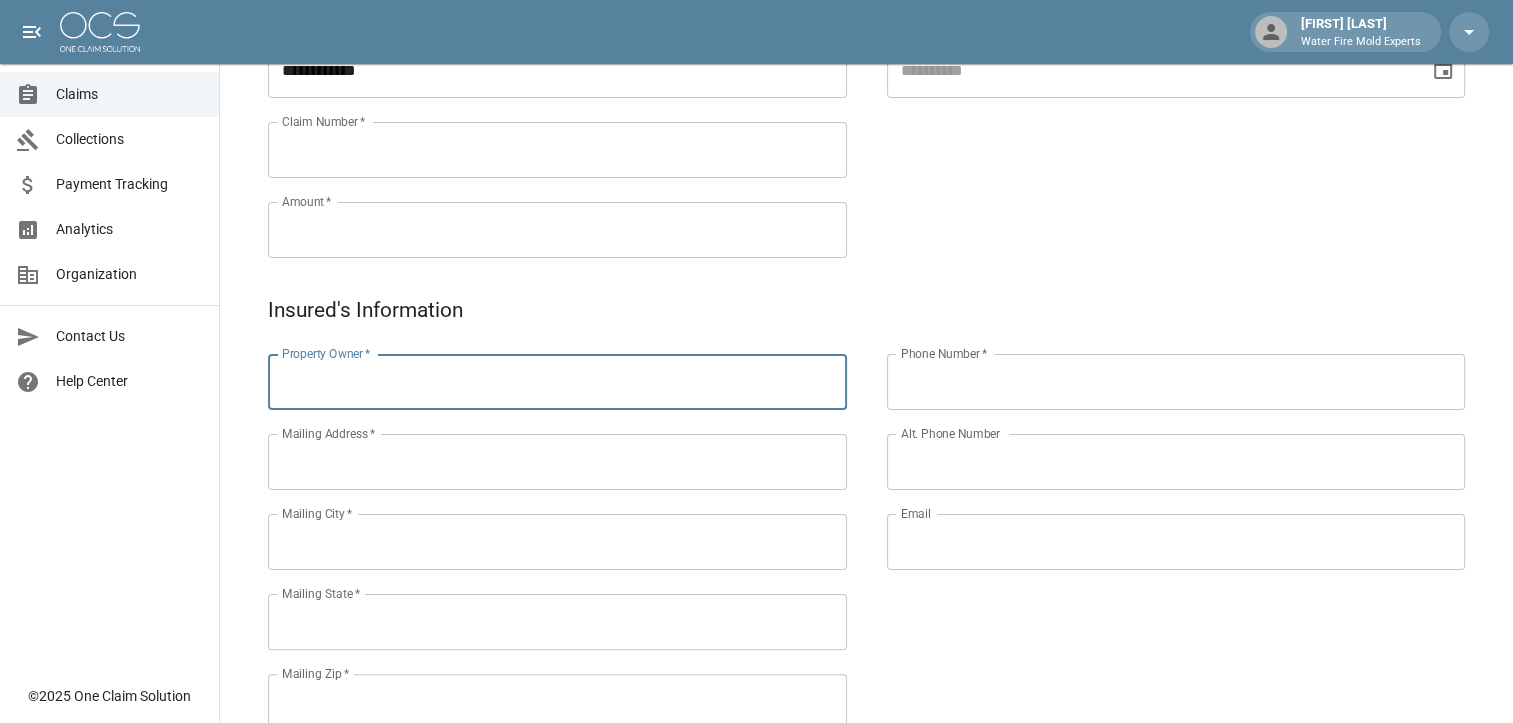 paste on "**********" 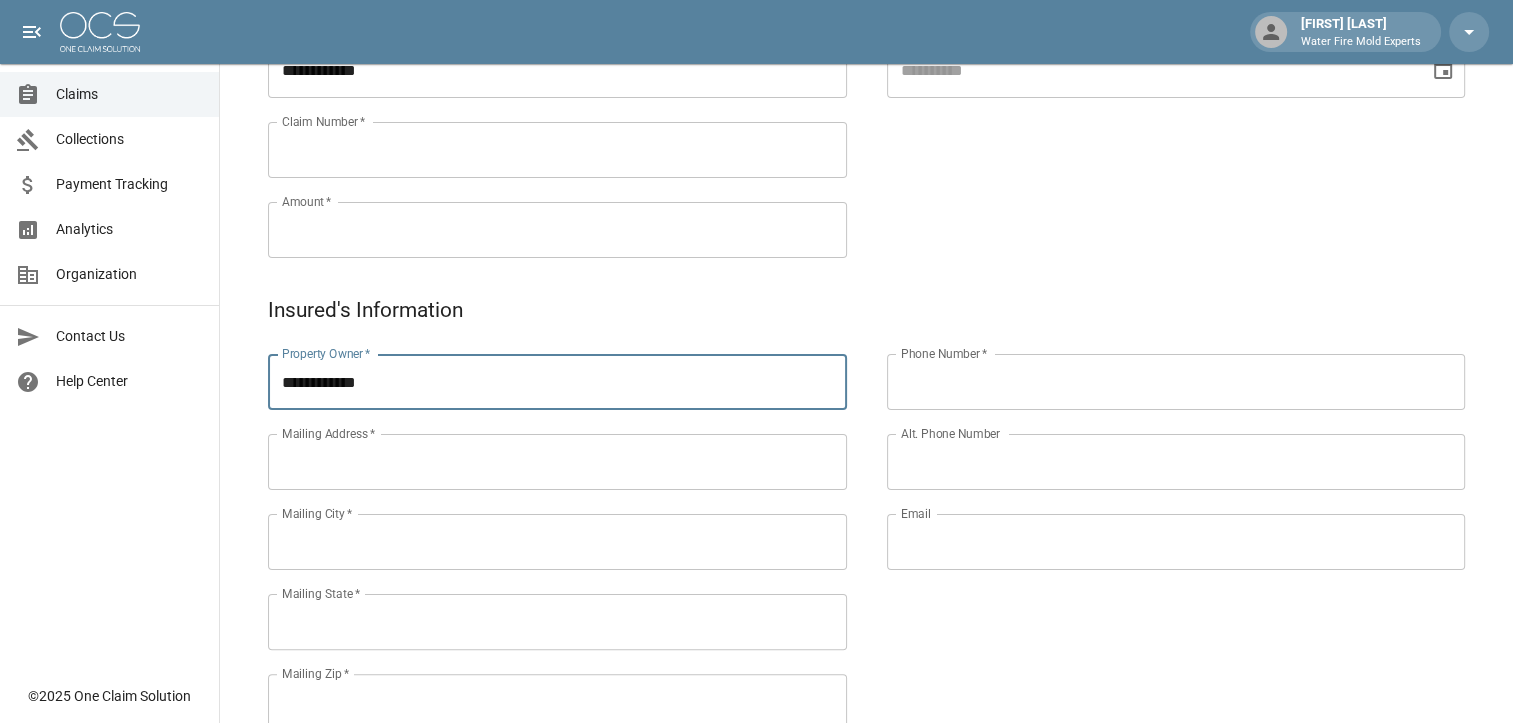 type on "**********" 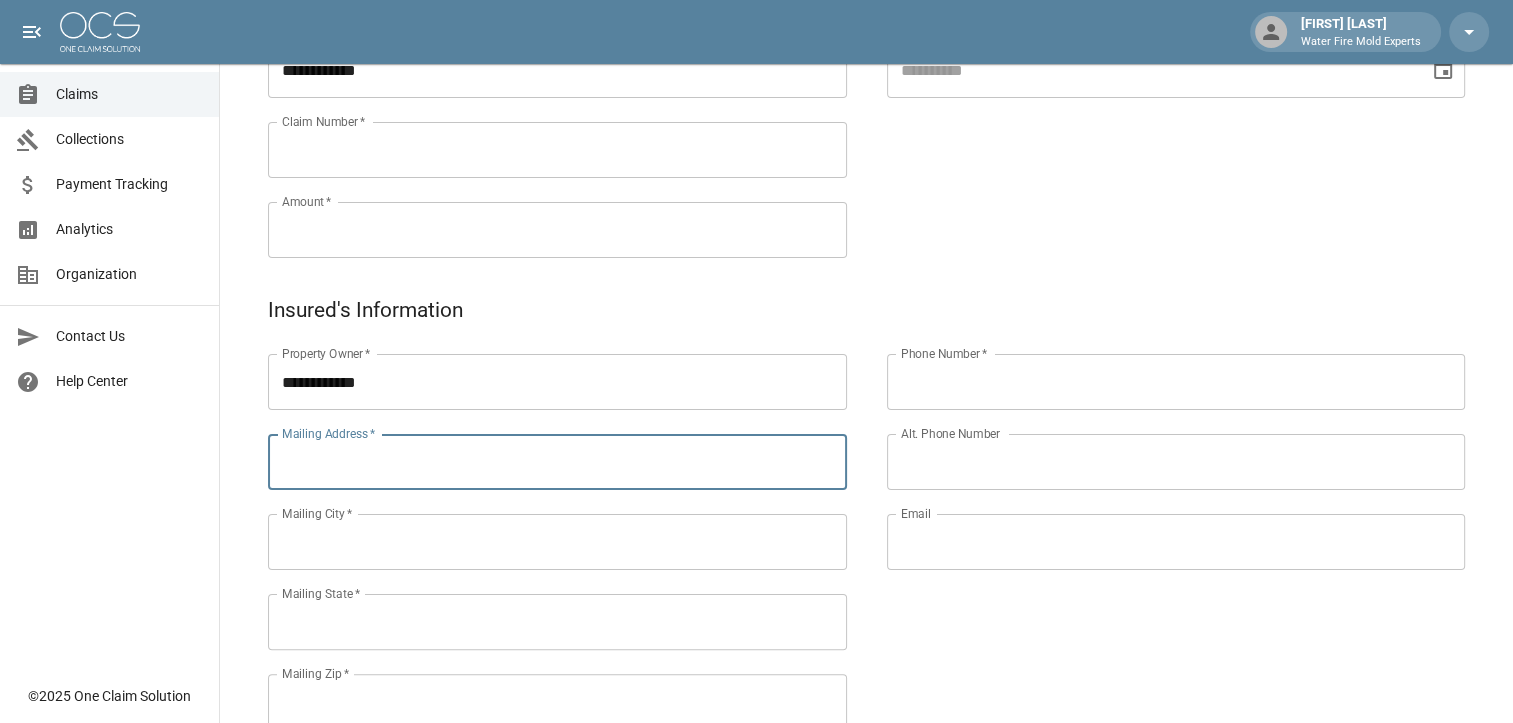 click on "Mailing Address   *" at bounding box center [557, 462] 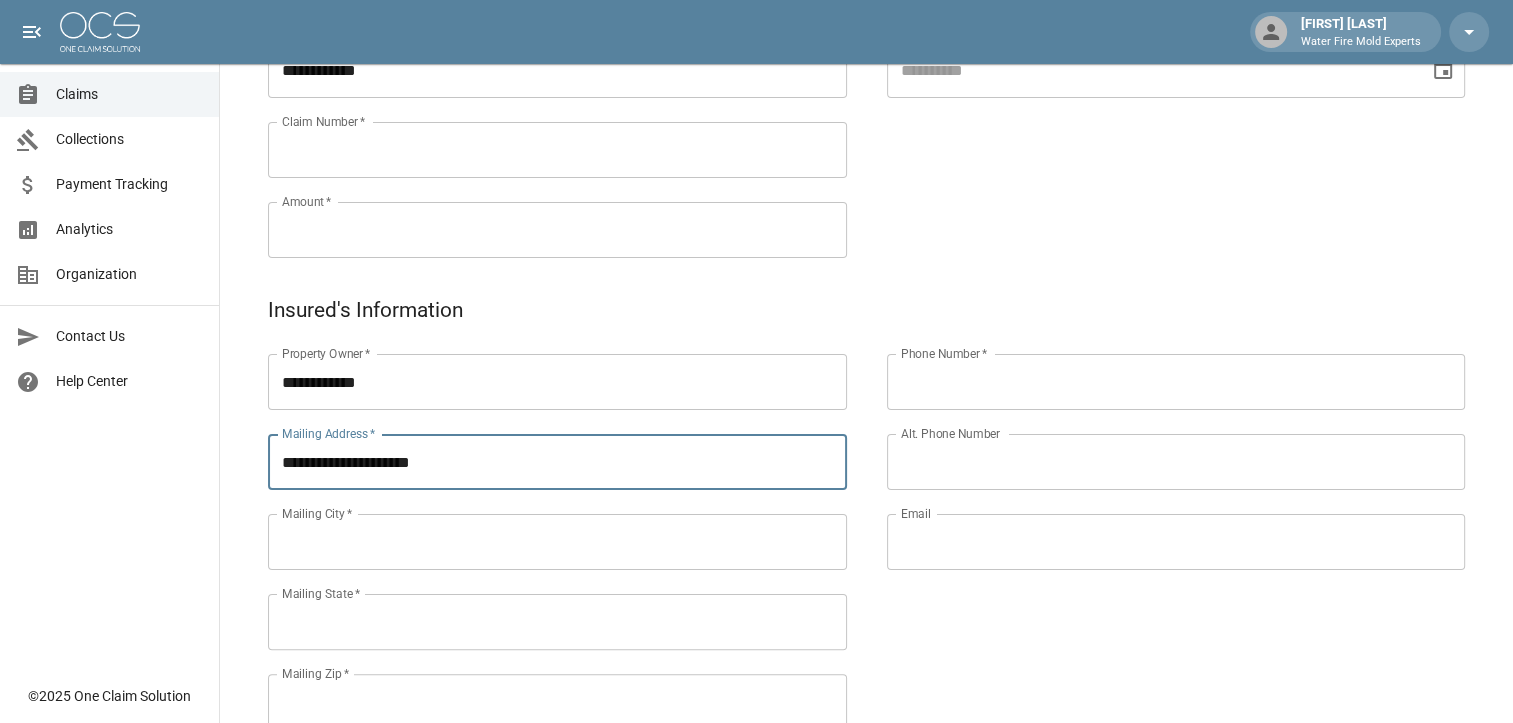 type on "**********" 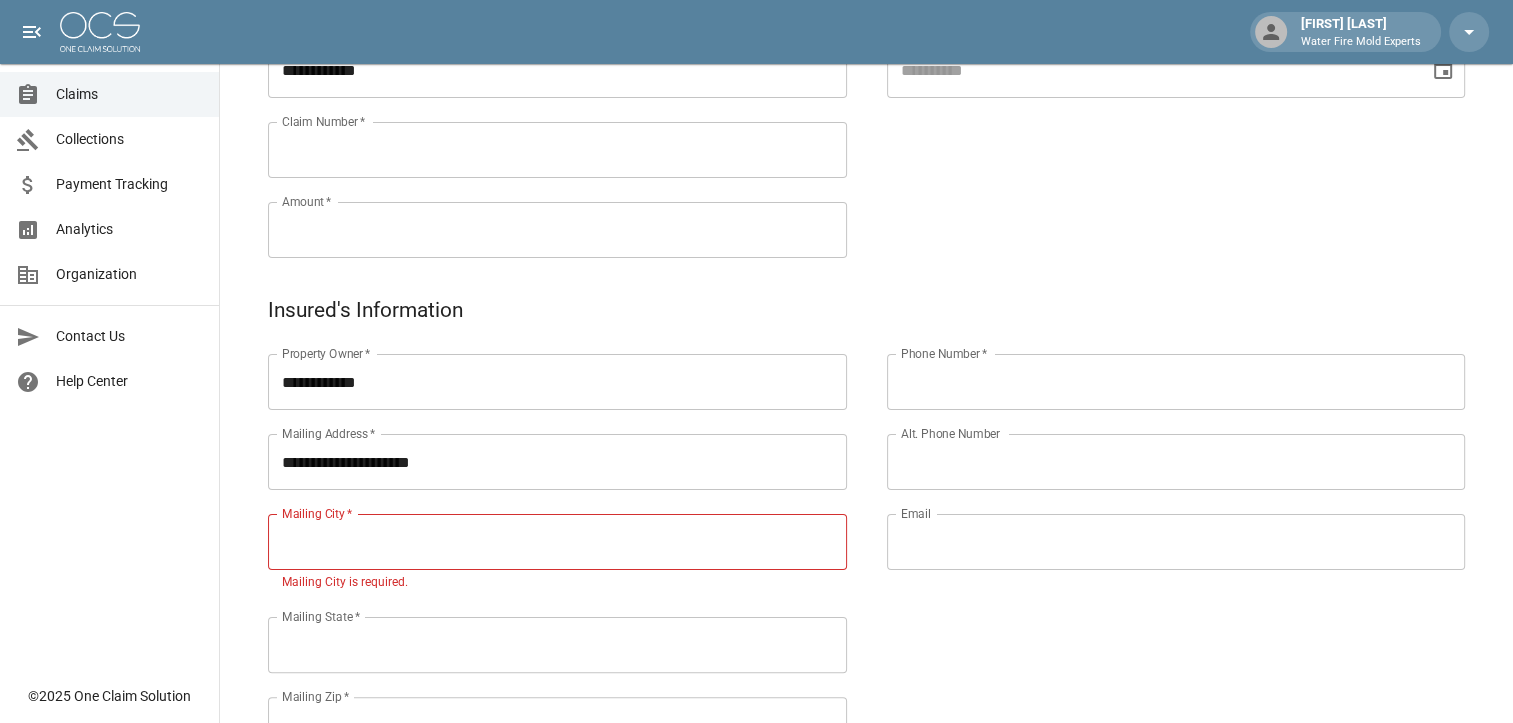 click on "Mailing City   *" at bounding box center (557, 542) 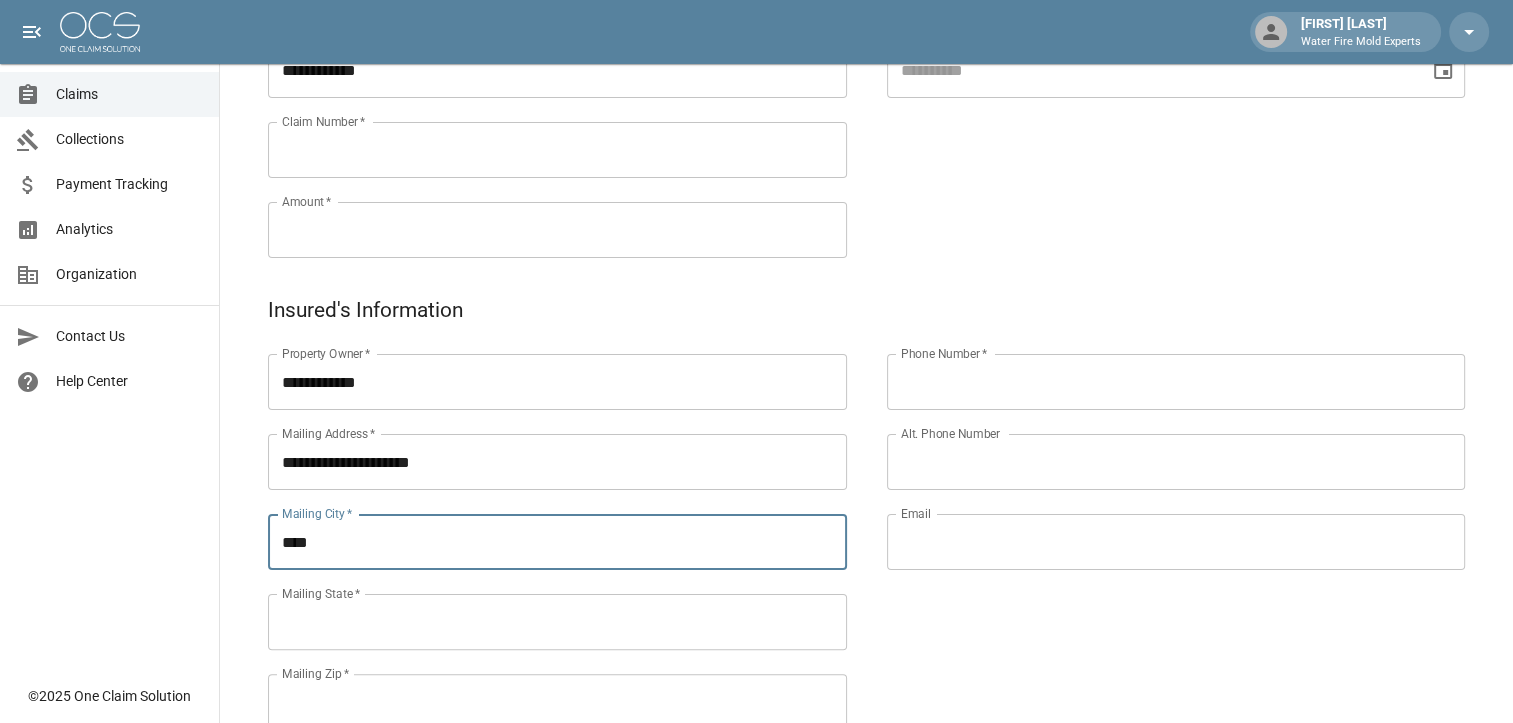type on "**********" 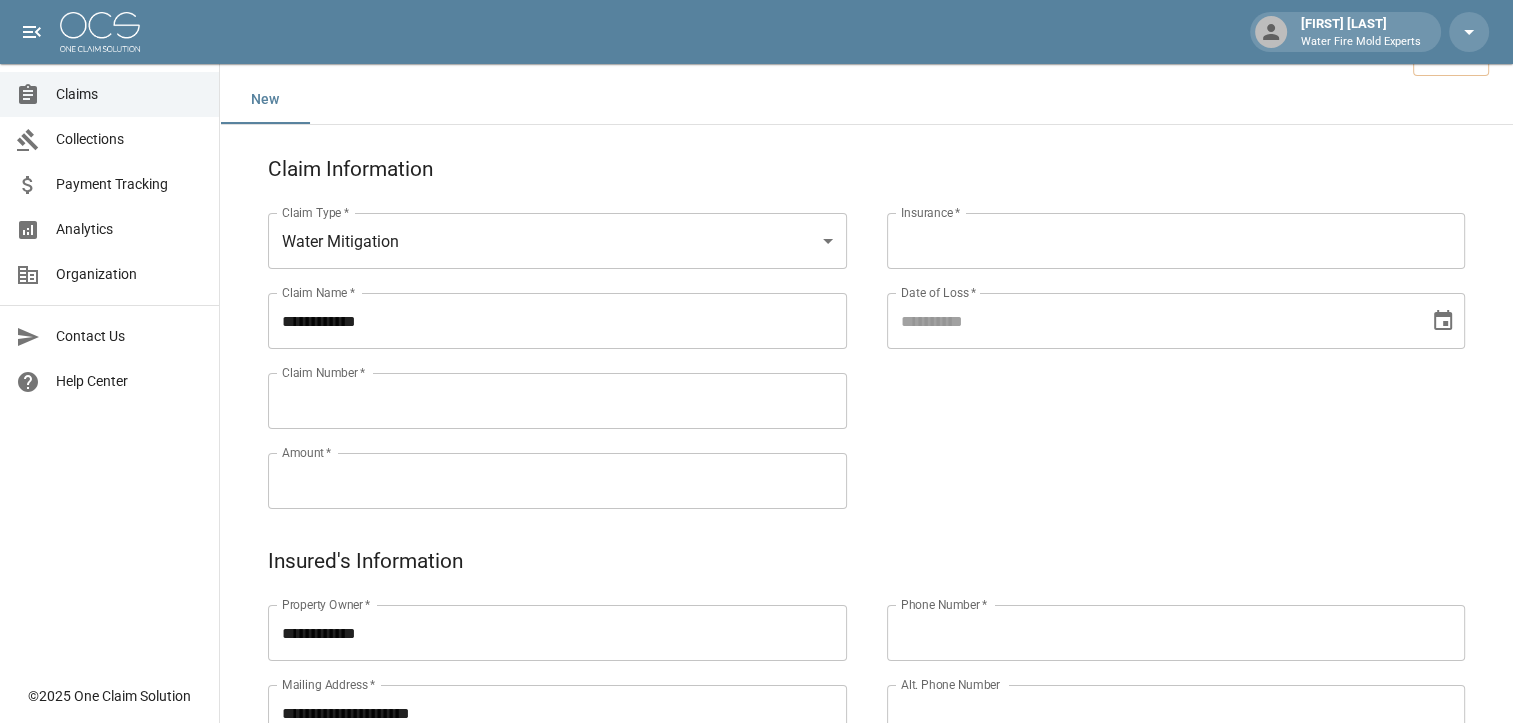 scroll, scrollTop: 0, scrollLeft: 0, axis: both 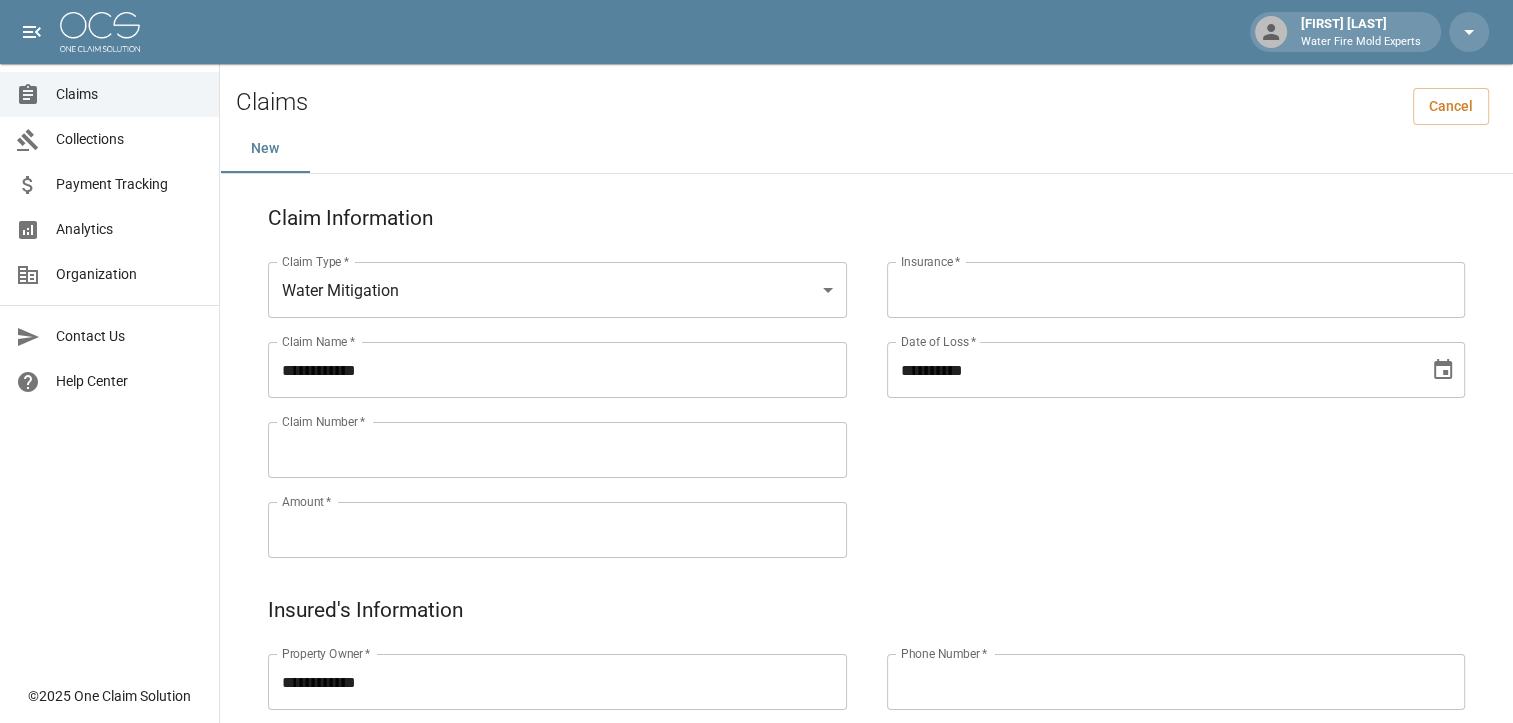 click on "**********" at bounding box center (1151, 370) 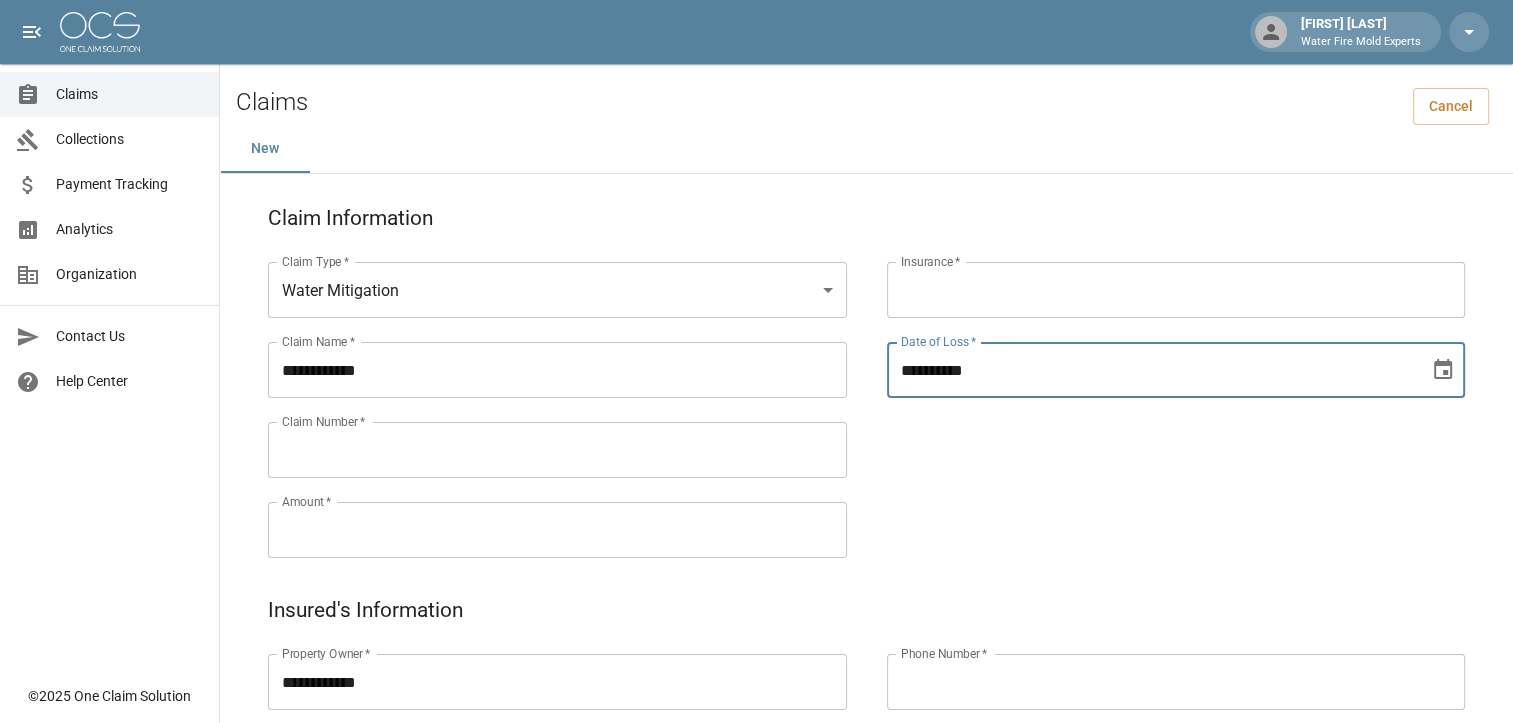 type on "**********" 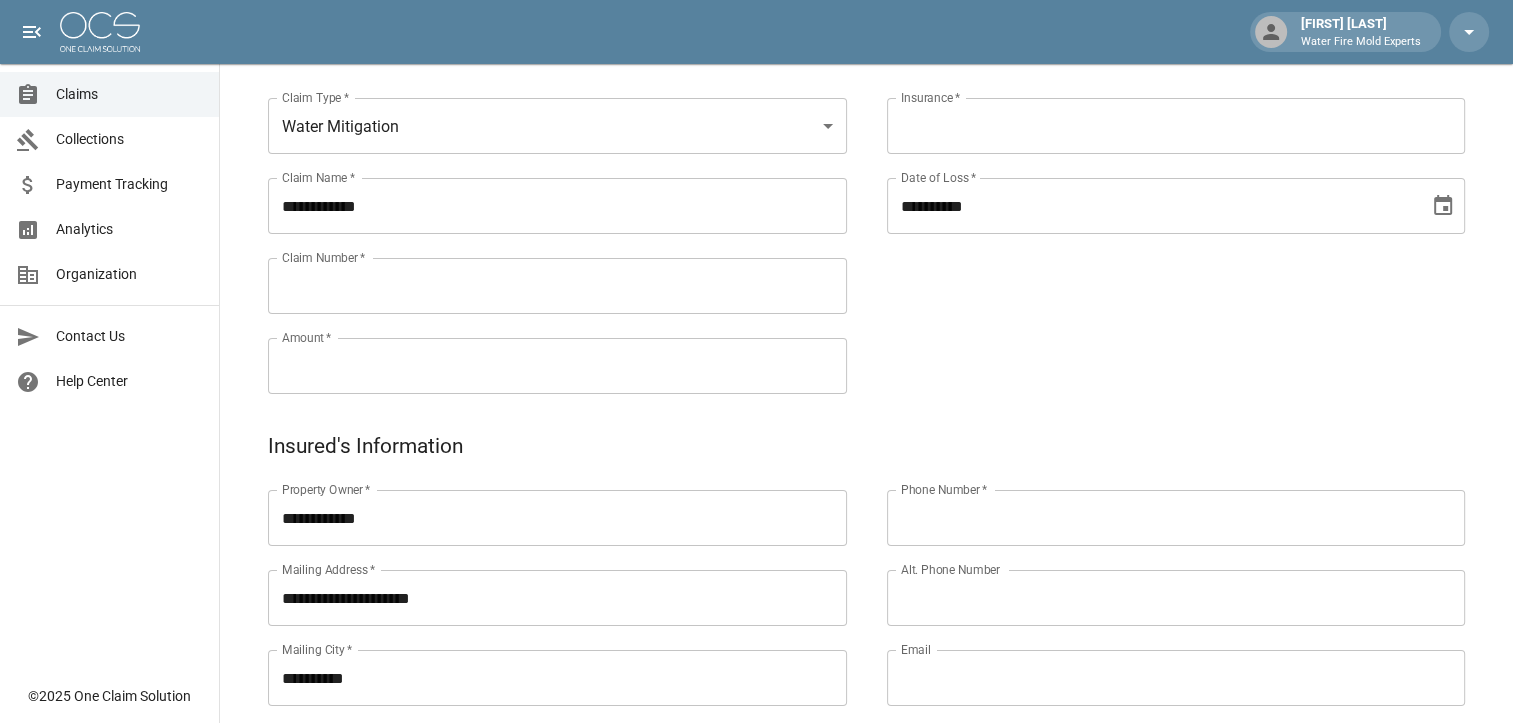 scroll, scrollTop: 200, scrollLeft: 0, axis: vertical 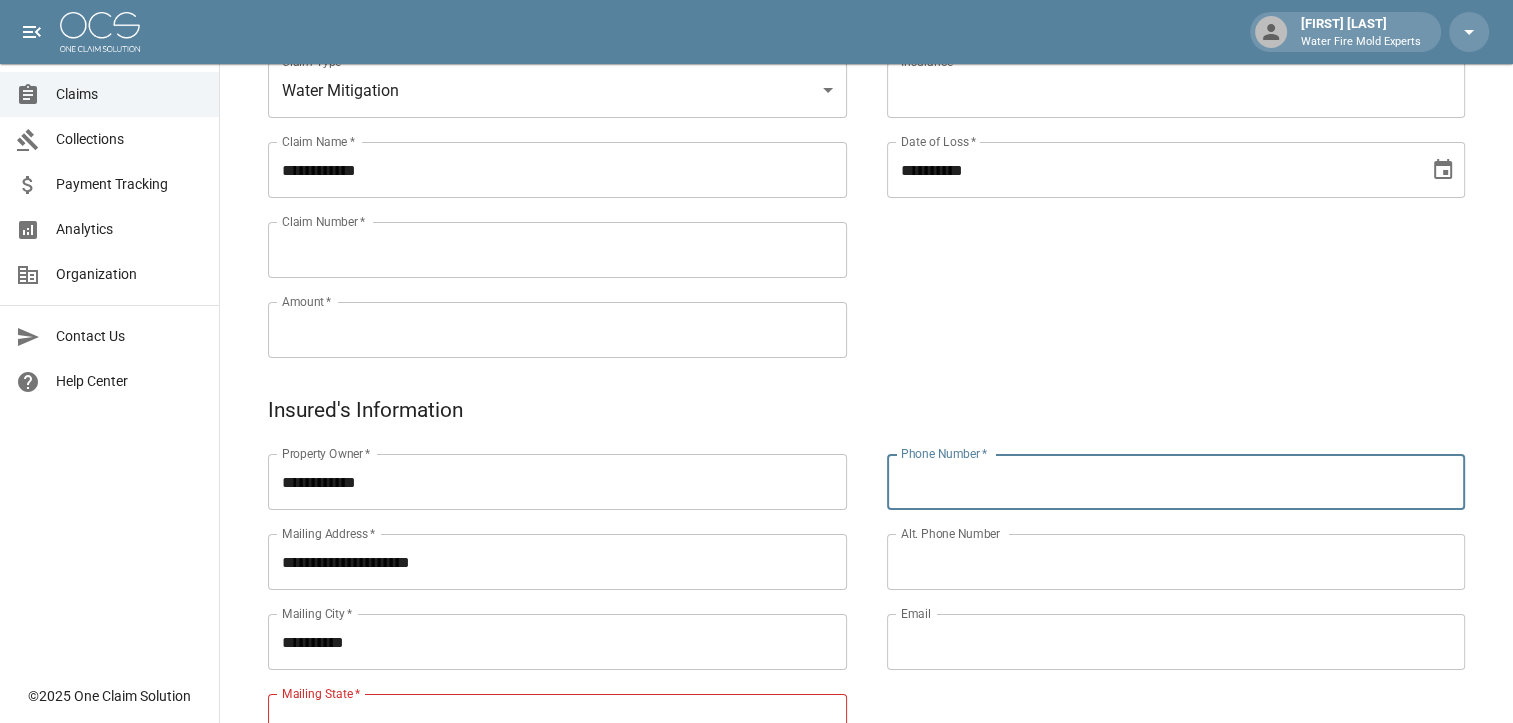 click on "Phone Number   *" at bounding box center [1176, 482] 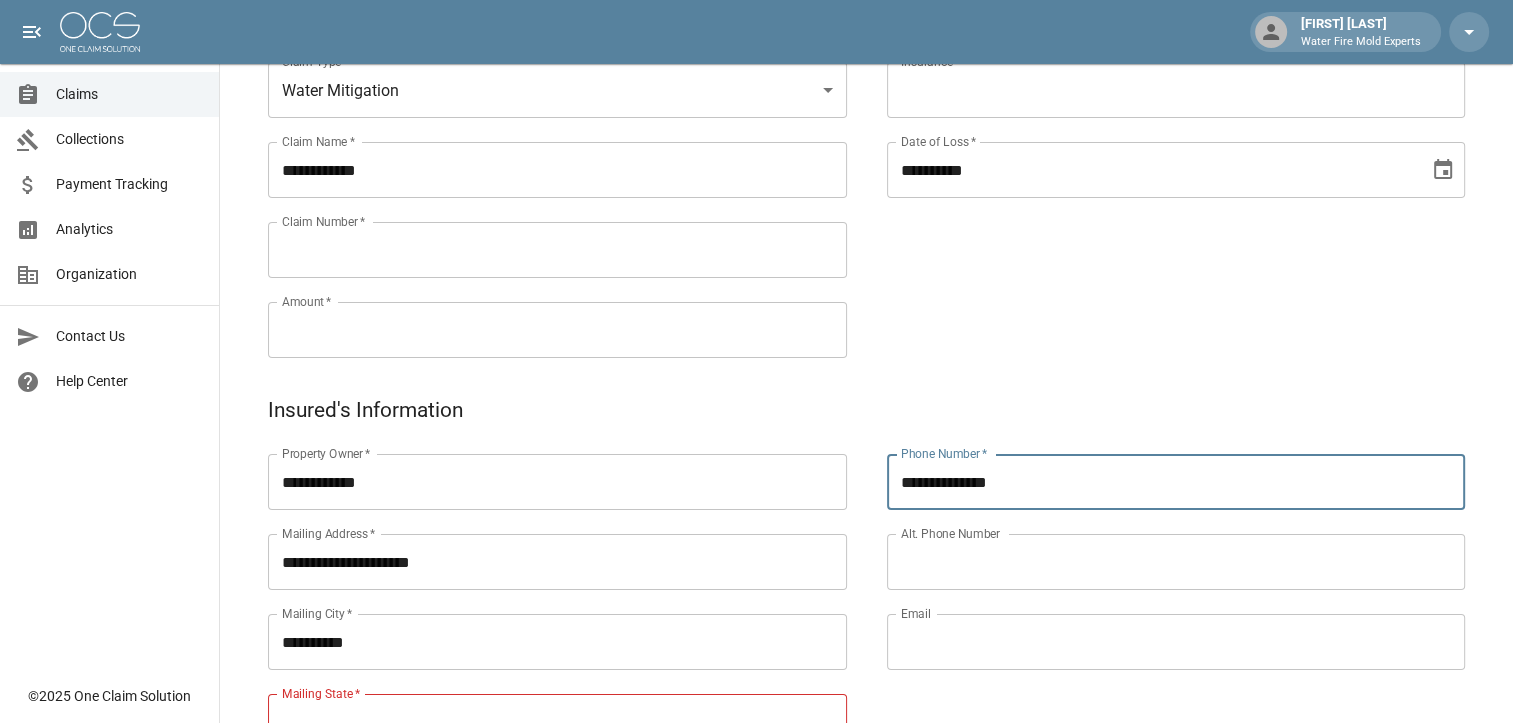 type on "**********" 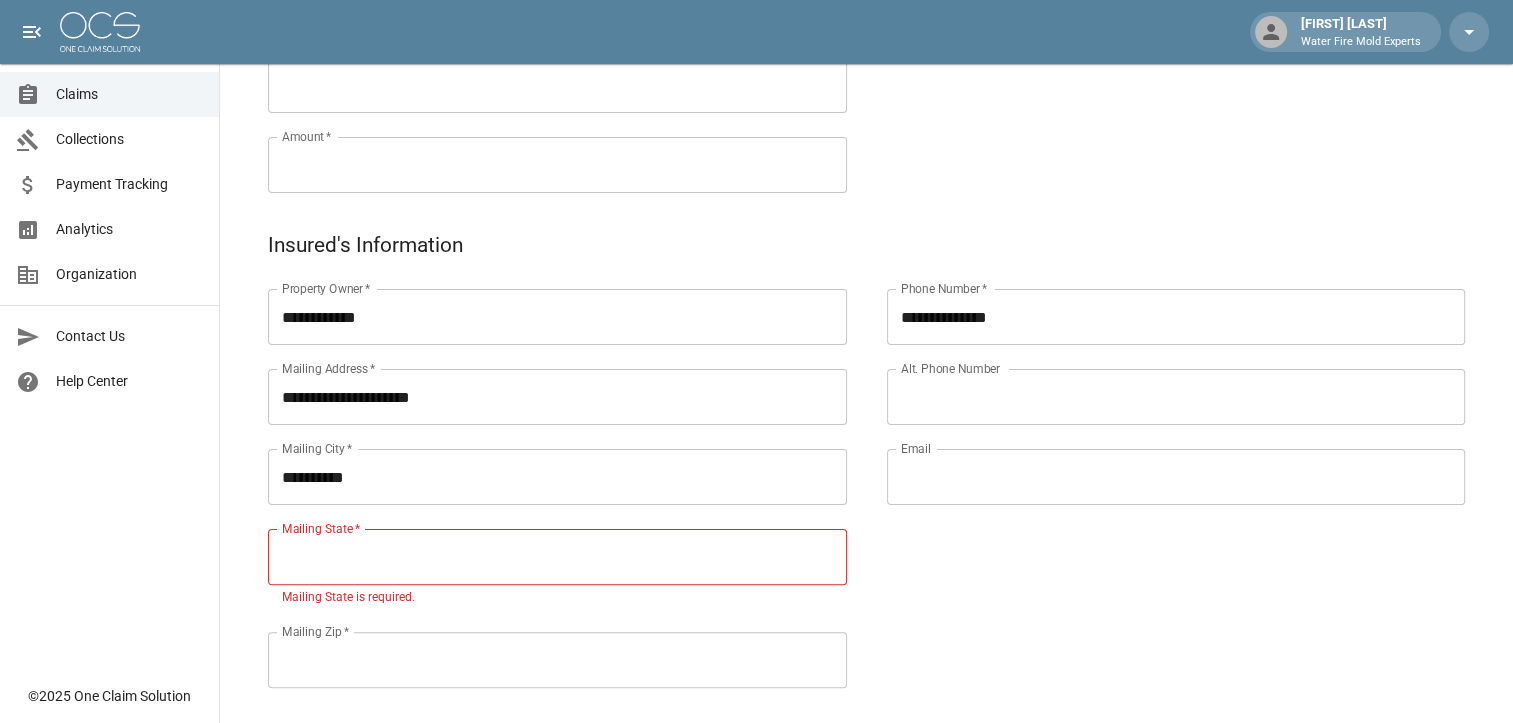 scroll, scrollTop: 400, scrollLeft: 0, axis: vertical 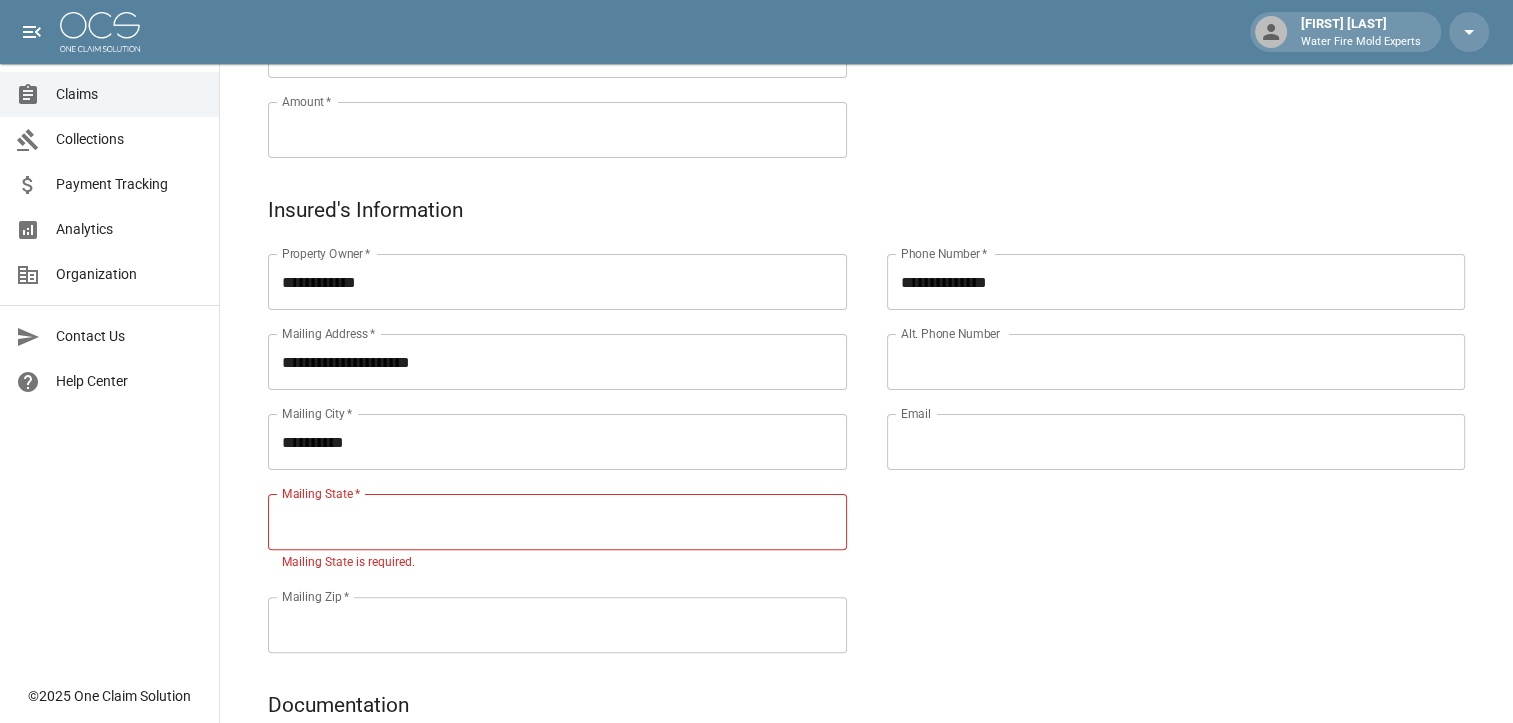 click on "Email" at bounding box center [1176, 442] 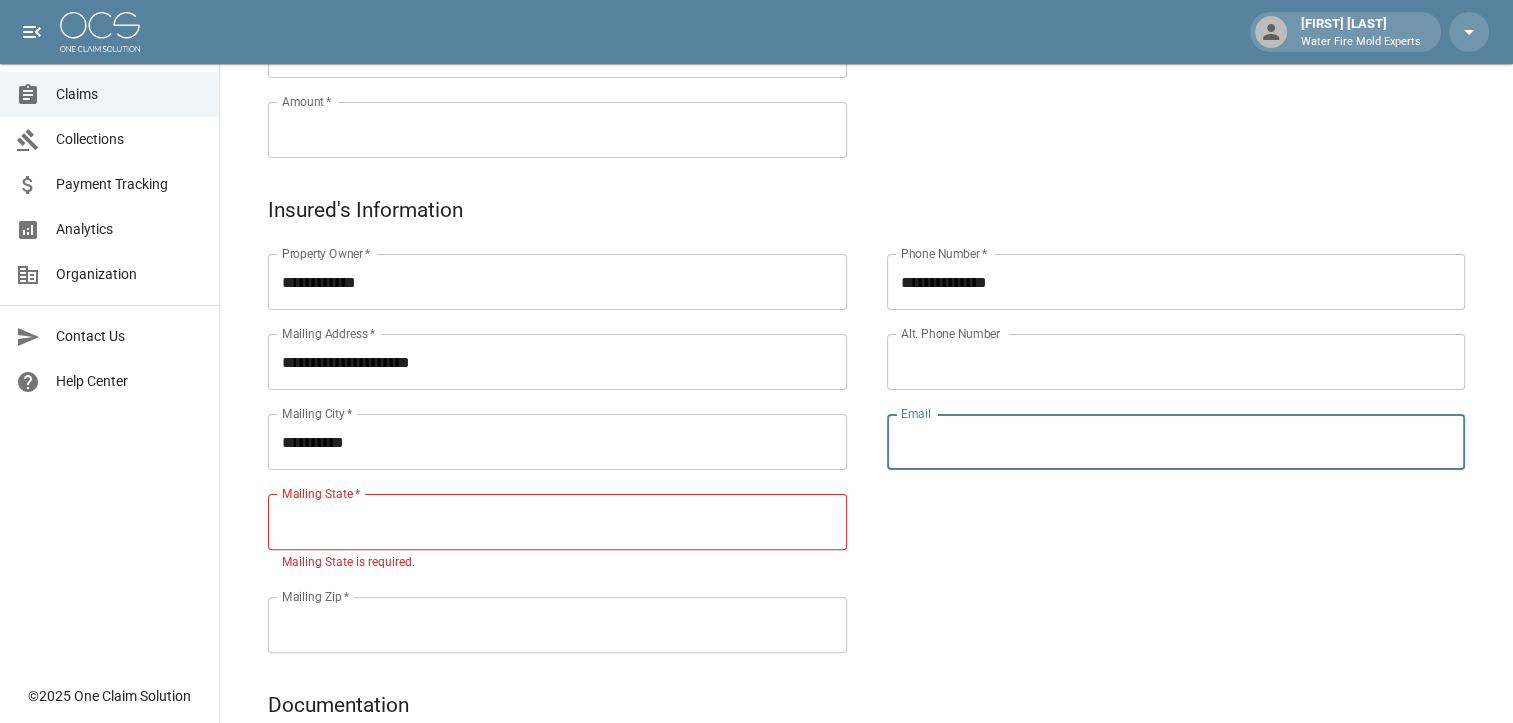 paste on "**********" 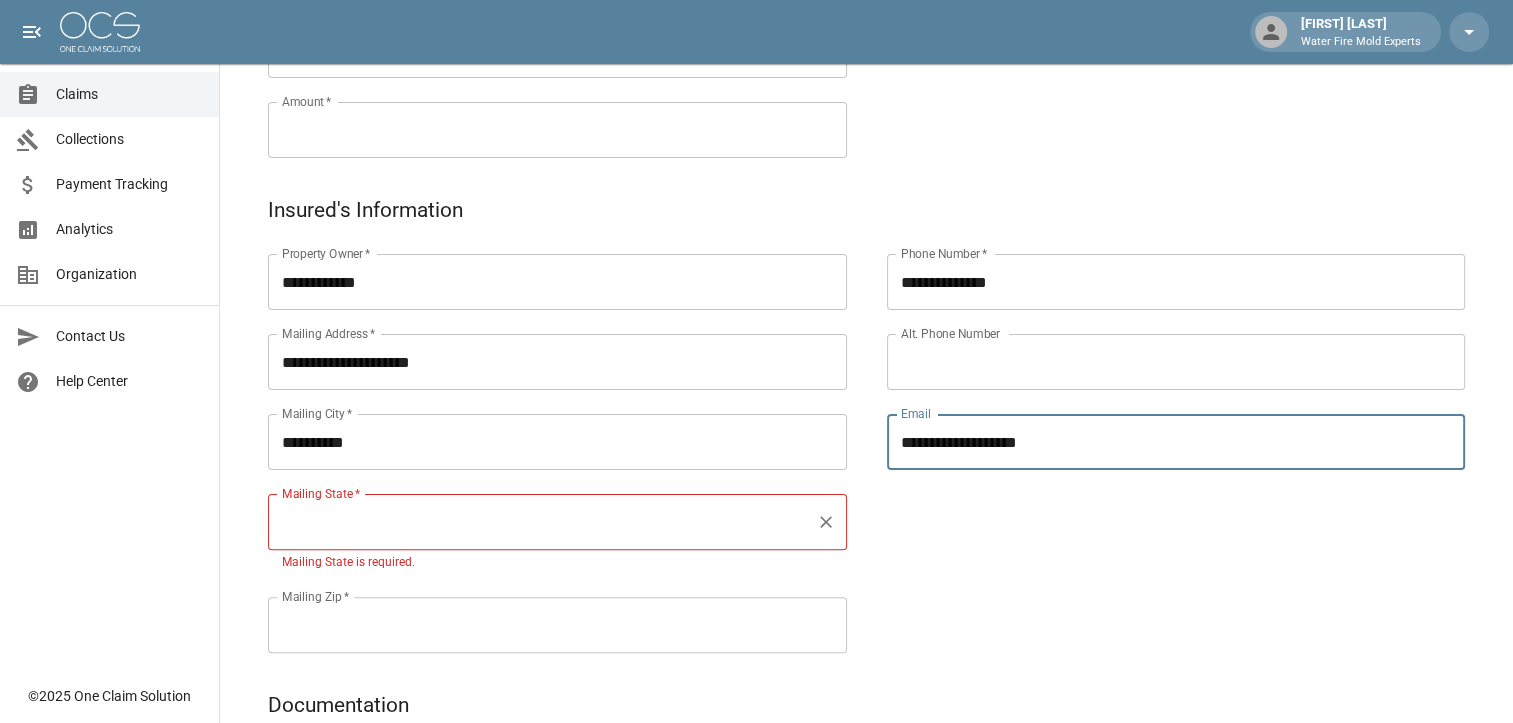 type on "**********" 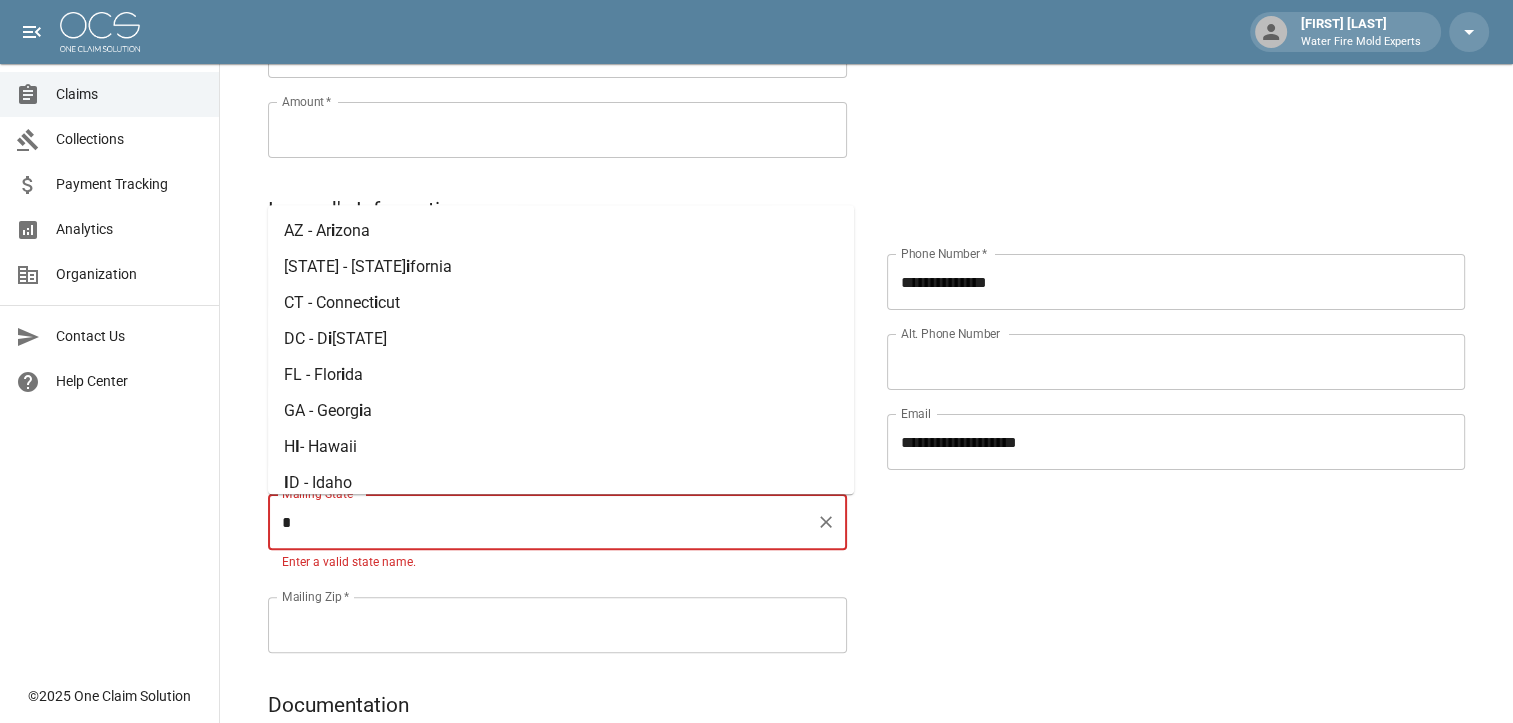 scroll, scrollTop: 100, scrollLeft: 0, axis: vertical 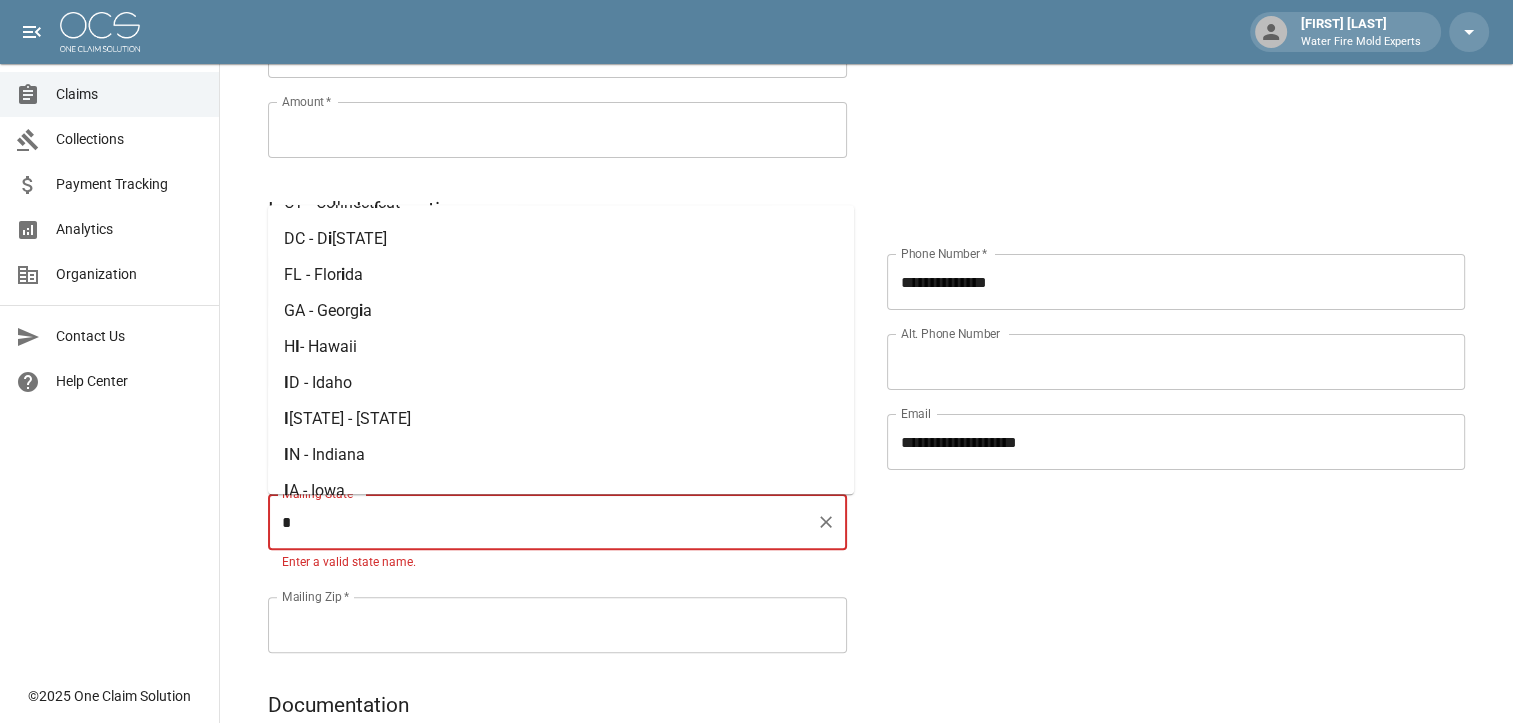 click on "[STATE] - [STATE]" at bounding box center (561, 455) 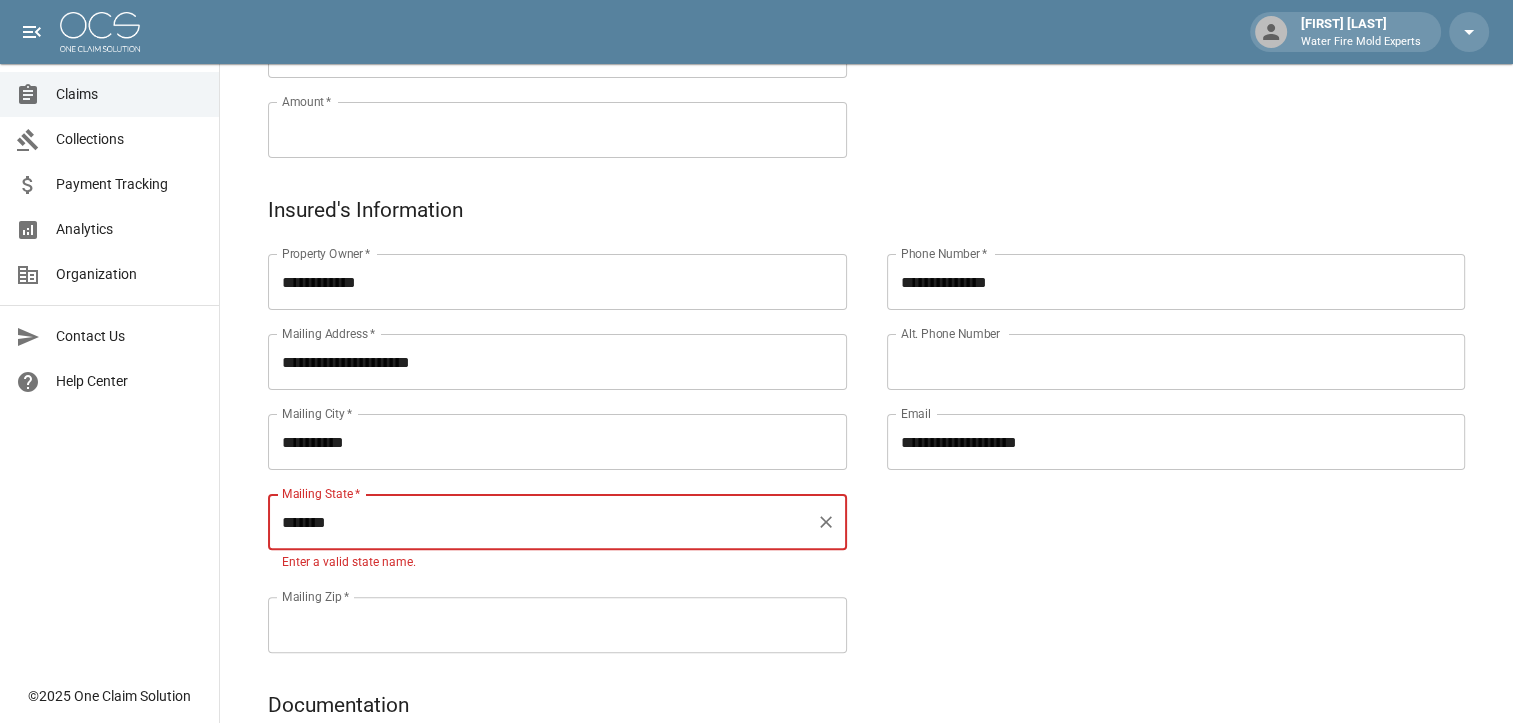 type on "*******" 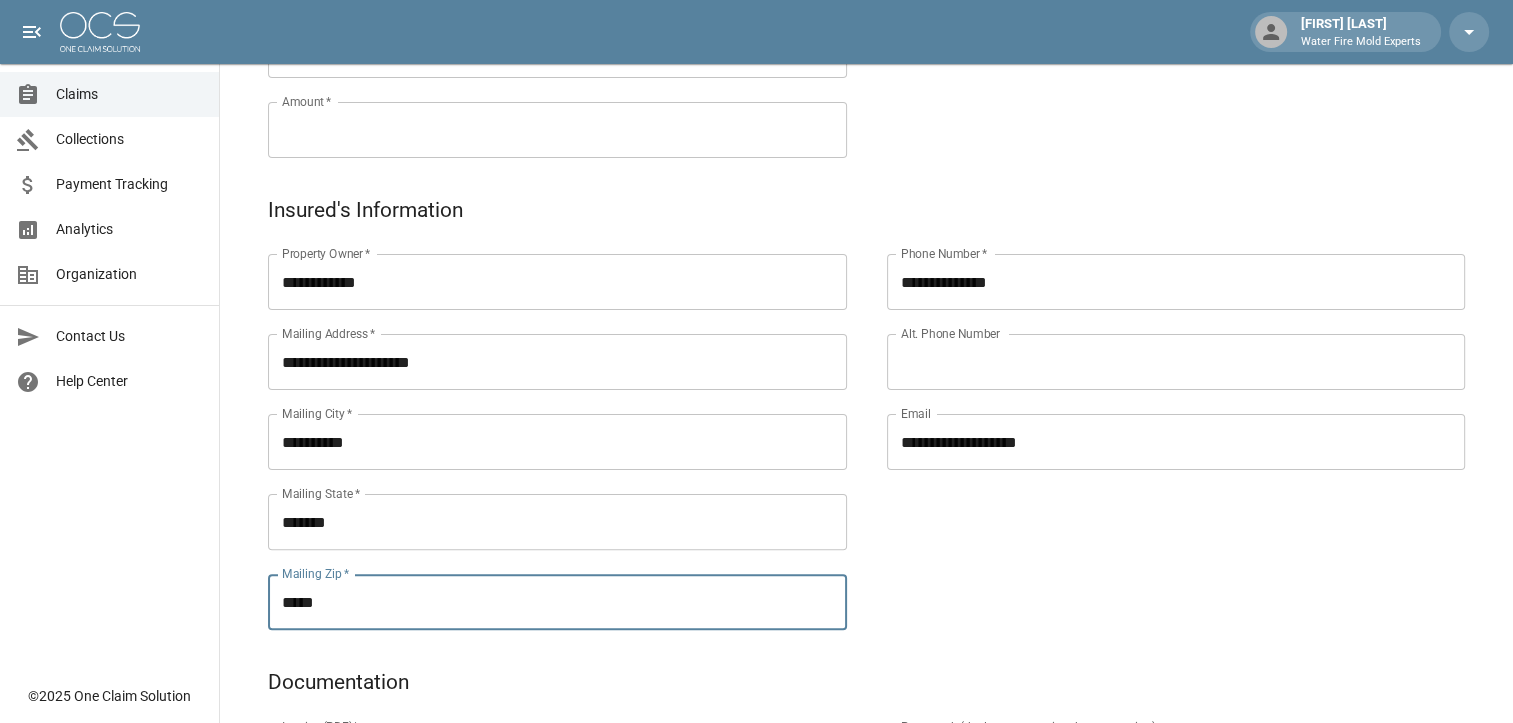 type on "*****" 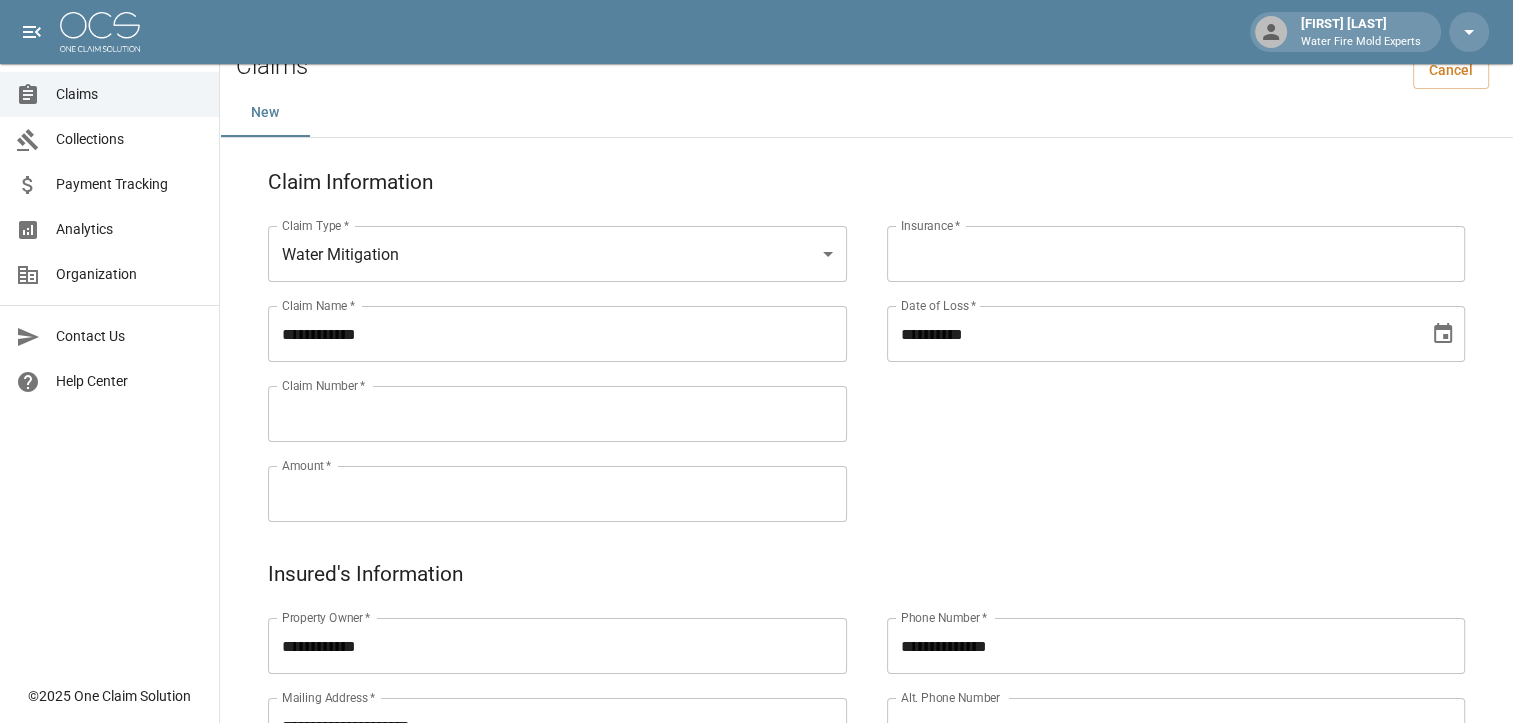 scroll, scrollTop: 0, scrollLeft: 0, axis: both 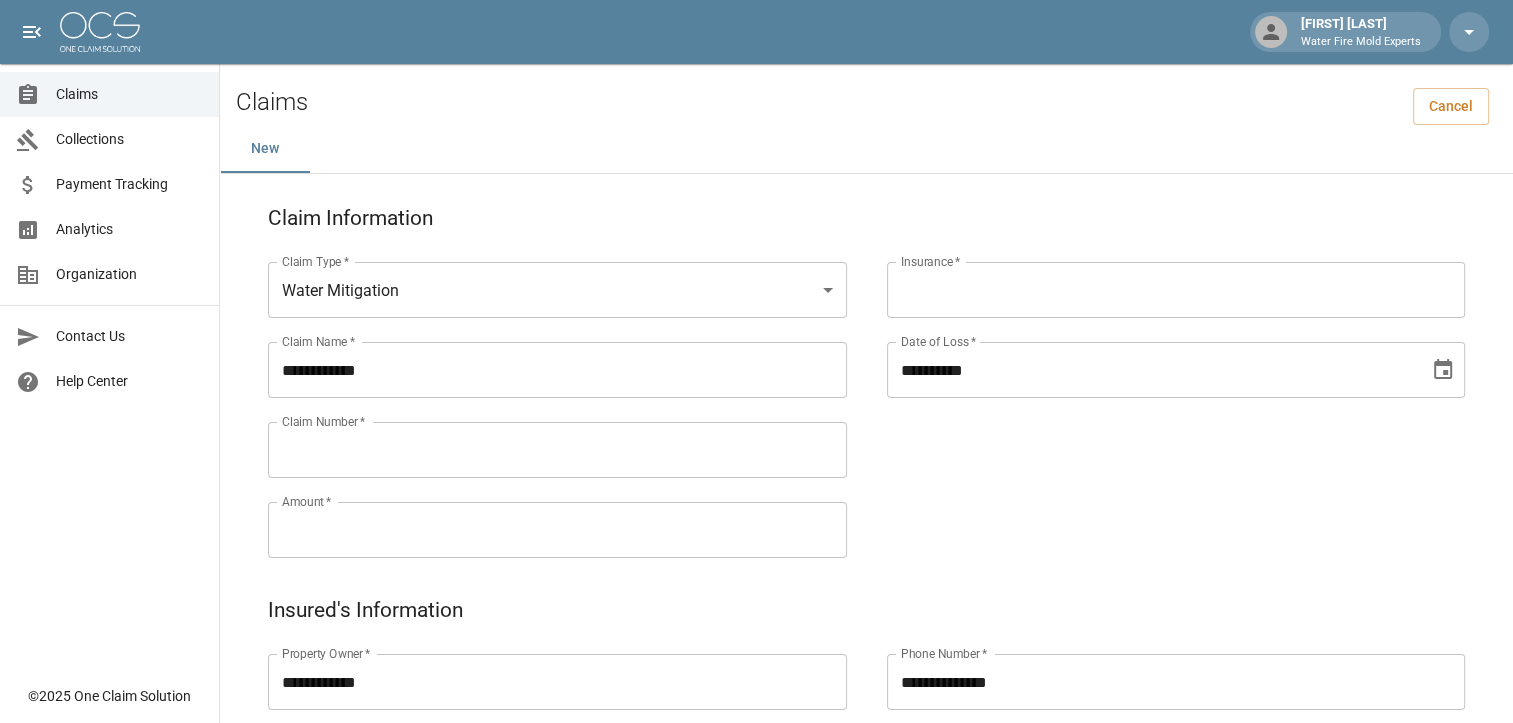 click on "Amount   *" at bounding box center (557, 530) 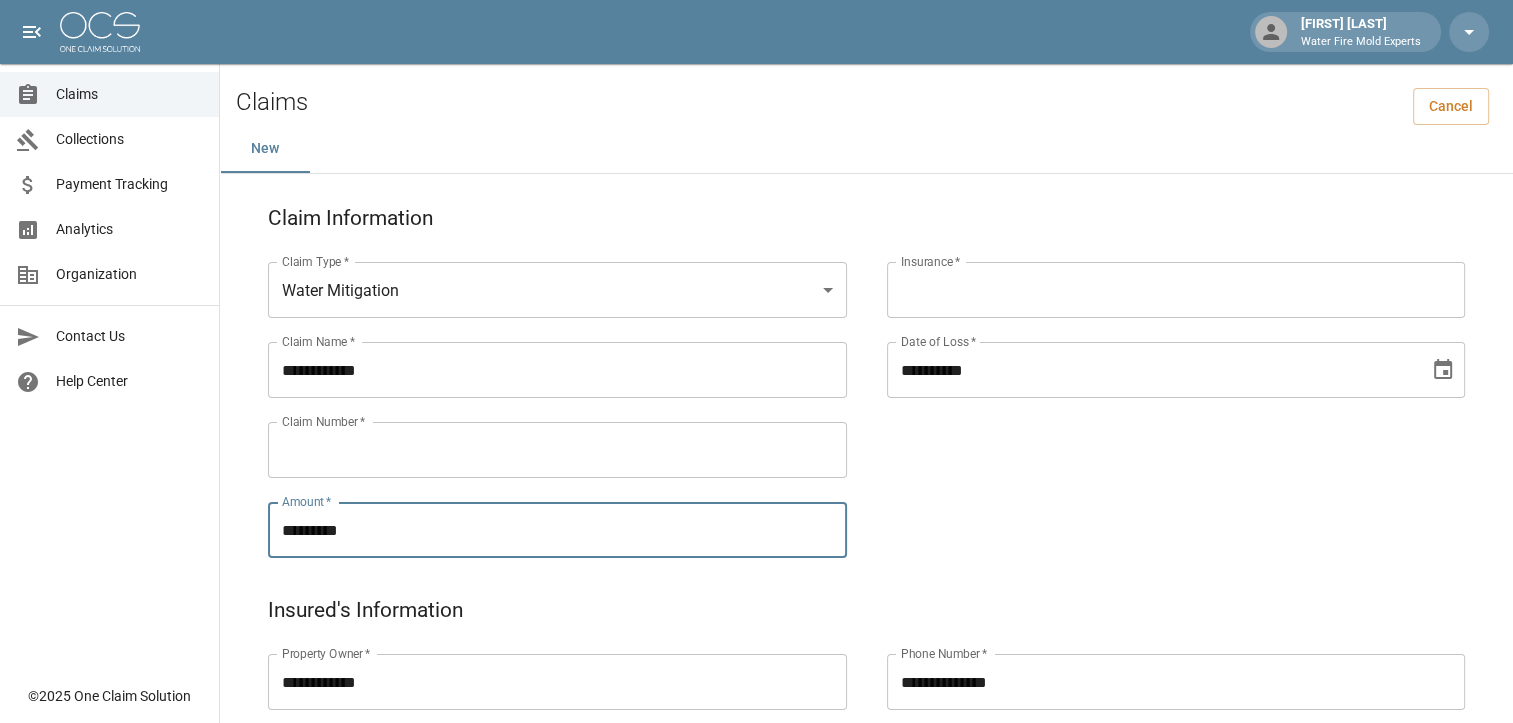 type on "*********" 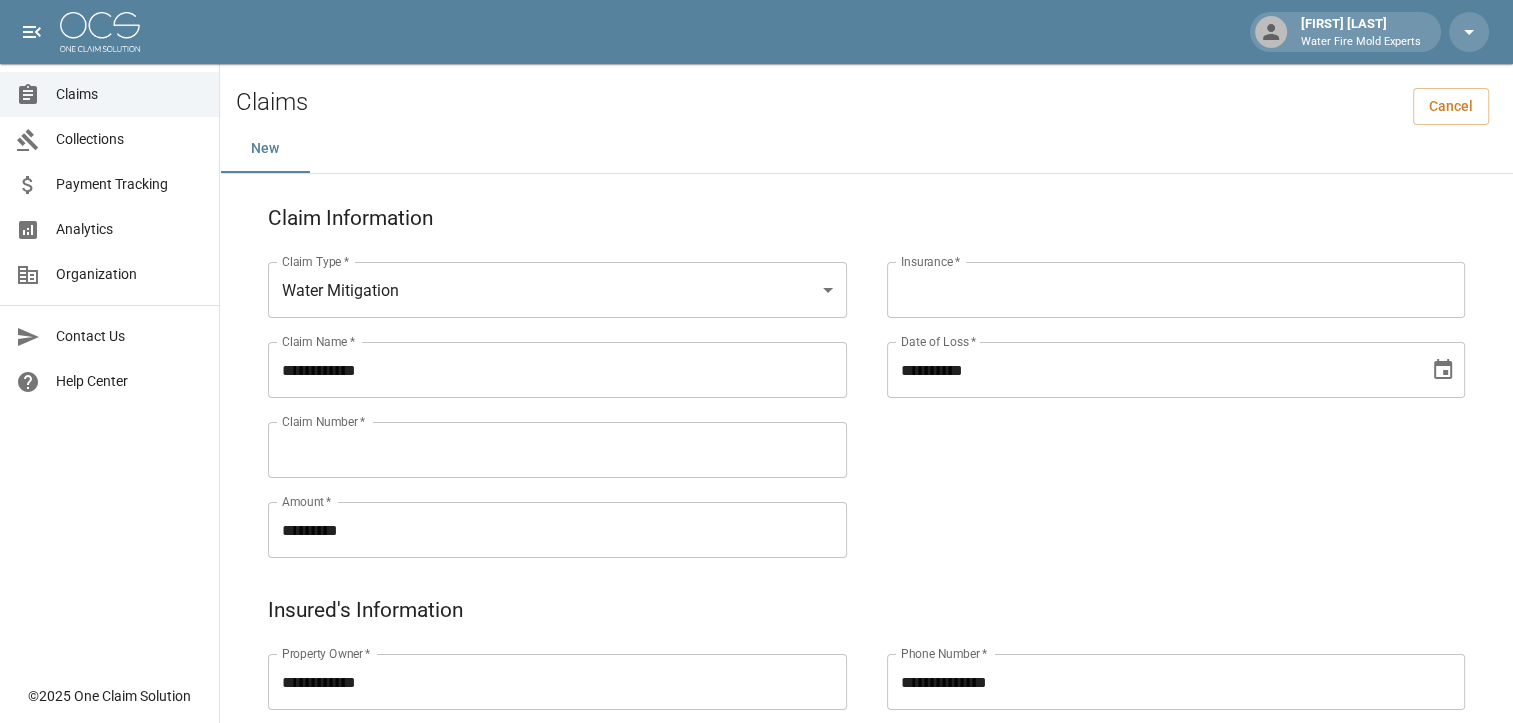 click on "Insurance   *" at bounding box center (1176, 290) 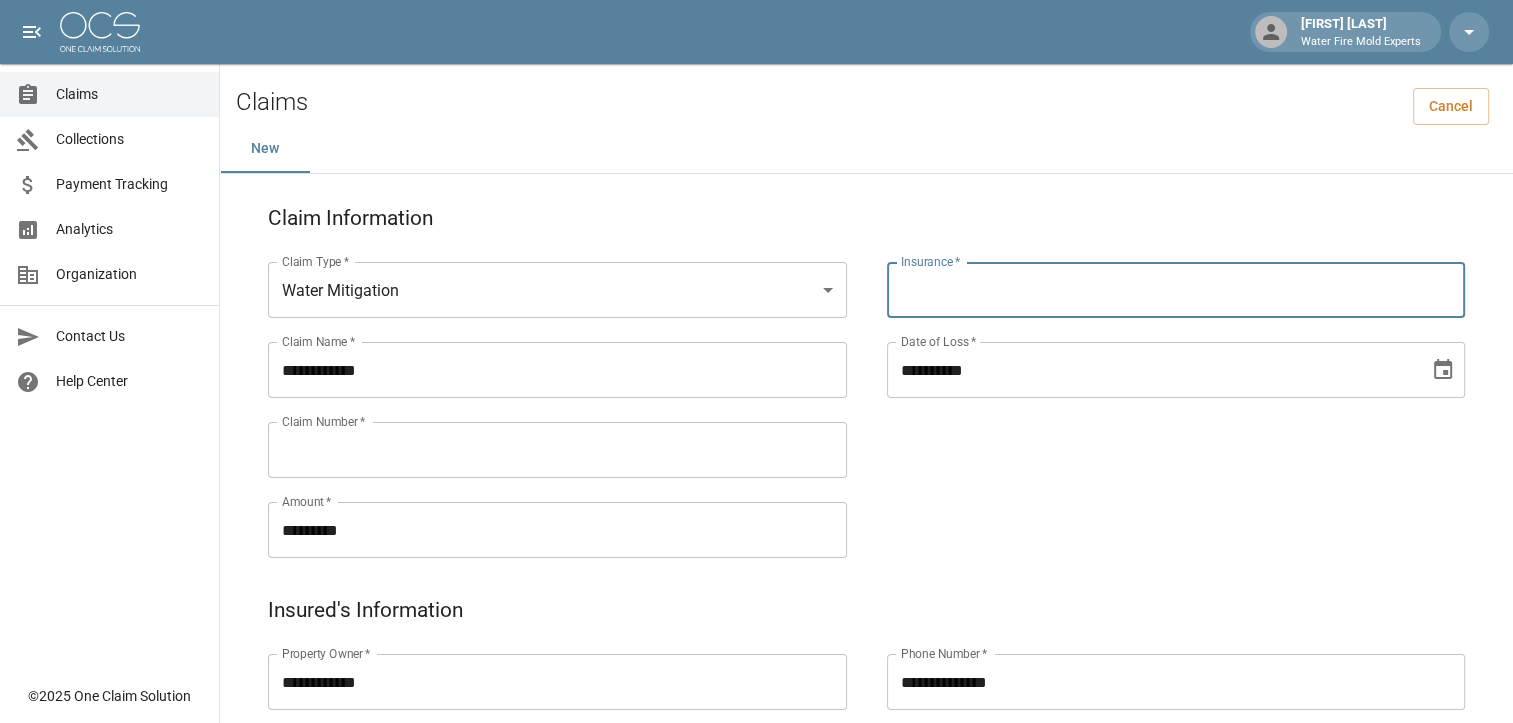 paste on "**********" 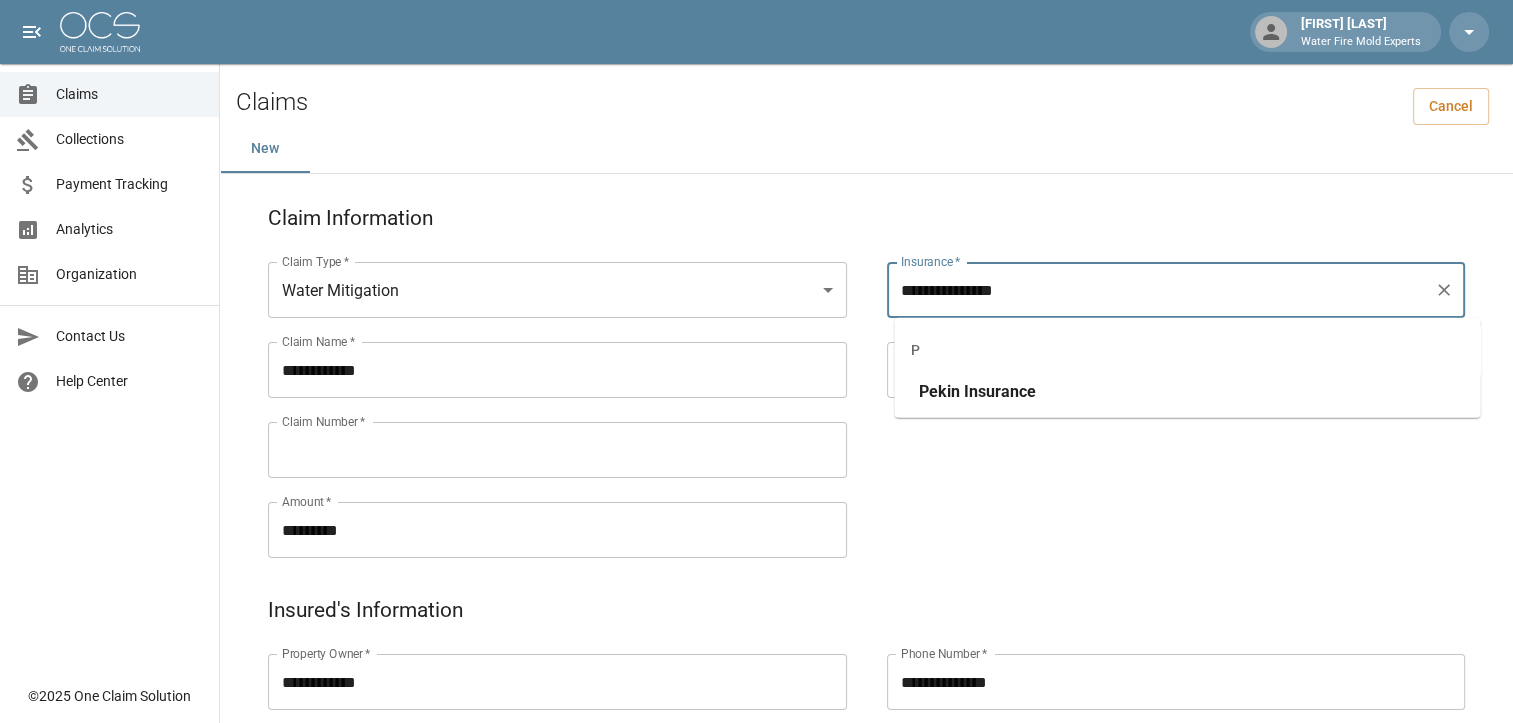 click on "Pekin   Insurance" at bounding box center (1187, 392) 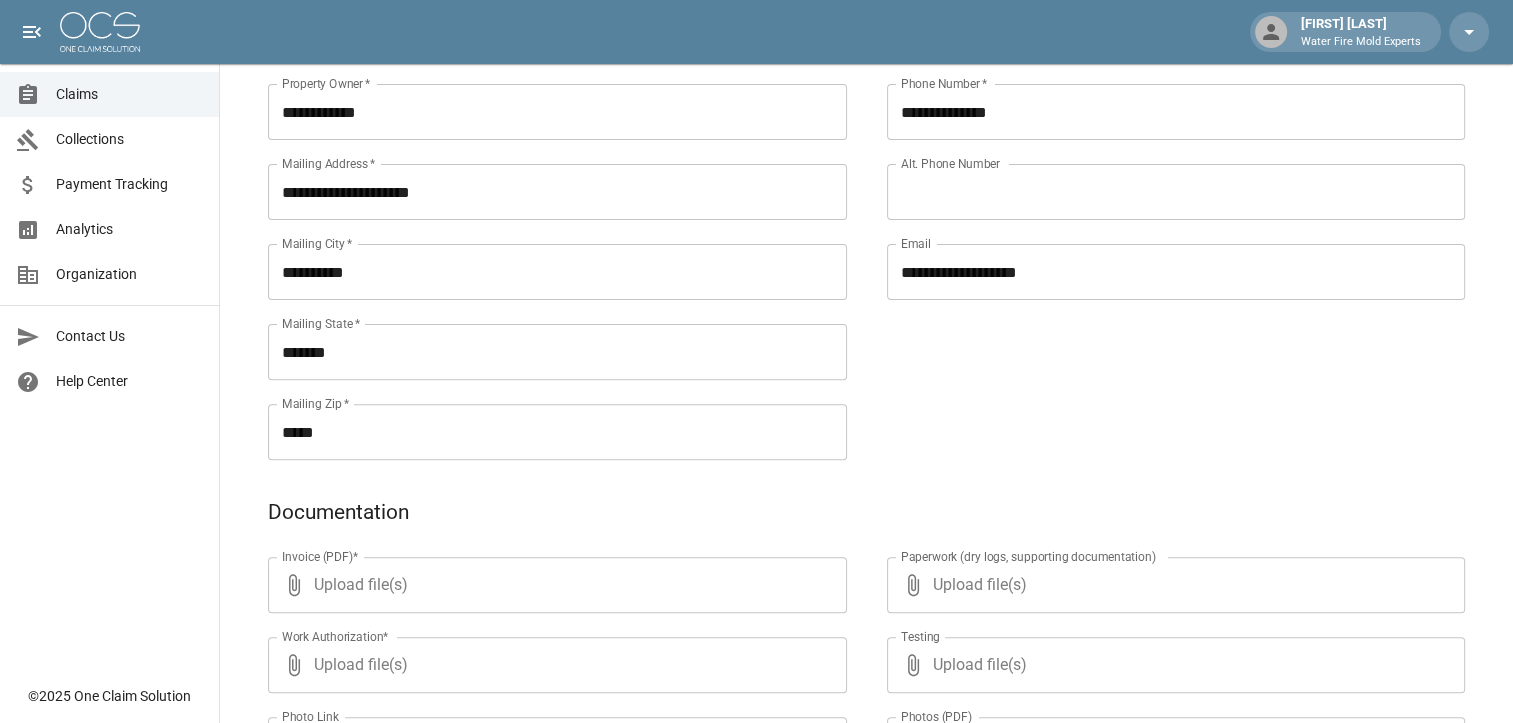 scroll, scrollTop: 700, scrollLeft: 0, axis: vertical 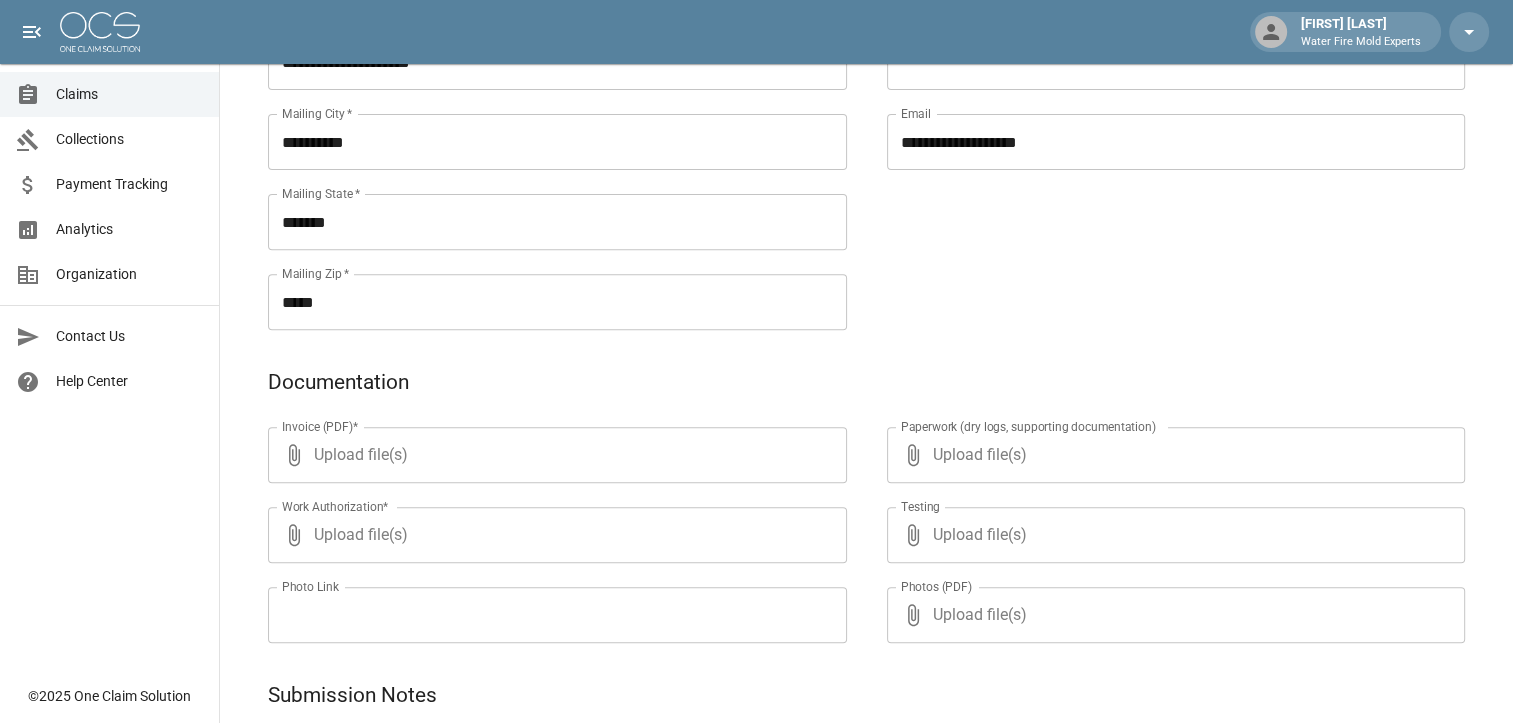 type on "**********" 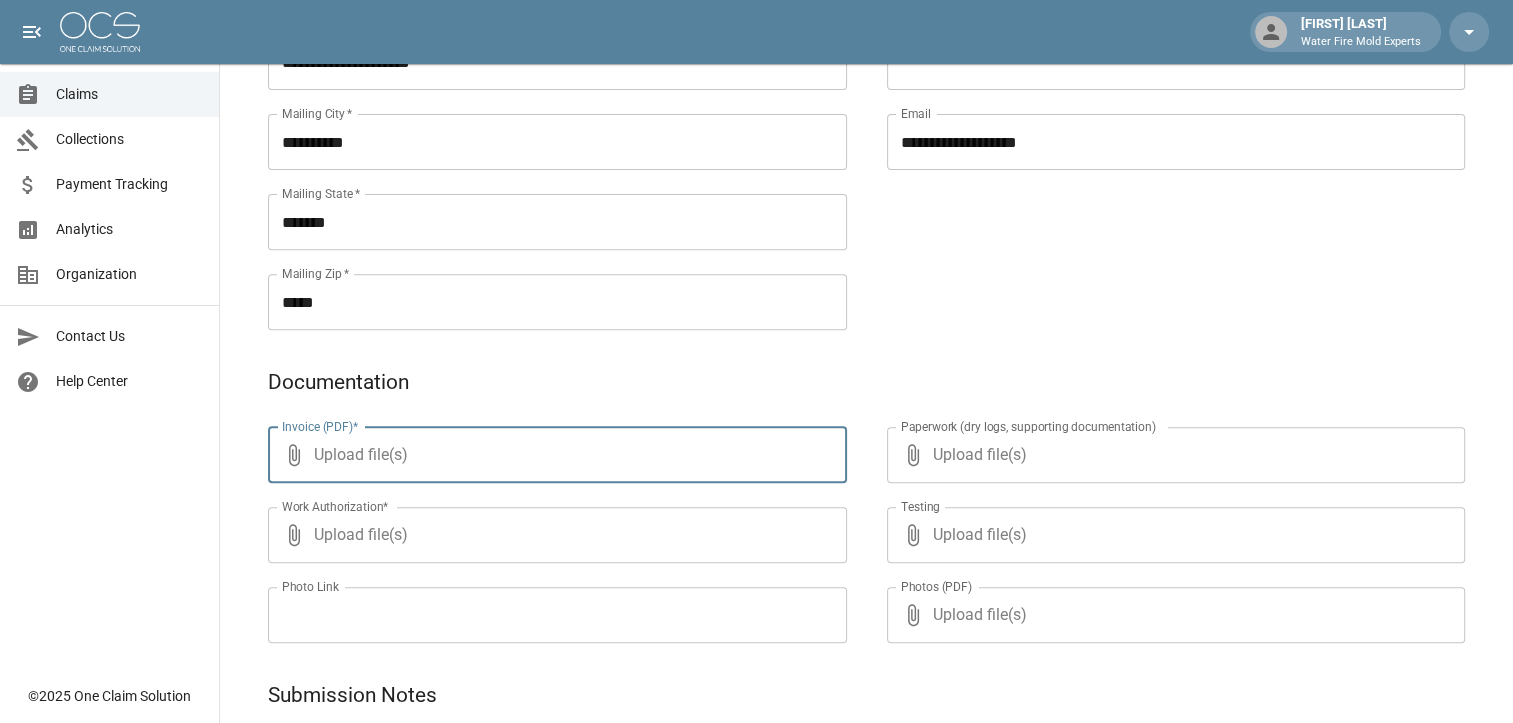 type on "**********" 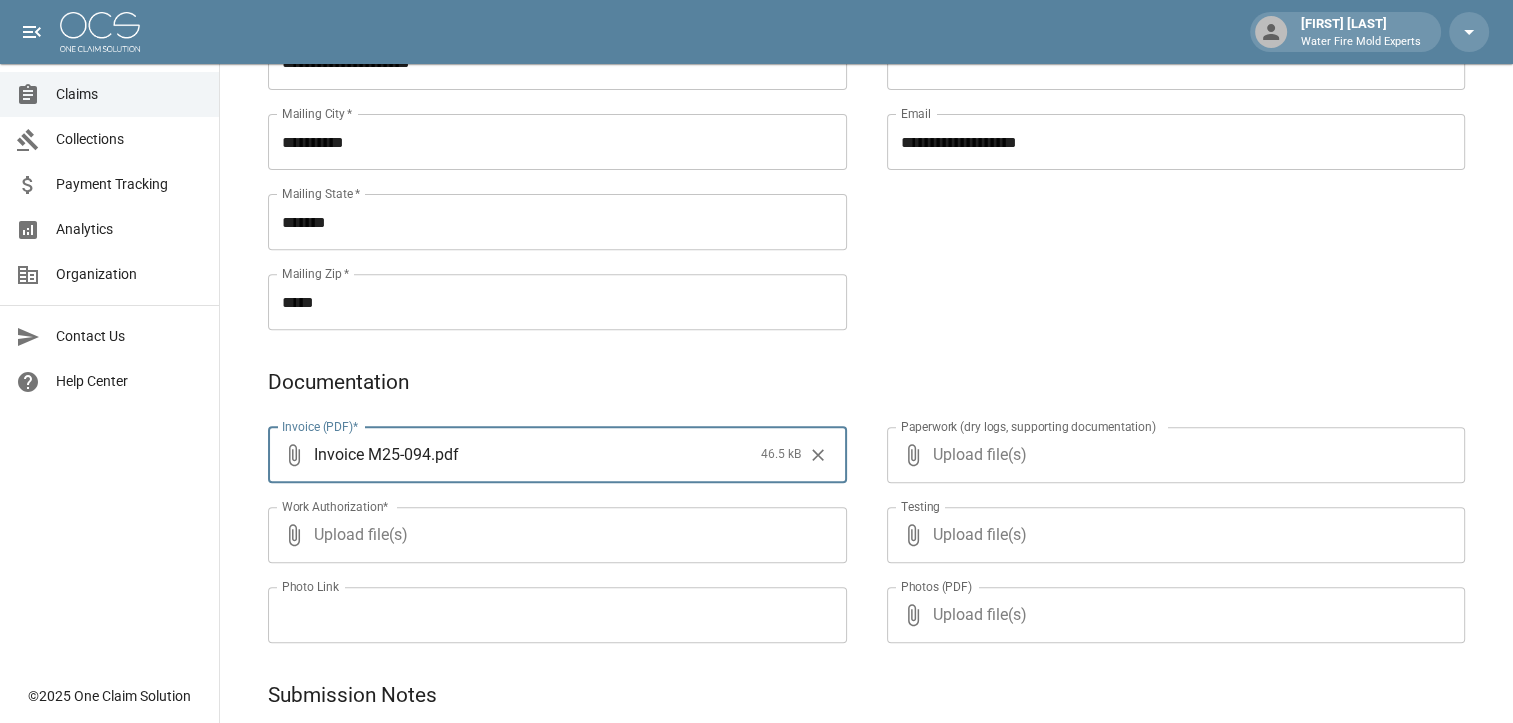 click on "​ Upload file(s) Work Authorization*" at bounding box center [557, 535] 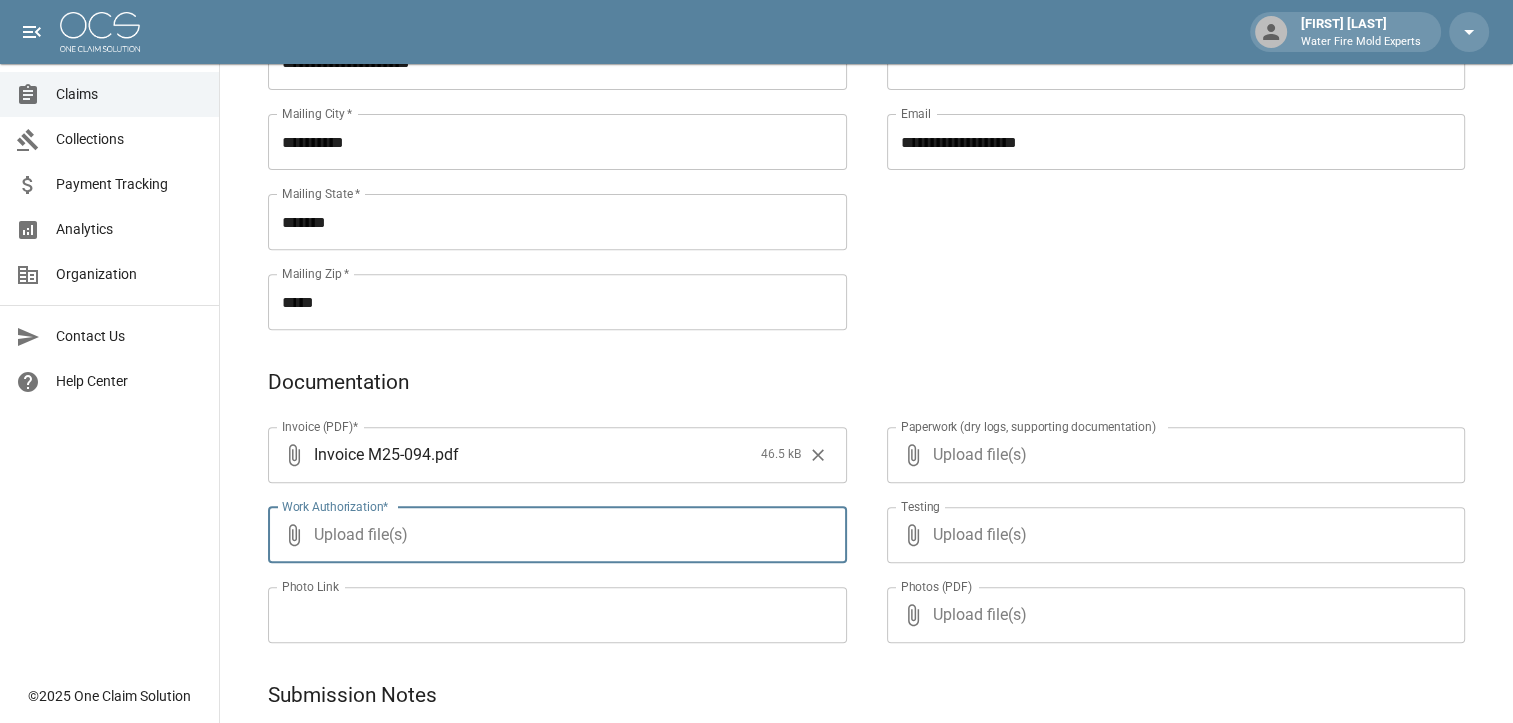 click on "​ Upload file(s) Work Authorization*" at bounding box center (557, 535) 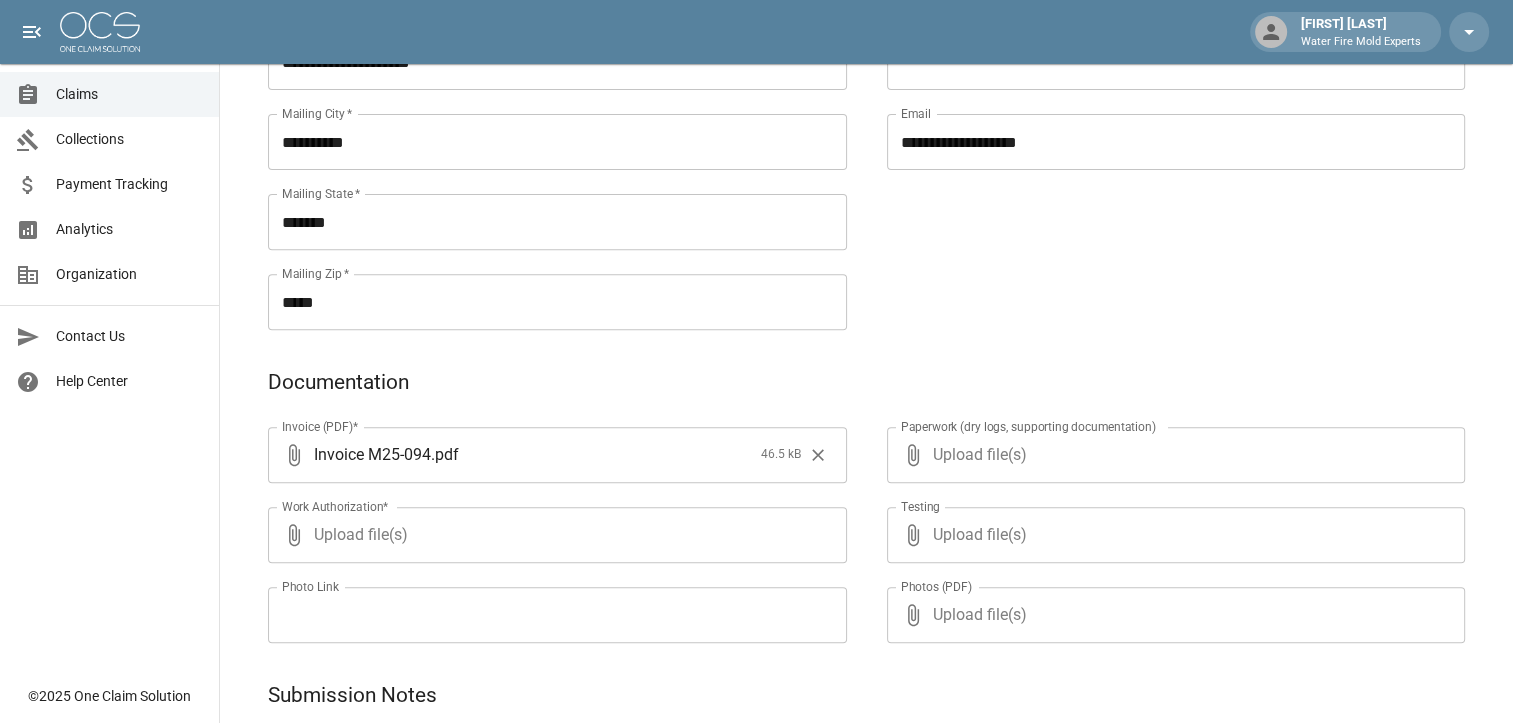 click 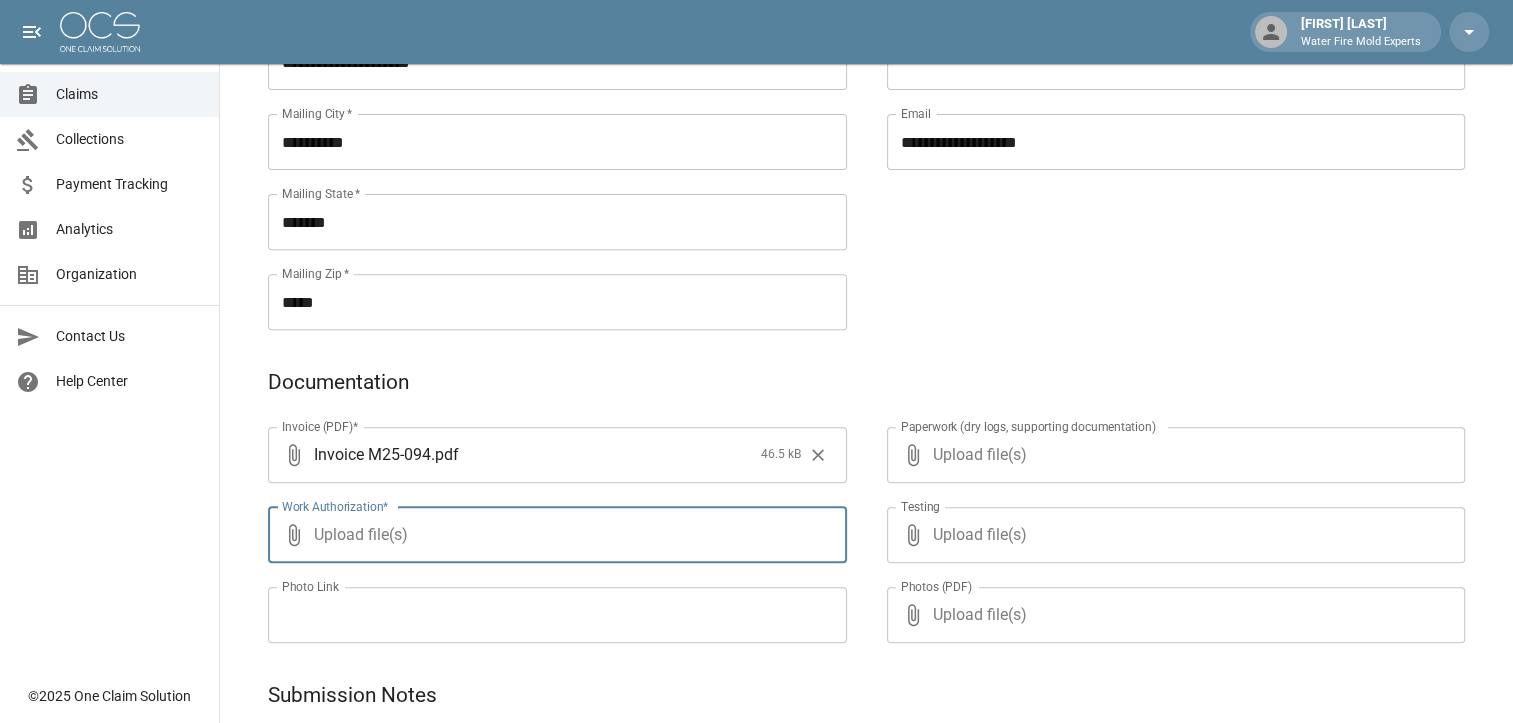 type on "**********" 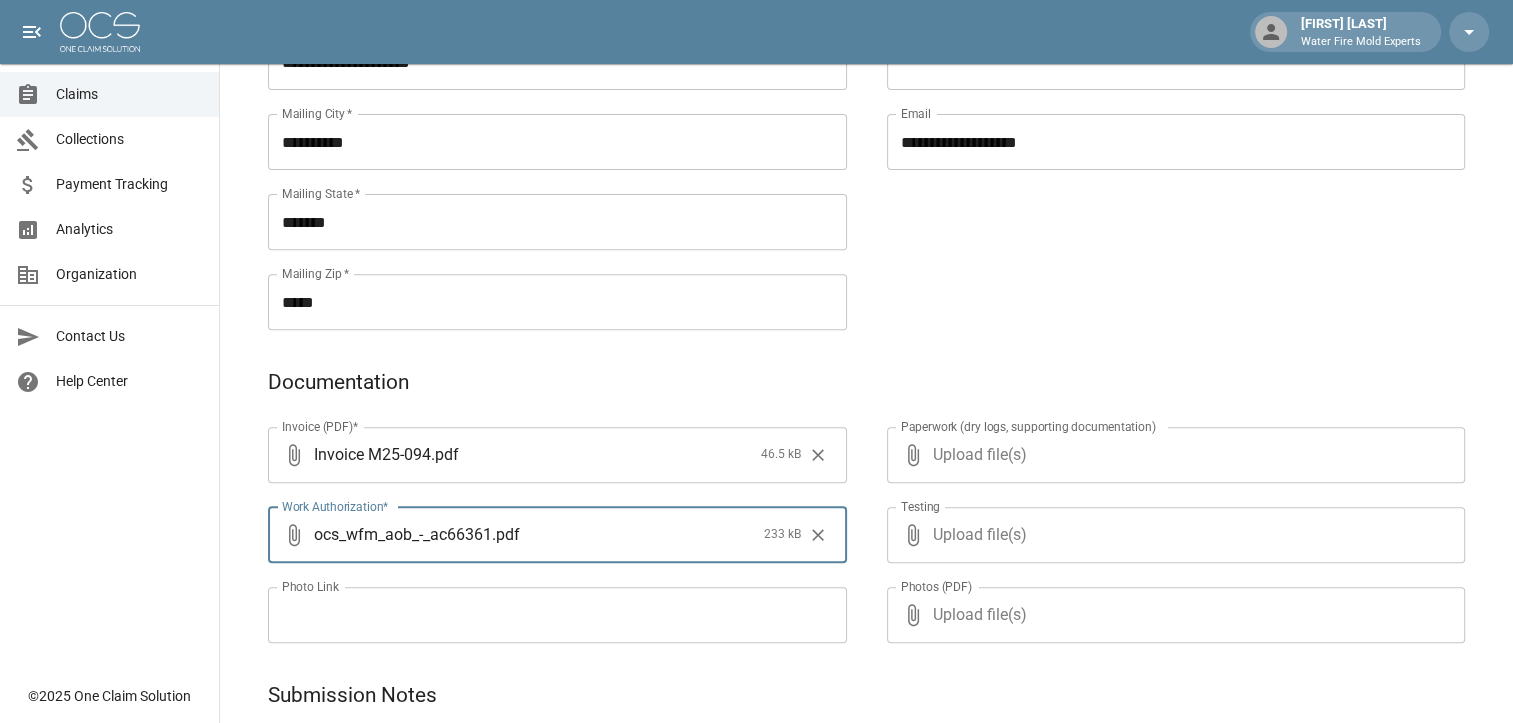 click on "Upload file(s)" at bounding box center [1172, 455] 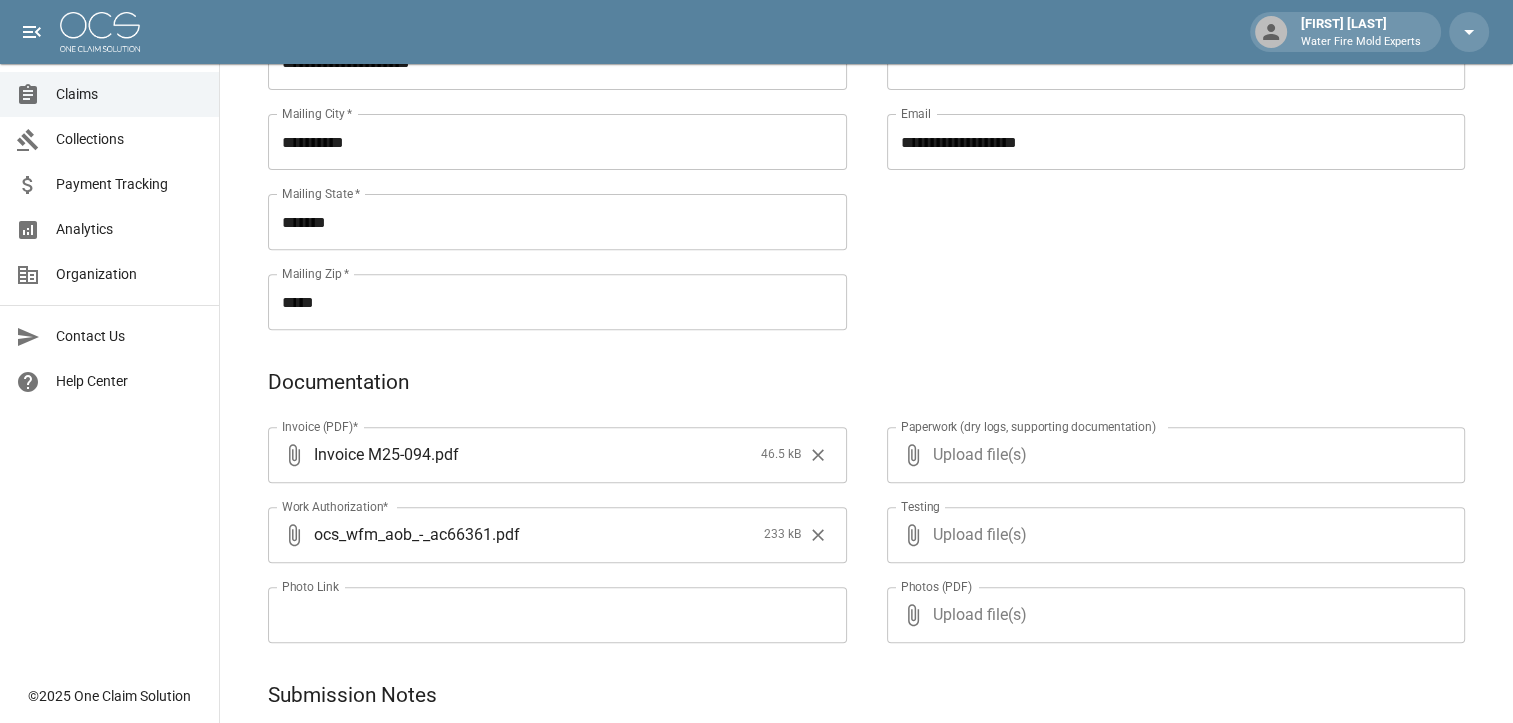 type on "**********" 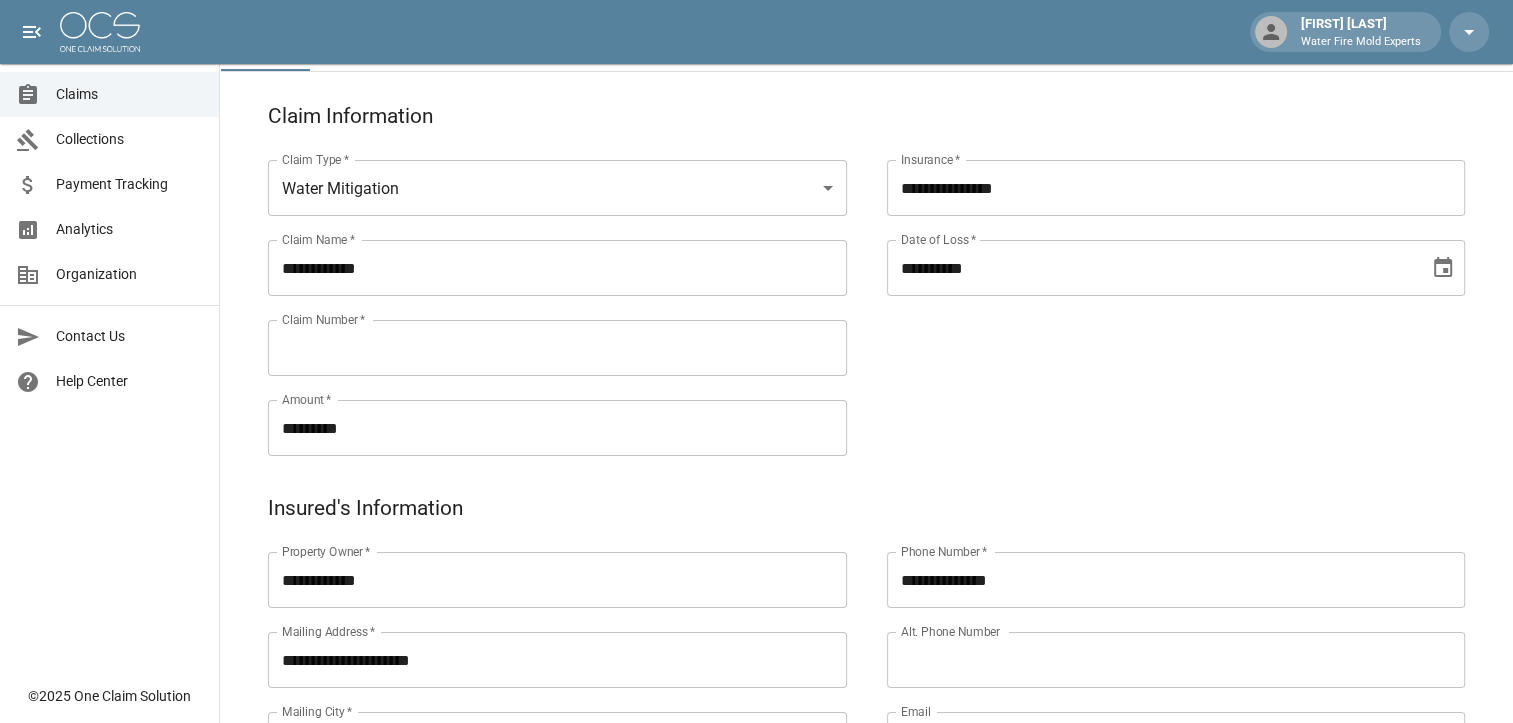 scroll, scrollTop: 100, scrollLeft: 0, axis: vertical 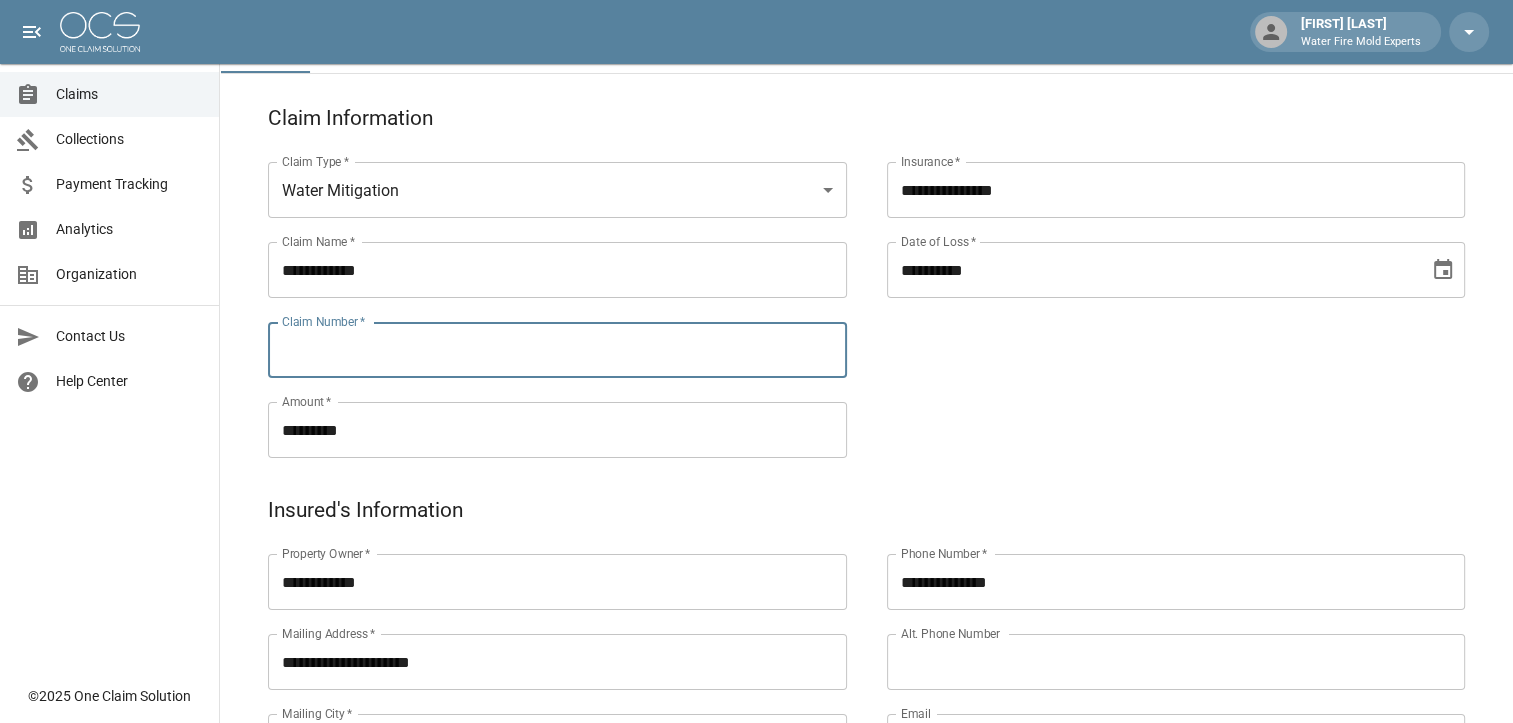 click on "Claim Number   *" at bounding box center (557, 350) 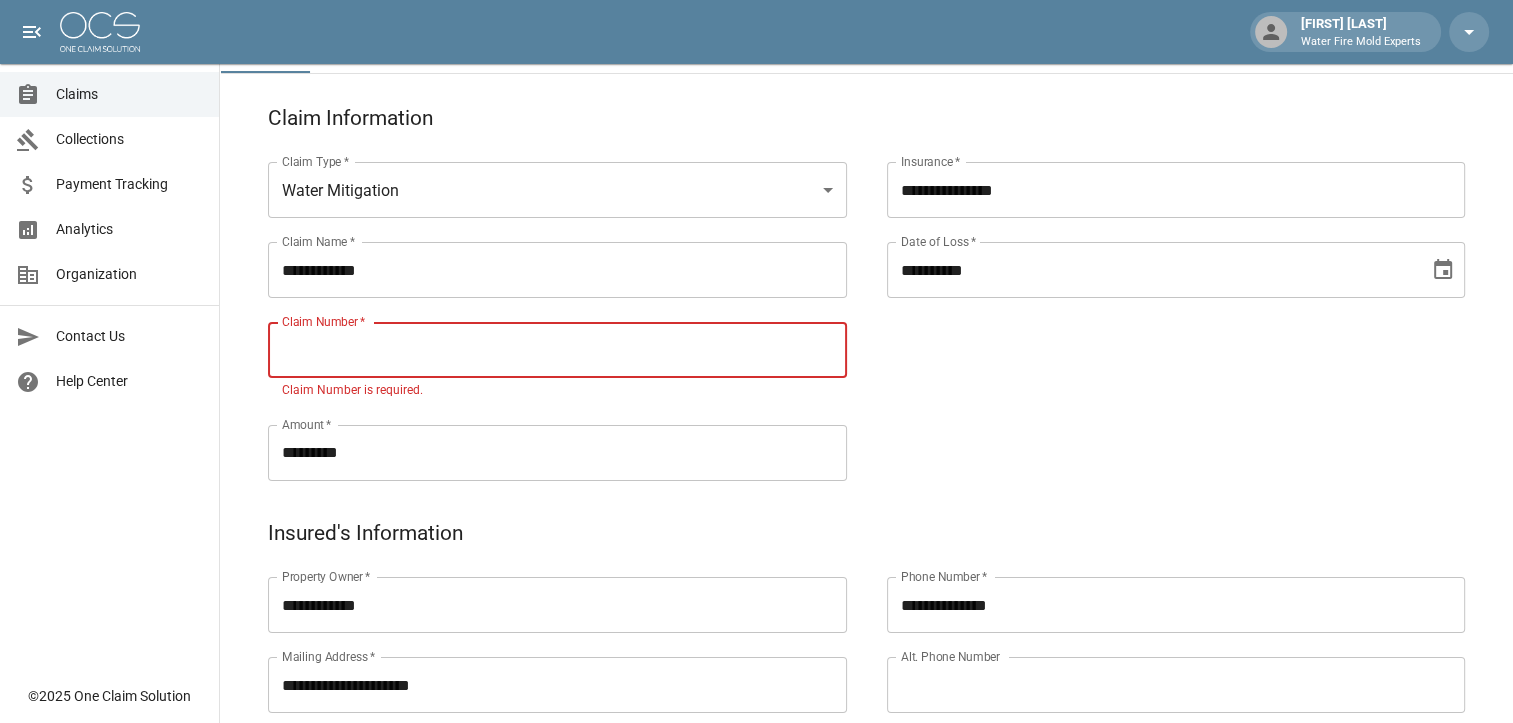 click on "Claim Number   *" at bounding box center (557, 350) 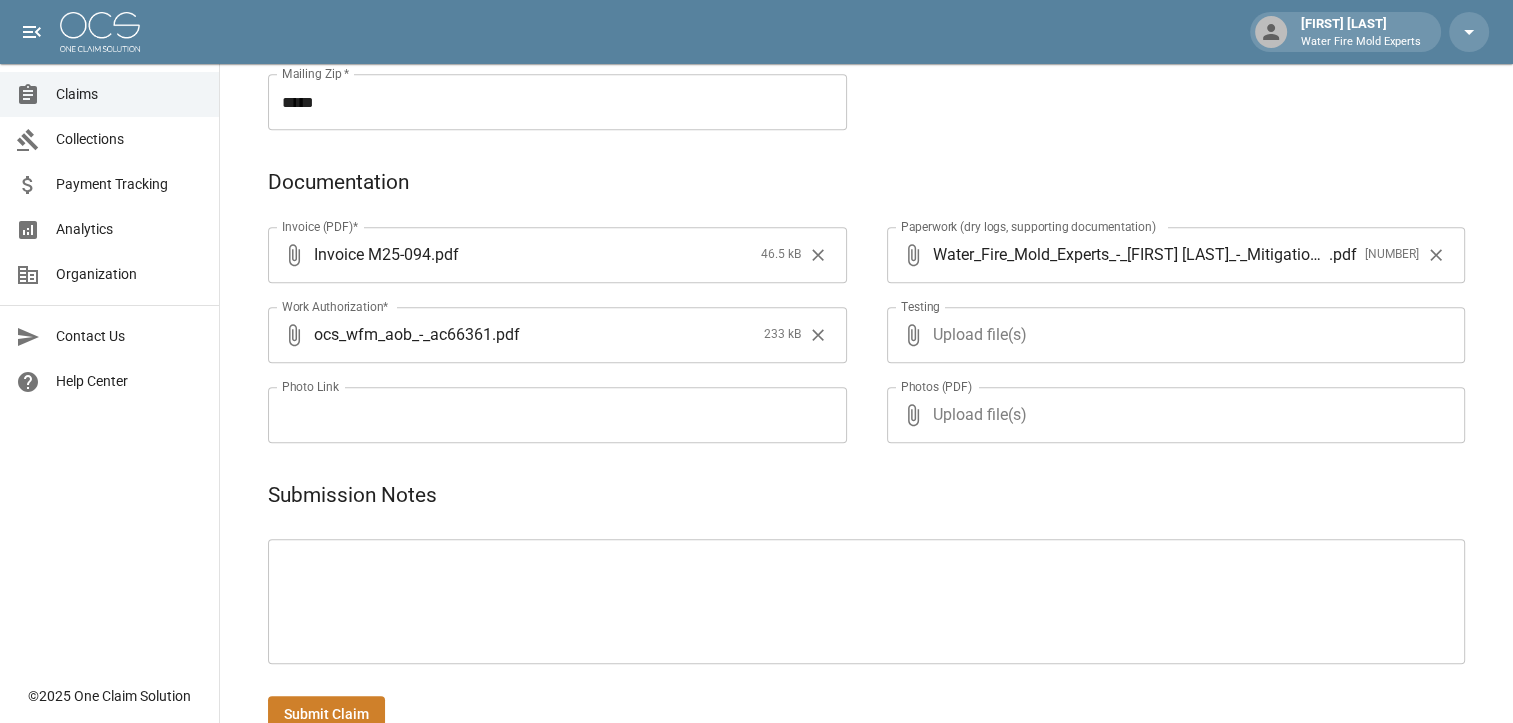 scroll, scrollTop: 948, scrollLeft: 0, axis: vertical 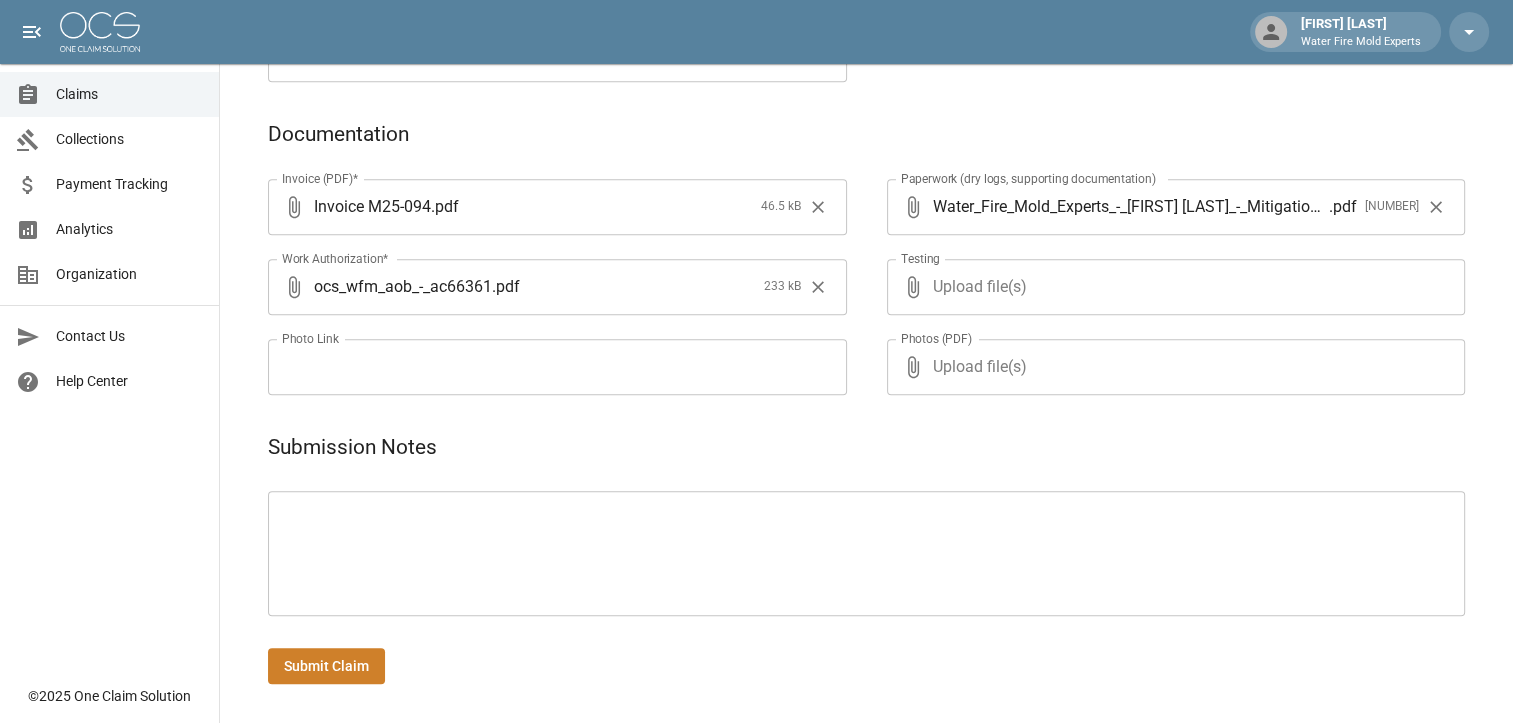 type on "*******" 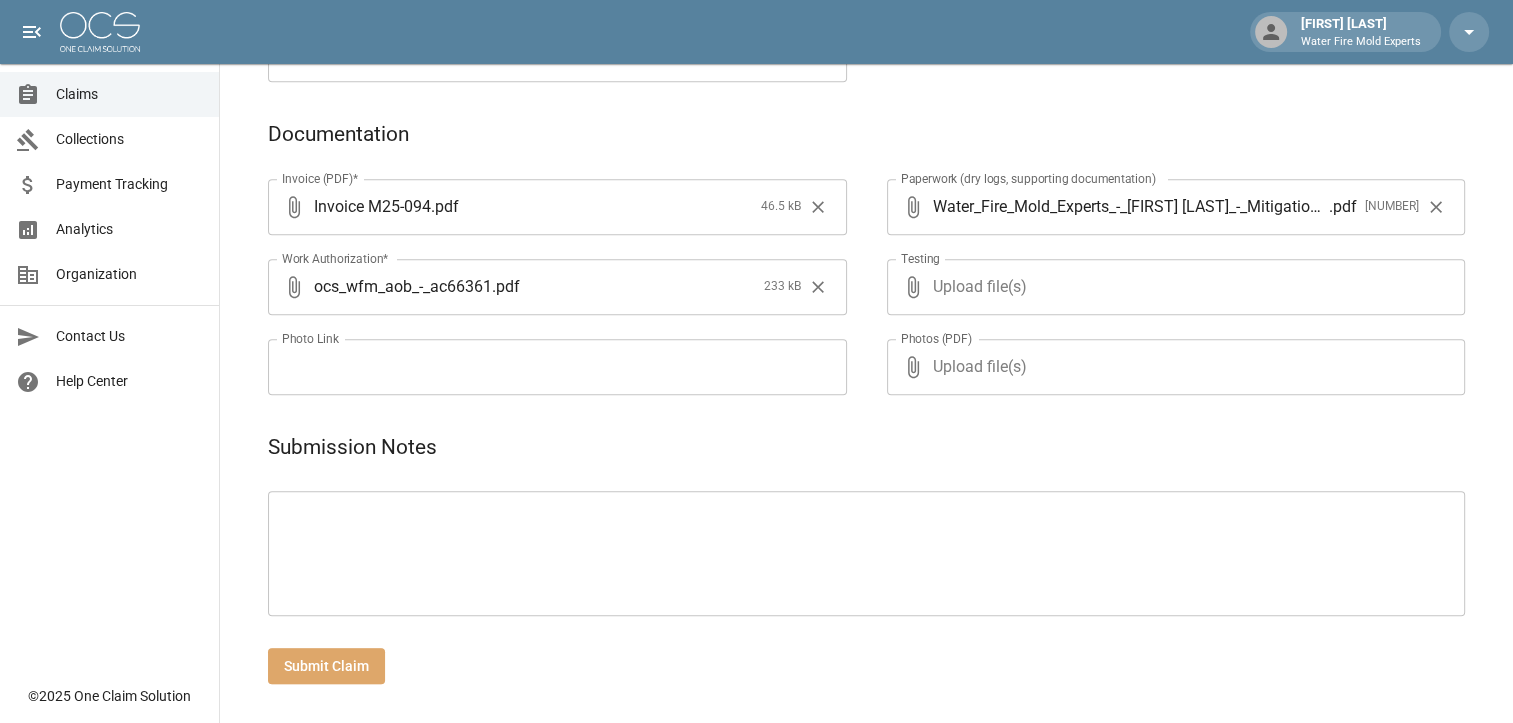 drag, startPoint x: 362, startPoint y: 673, endPoint x: 362, endPoint y: 662, distance: 11 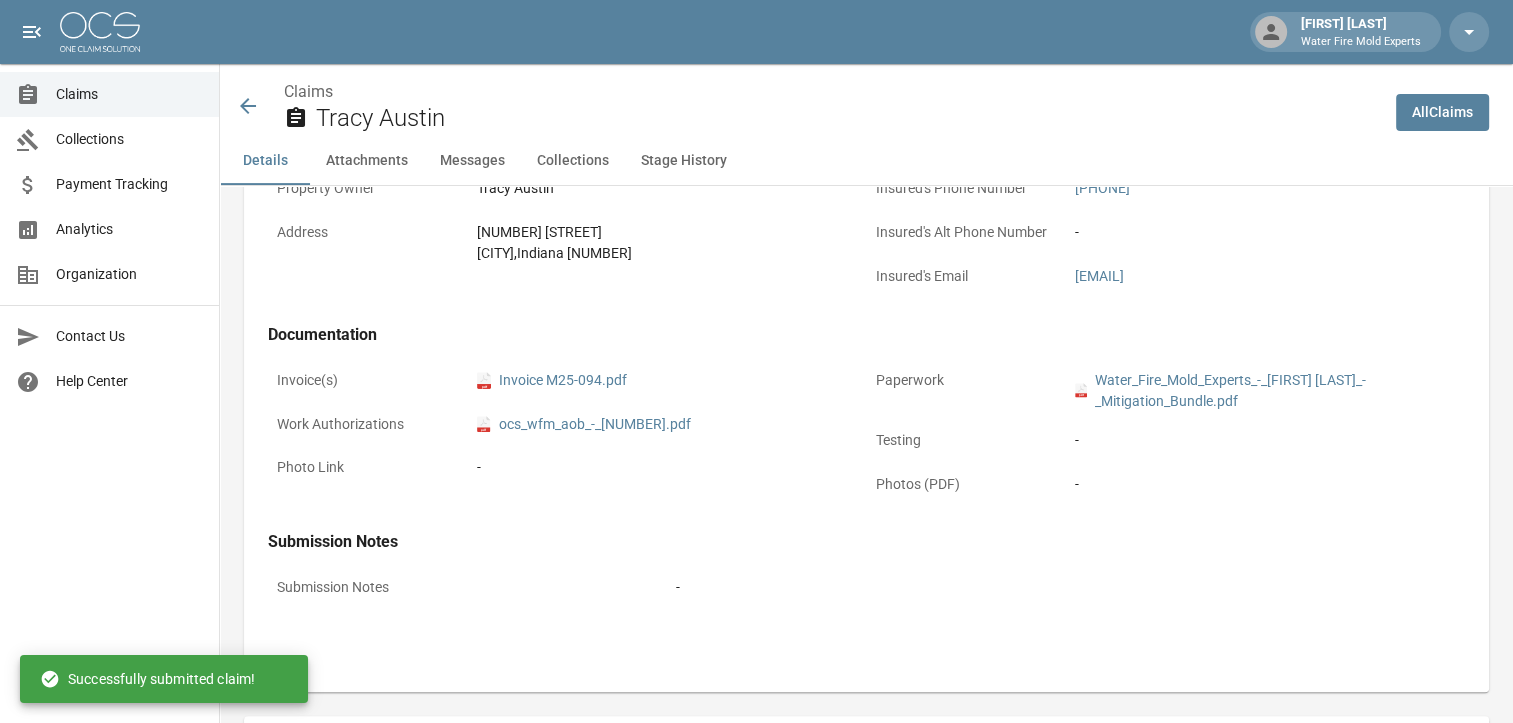 scroll, scrollTop: 948, scrollLeft: 0, axis: vertical 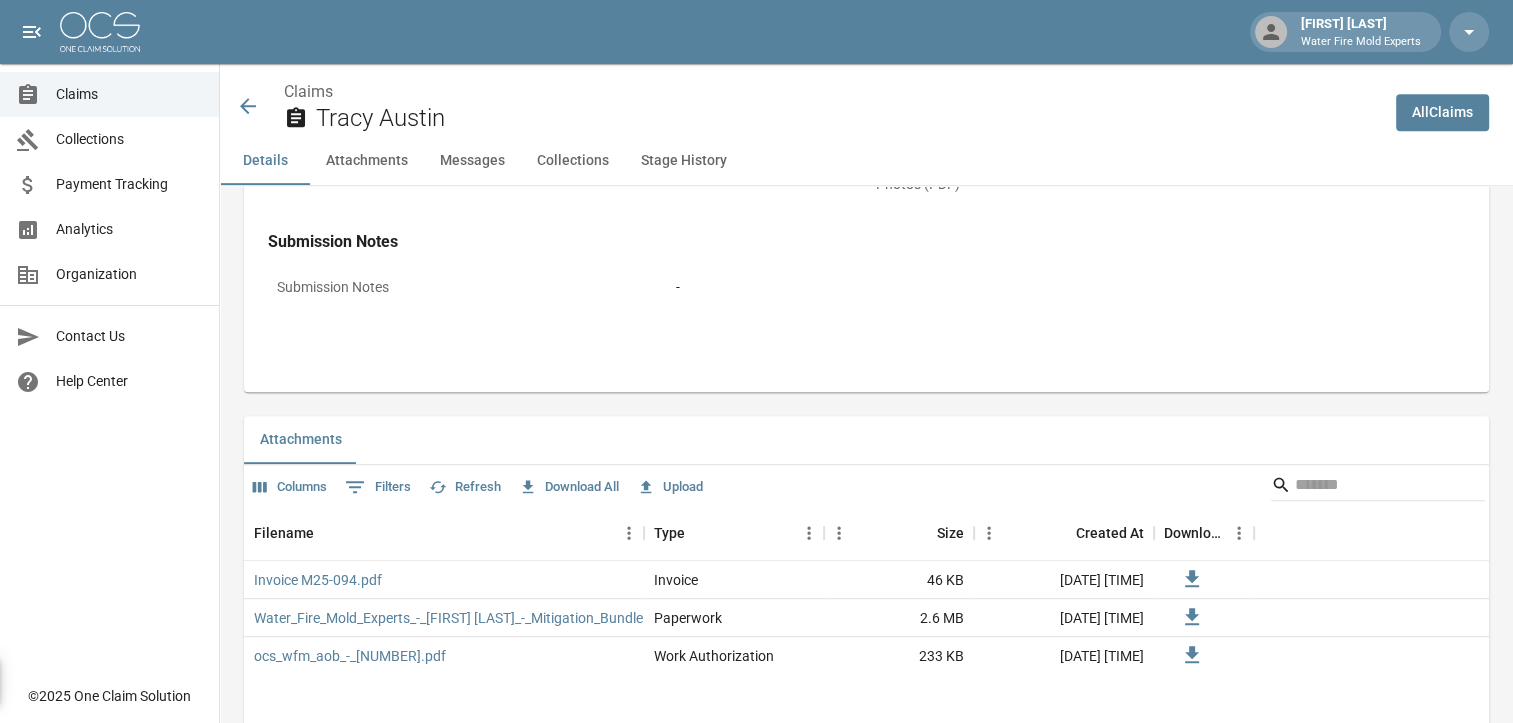 click on "All  Claims" at bounding box center [1442, 112] 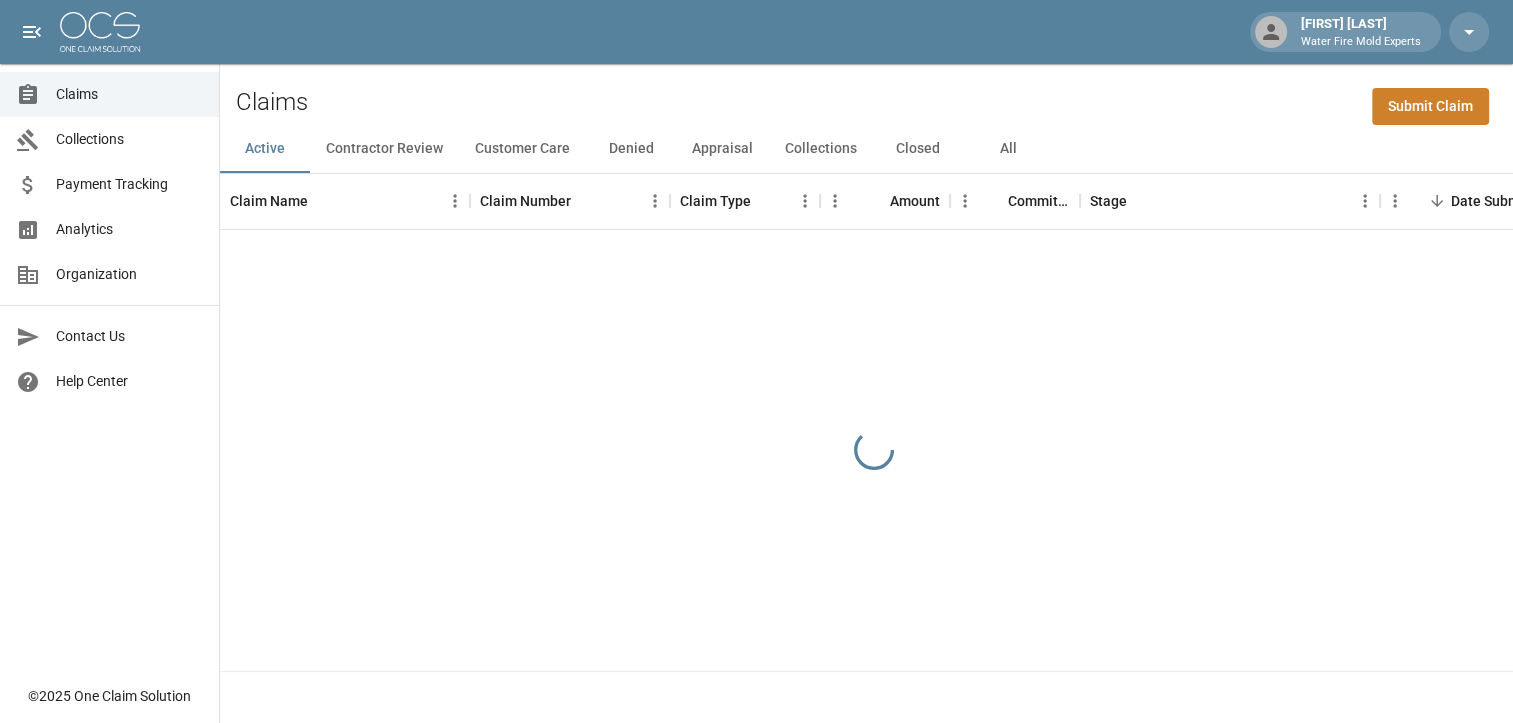 scroll, scrollTop: 0, scrollLeft: 0, axis: both 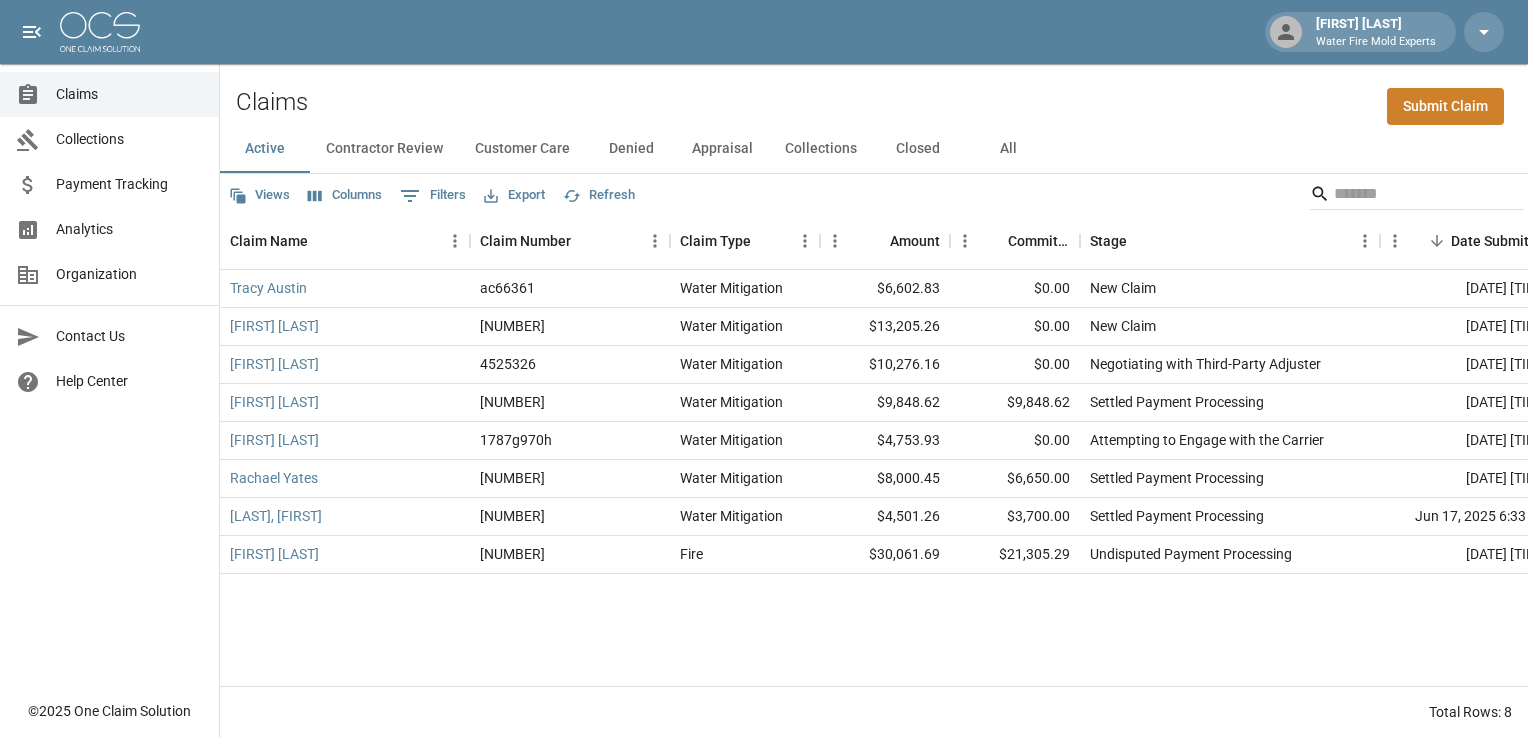 click on "Submit Claim" at bounding box center [1445, 106] 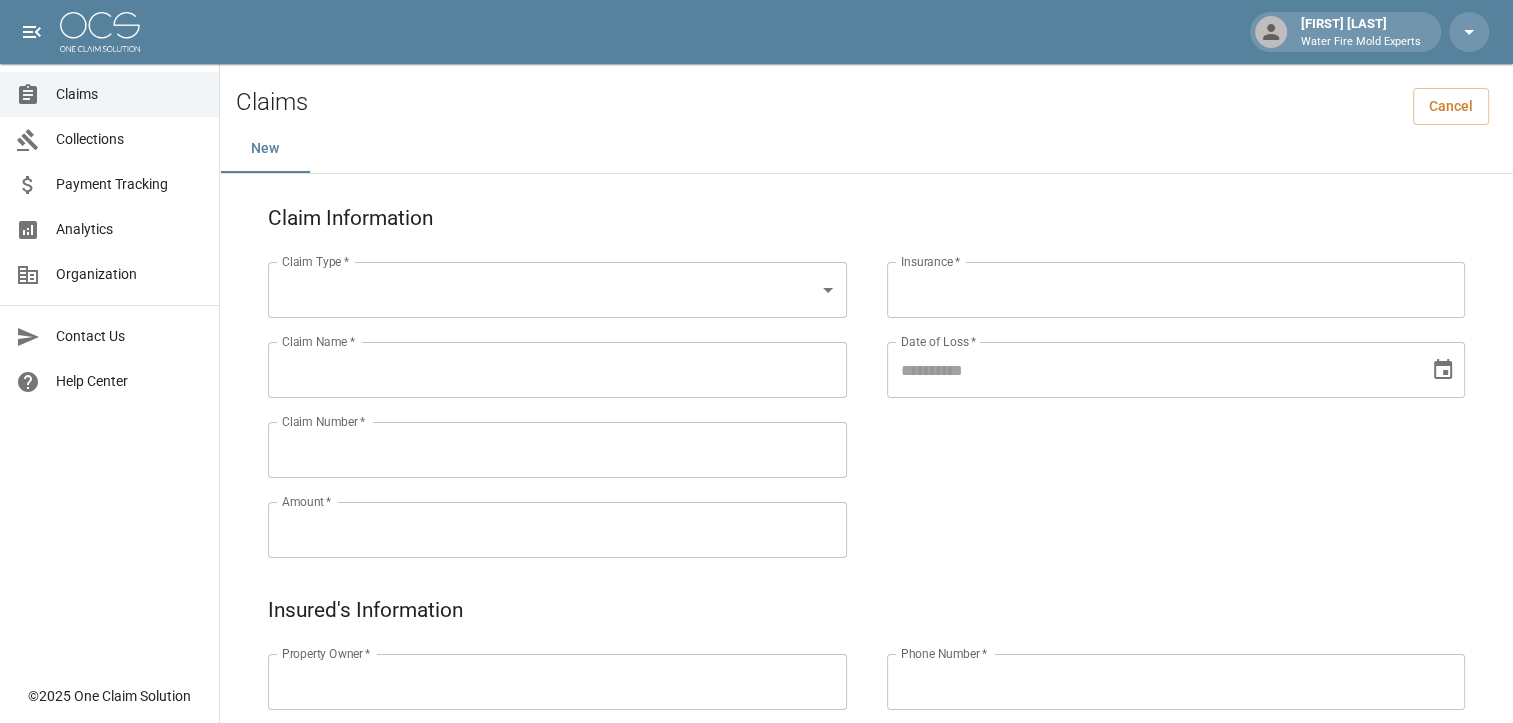 click on "Claim Information Claim Type   * ​ Claim Type   * Claim Name   * Claim Name   * Claim Number   * Claim Number   * Amount   * Amount   * Insurance   * Insurance   * Date of Loss   * Date of Loss   * Insured's Information Property Owner   * Property Owner   * Mailing Address   * Mailing Address   * Mailing City   * Mailing City   * Mailing State   * Mailing State   * Mailing Zip   * Mailing Zip   * Phone Number   * Phone Number   * Alt. Phone Number Alt. Phone Number Email Email Documentation Invoice (PDF)* ​ Upload file(s) Invoice (PDF)* Work Authorization* ​ Upload file(s) Work Authorization* Photo Link Photo Link Paperwork (dry logs, supporting documentation) ​ Upload file(s) Paperwork (dry logs, supporting documentation) Testing ​ Upload file(s) Testing Photos (PDF) ​ *" at bounding box center (756, 836) 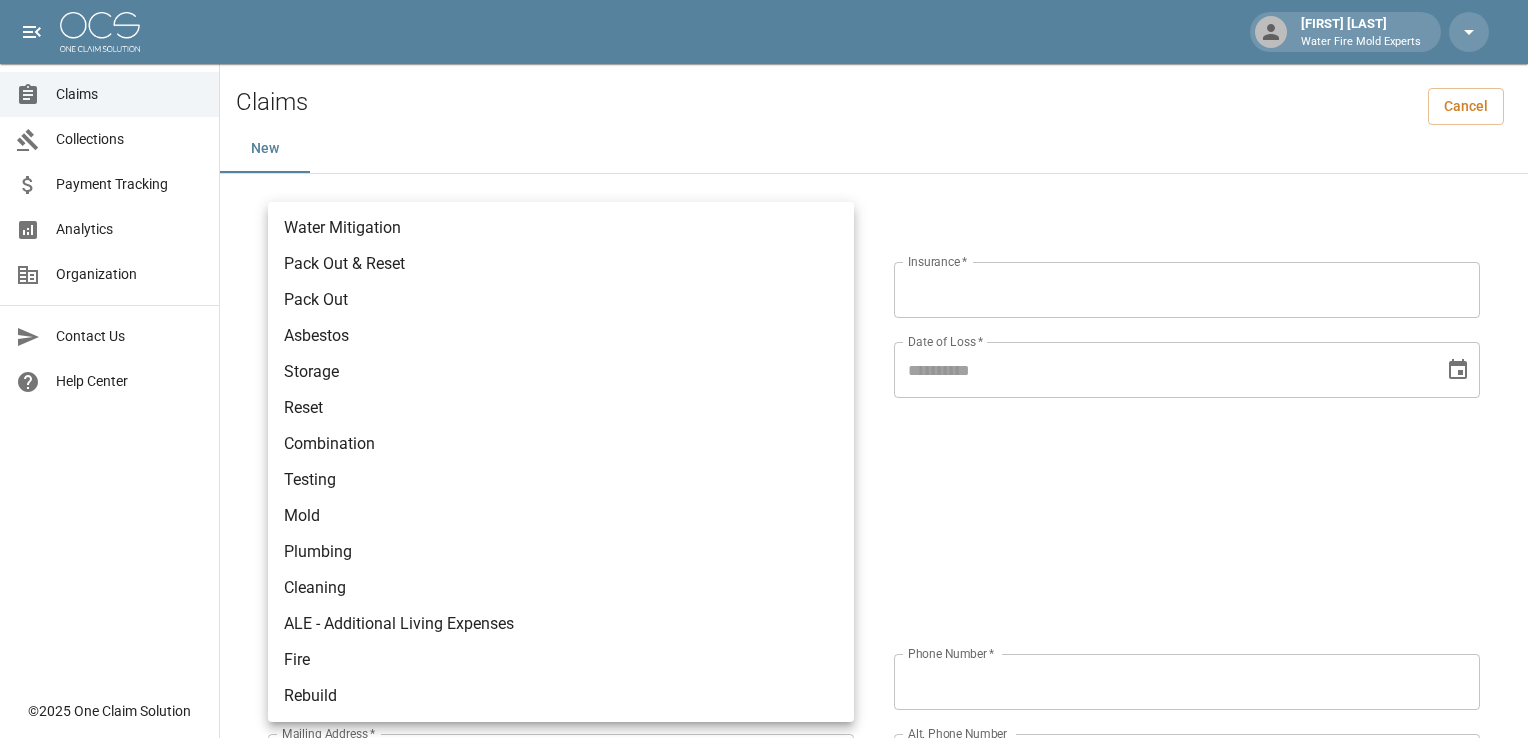 click on "Water Mitigation" at bounding box center (561, 228) 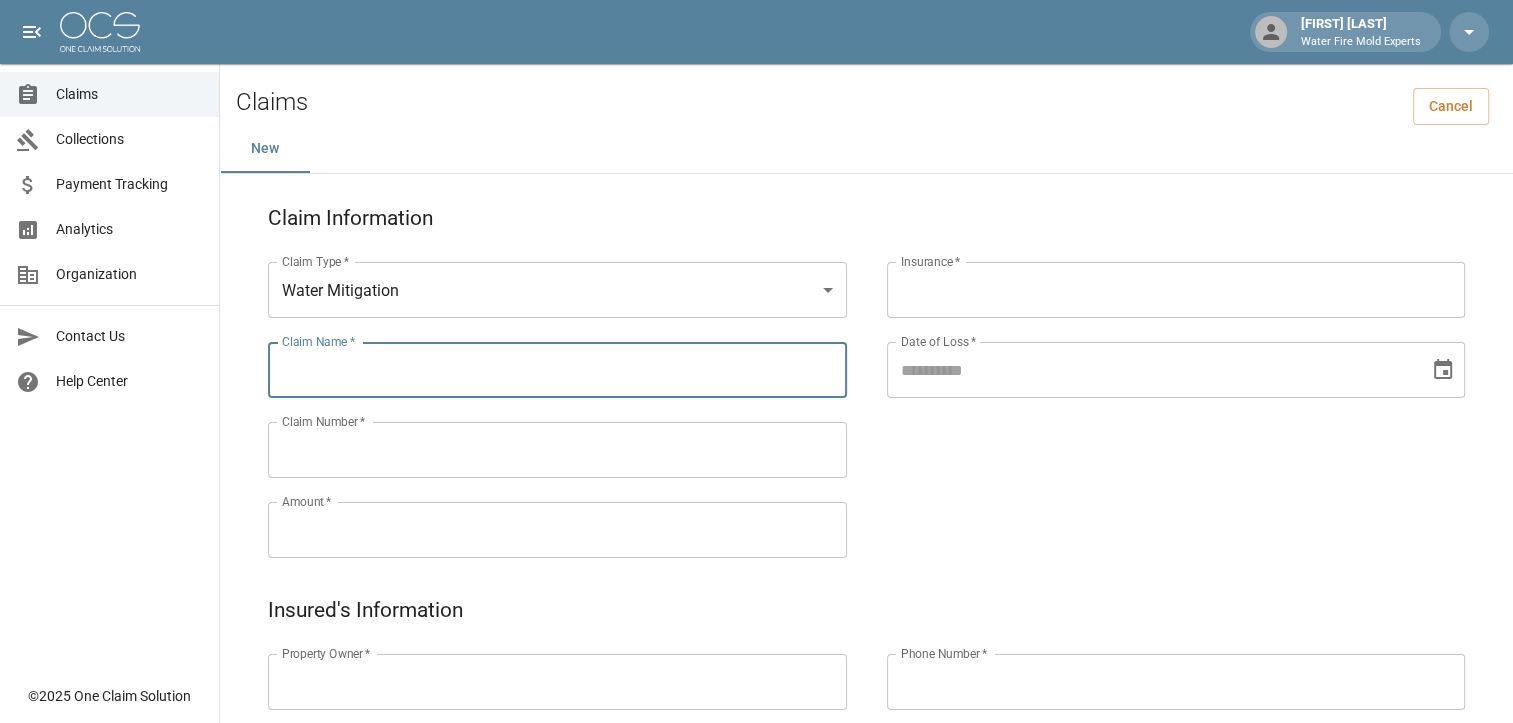 click on "Claim Name   *" at bounding box center (557, 370) 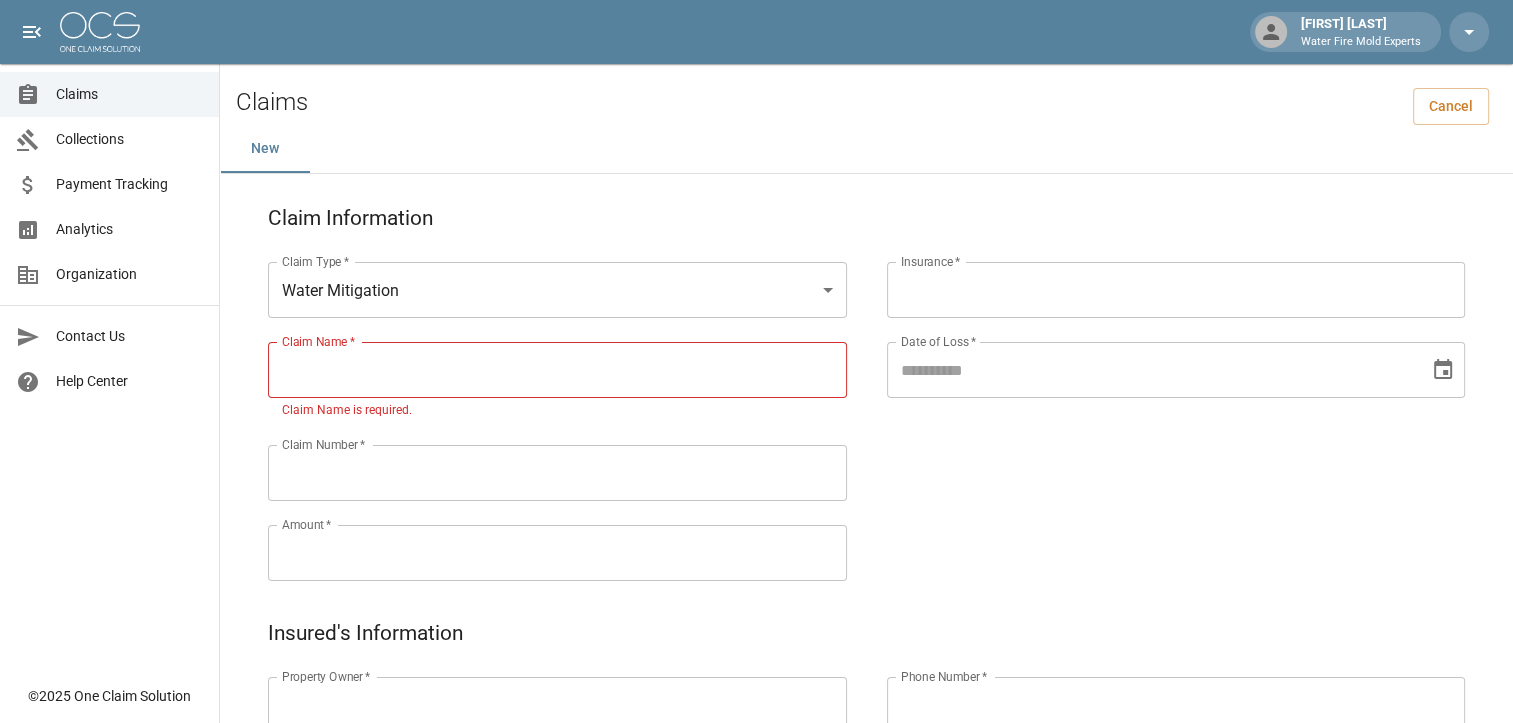 click on "Claim Number   *" at bounding box center (557, 473) 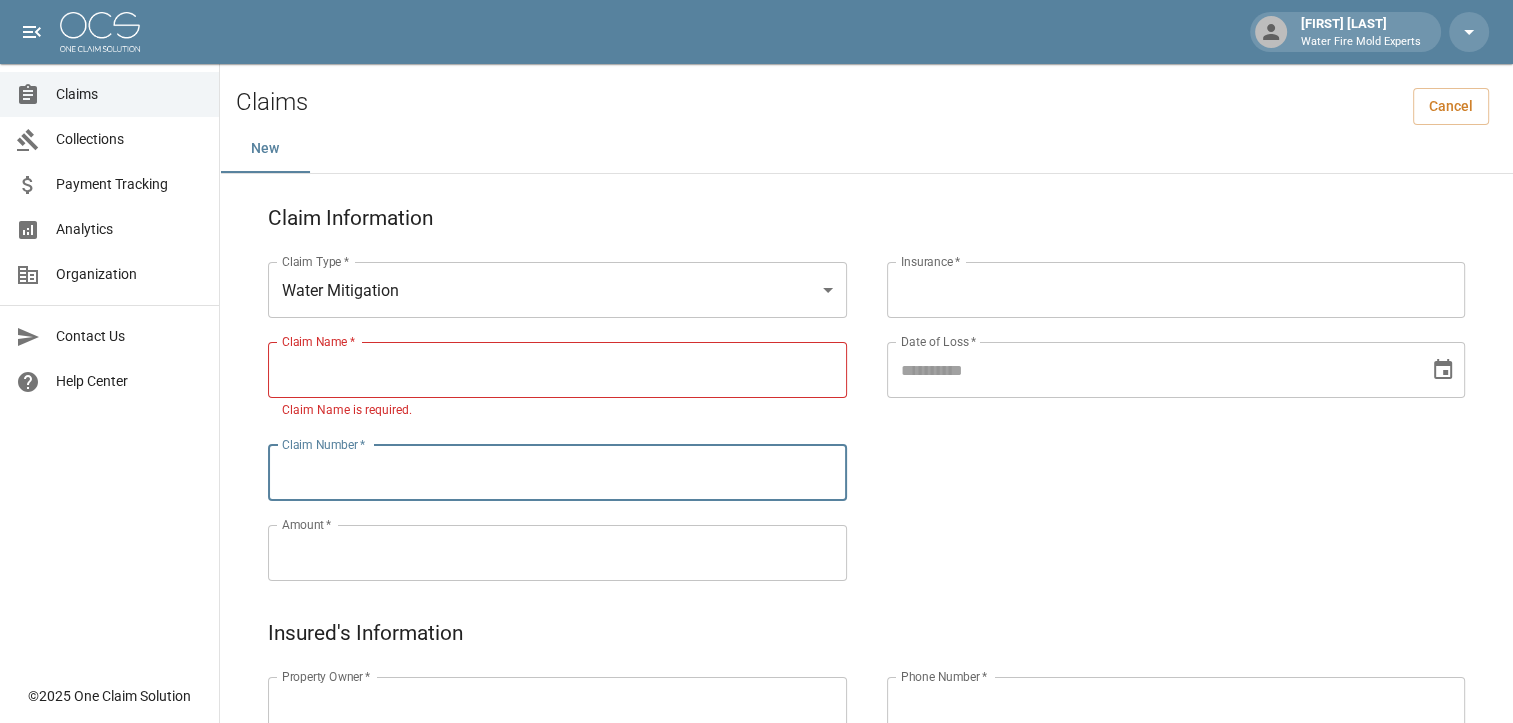 drag, startPoint x: 323, startPoint y: 465, endPoint x: 292, endPoint y: 374, distance: 96.13532 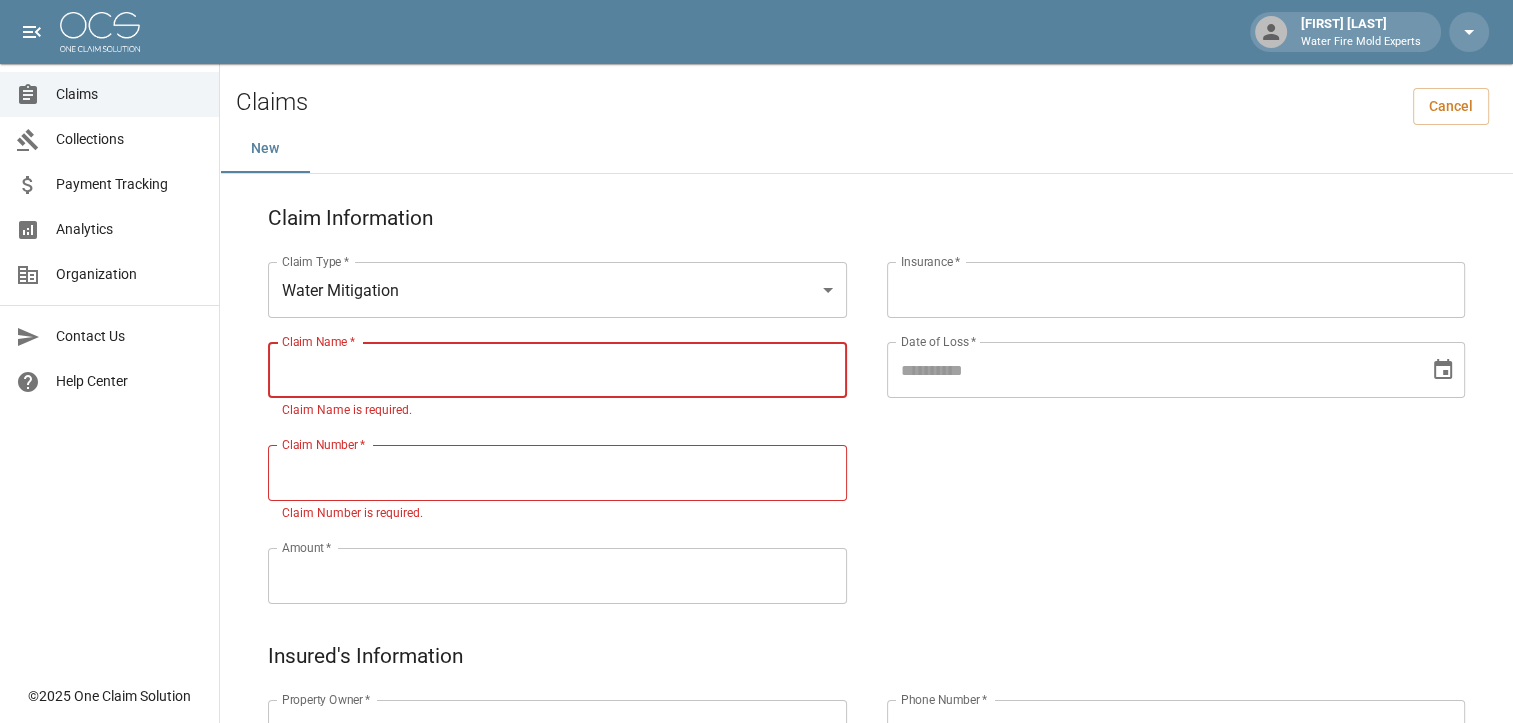 paste on "**********" 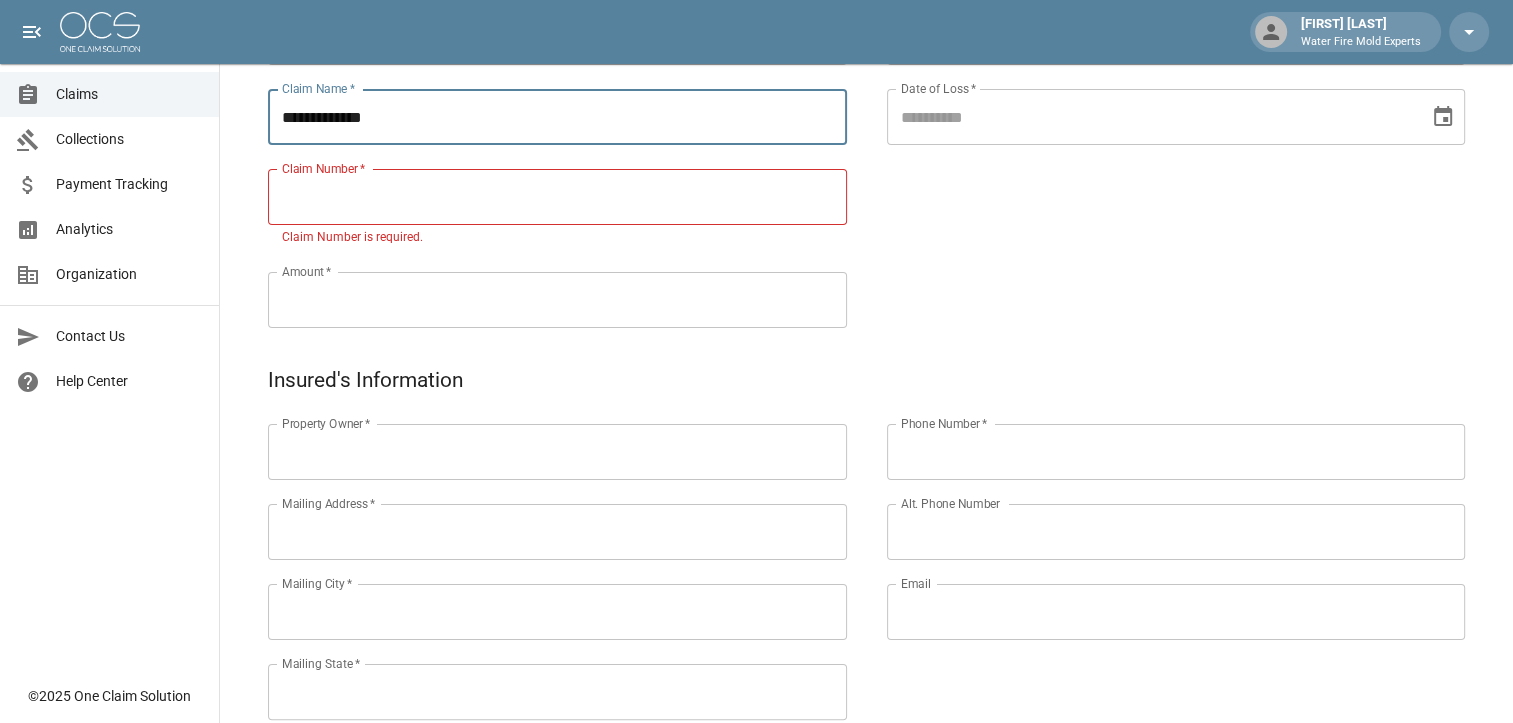scroll, scrollTop: 300, scrollLeft: 0, axis: vertical 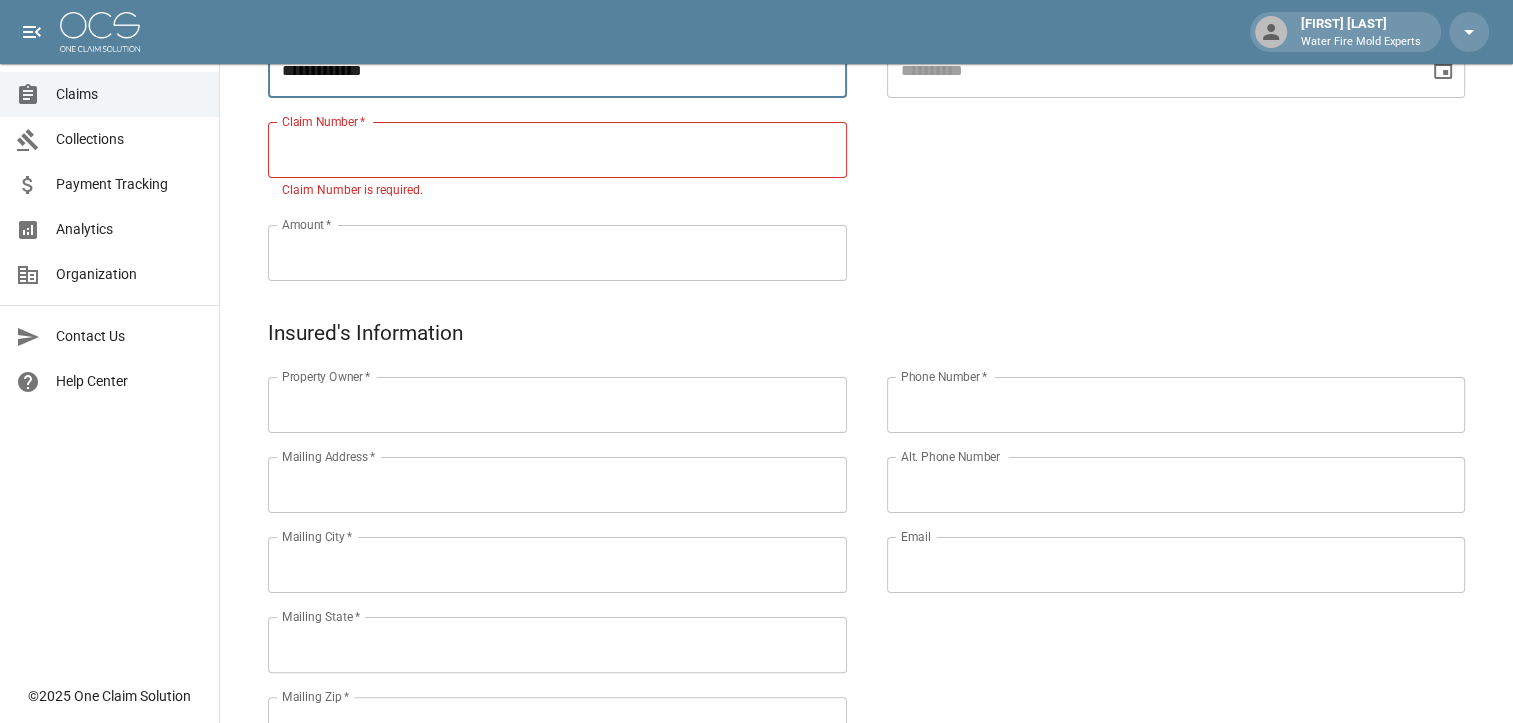type on "**********" 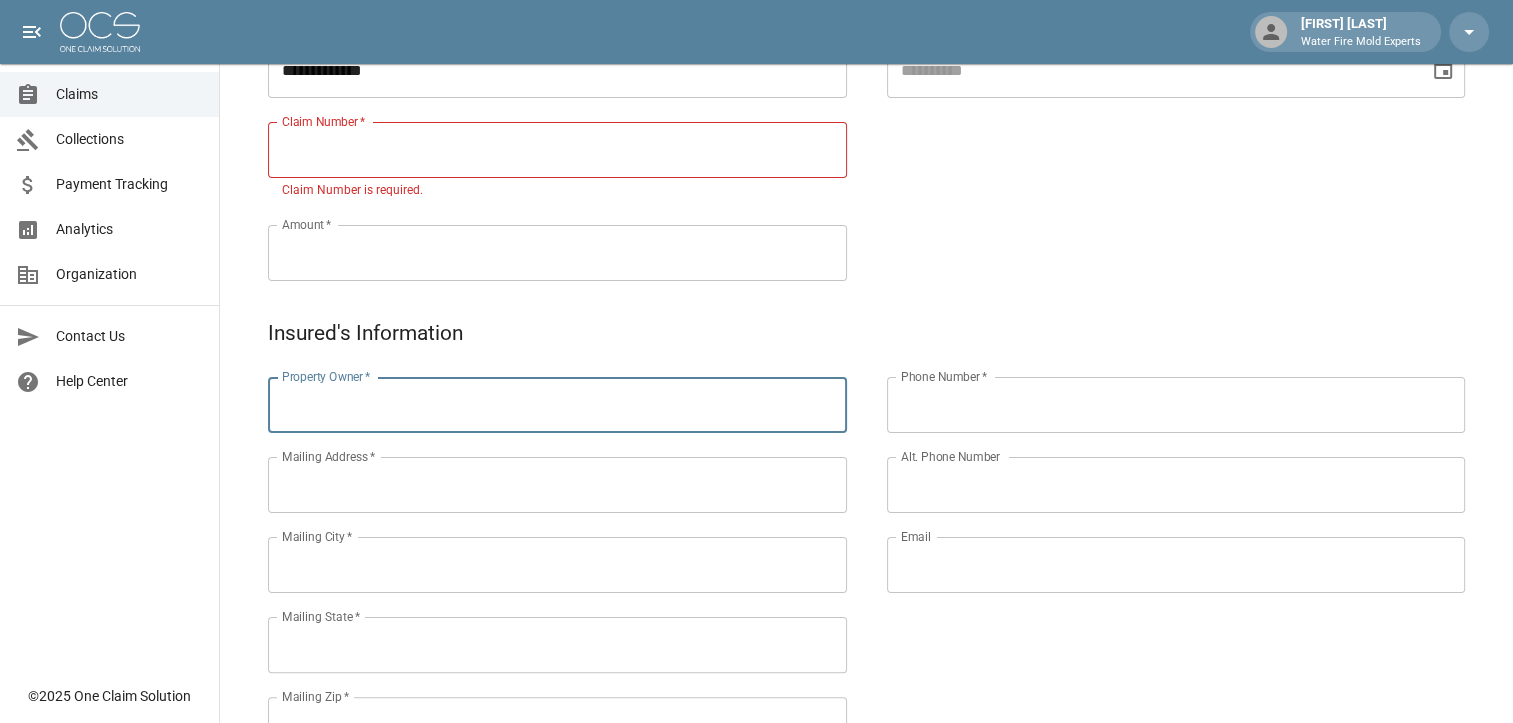 paste on "**********" 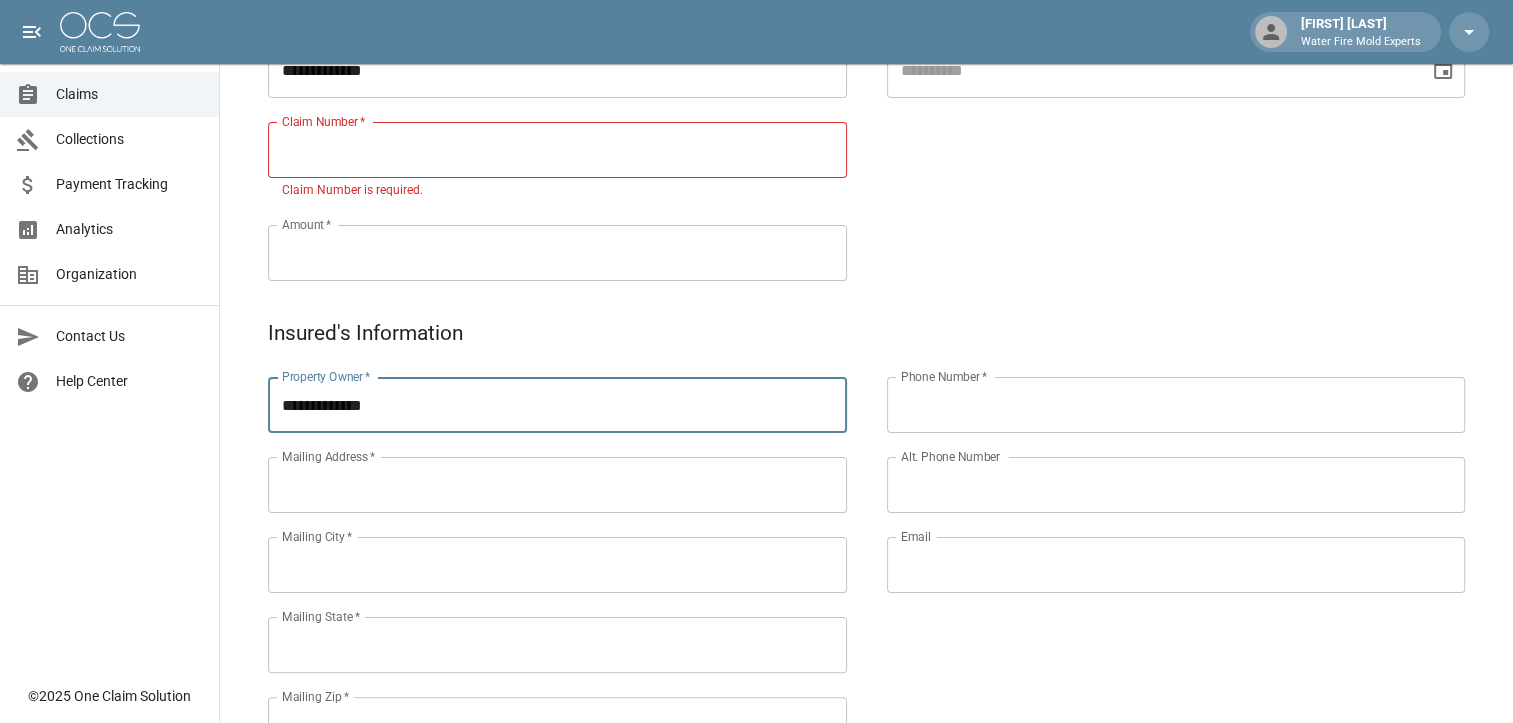 scroll, scrollTop: 200, scrollLeft: 0, axis: vertical 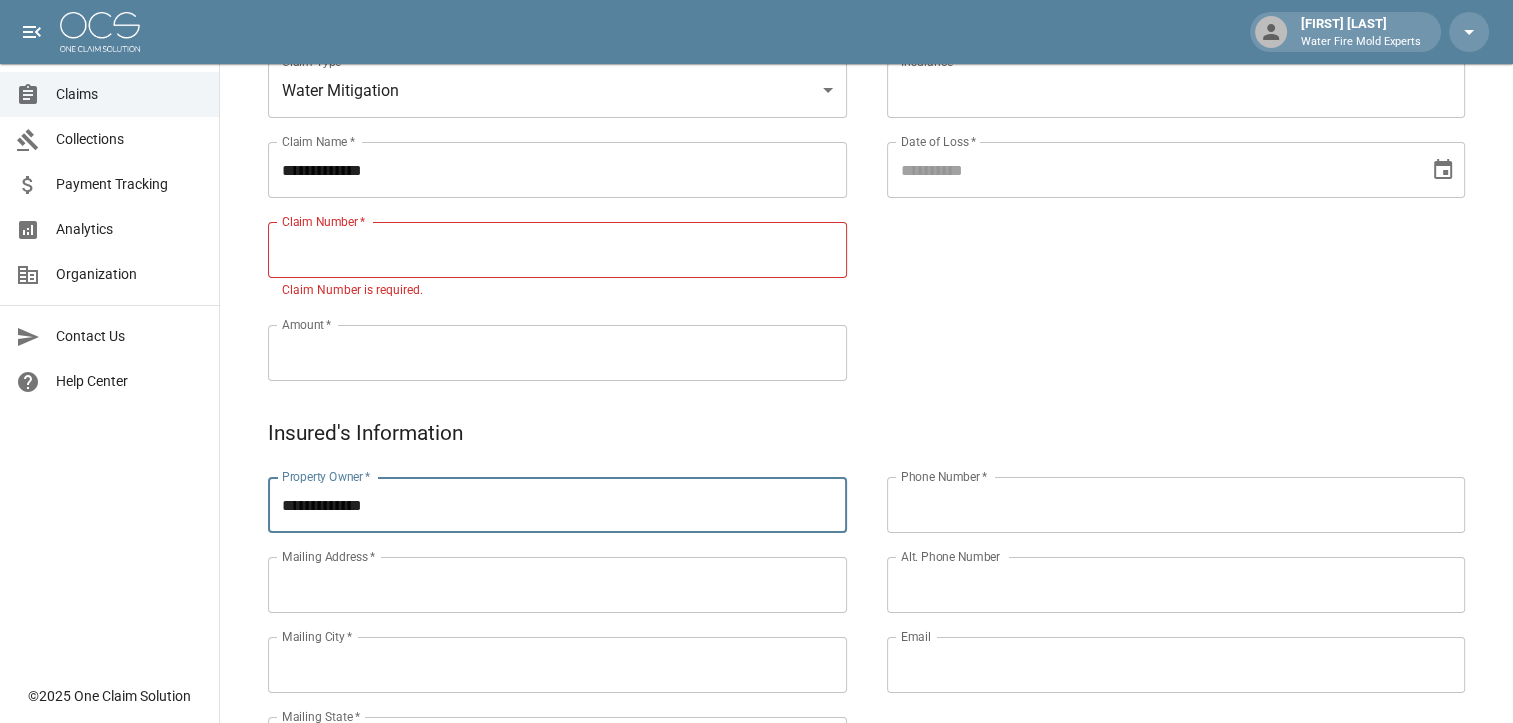 type on "**********" 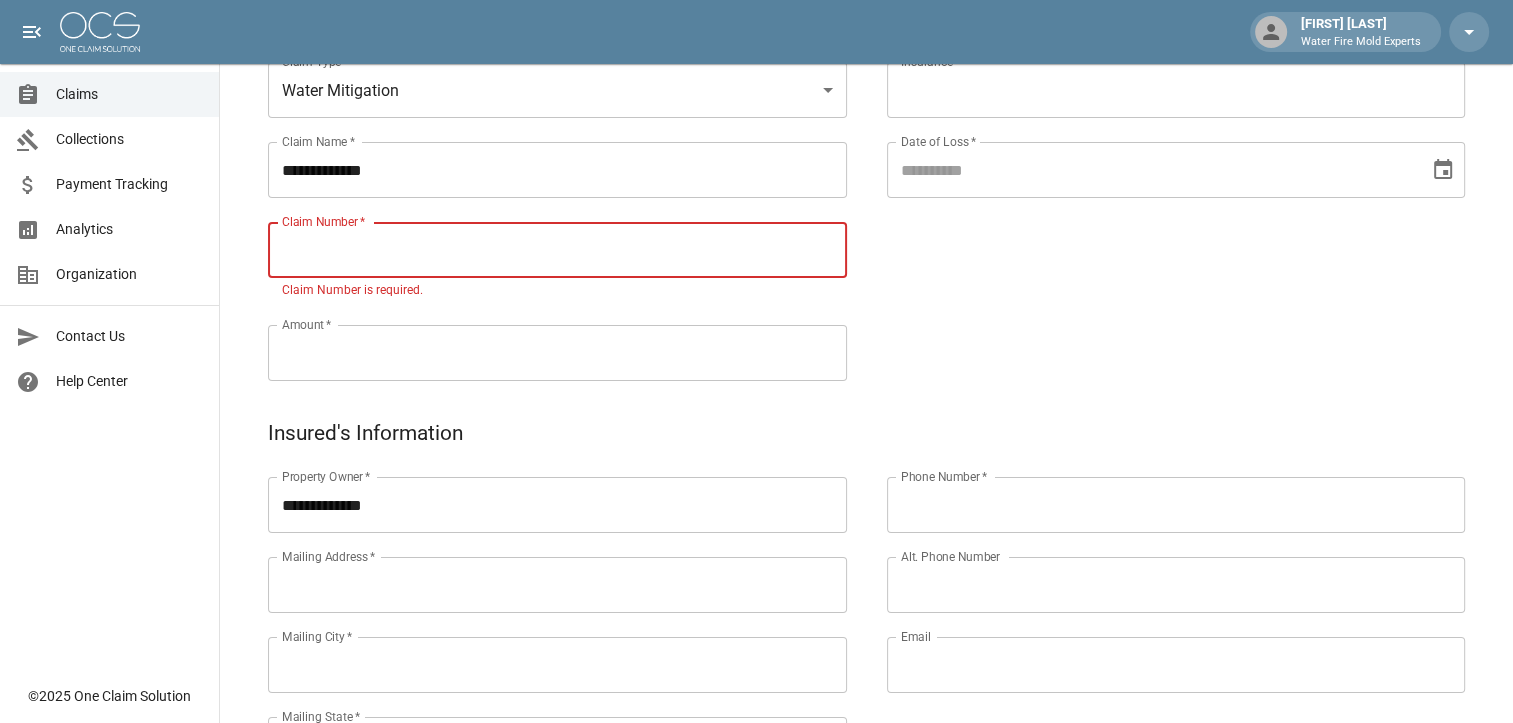 click on "Claim Number   *" at bounding box center [557, 250] 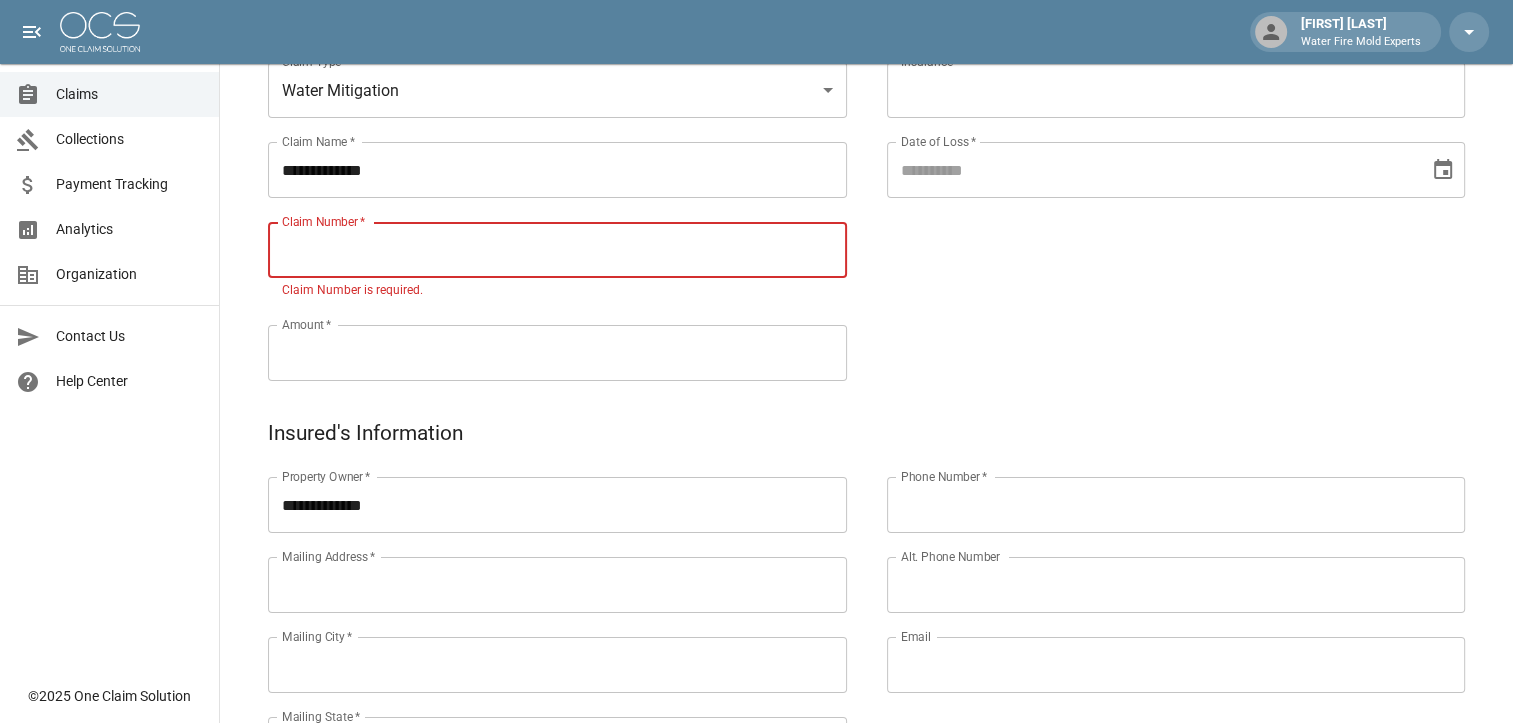 paste on "*********" 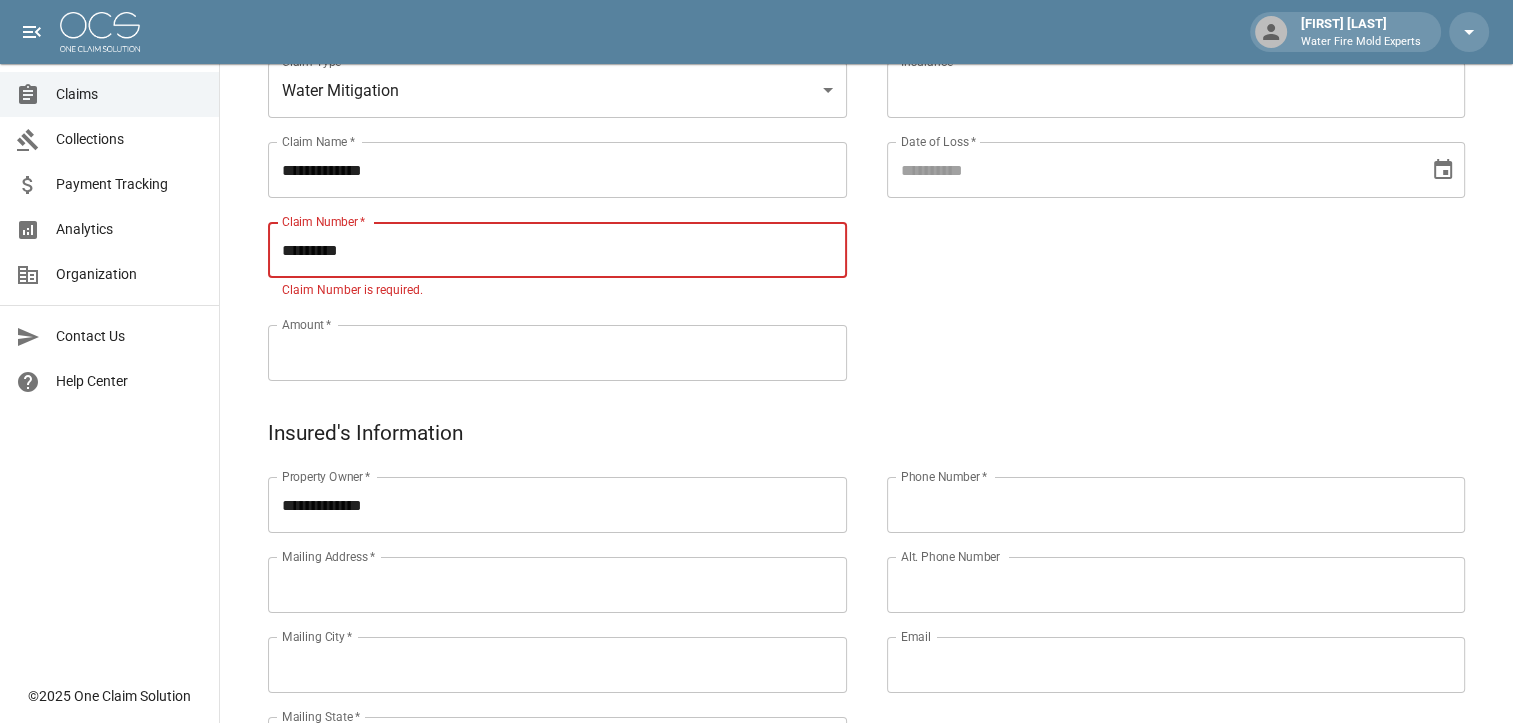 type on "*********" 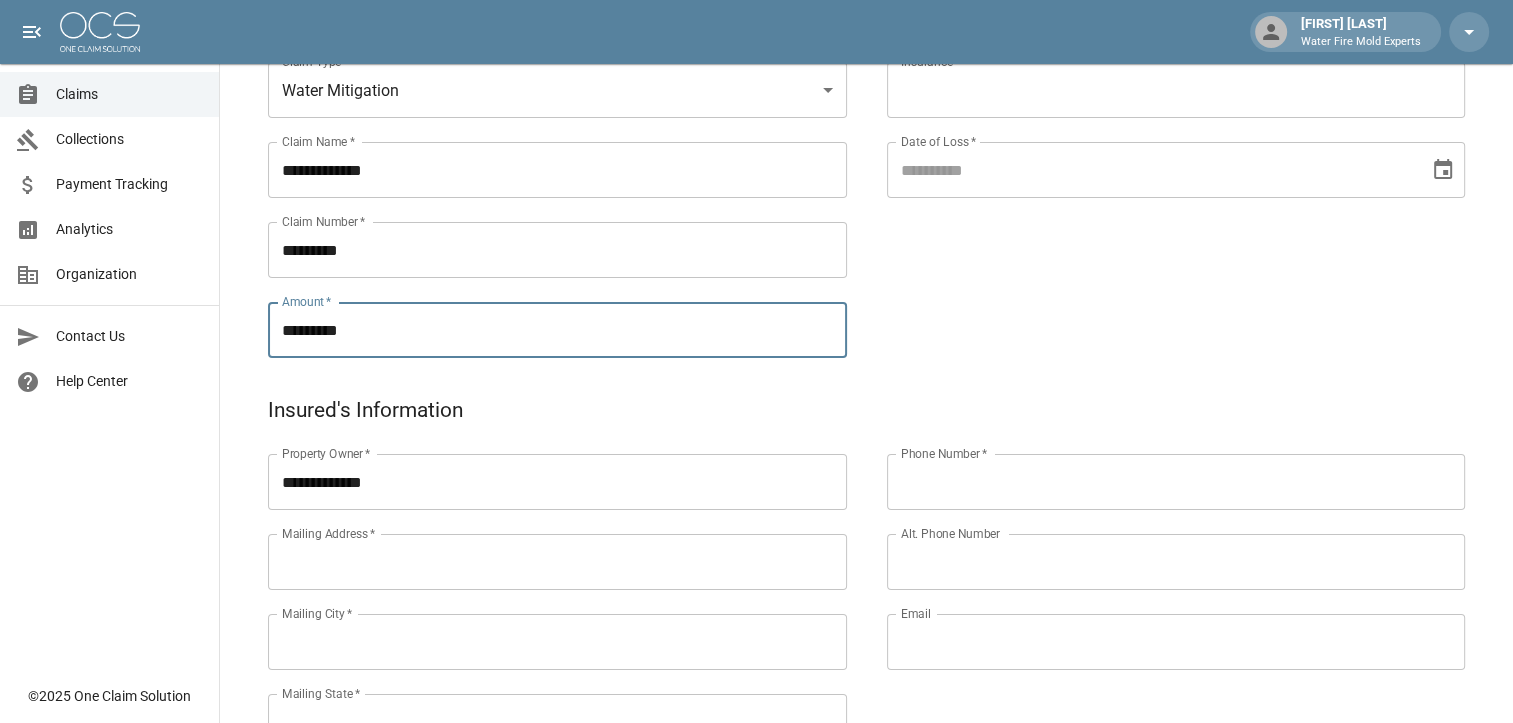 type on "*********" 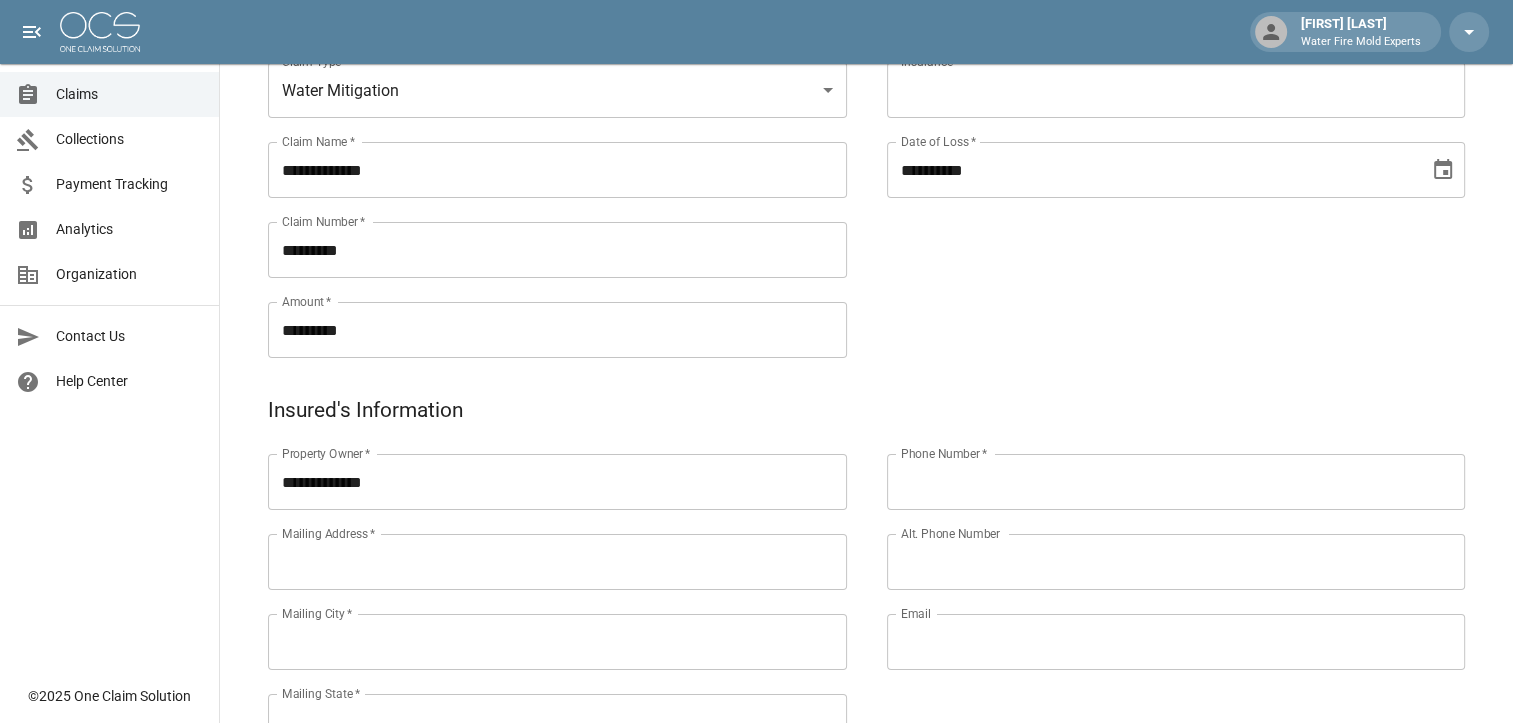 click on "**********" at bounding box center (1151, 170) 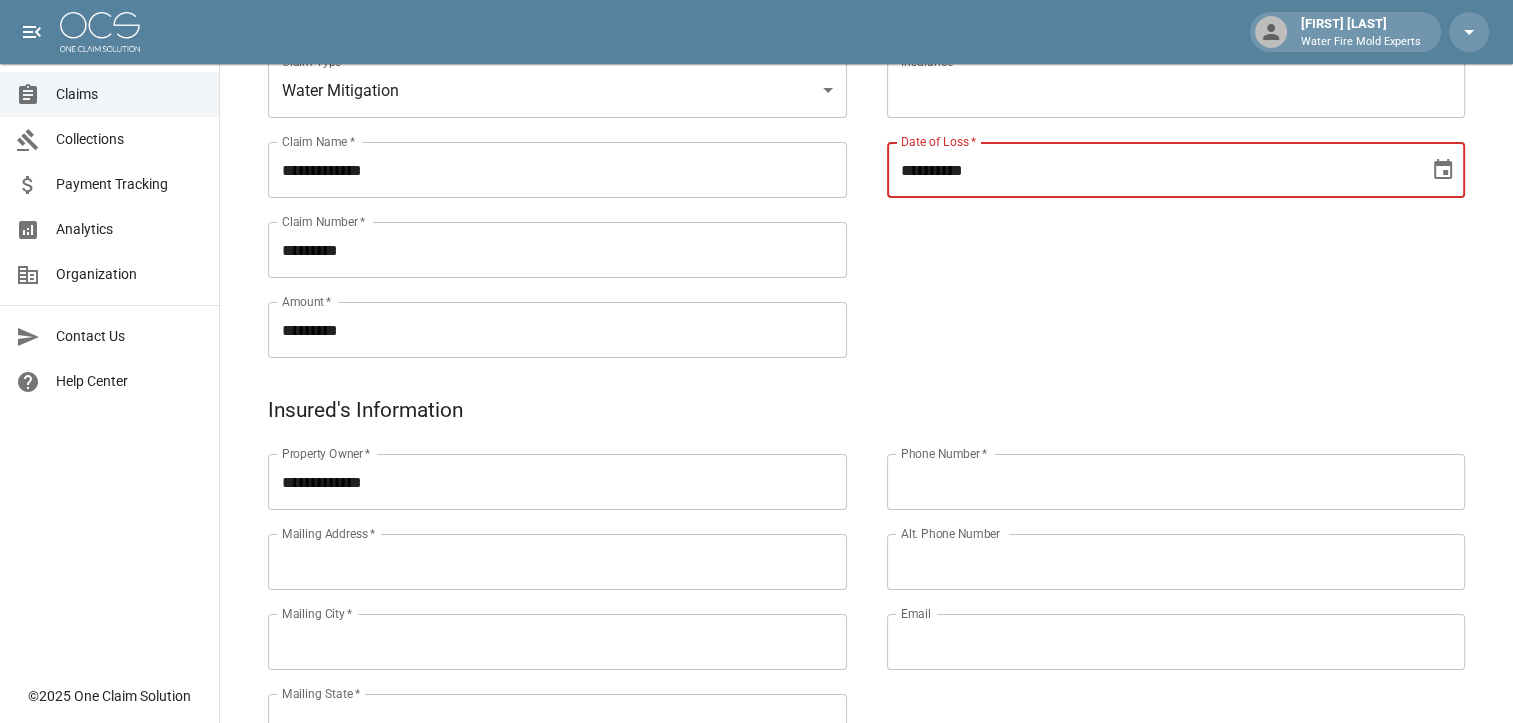 drag, startPoint x: 898, startPoint y: 173, endPoint x: 1285, endPoint y: 314, distance: 411.8859 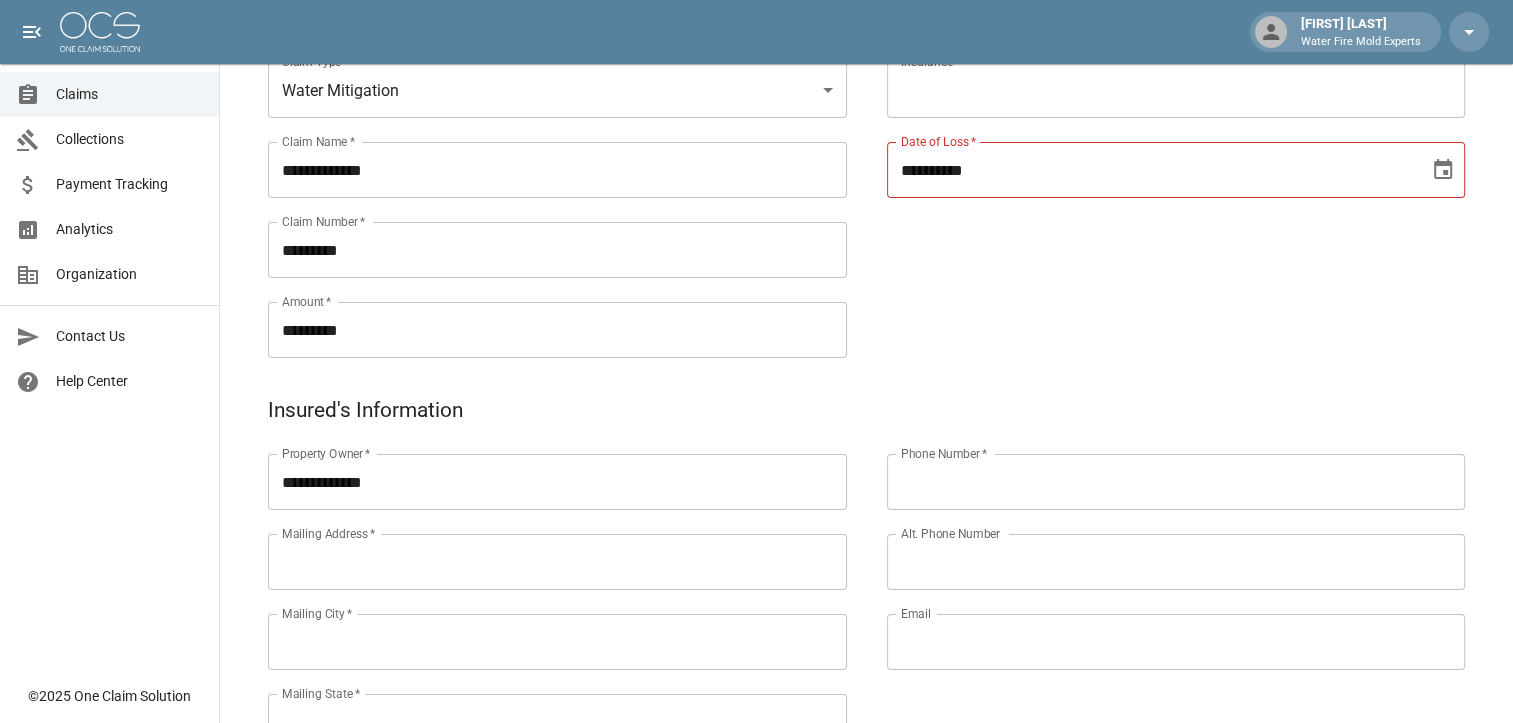 click on "**********" at bounding box center (1151, 170) 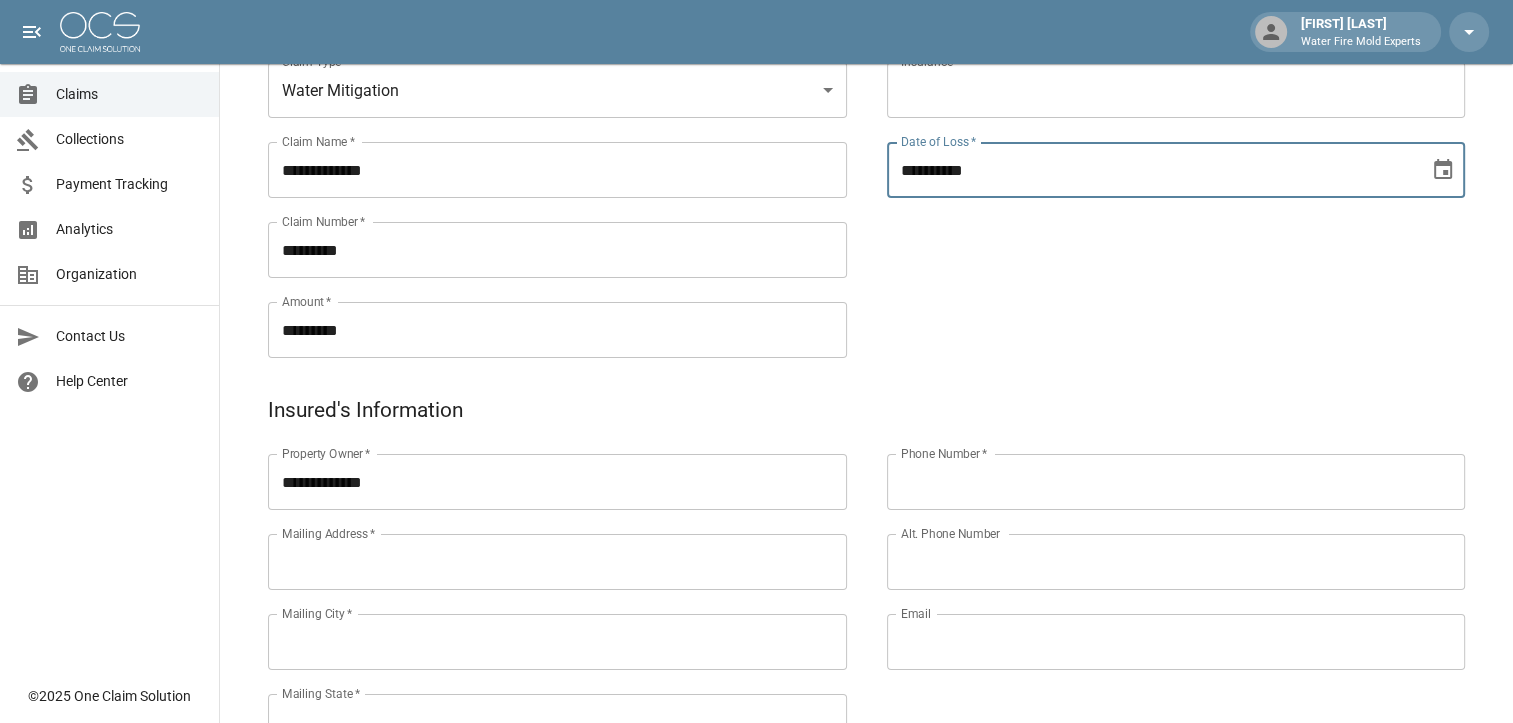 type on "**********" 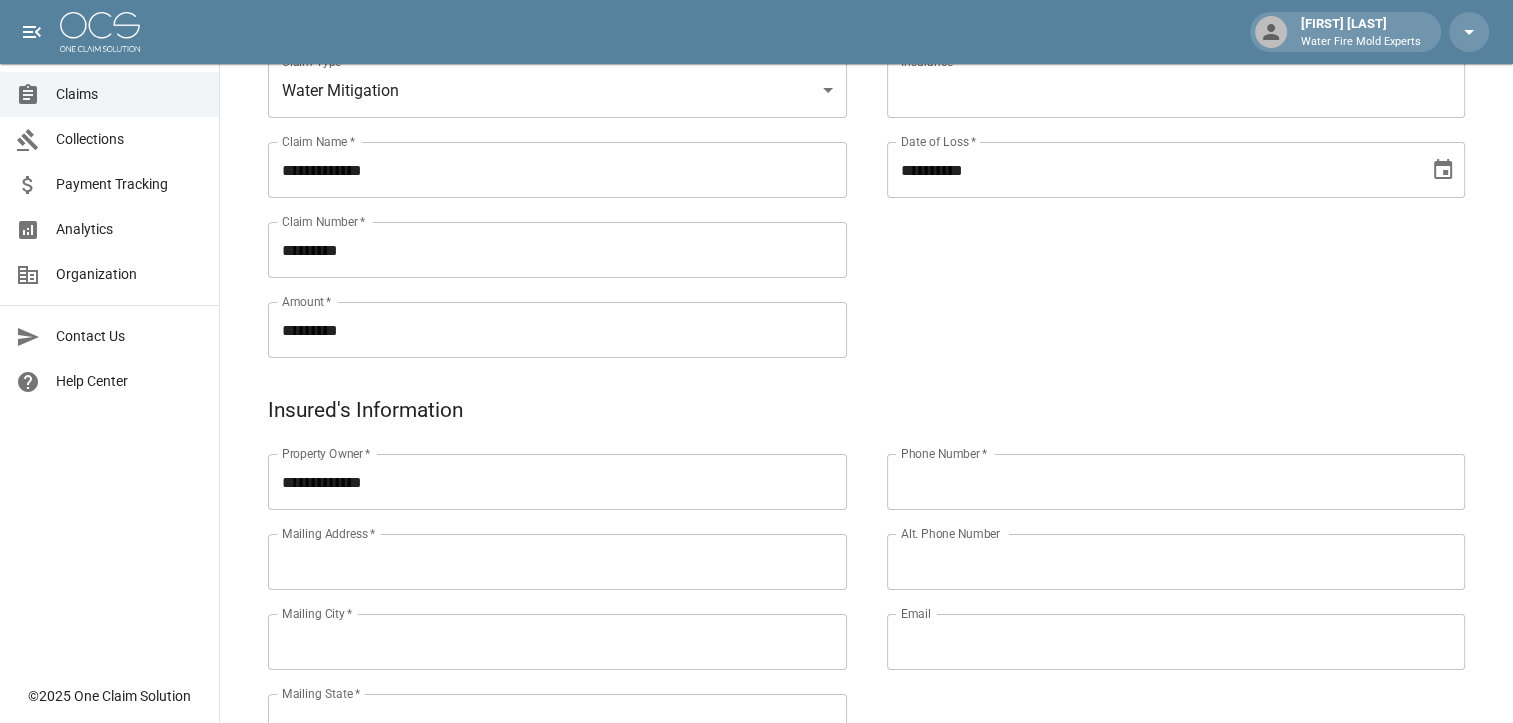 click on "**********" at bounding box center (1156, 186) 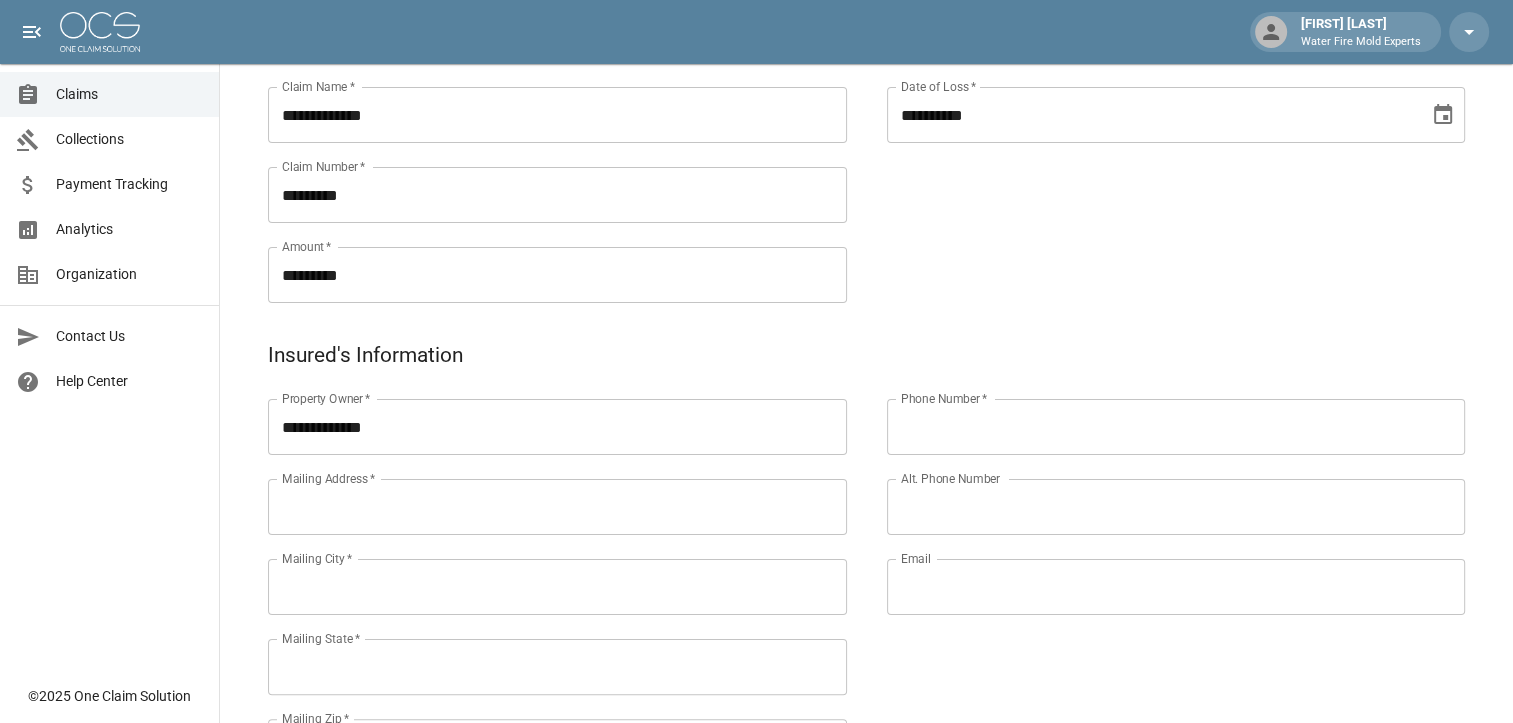 scroll, scrollTop: 300, scrollLeft: 0, axis: vertical 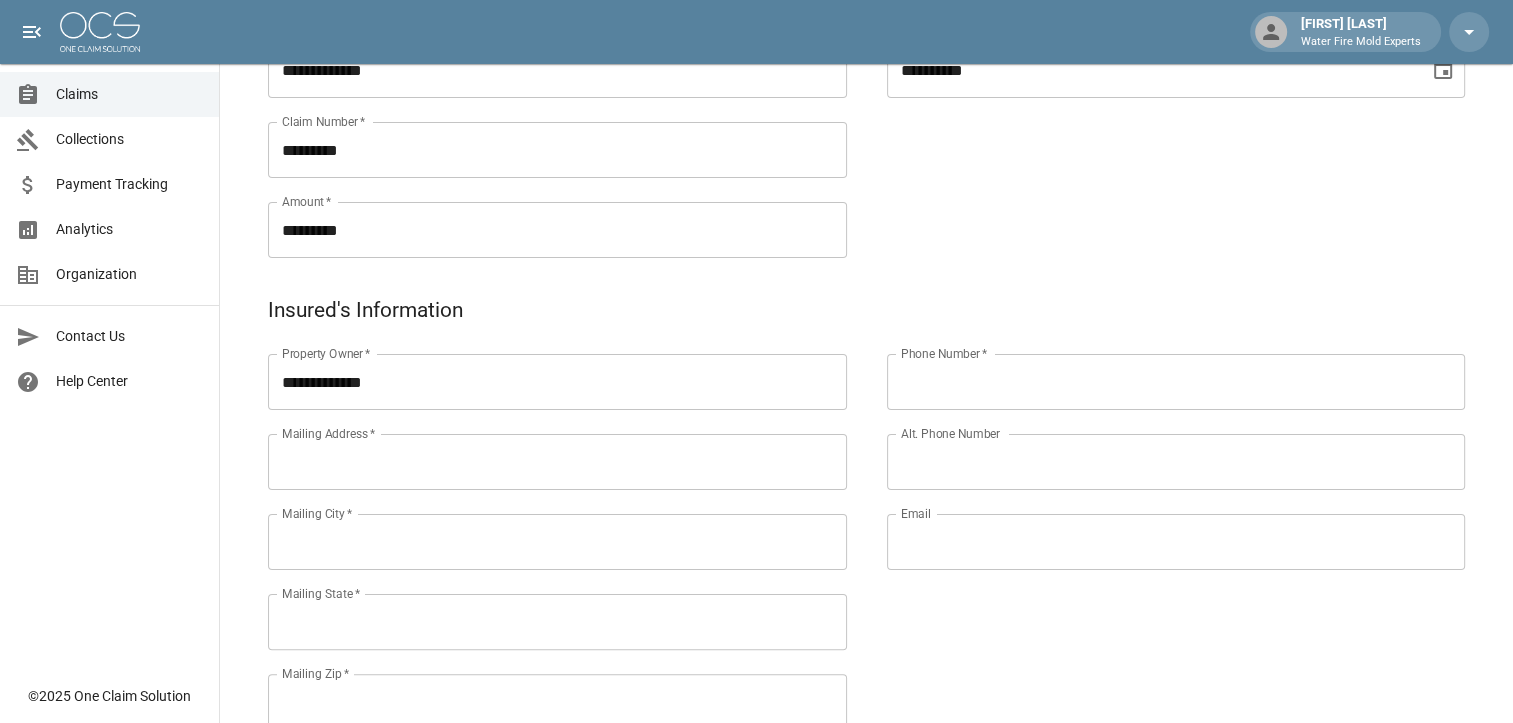 click on "Phone Number   *" at bounding box center [1176, 382] 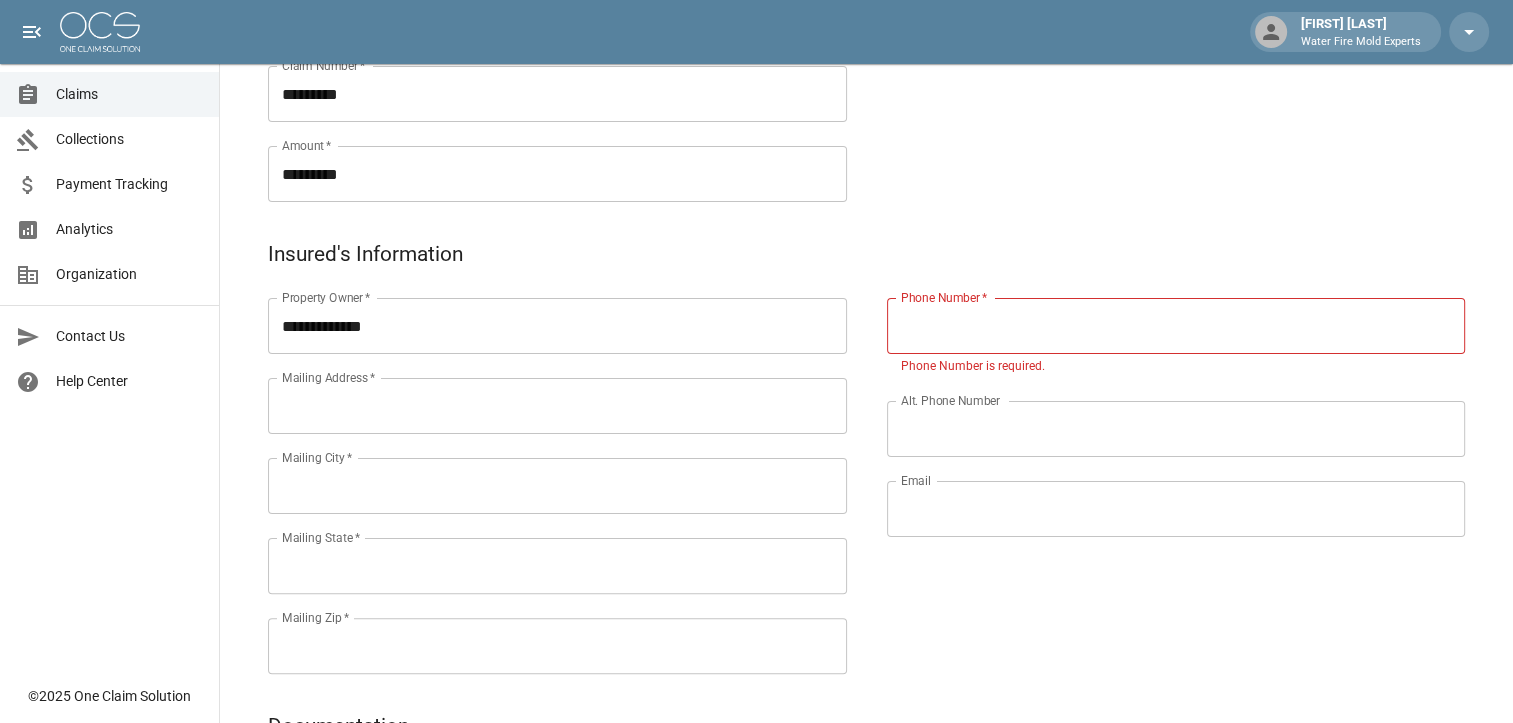 scroll, scrollTop: 400, scrollLeft: 0, axis: vertical 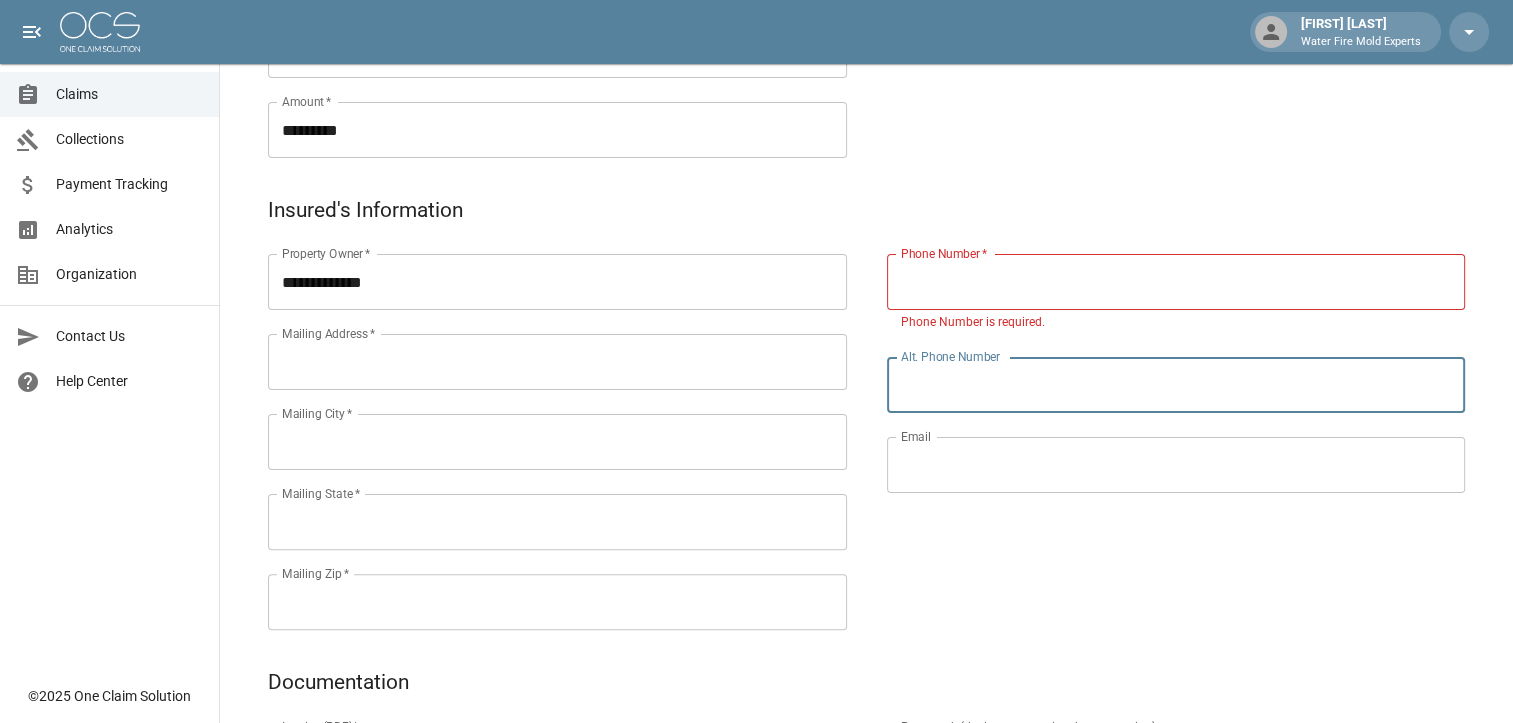 click on "Alt. Phone Number" at bounding box center [1176, 385] 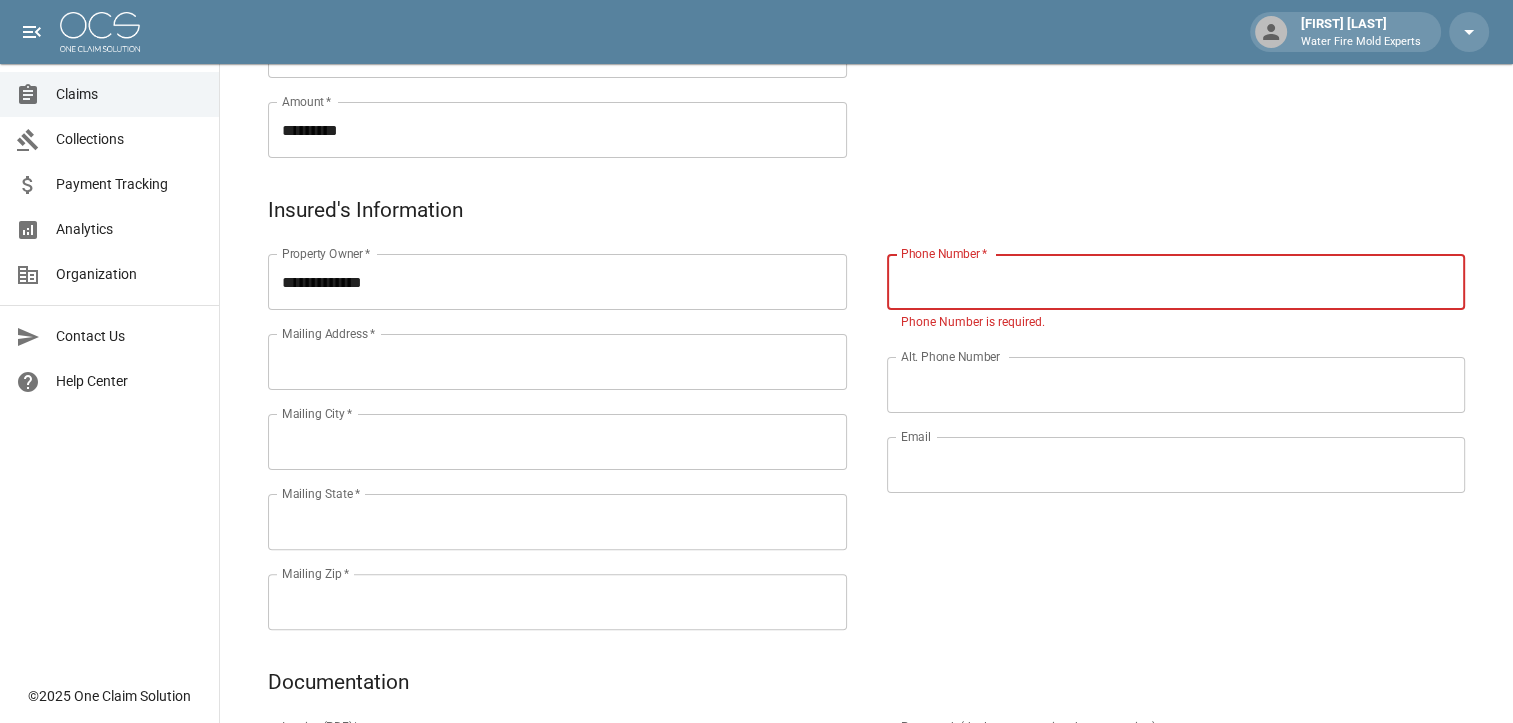 paste on "**********" 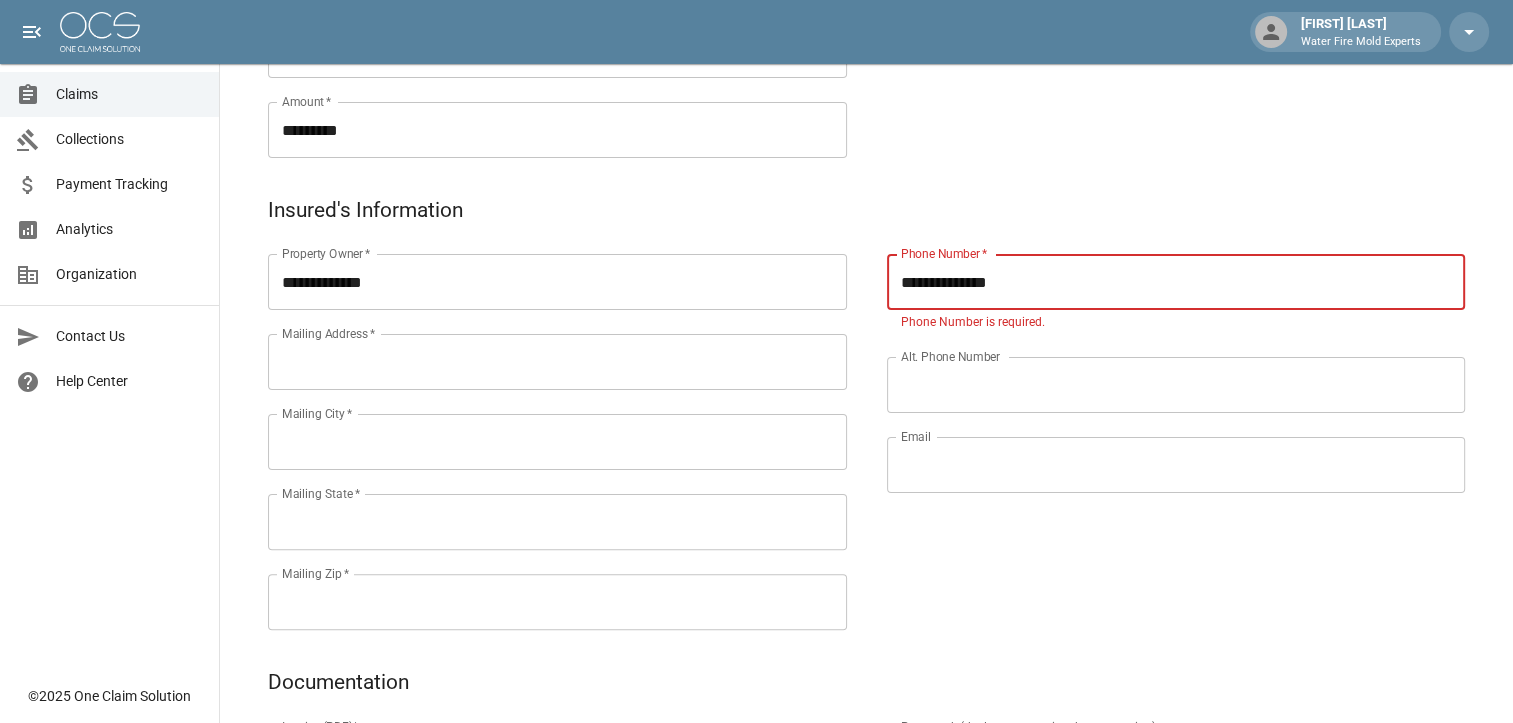 type on "**********" 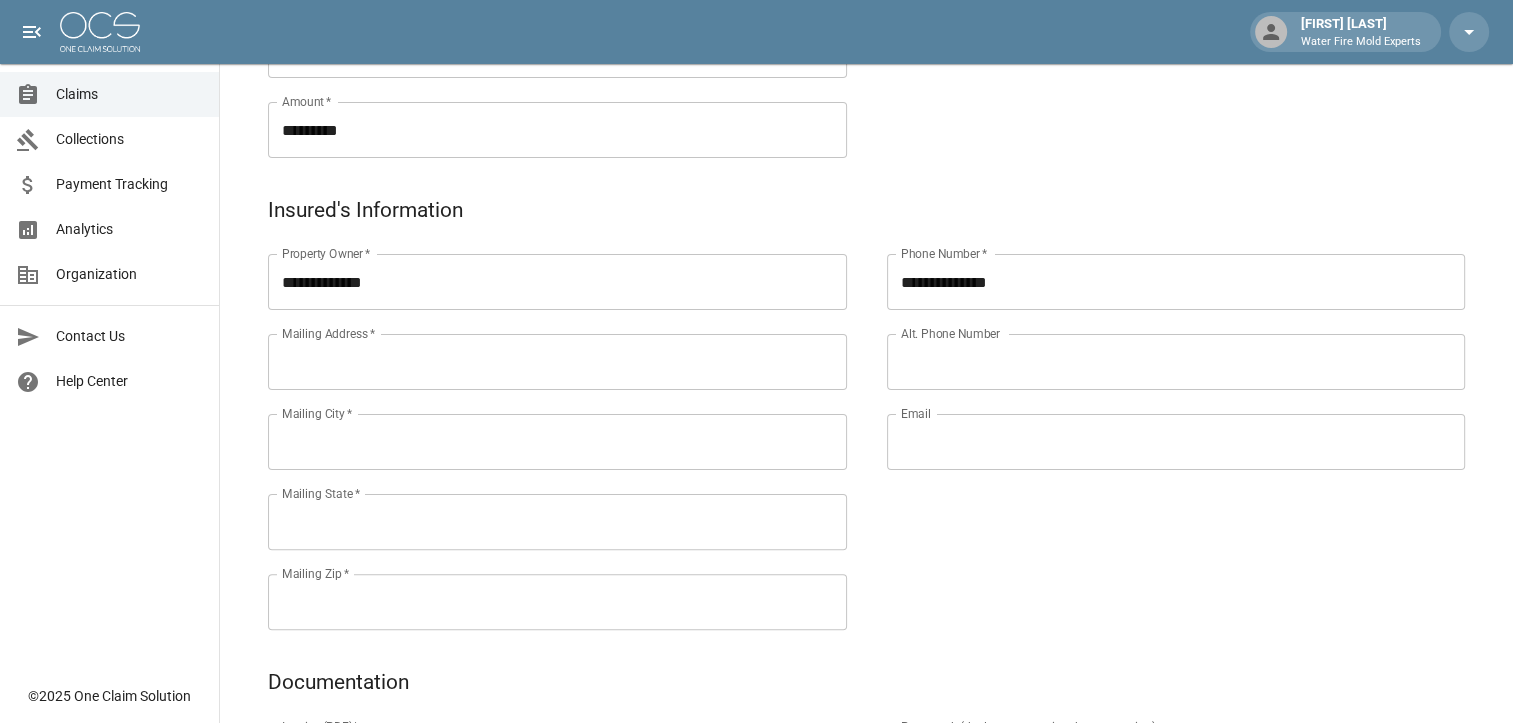 click on "Email" at bounding box center [1176, 442] 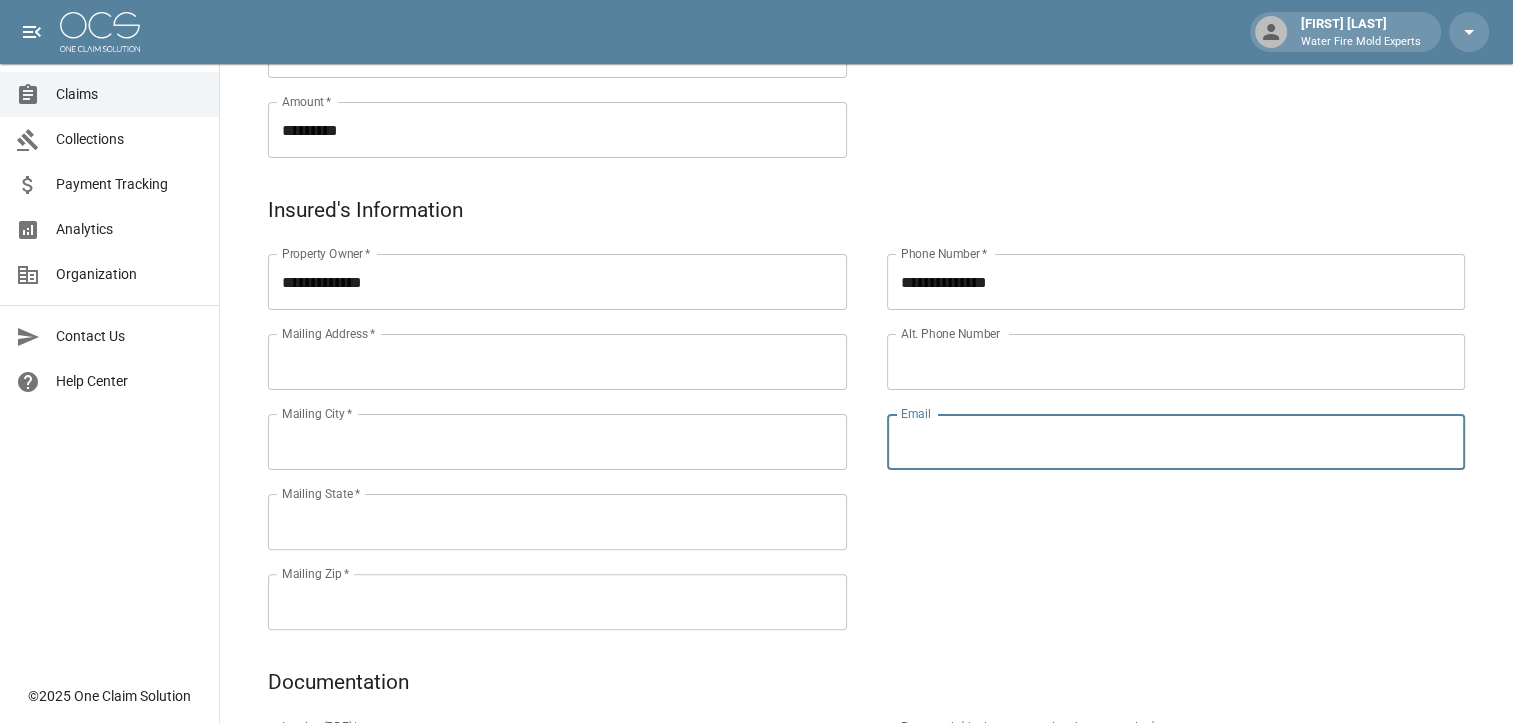 paste on "**********" 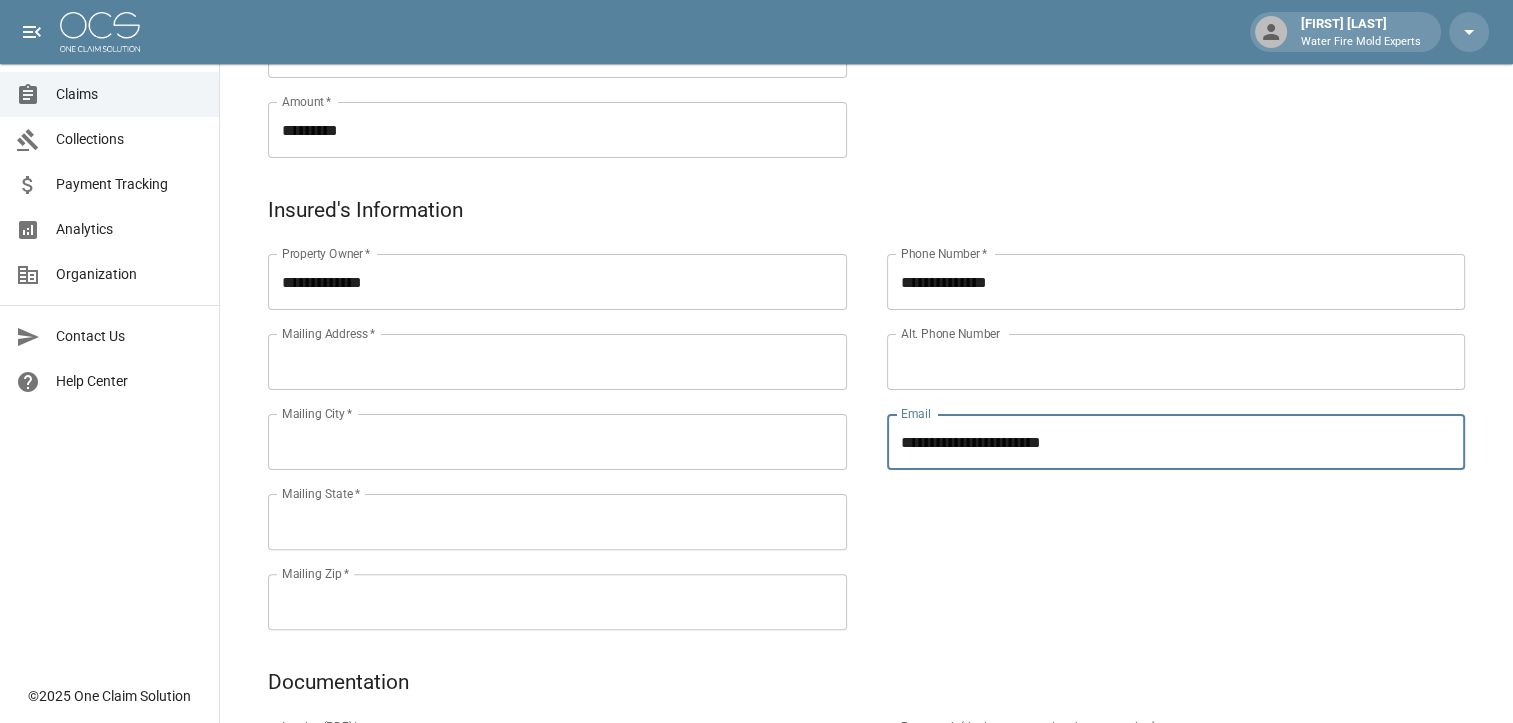 type on "**********" 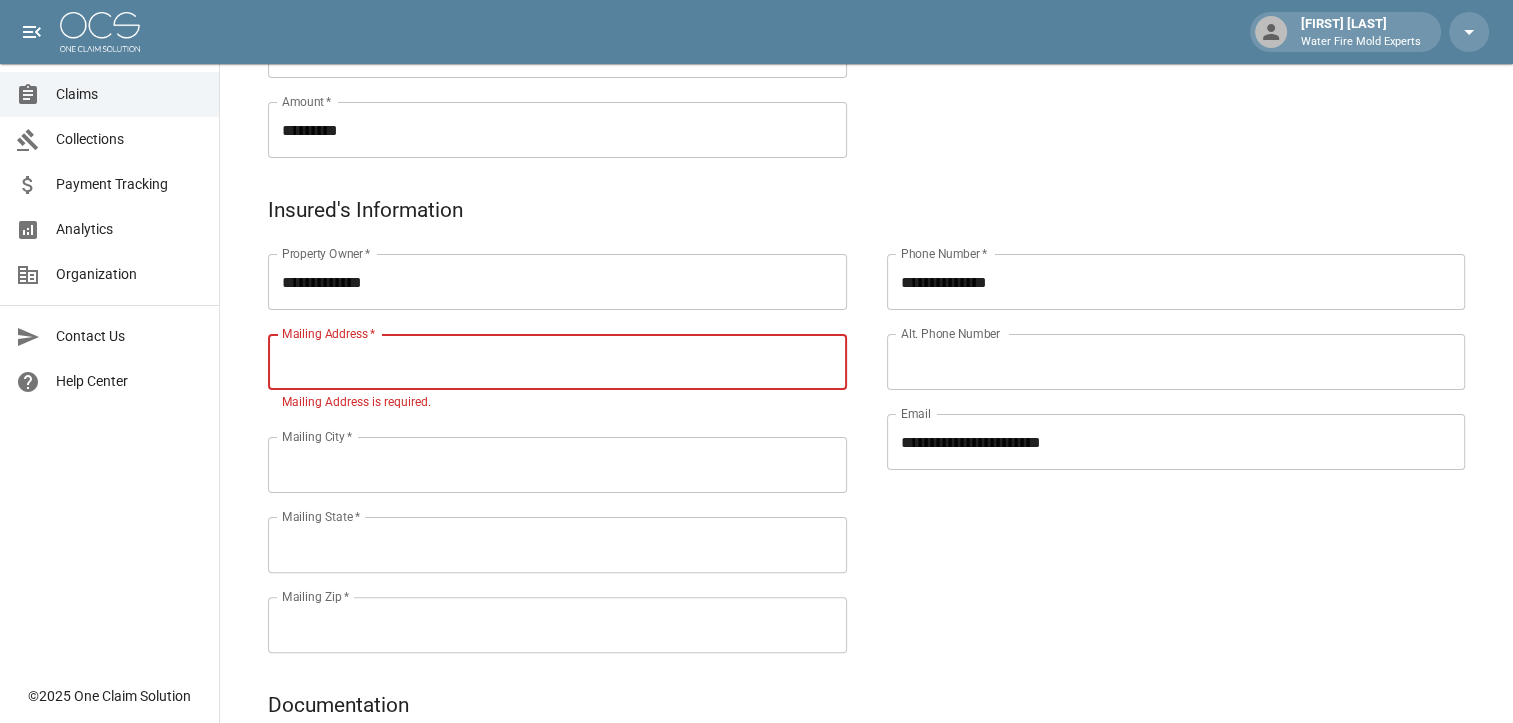 click on "Mailing Address   *" at bounding box center (557, 362) 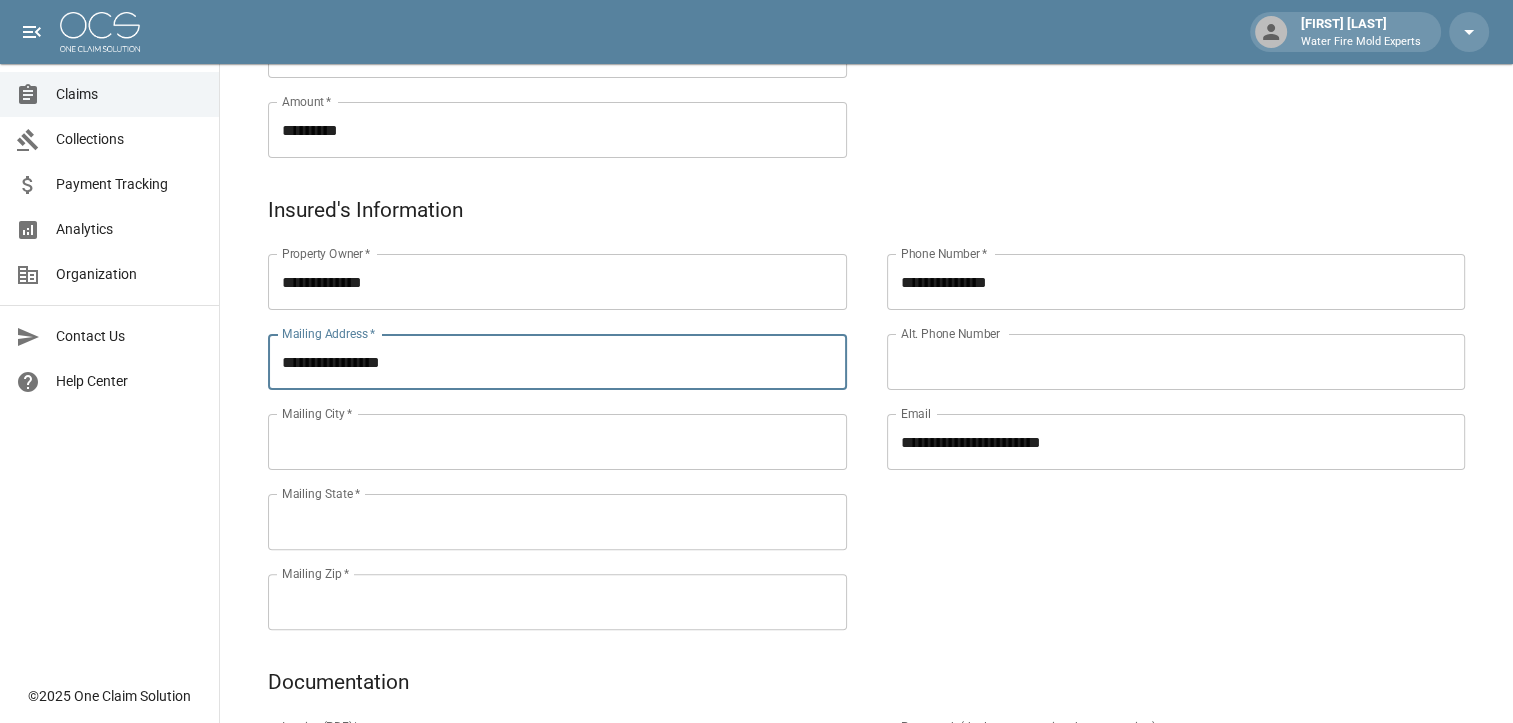 type on "**********" 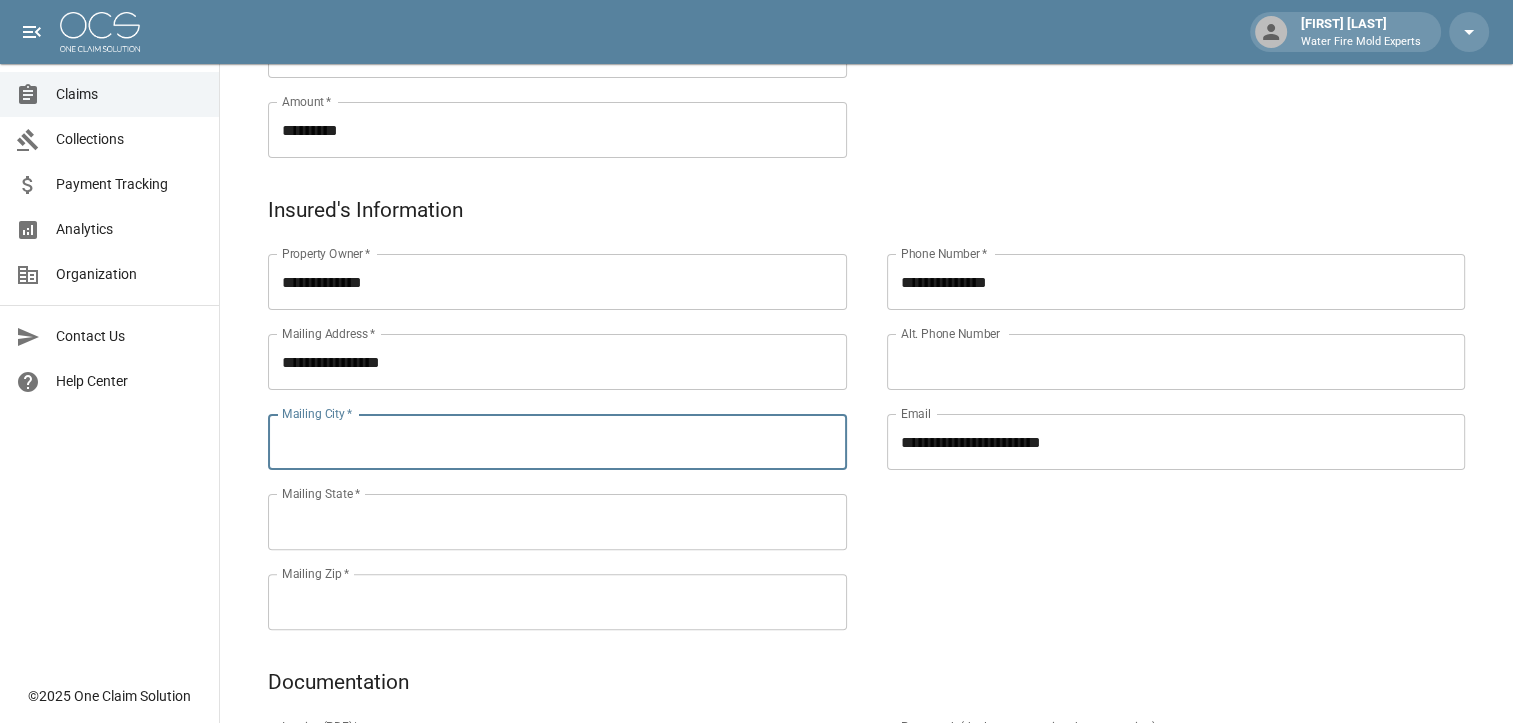 click on "Mailing City   *" at bounding box center (557, 442) 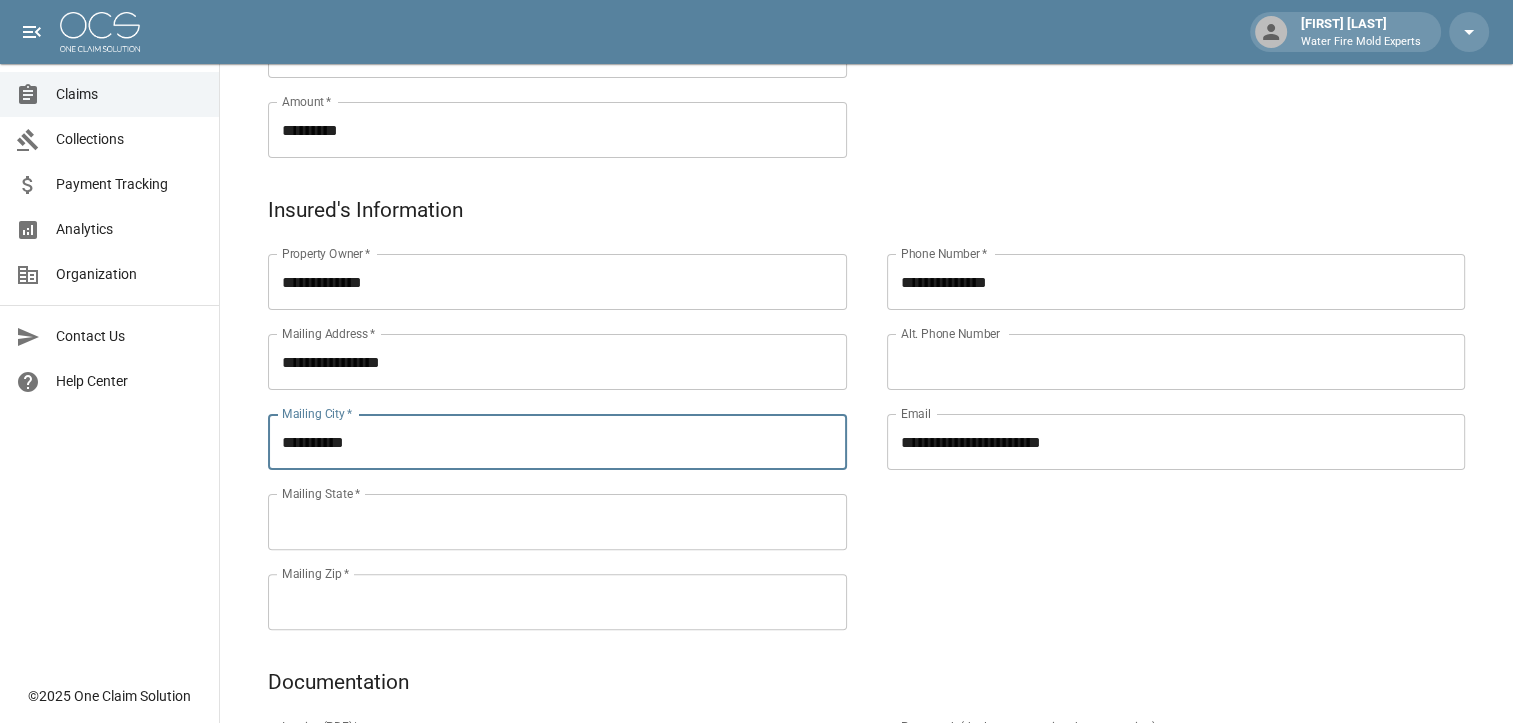 type on "**********" 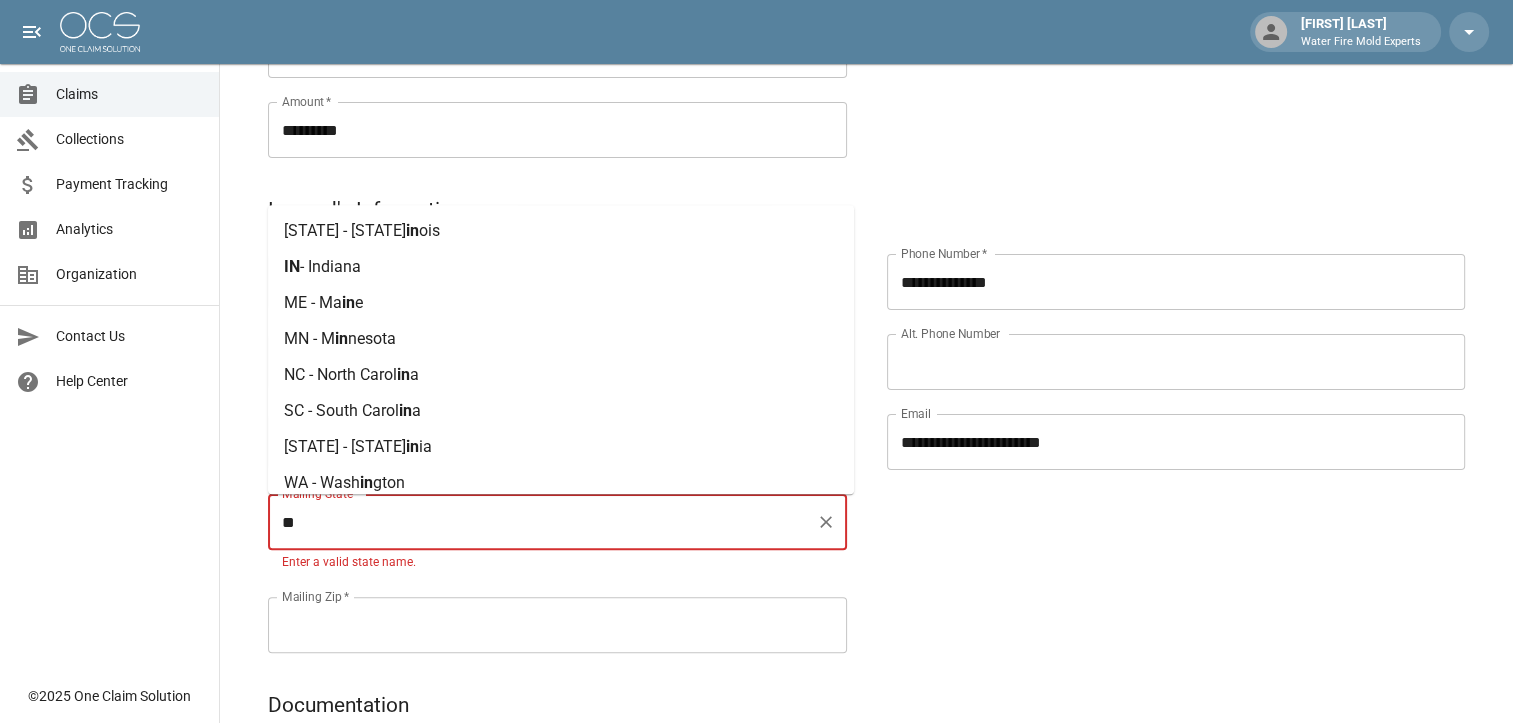click on "[STATE] - [STATE]" at bounding box center [561, 267] 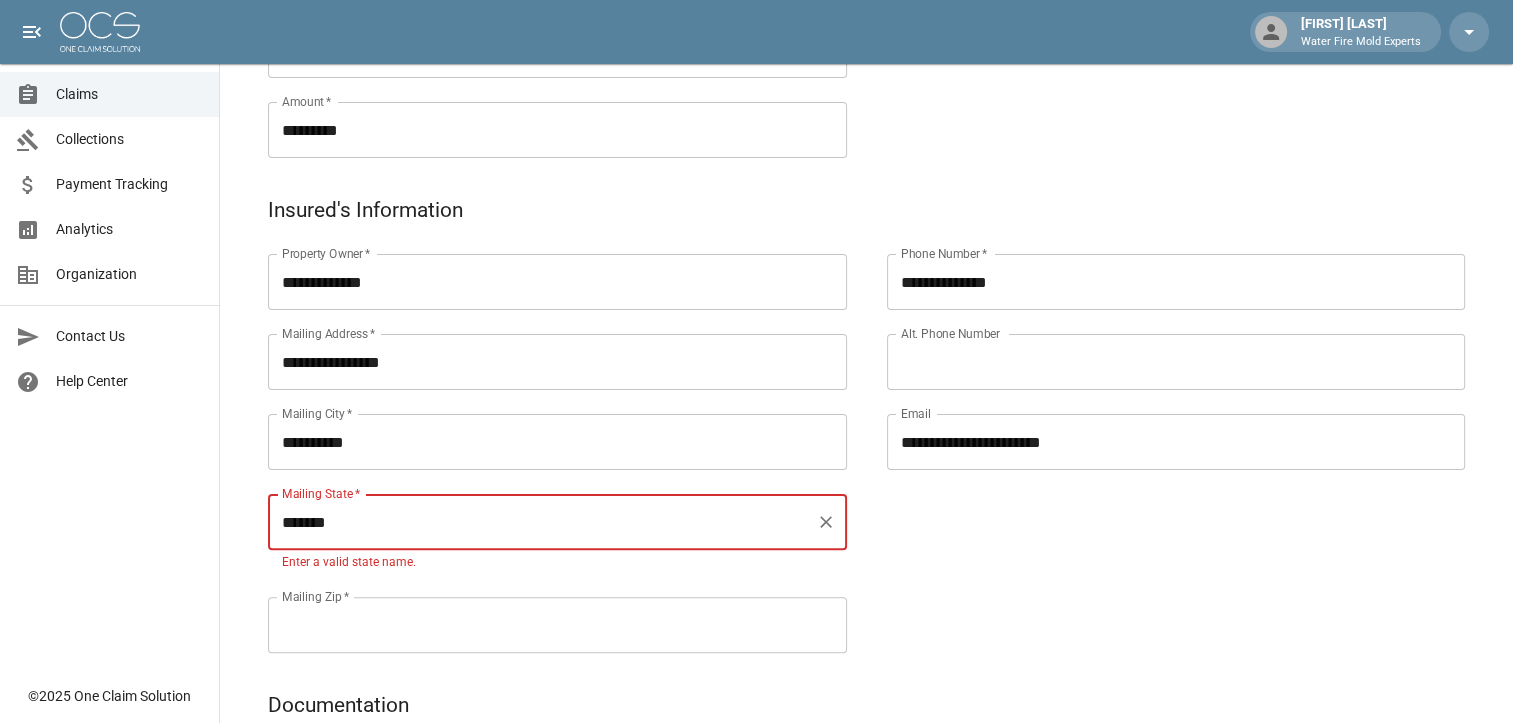 type on "*******" 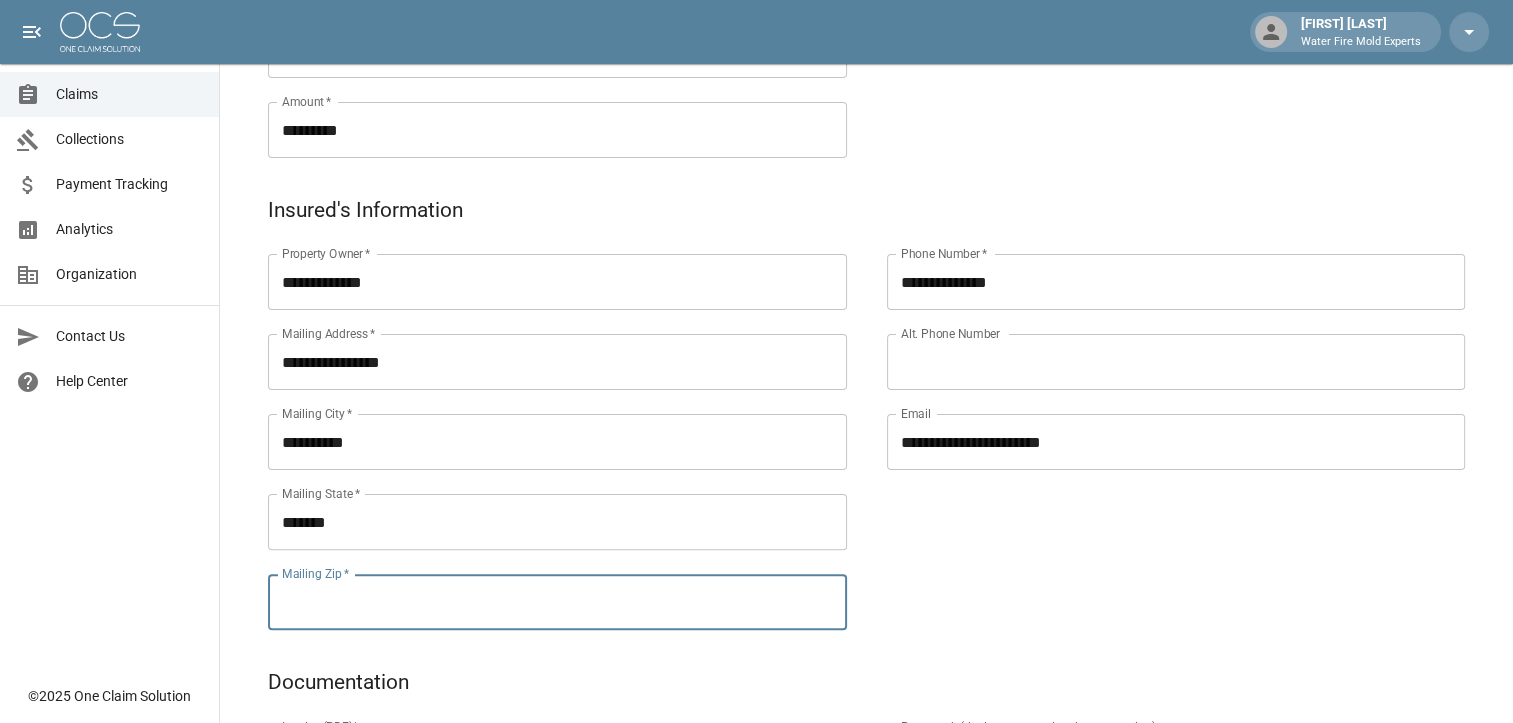 click on "Mailing Zip   *" at bounding box center [557, 602] 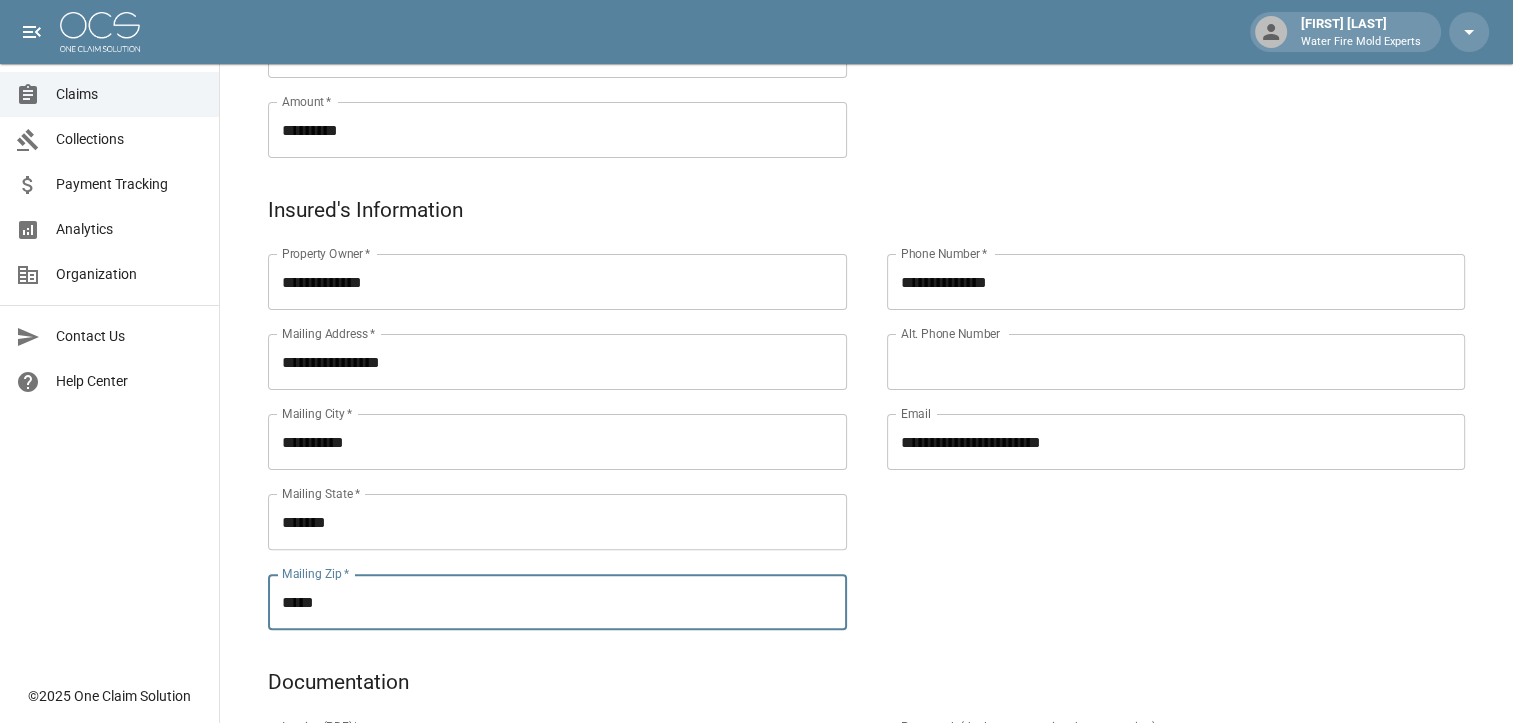 type on "*****" 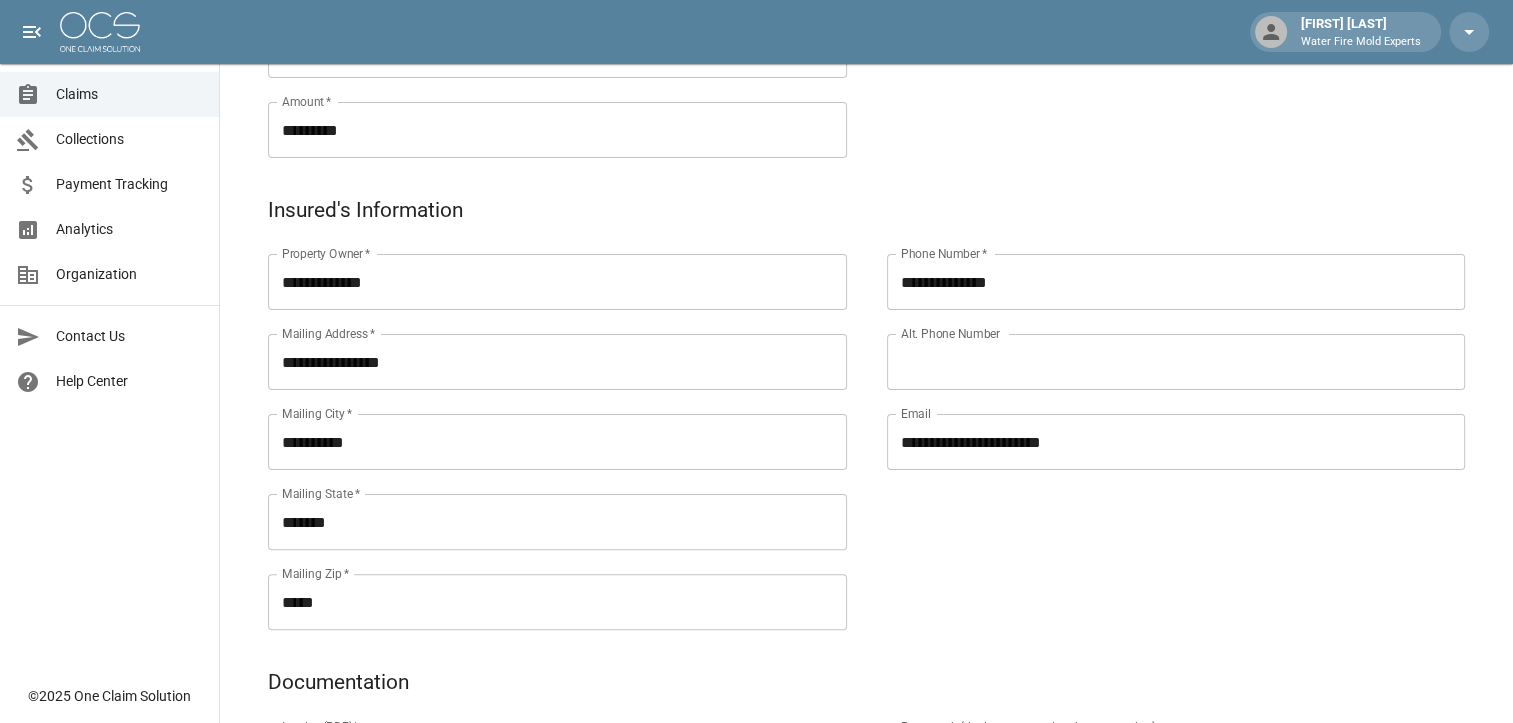 click on "**********" at bounding box center (1156, 418) 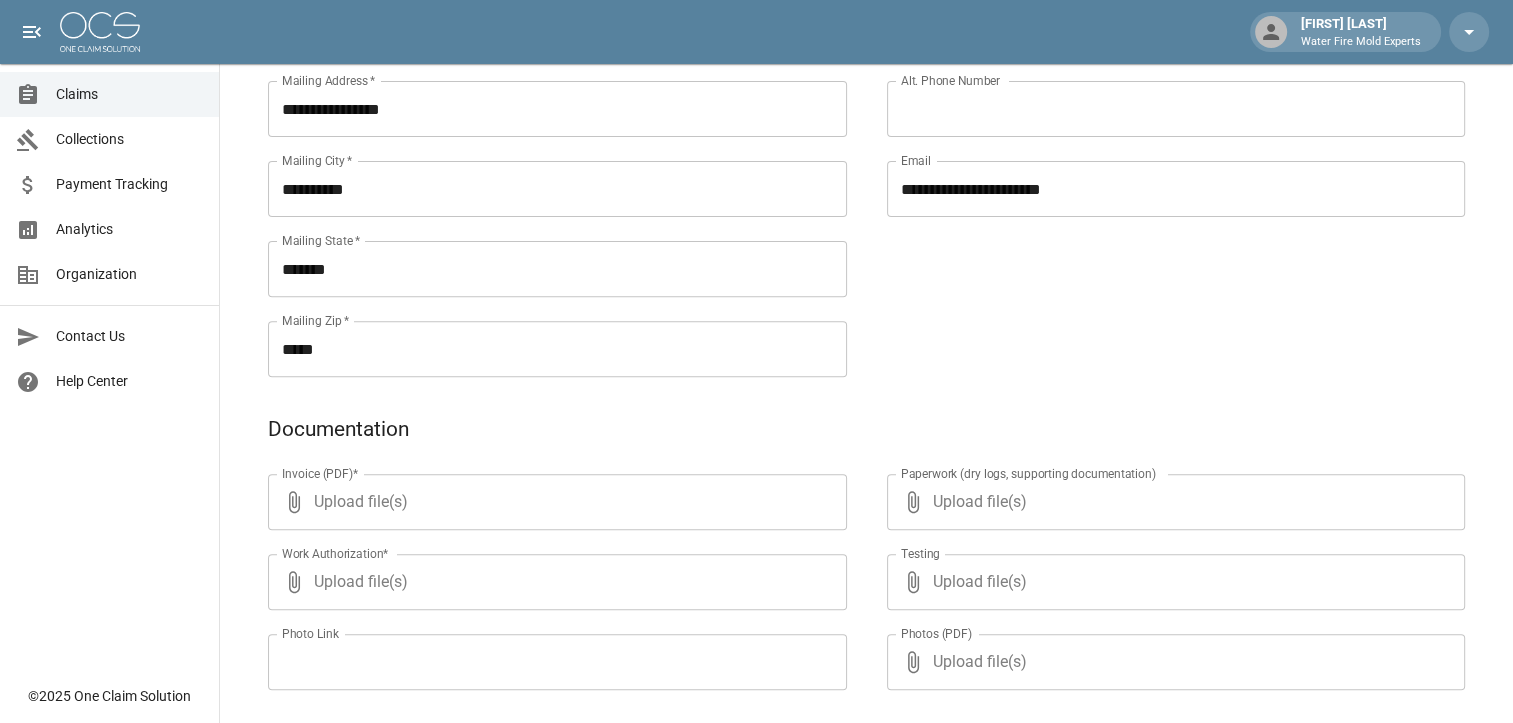 scroll, scrollTop: 700, scrollLeft: 0, axis: vertical 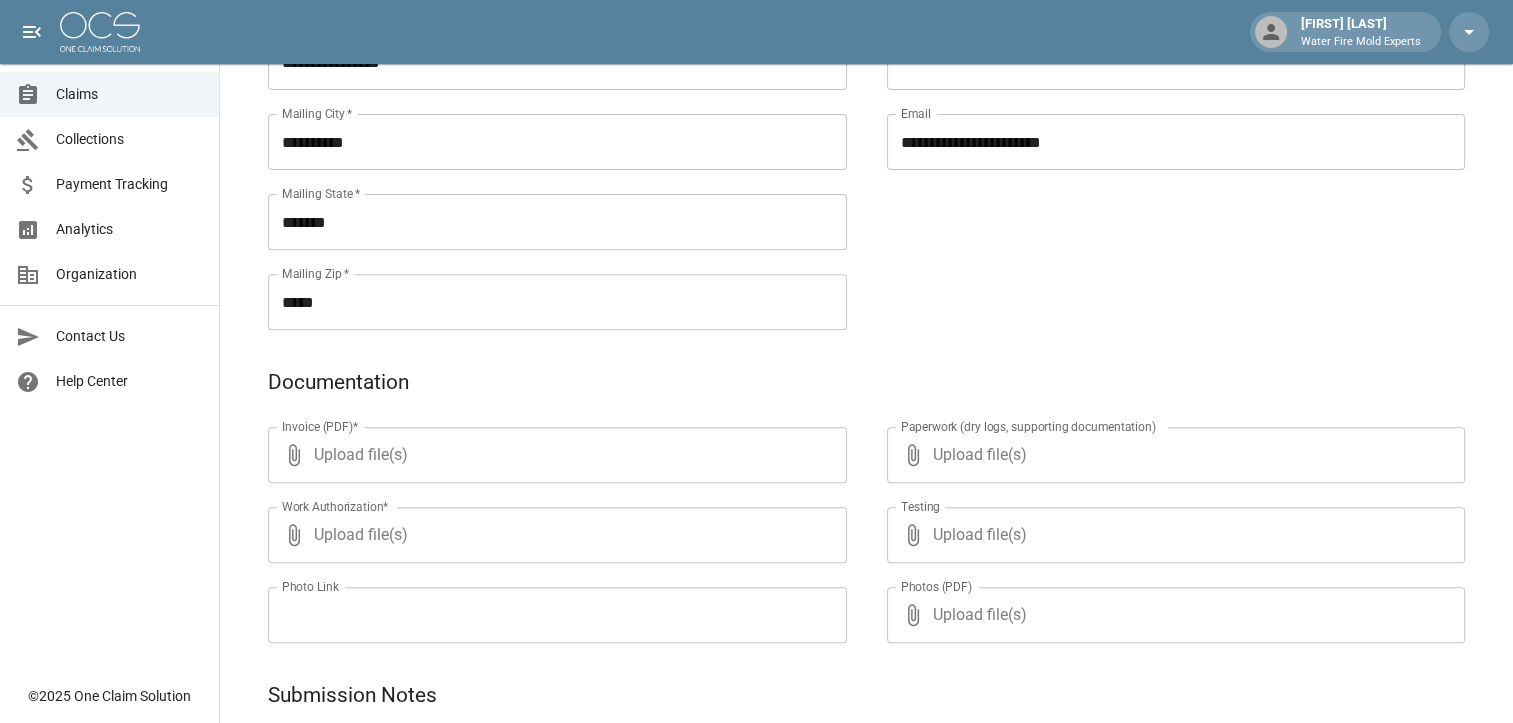 click 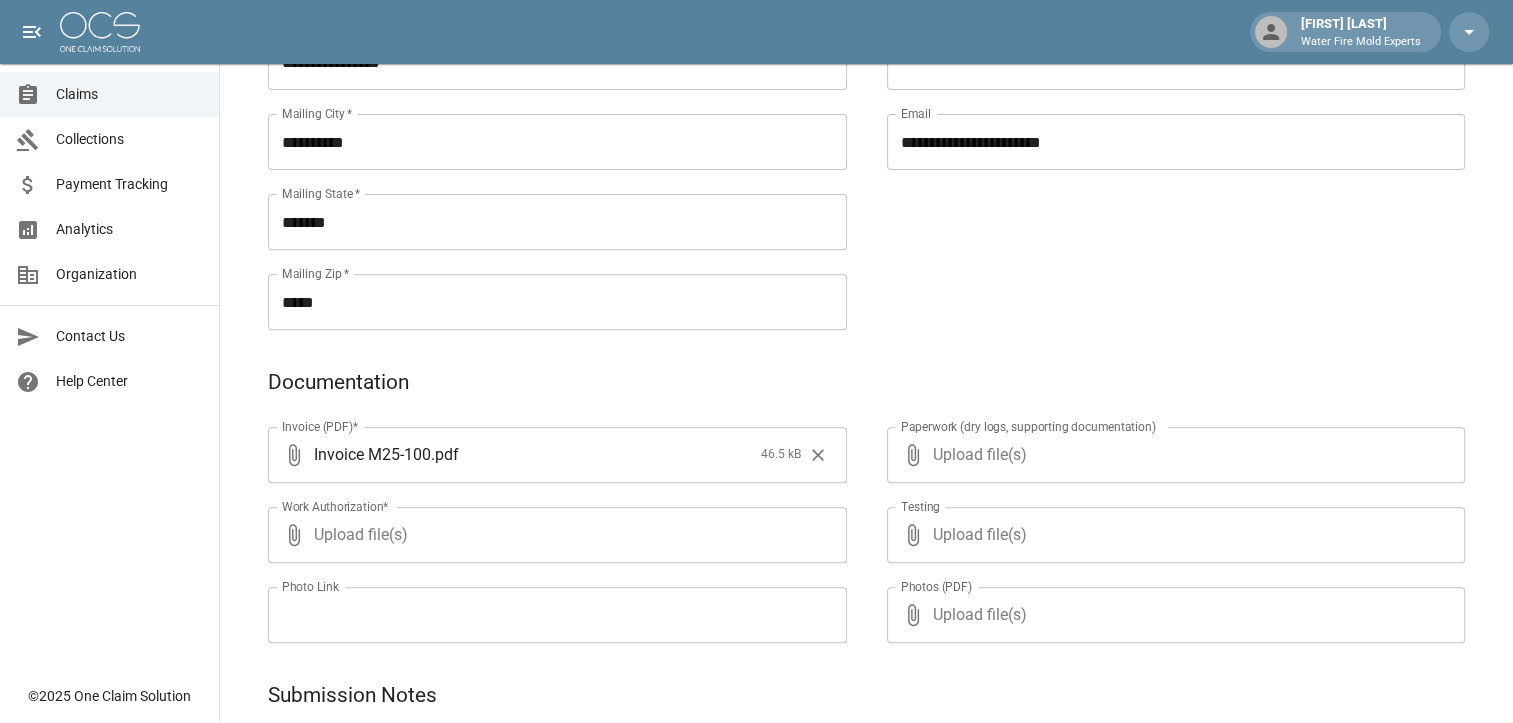 click on "Upload file(s)" at bounding box center [553, 535] 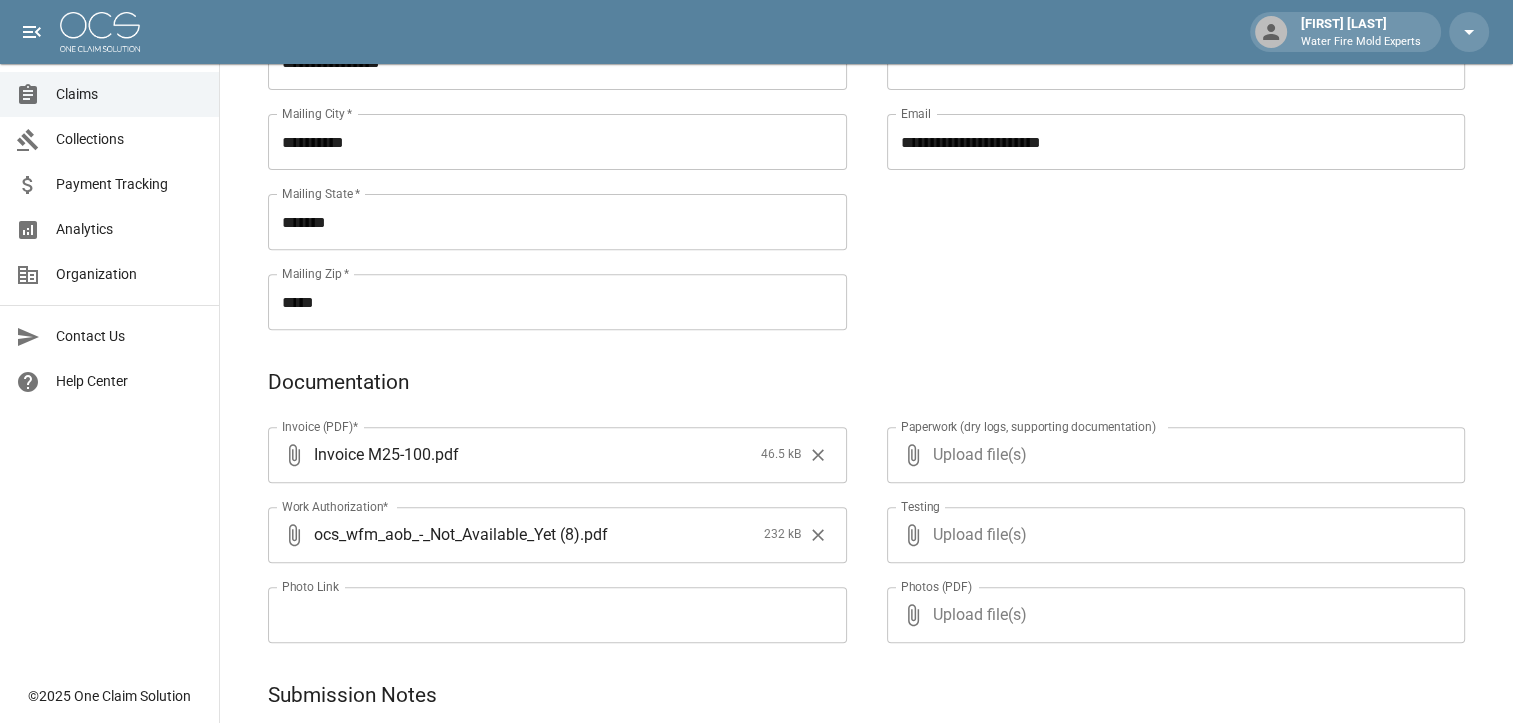 click on "Upload file(s)" at bounding box center (1172, 455) 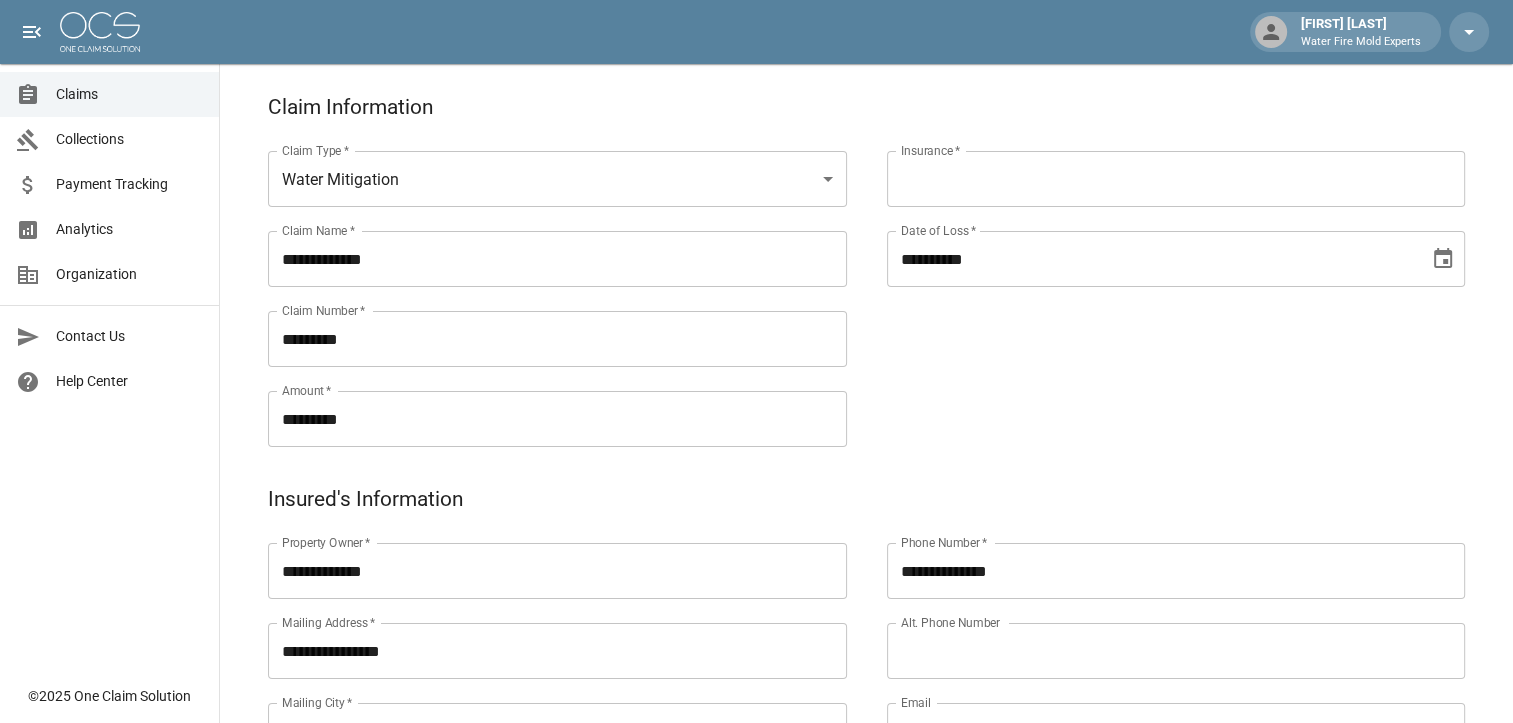scroll, scrollTop: 48, scrollLeft: 0, axis: vertical 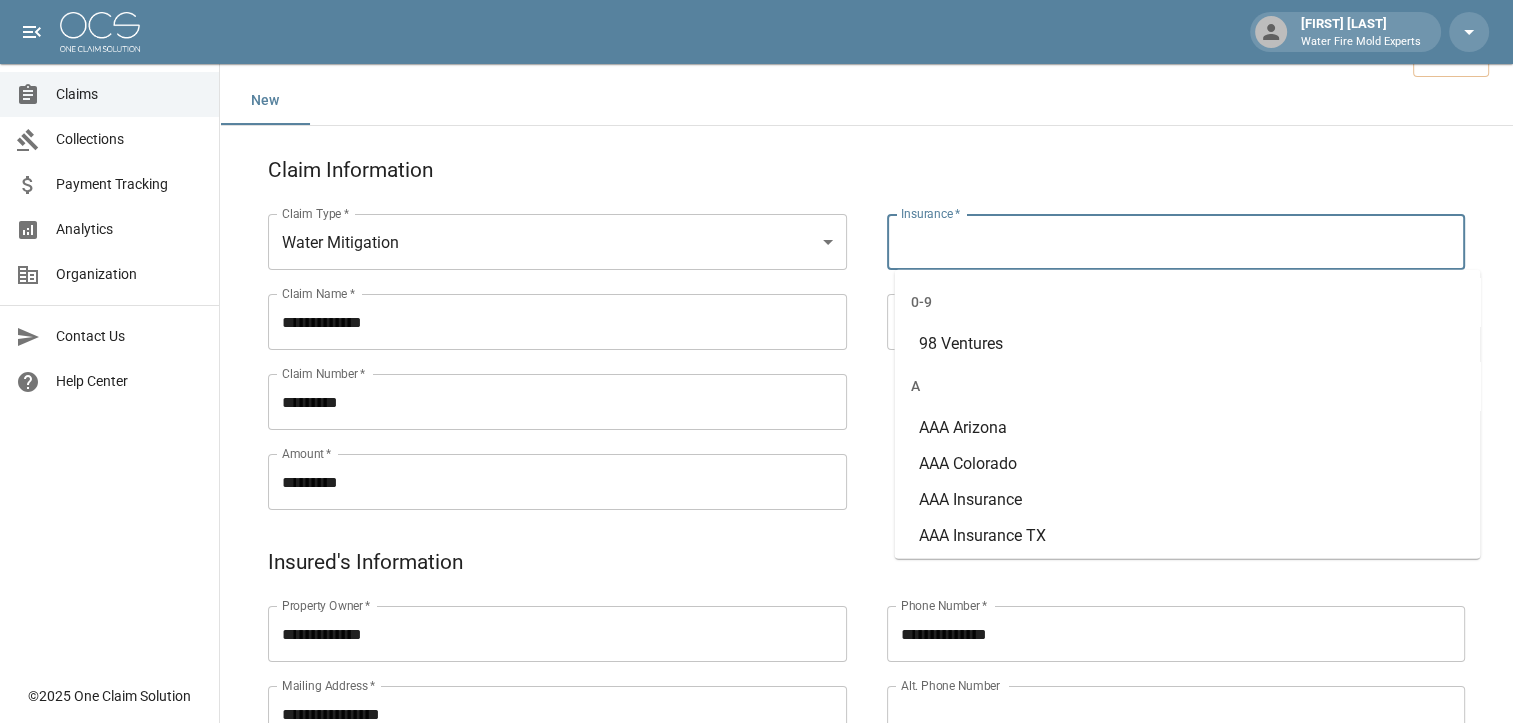 click on "Insurance   *" at bounding box center (1176, 242) 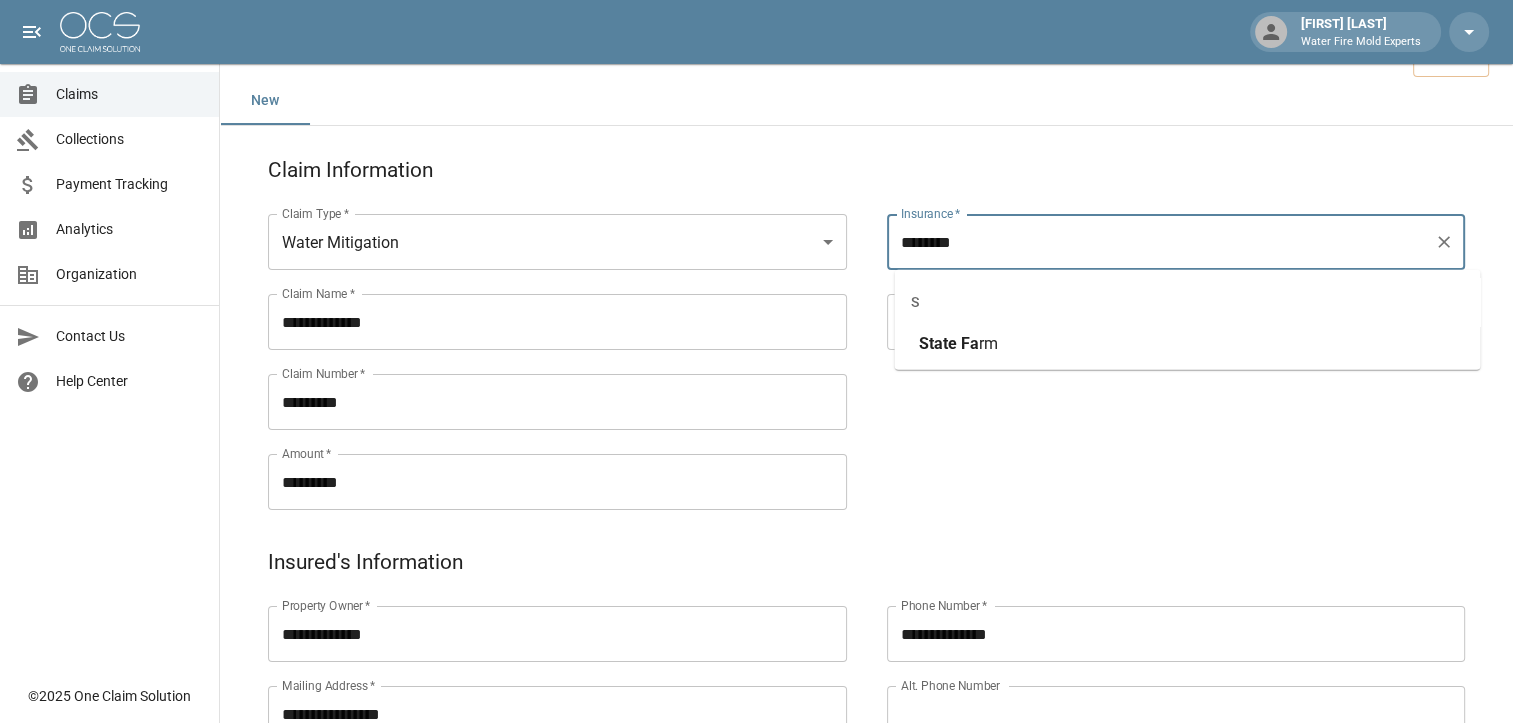 click on "State   Fa rm" at bounding box center [957, 344] 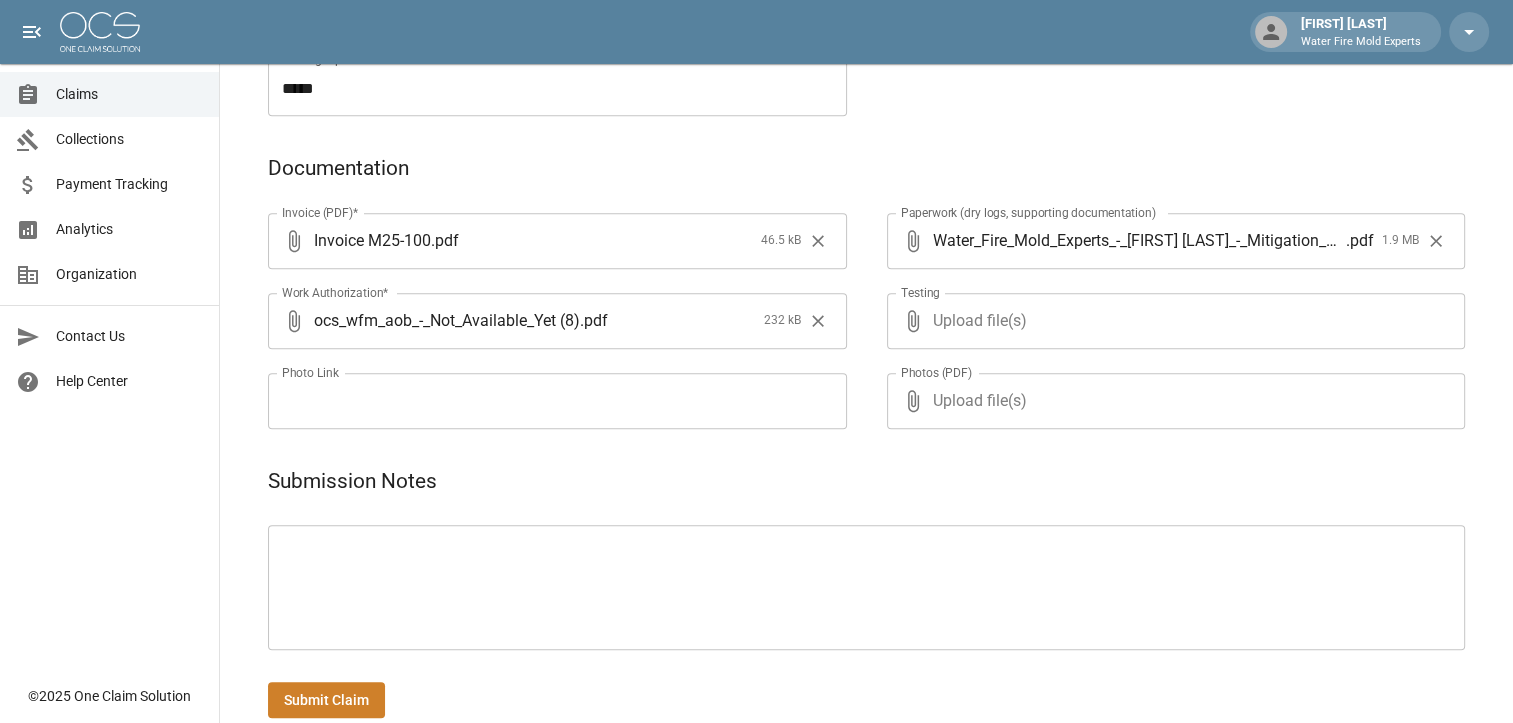 scroll, scrollTop: 948, scrollLeft: 0, axis: vertical 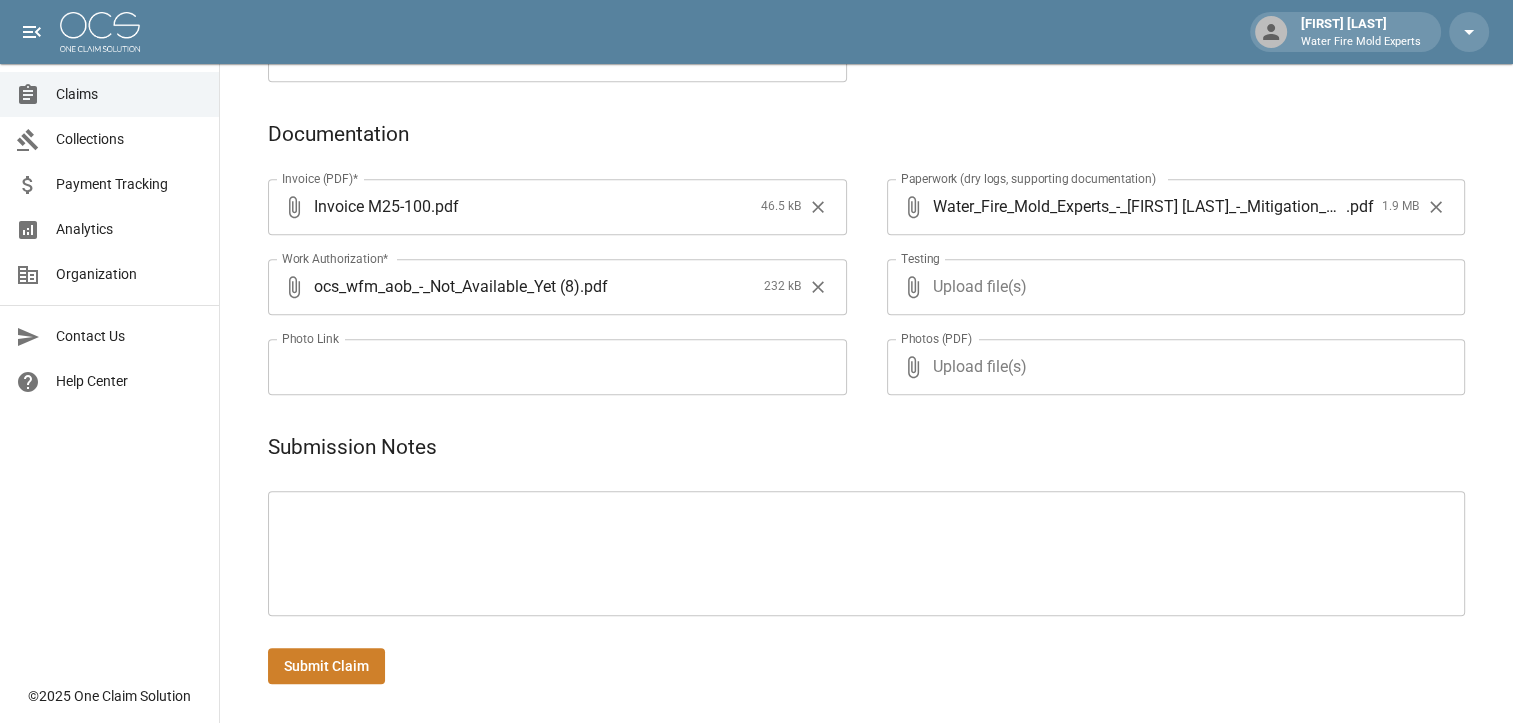 type on "**********" 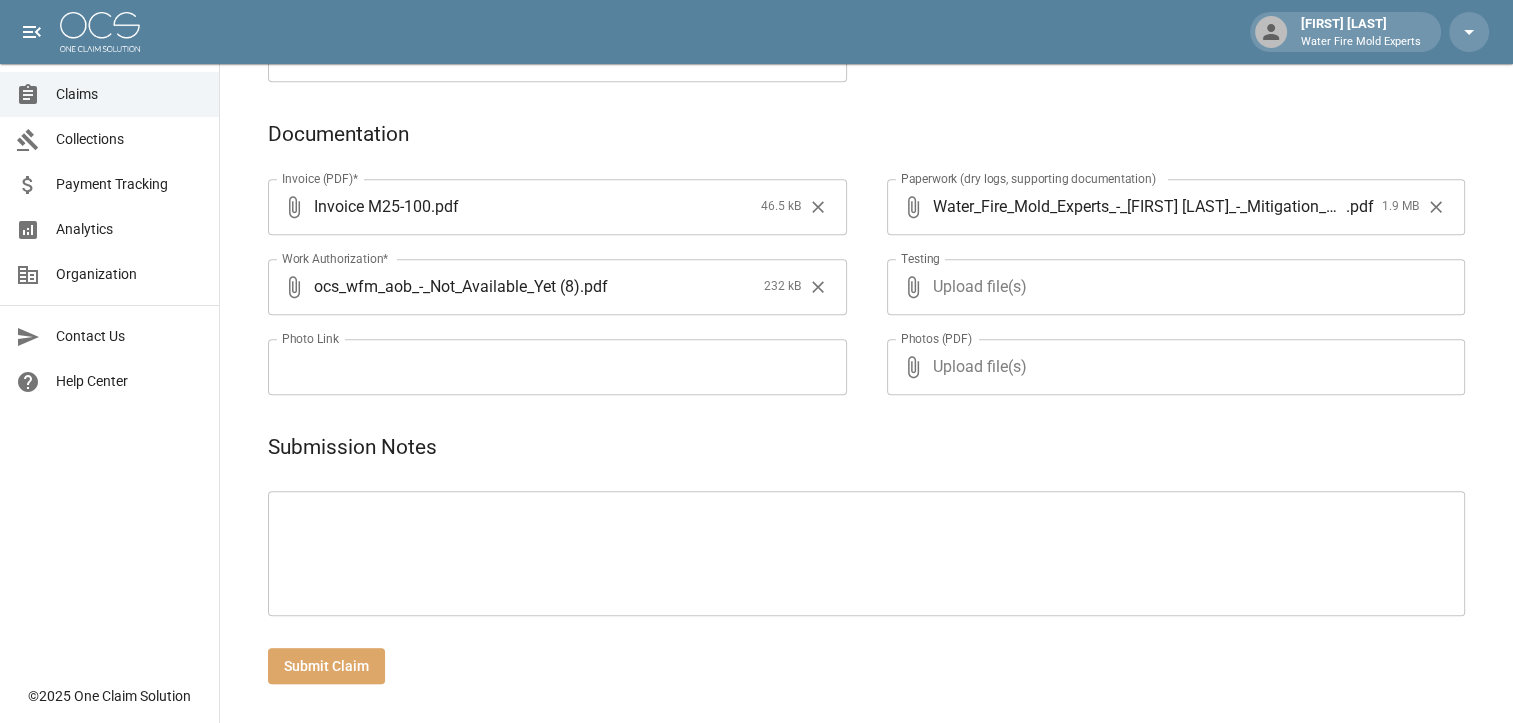 click on "Submit Claim" at bounding box center (326, 666) 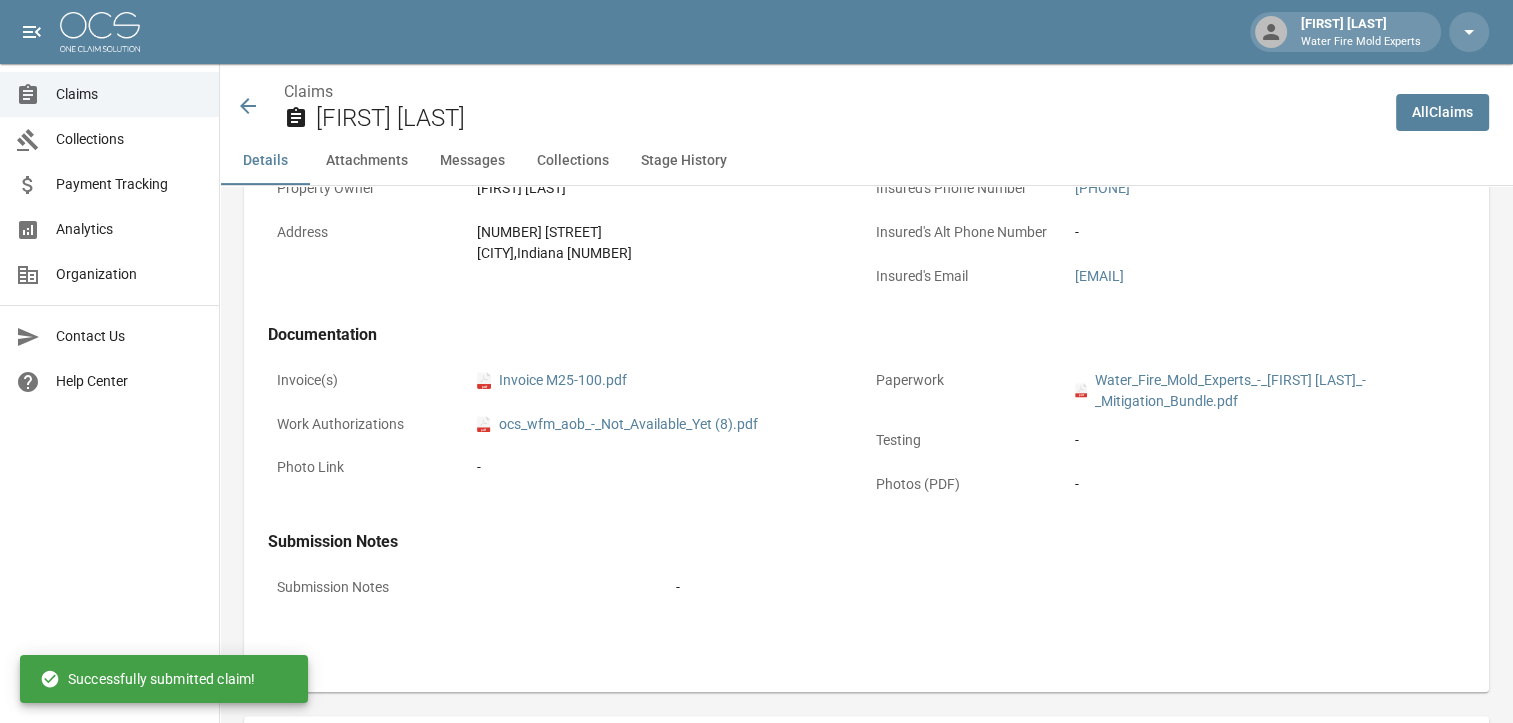 scroll, scrollTop: 948, scrollLeft: 0, axis: vertical 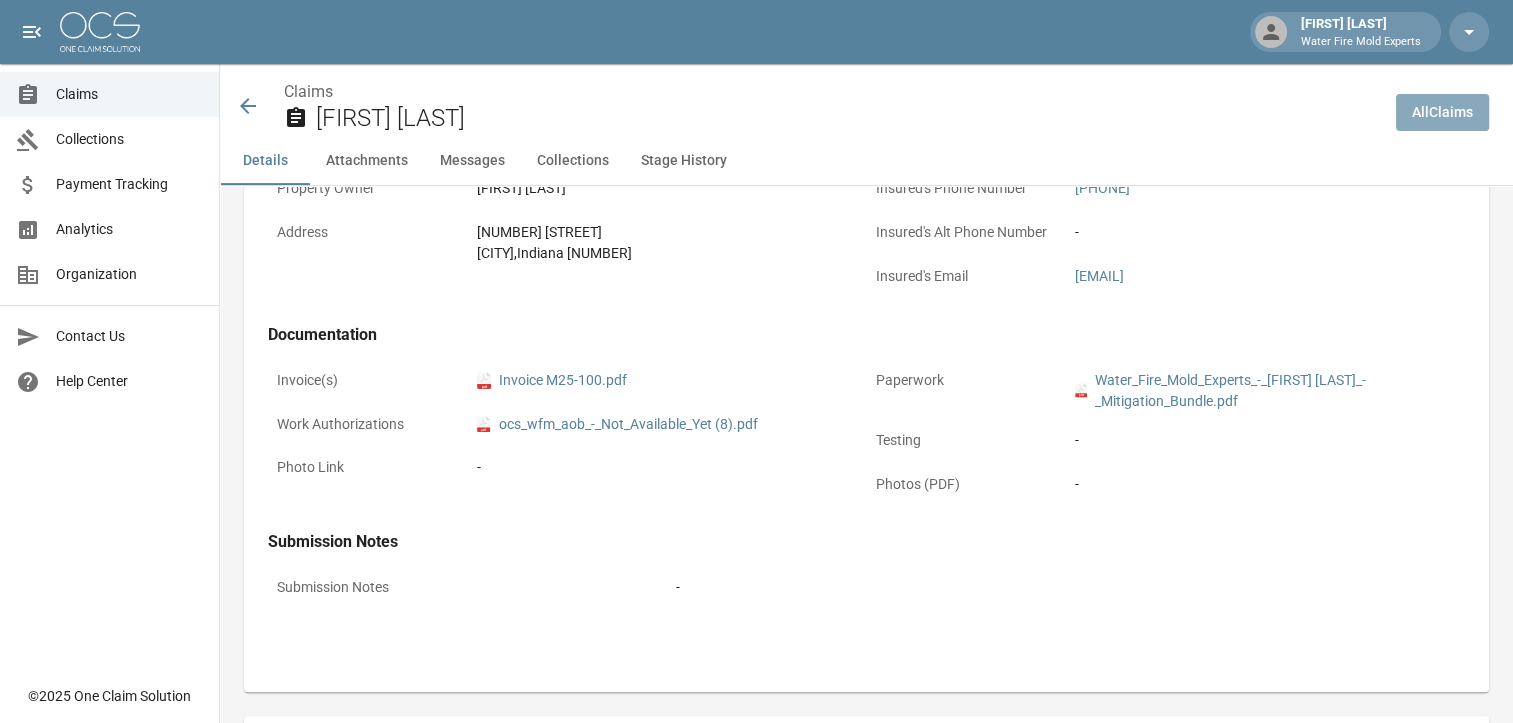 click on "All  Claims" at bounding box center [1442, 112] 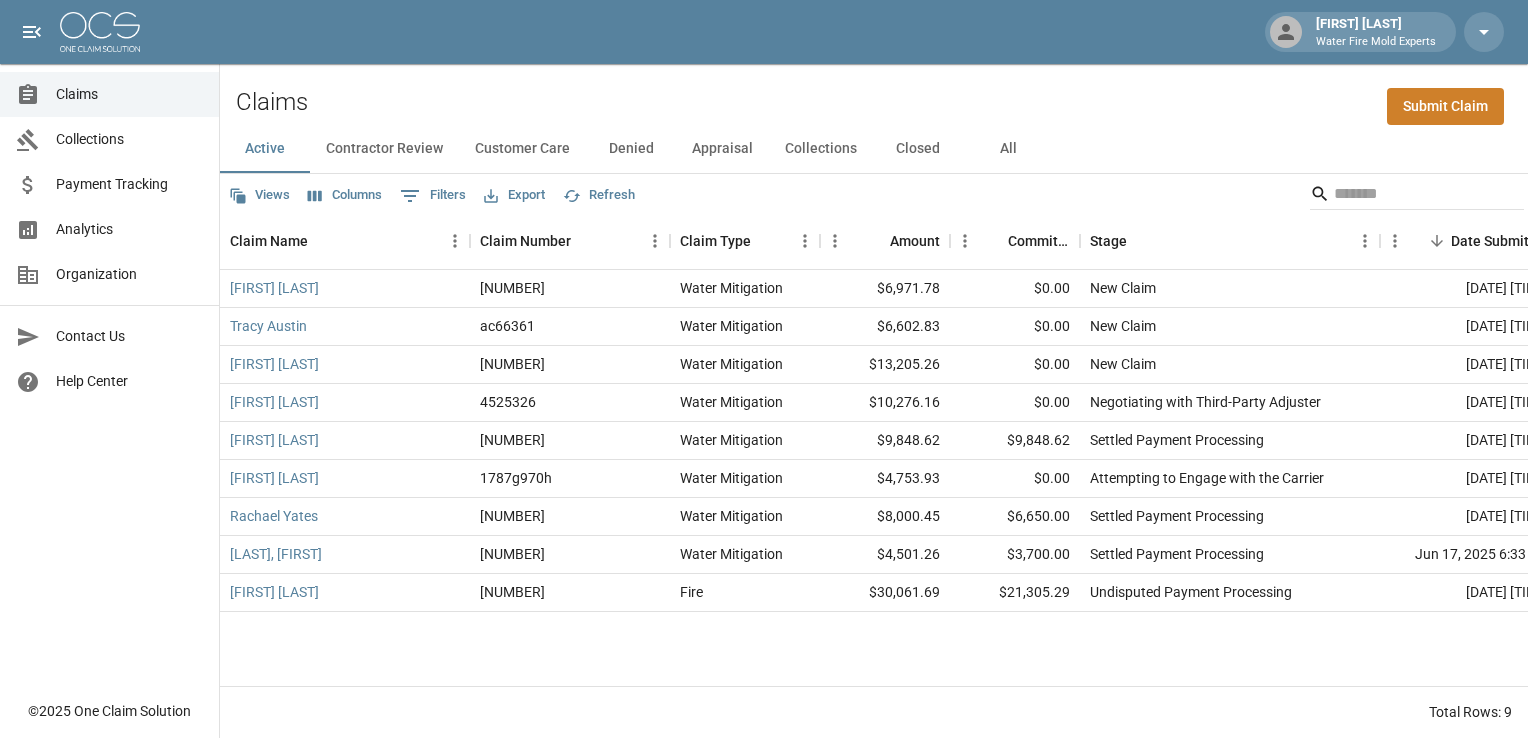 click on "Submit Claim" at bounding box center (1445, 106) 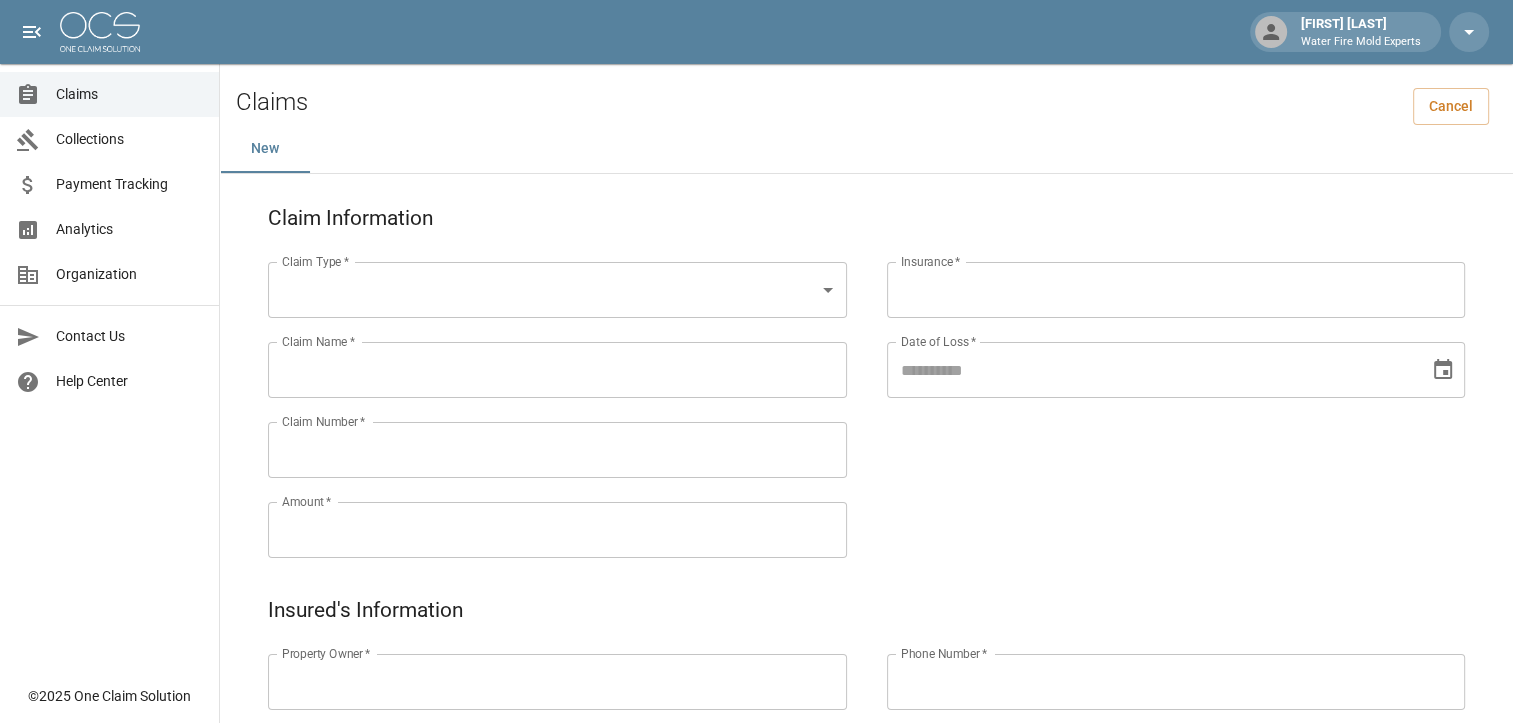 click on "Claim Information Claim Type   * ​ Claim Type   * Claim Name   * Claim Name   * Claim Number   * Claim Number   * Amount   * Amount   * Insurance   * Insurance   * Date of Loss   * Date of Loss   * Insured's Information Property Owner   * Property Owner   * Mailing Address   * Mailing Address   * Mailing City   * Mailing City   * Mailing State   * Mailing State   * Mailing Zip   * Mailing Zip   * Phone Number   * Phone Number   * Alt. Phone Number Alt. Phone Number Email Email Documentation Invoice (PDF)* ​ Upload file(s) Invoice (PDF)* Work Authorization* ​ Upload file(s) Work Authorization* Photo Link Photo Link Paperwork (dry logs, supporting documentation) ​ Upload file(s) Paperwork (dry logs, supporting documentation) Testing ​ Upload file(s) Testing Photos (PDF) ​ *" at bounding box center [756, 836] 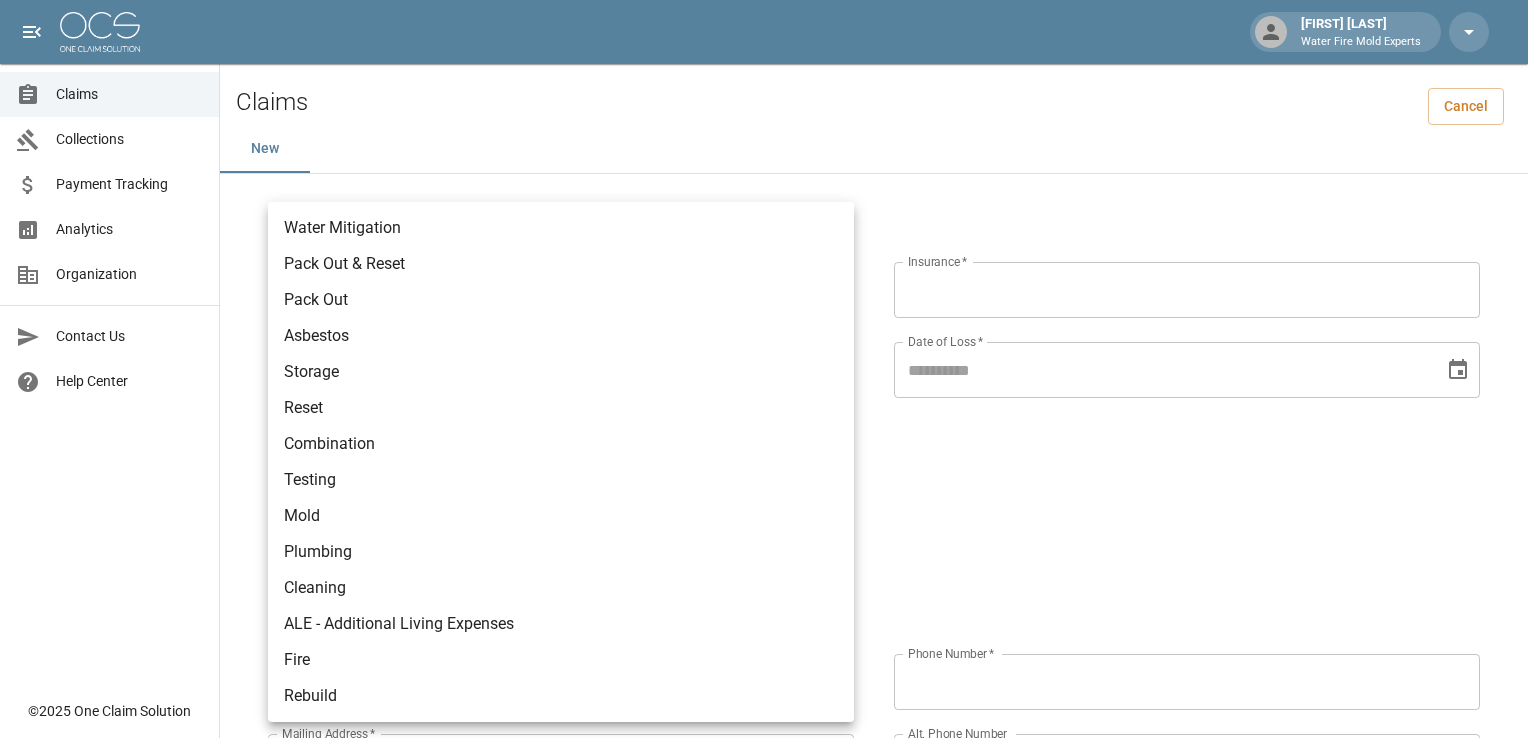 click on "Water Mitigation" at bounding box center (561, 228) 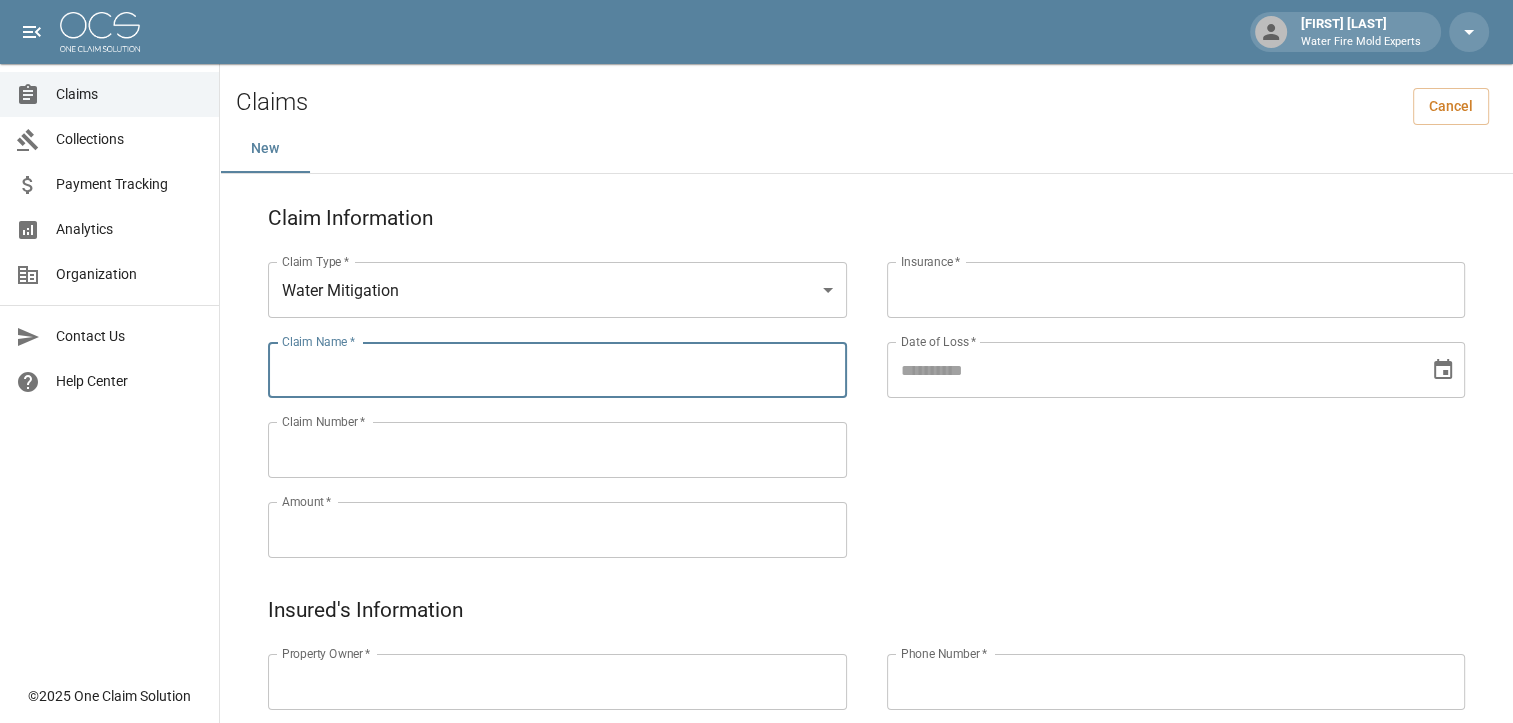 click on "Claim Name   *" at bounding box center (557, 370) 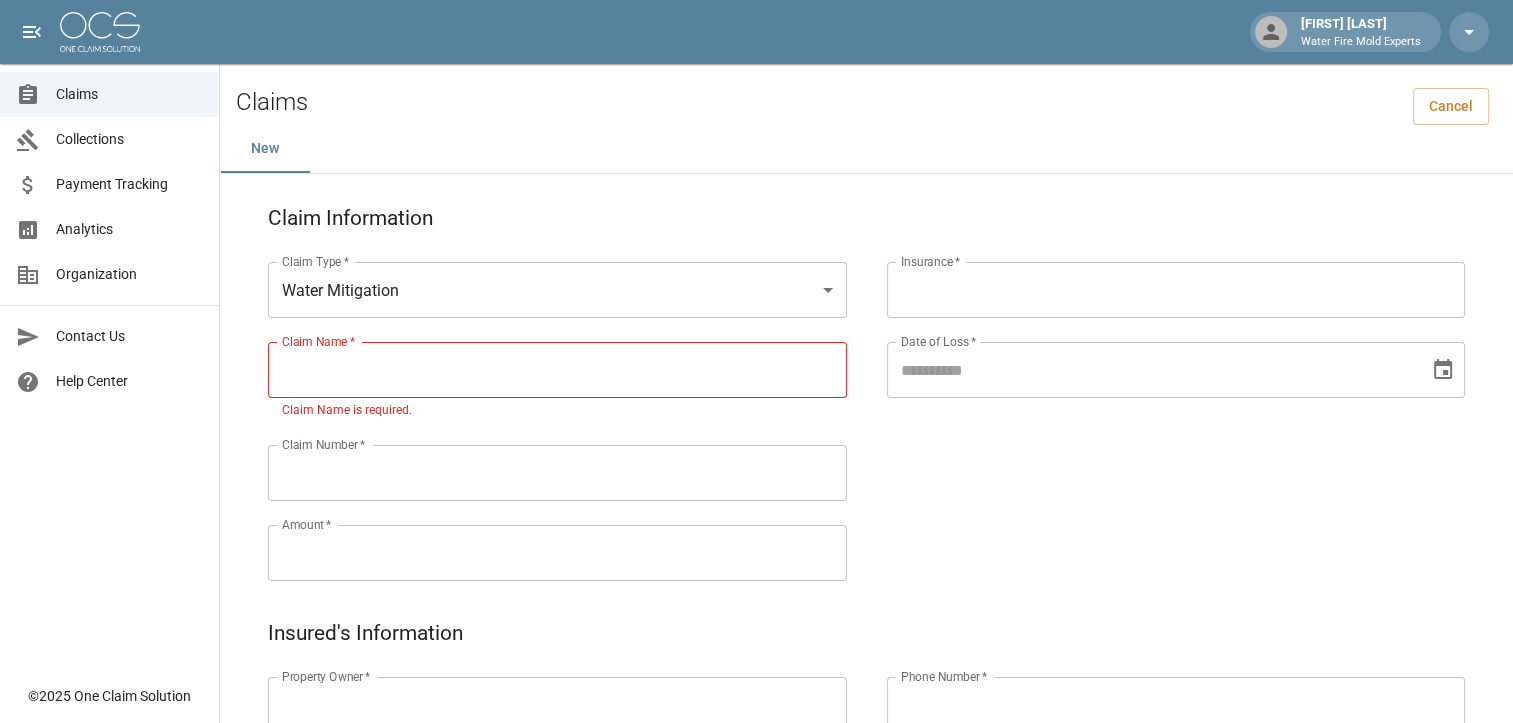 drag, startPoint x: 31, startPoint y: 326, endPoint x: 359, endPoint y: 363, distance: 330.0803 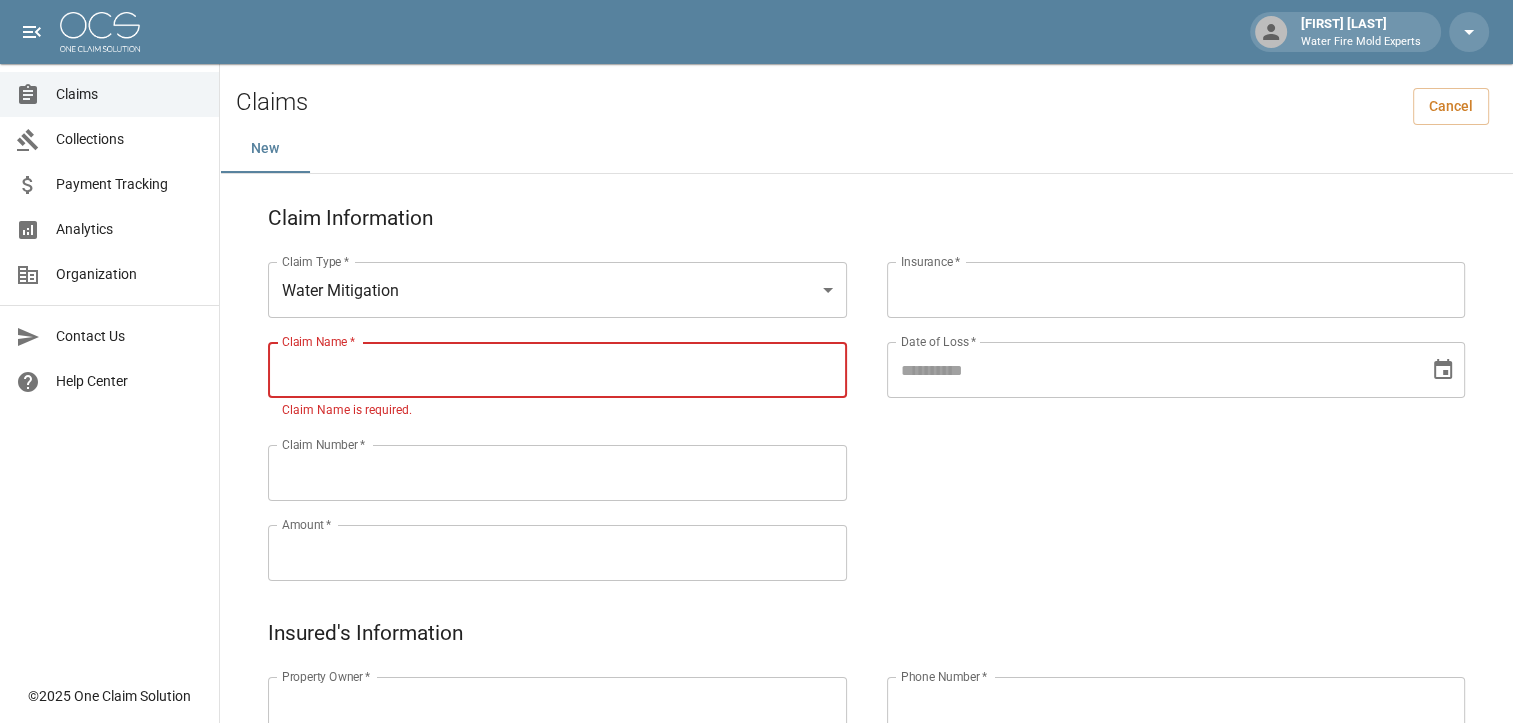 paste on "**********" 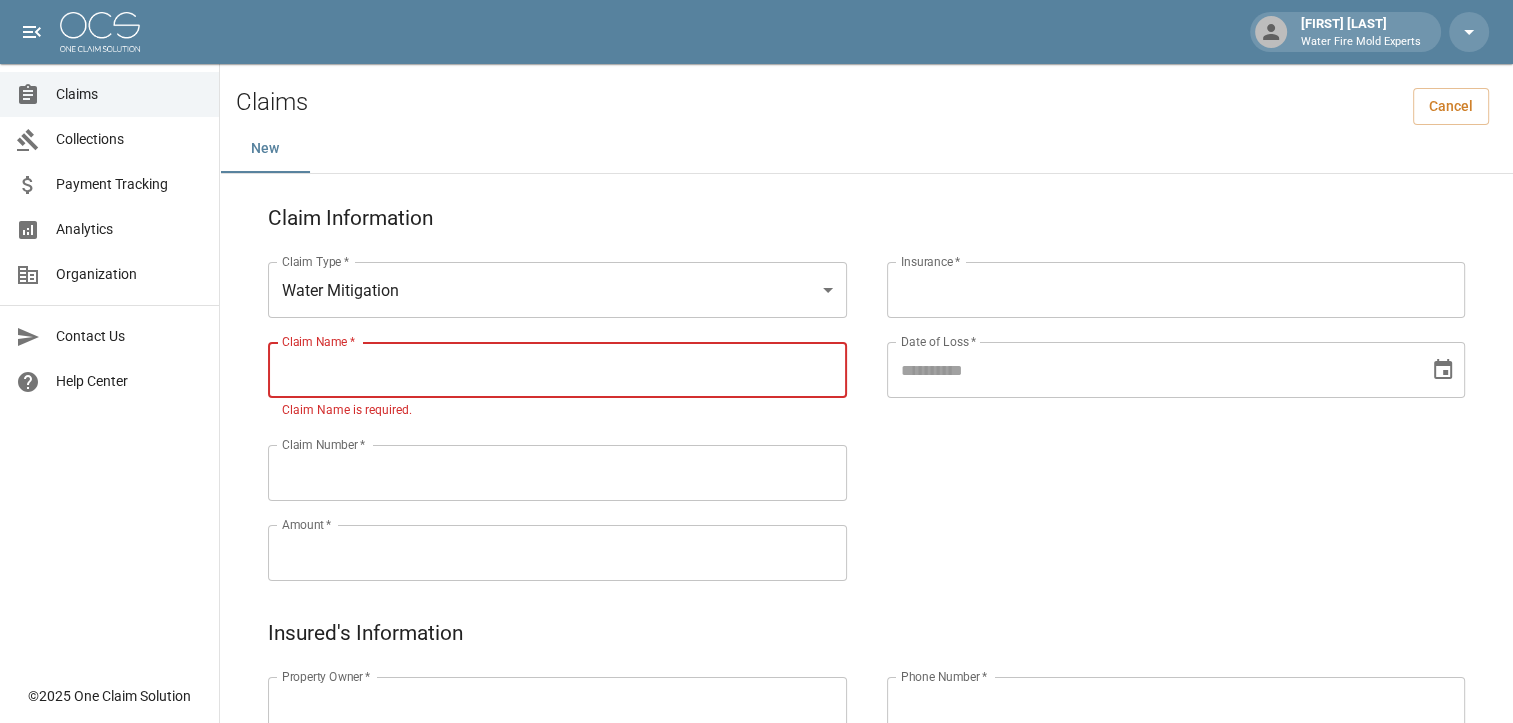 type on "**********" 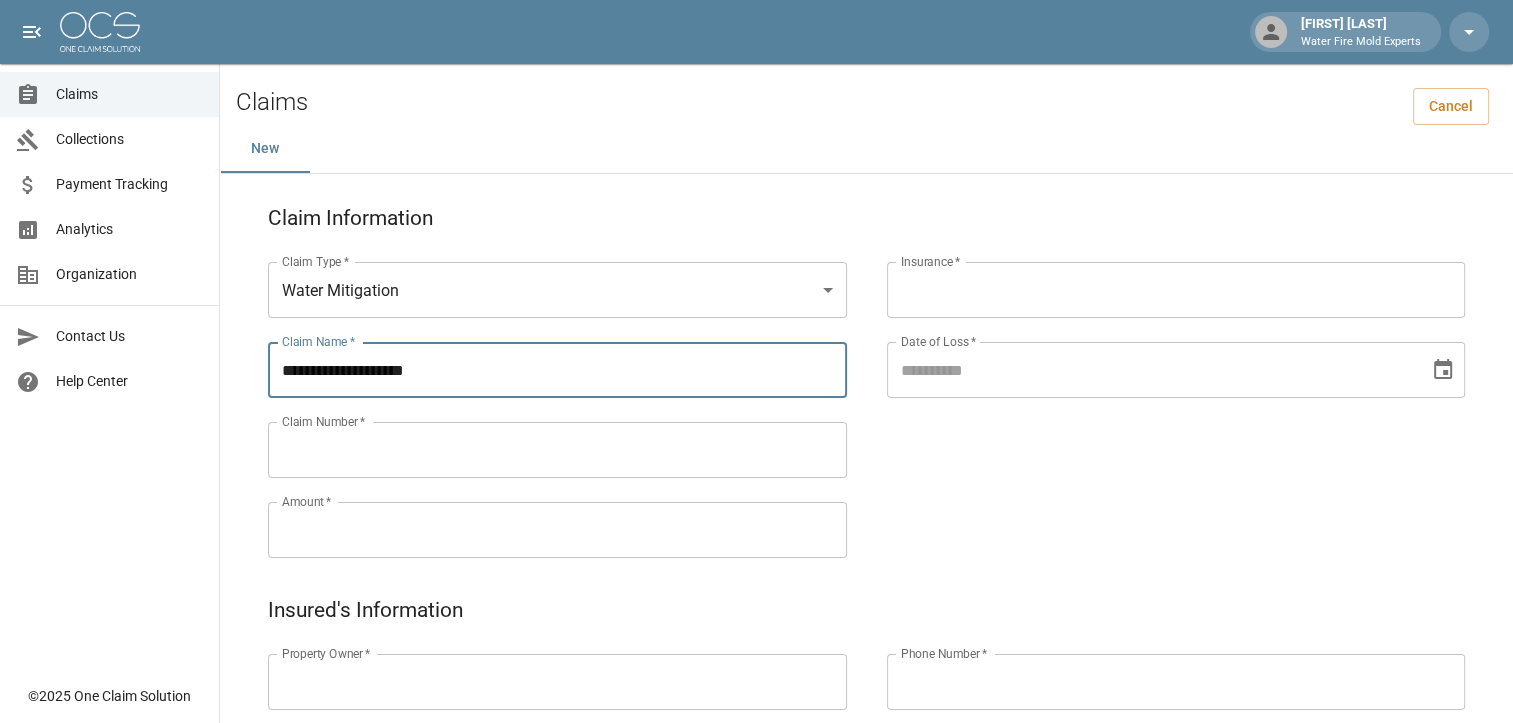 drag, startPoint x: 476, startPoint y: 370, endPoint x: 226, endPoint y: 366, distance: 250.032 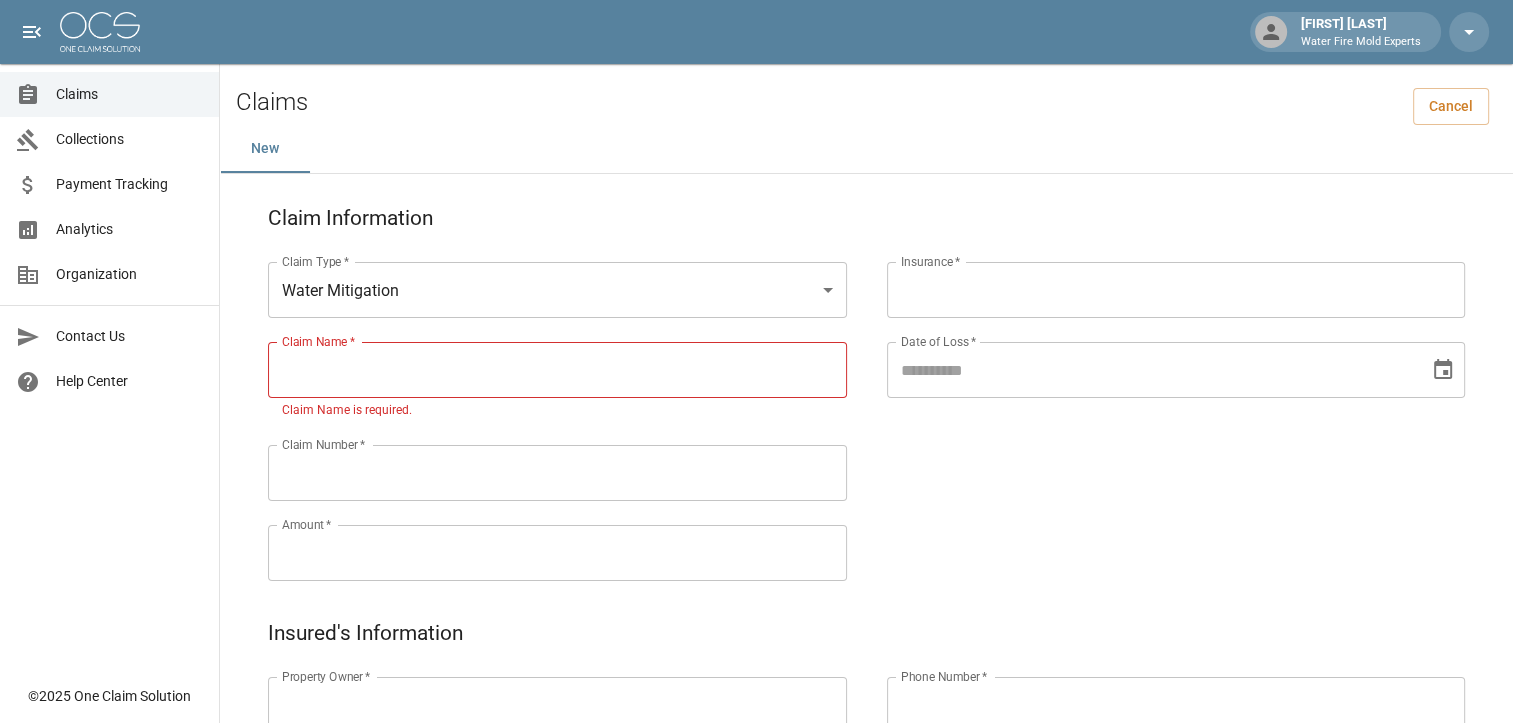 click on "**********" at bounding box center (537, 397) 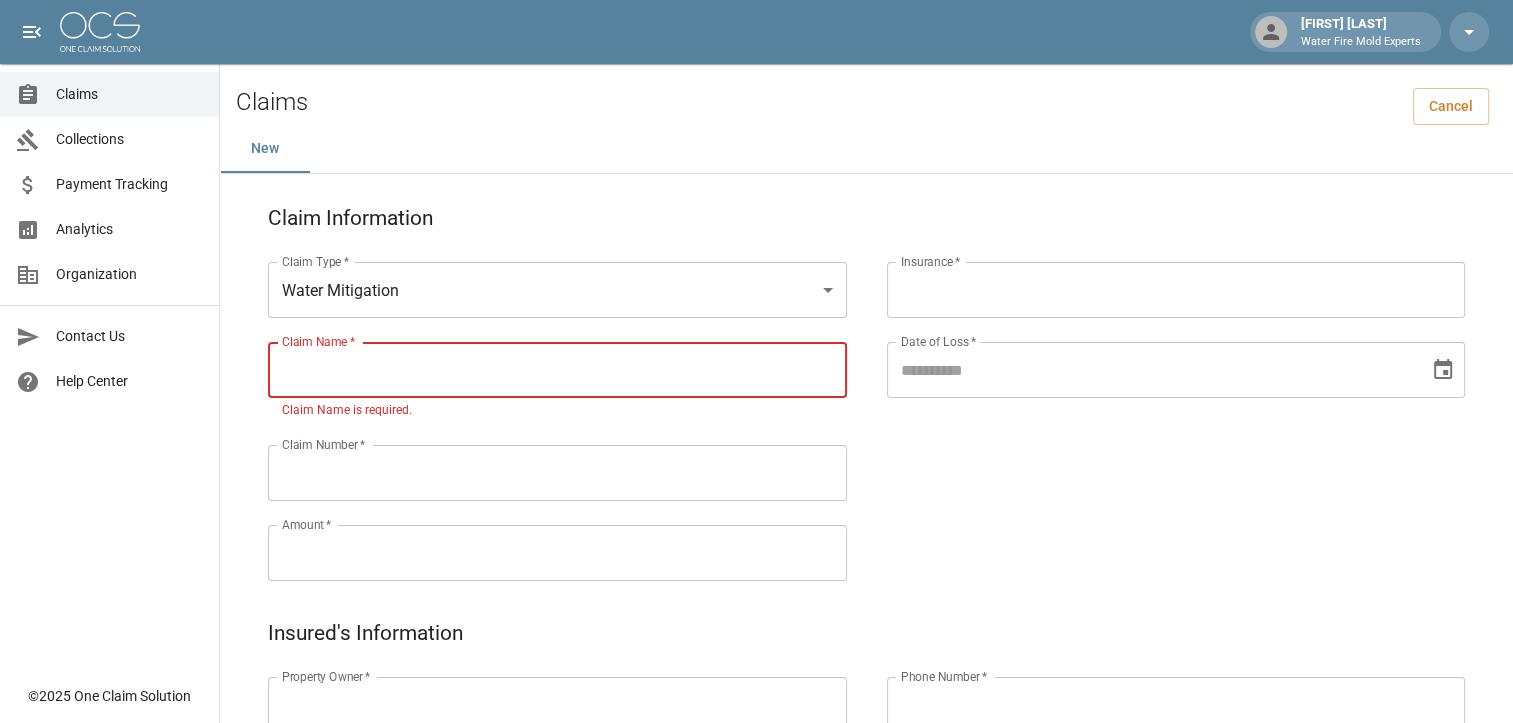 paste on "**********" 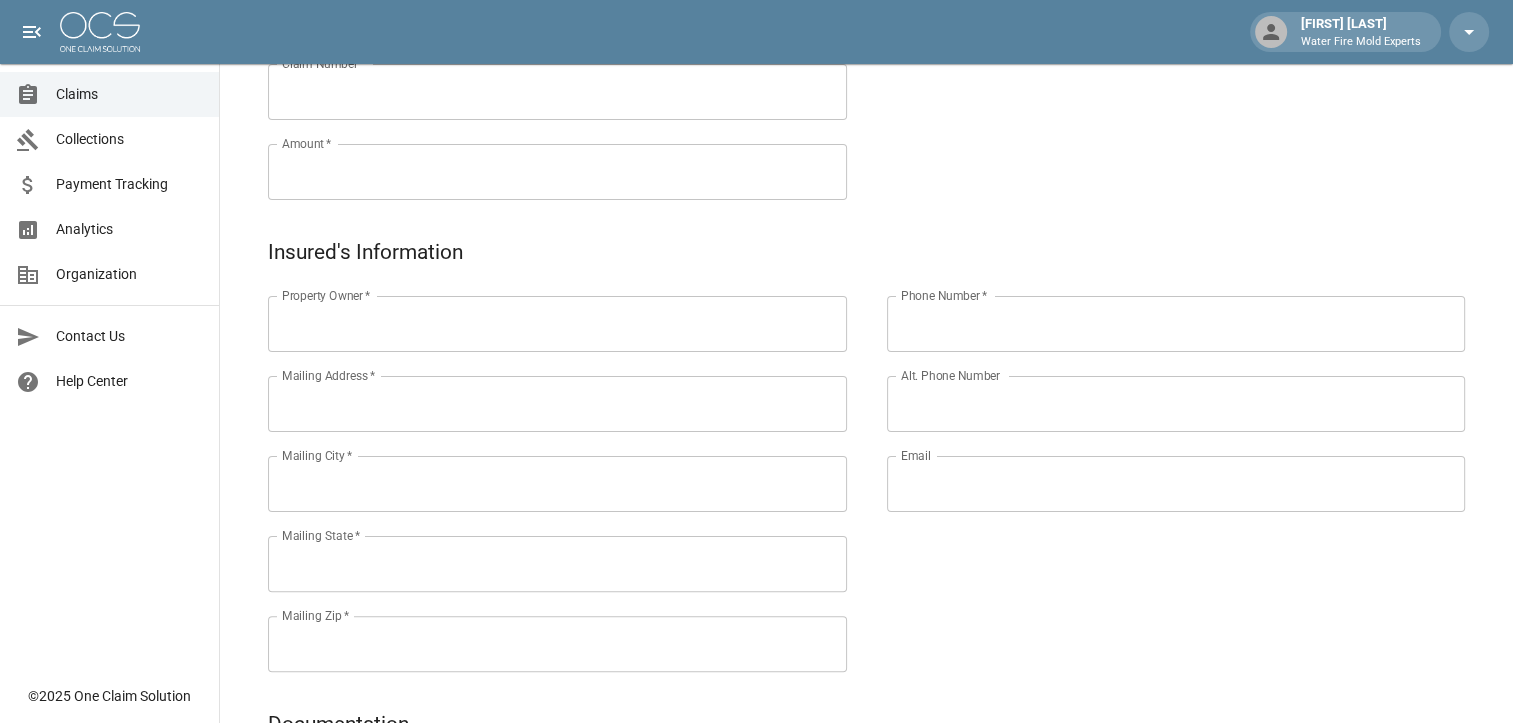 scroll, scrollTop: 400, scrollLeft: 0, axis: vertical 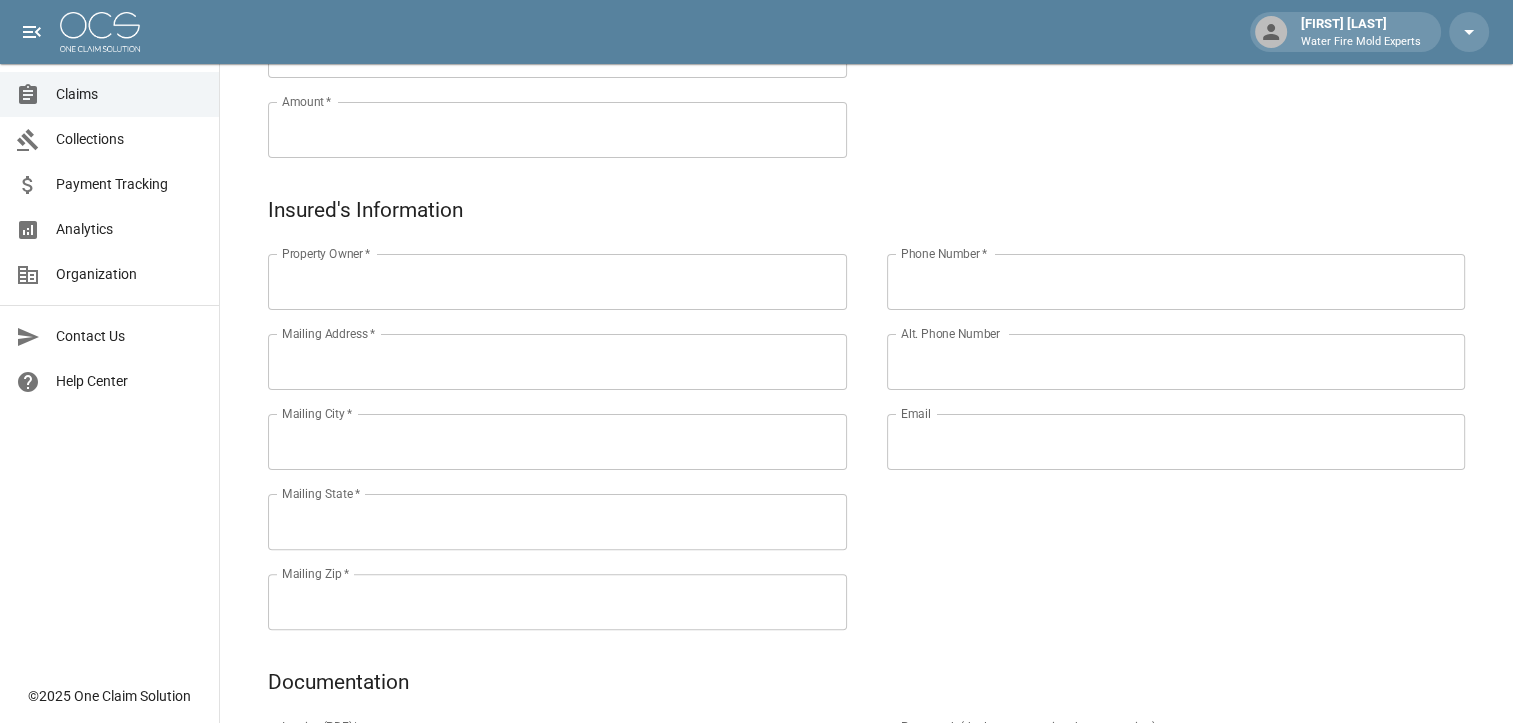 type on "**********" 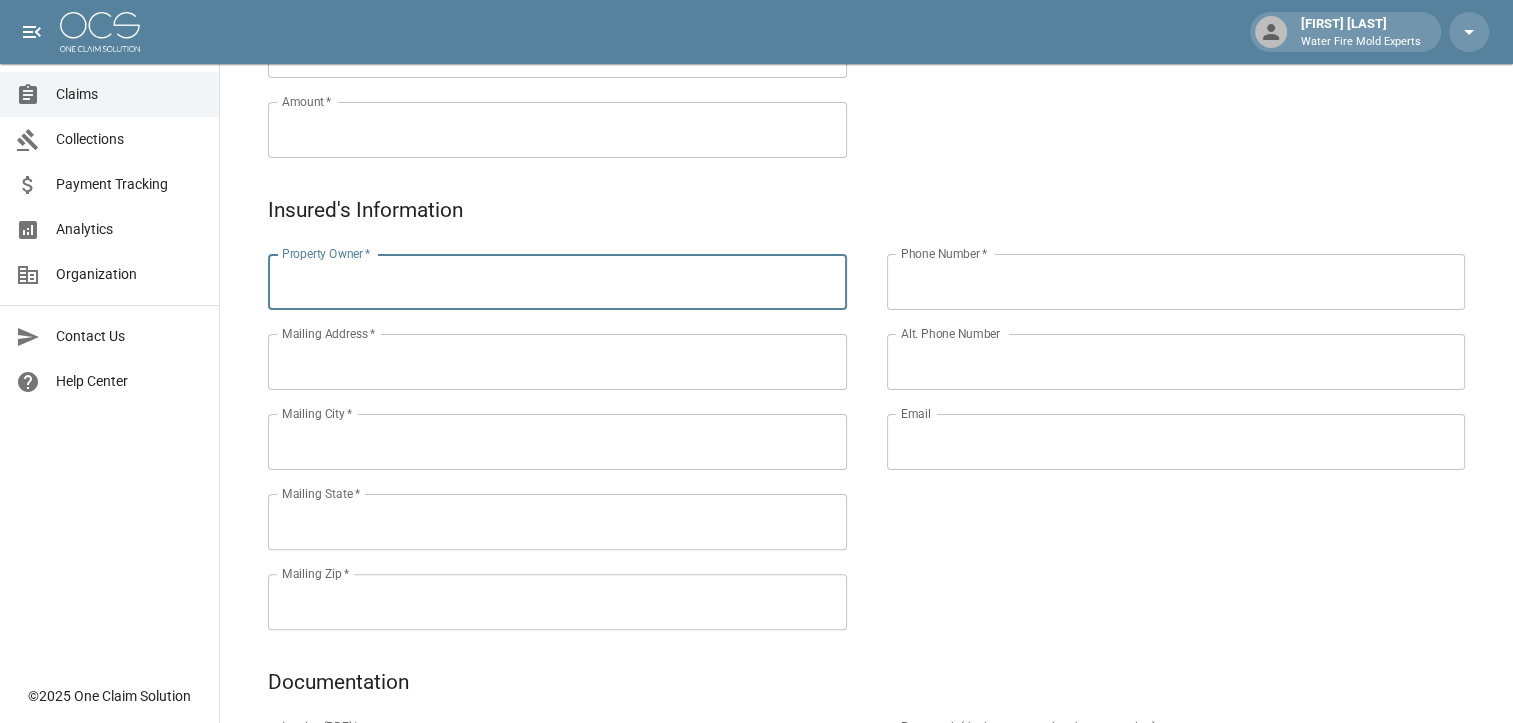 click on "Property Owner   *" at bounding box center [557, 282] 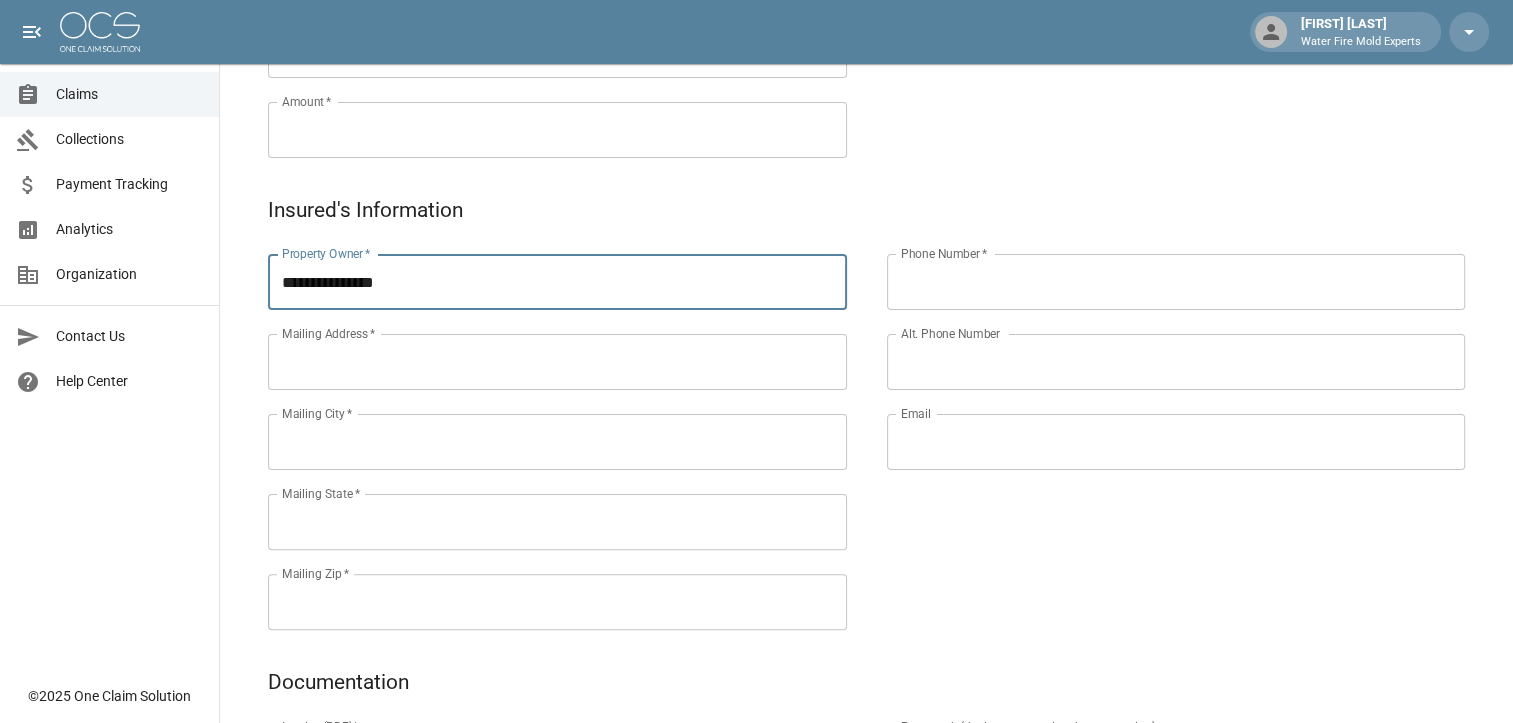 type on "**********" 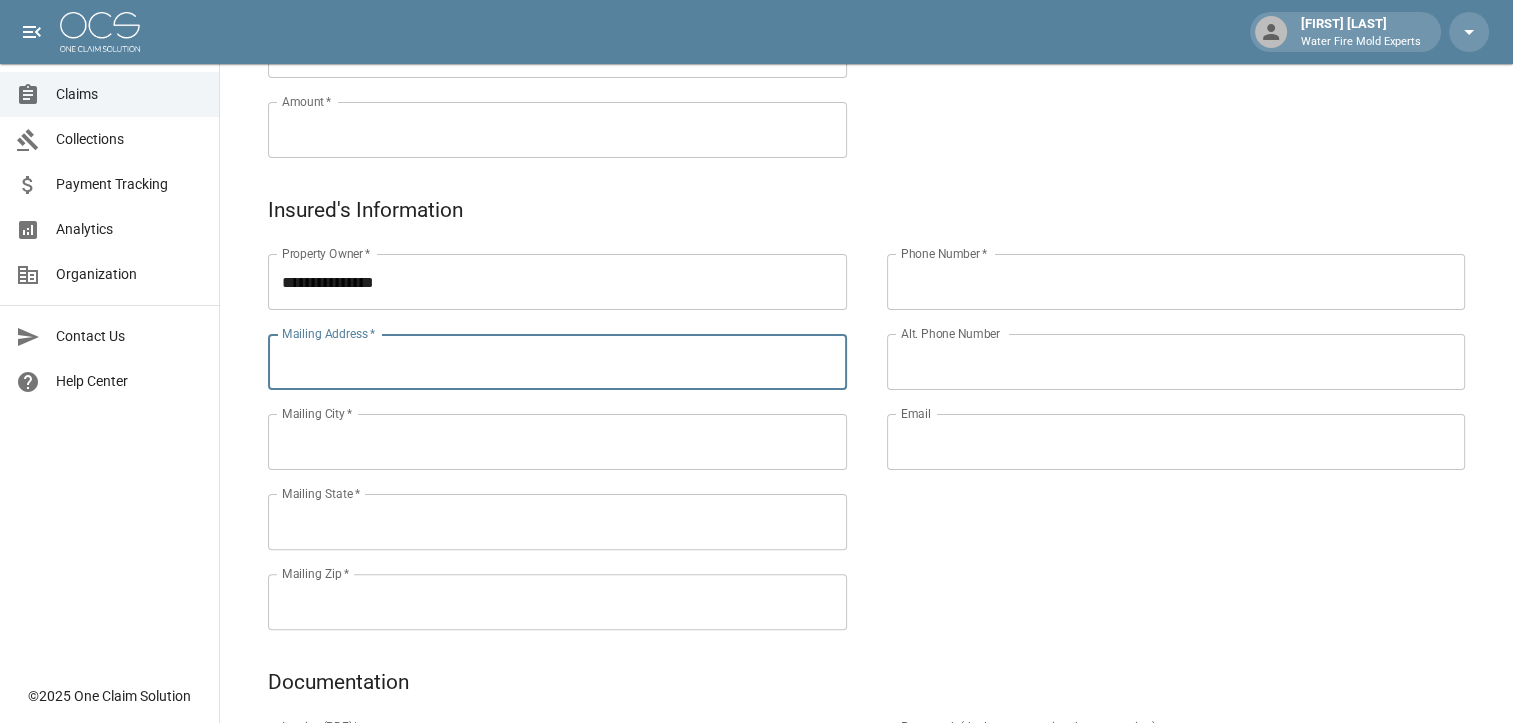 click on "Mailing Address   *" at bounding box center (557, 362) 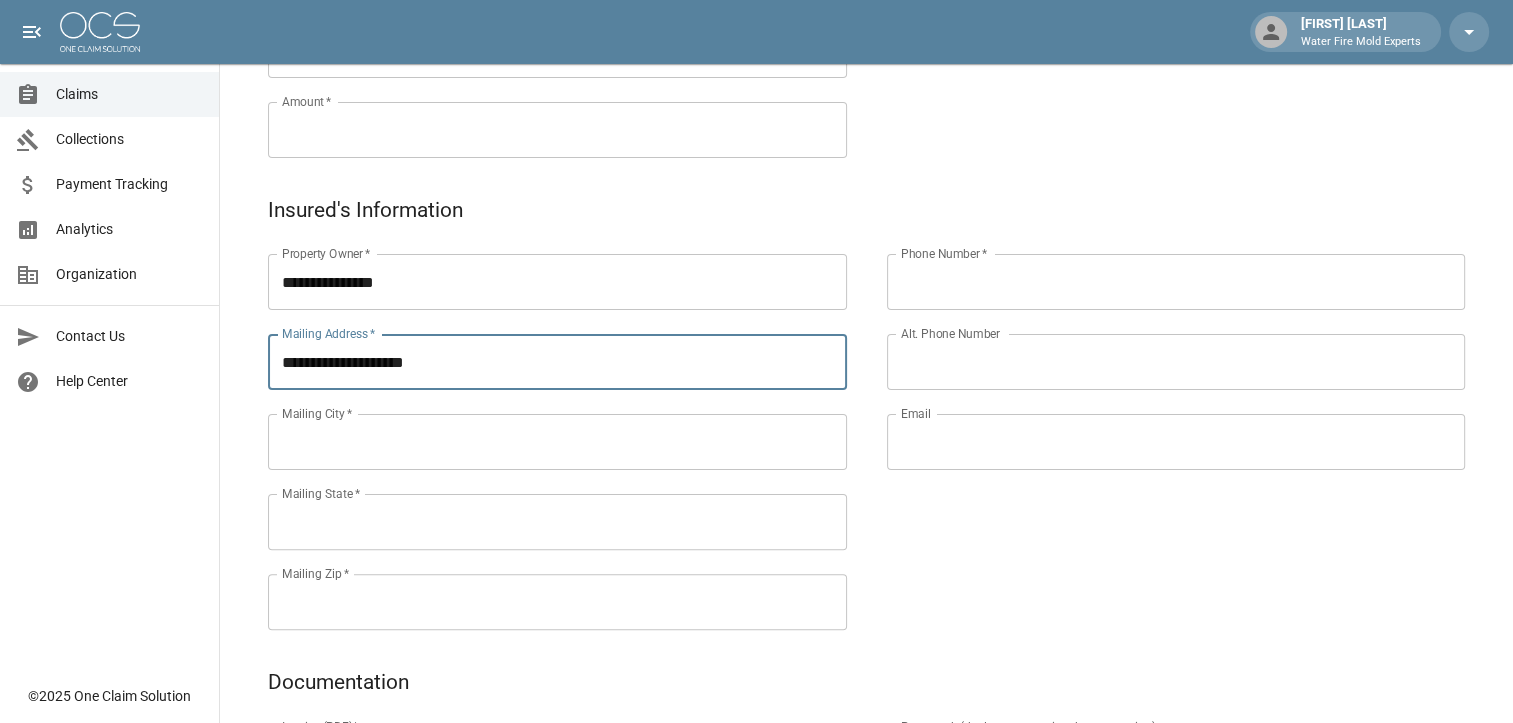 type on "**********" 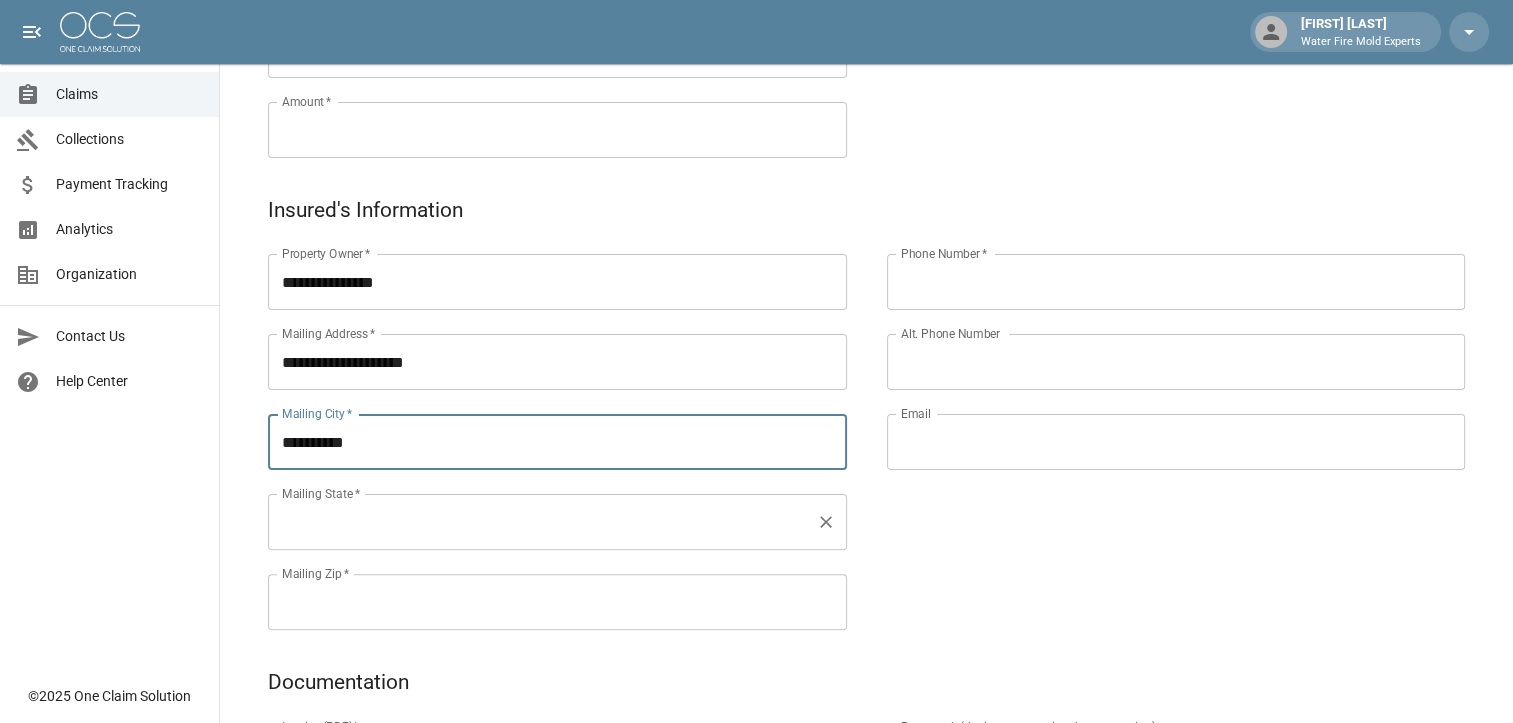 type on "**********" 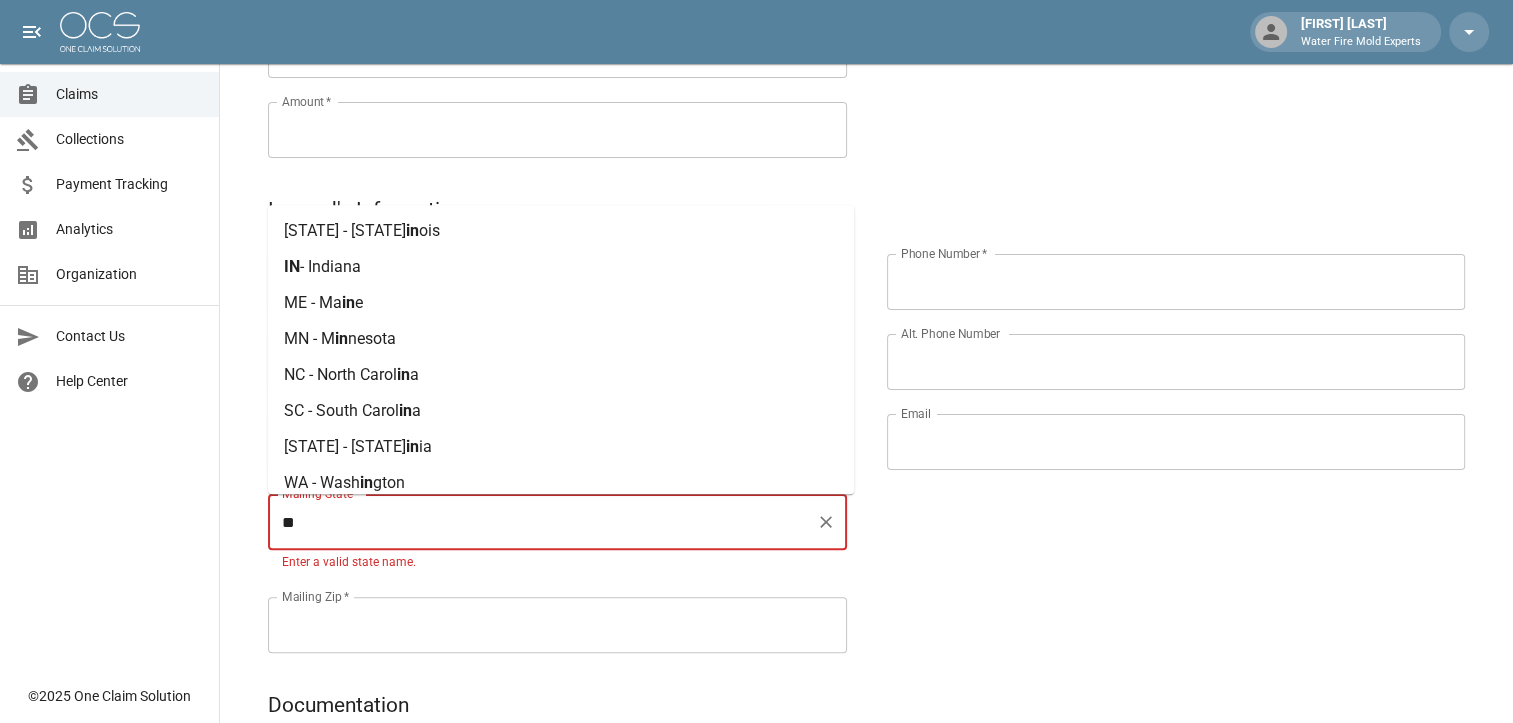 drag, startPoint x: 345, startPoint y: 256, endPoint x: 345, endPoint y: 277, distance: 21 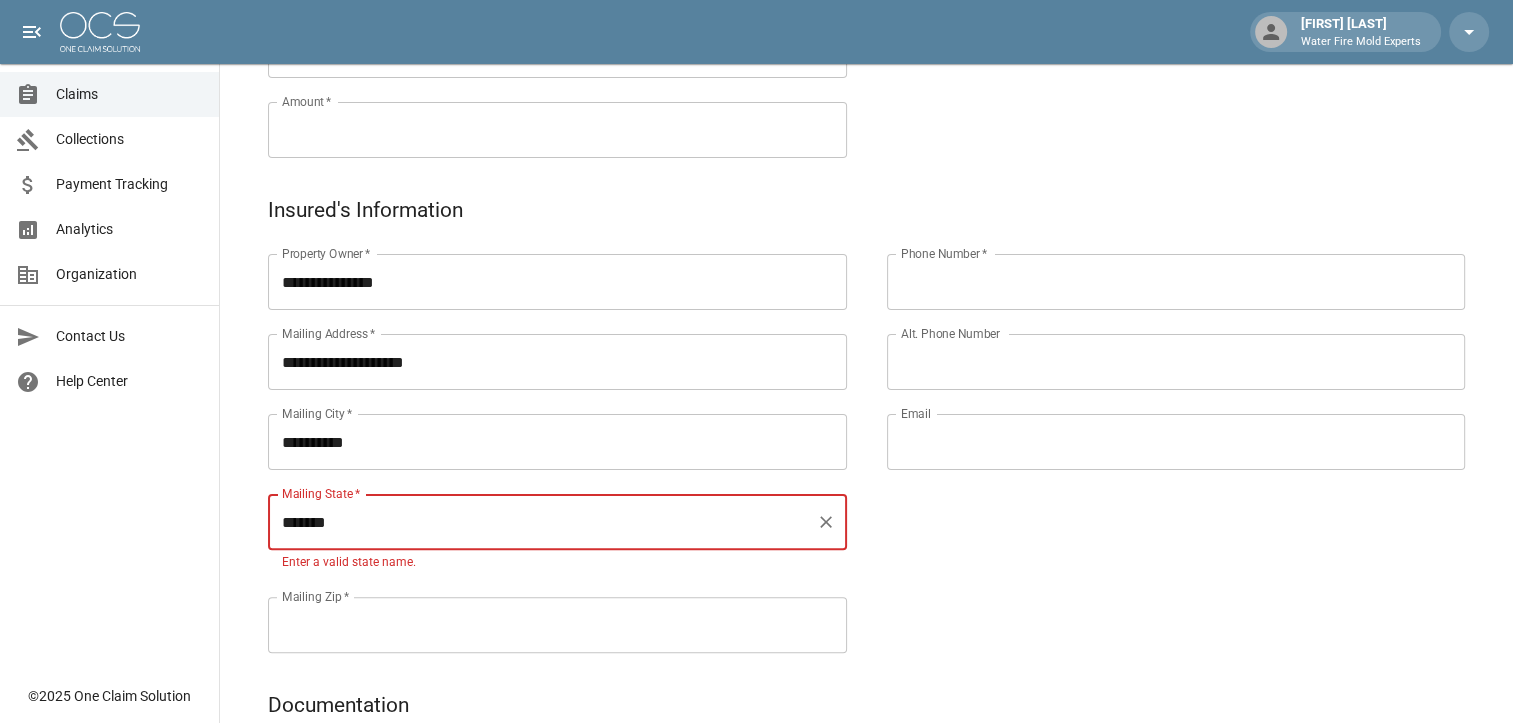 type on "*******" 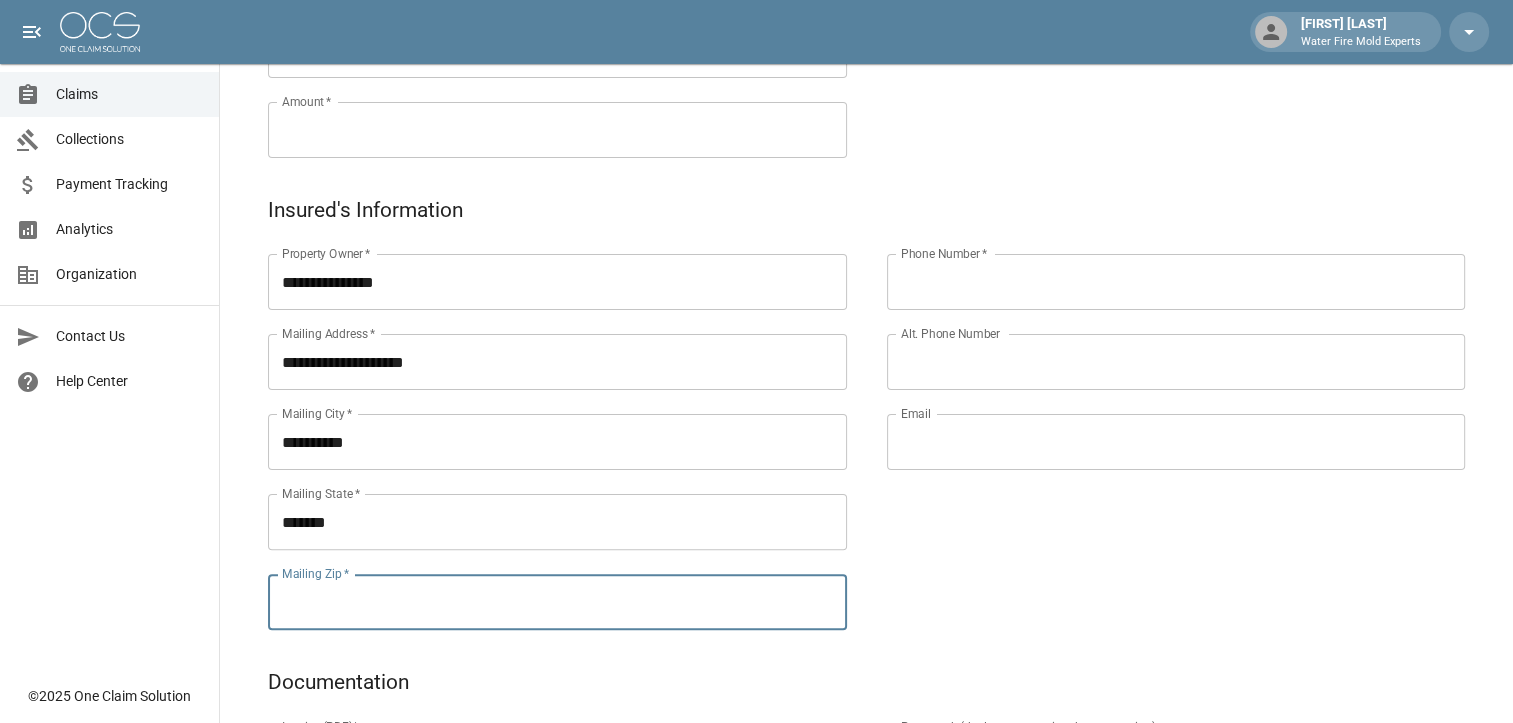 drag, startPoint x: 352, startPoint y: 633, endPoint x: 355, endPoint y: 619, distance: 14.3178215 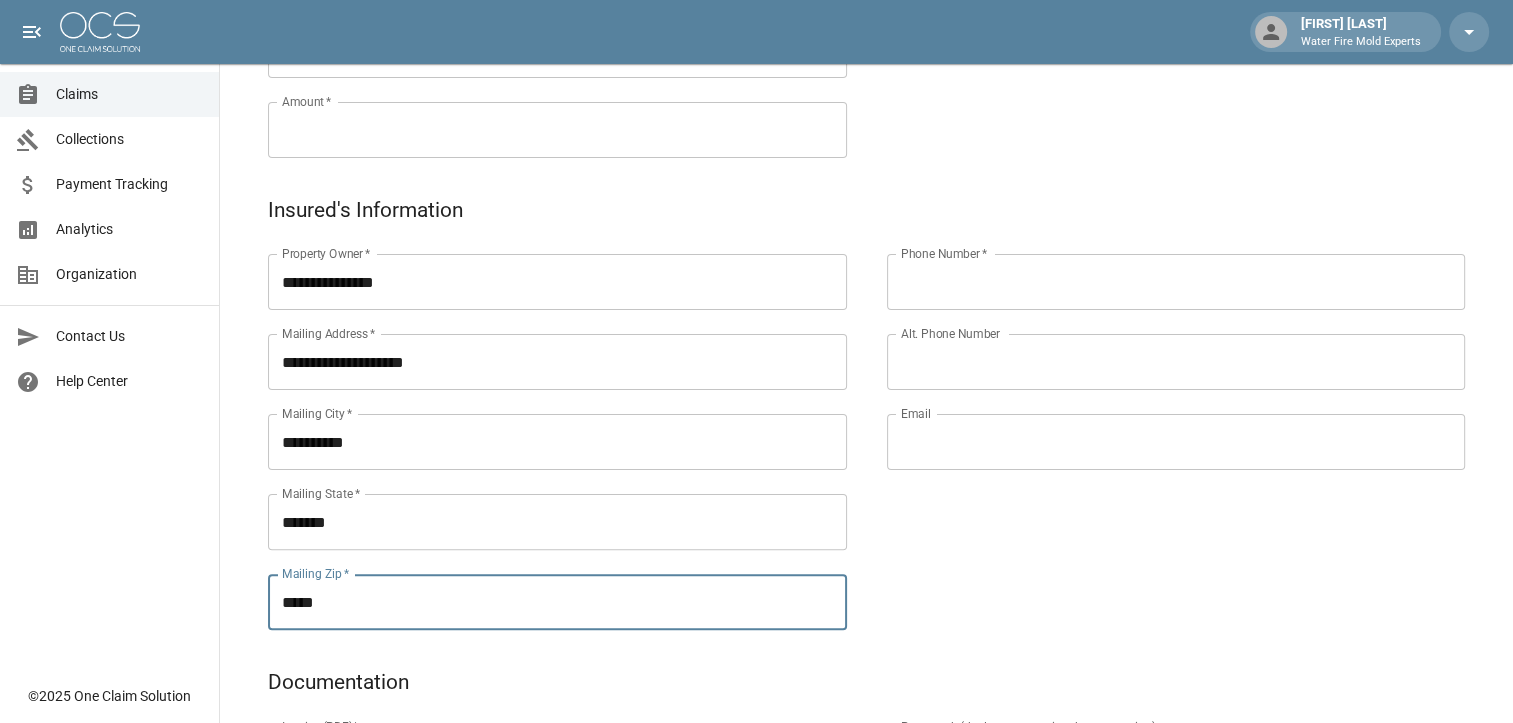 type on "*****" 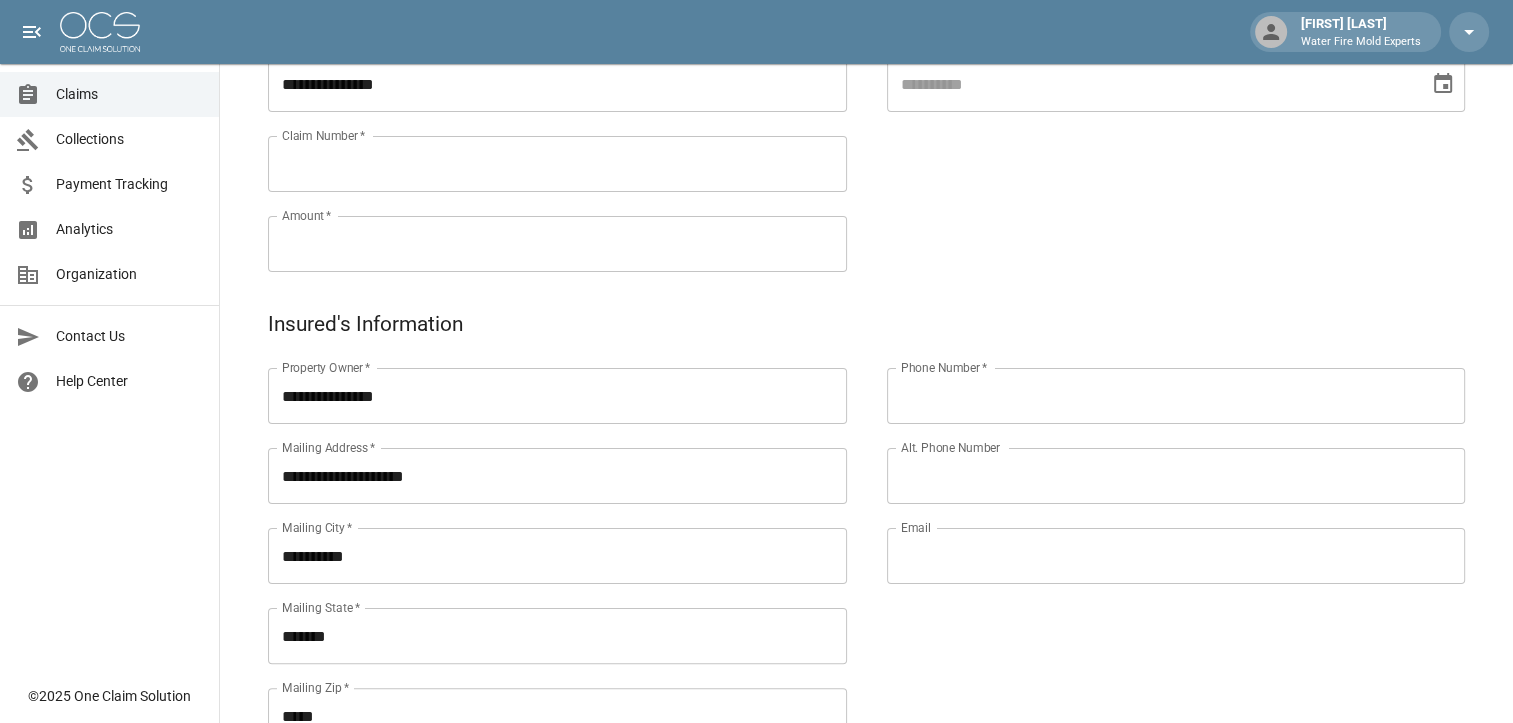 scroll, scrollTop: 300, scrollLeft: 0, axis: vertical 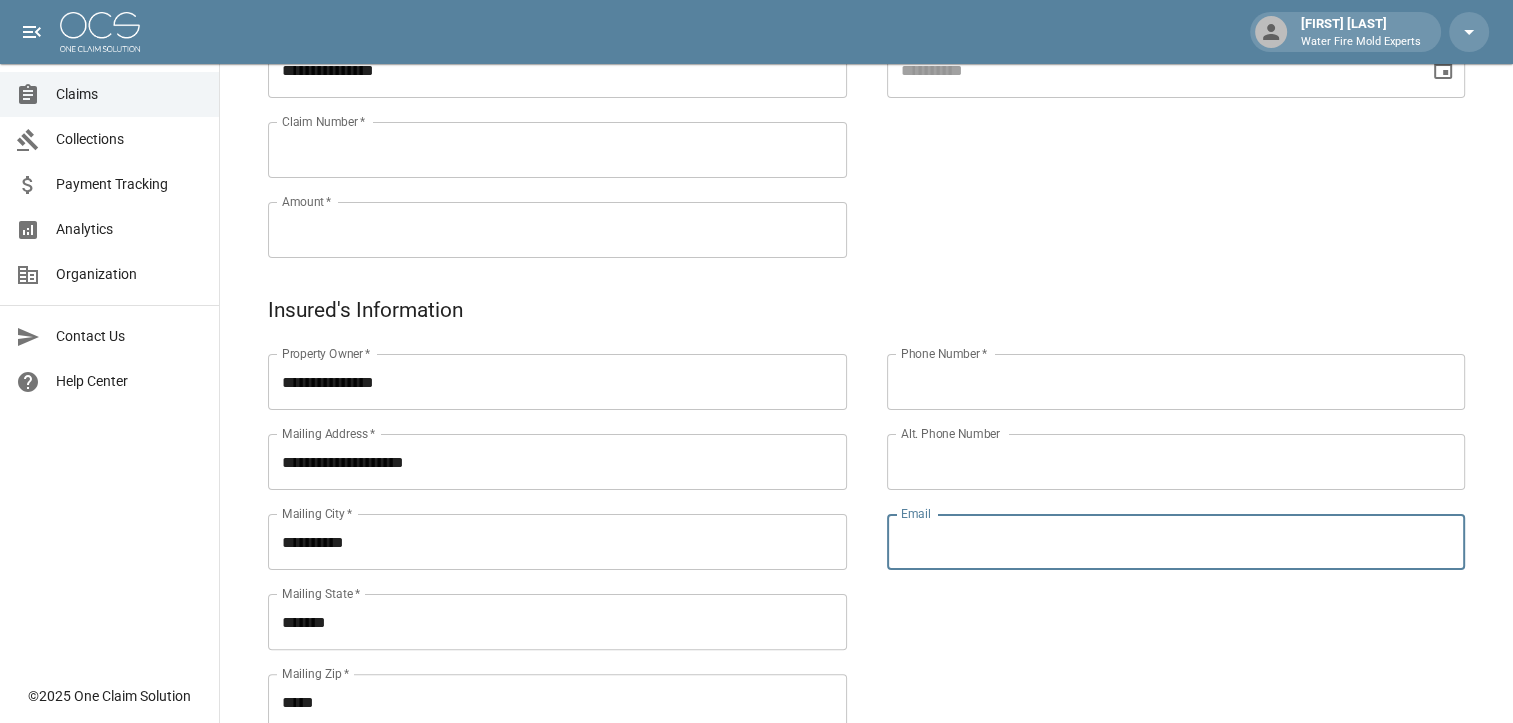 click on "Email" at bounding box center [1176, 542] 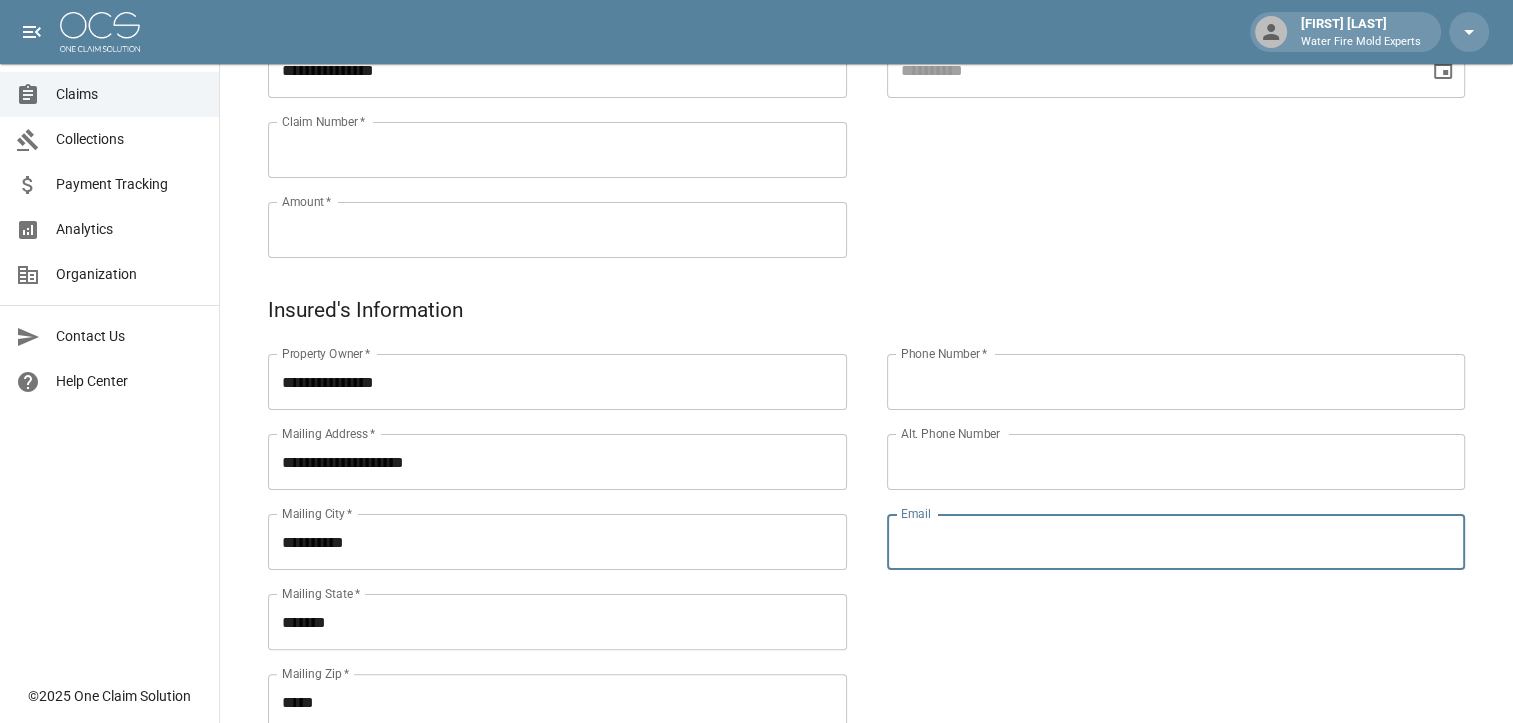 paste on "**********" 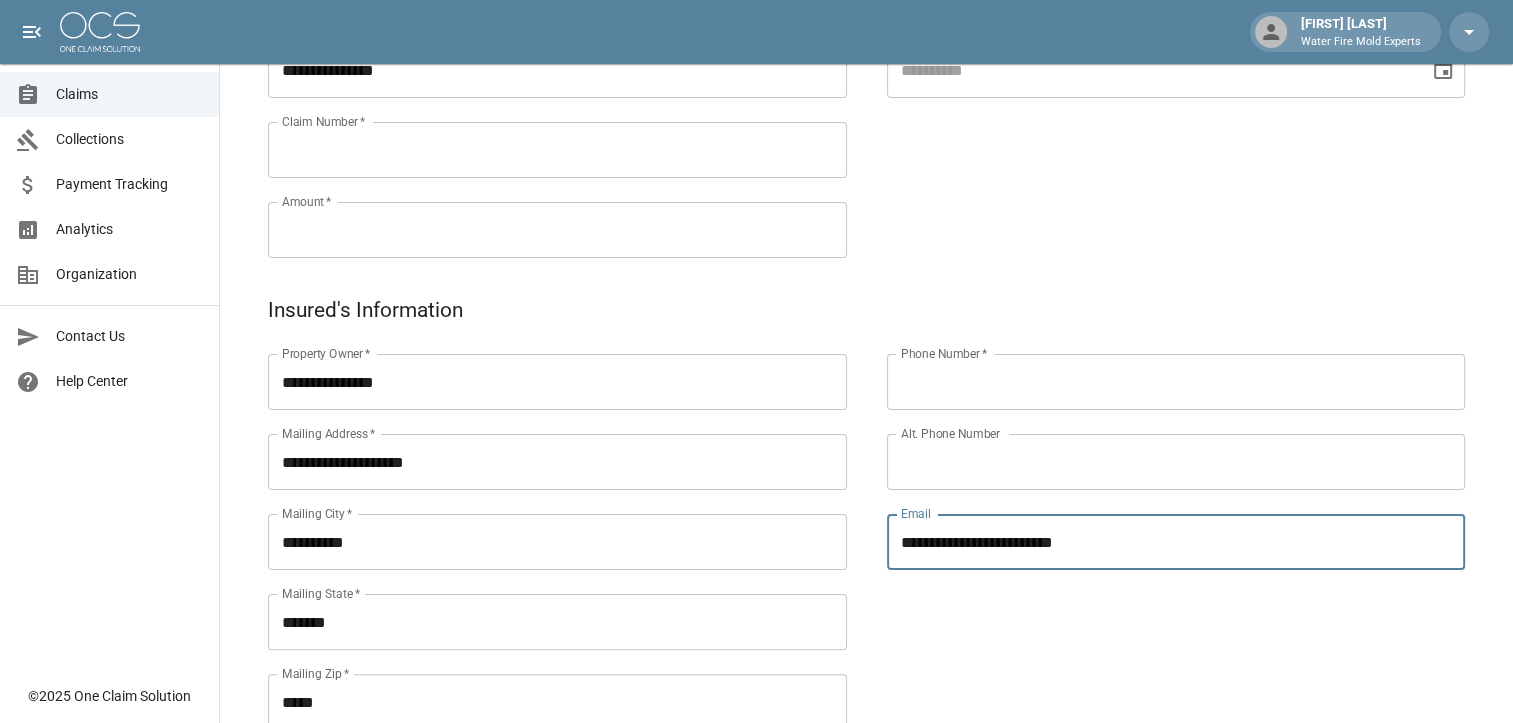 type on "**********" 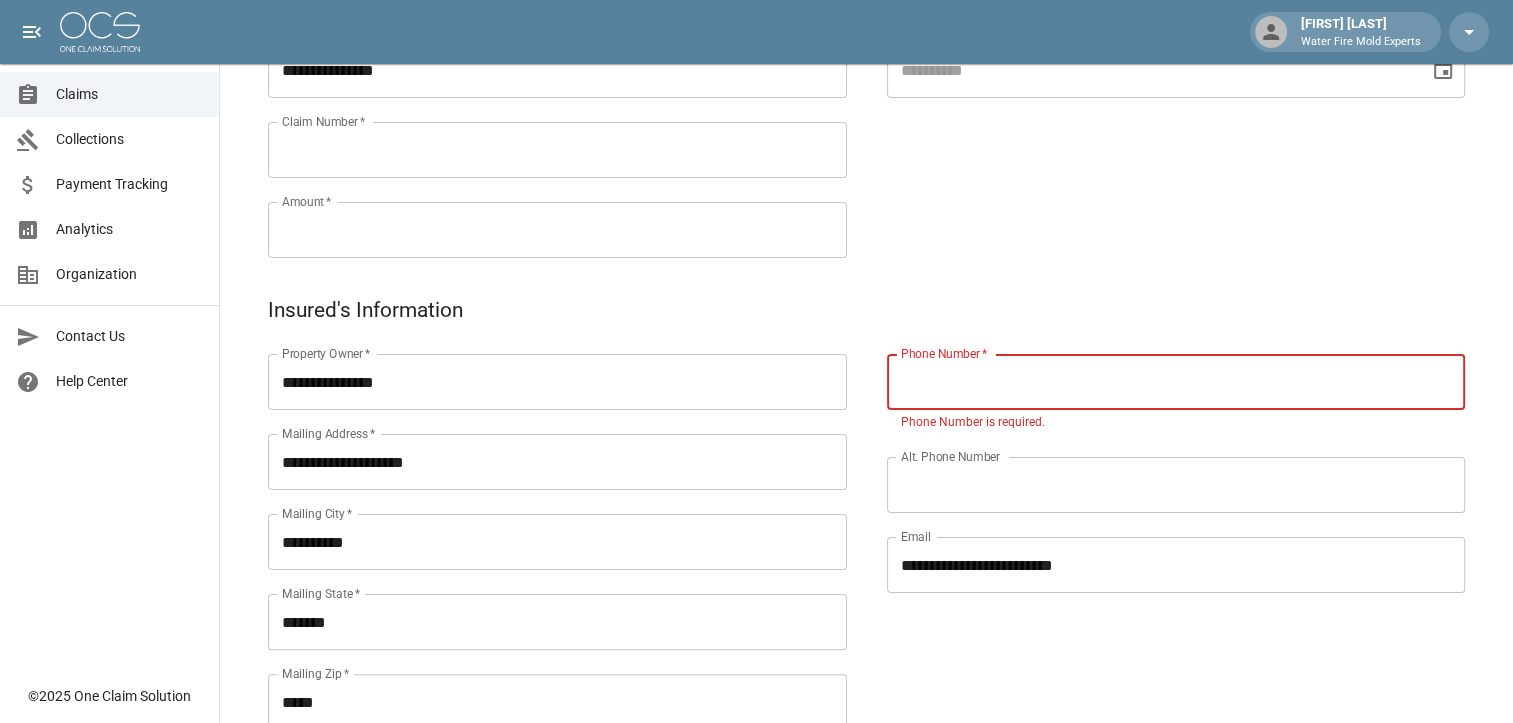 click on "Phone Number   *" at bounding box center [1176, 382] 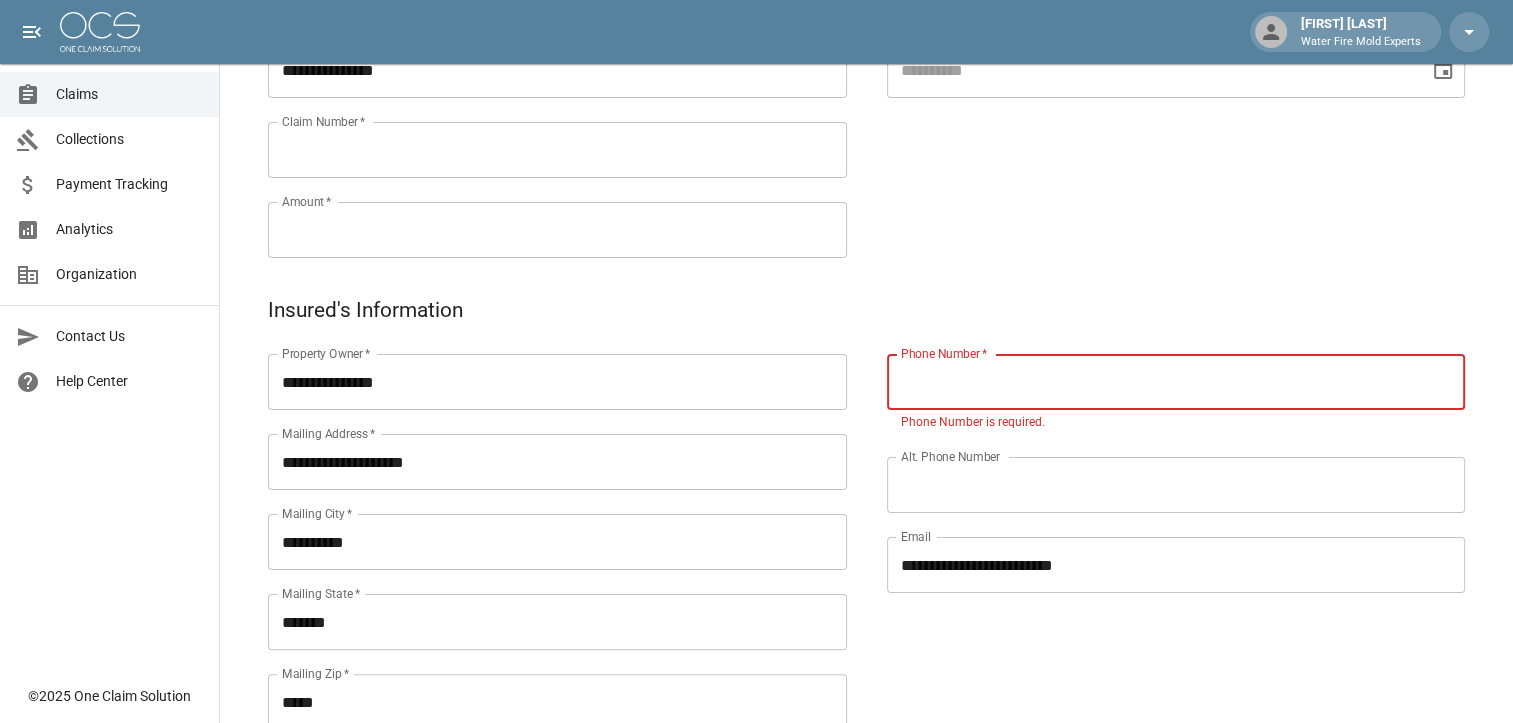 paste on "**********" 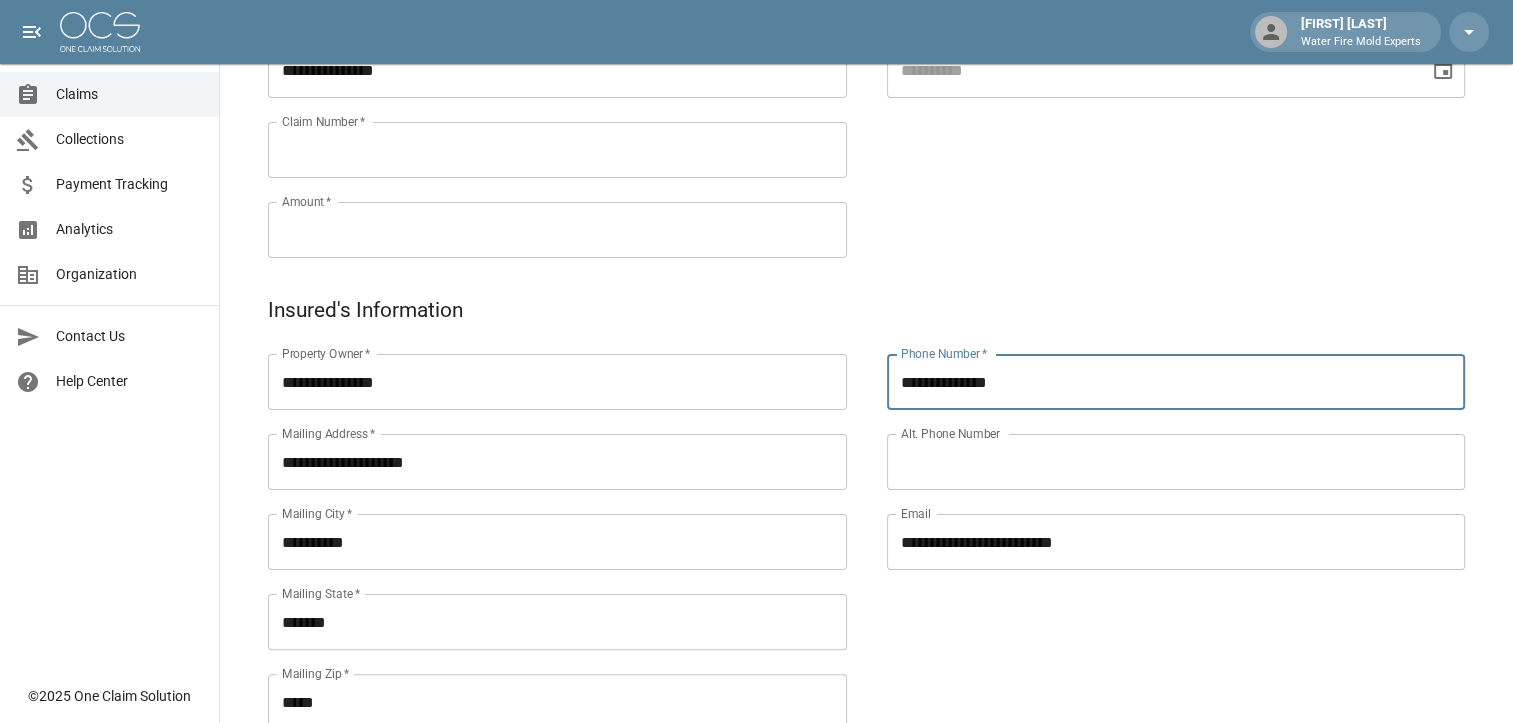 scroll, scrollTop: 100, scrollLeft: 0, axis: vertical 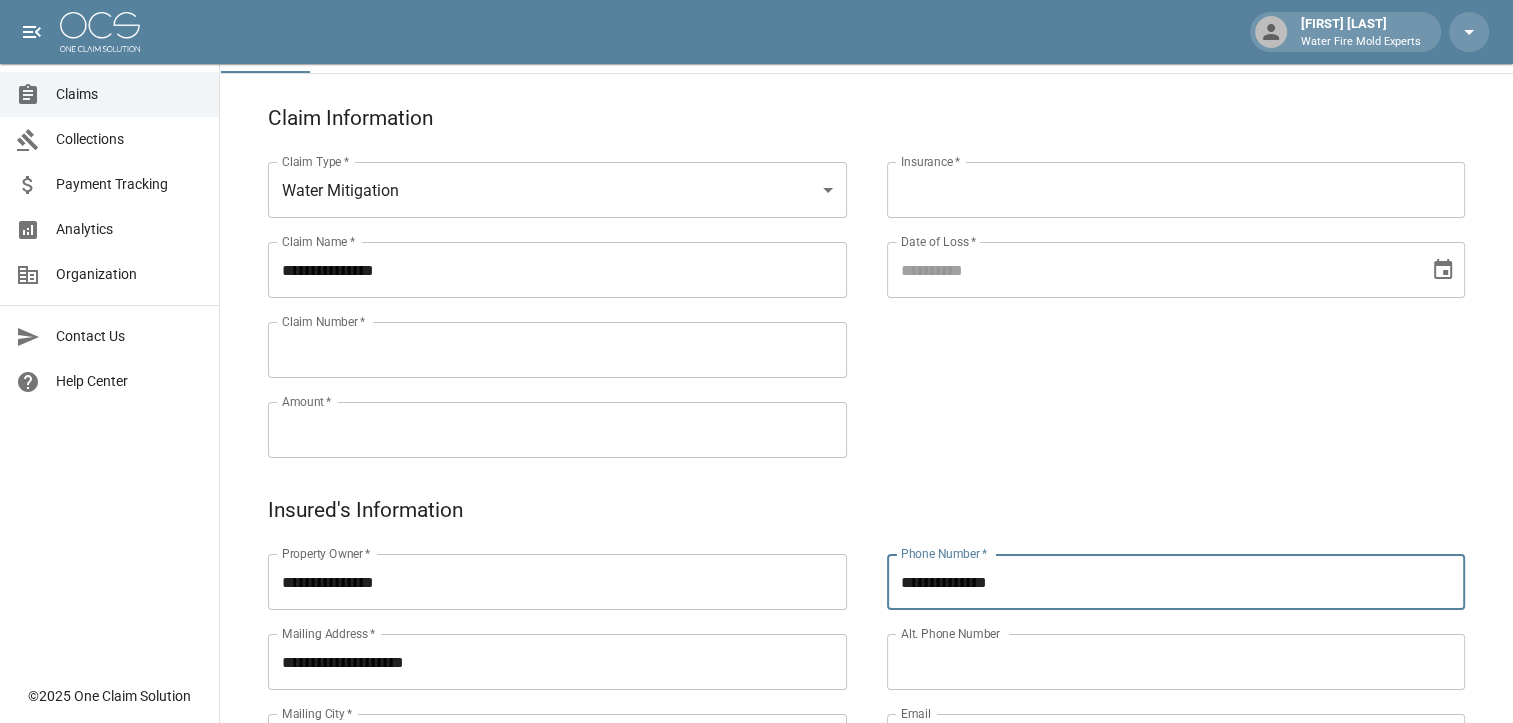 type on "**********" 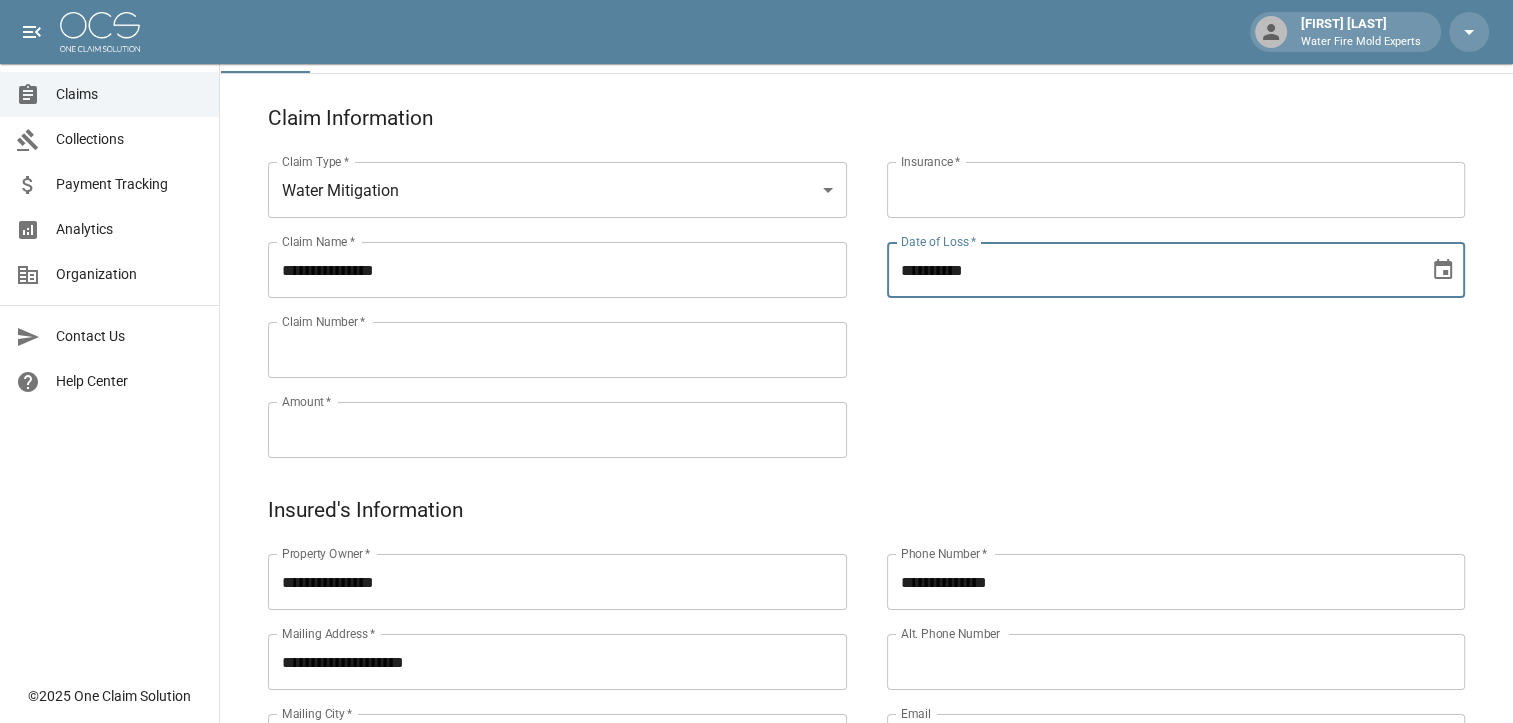 click on "**********" at bounding box center [1151, 270] 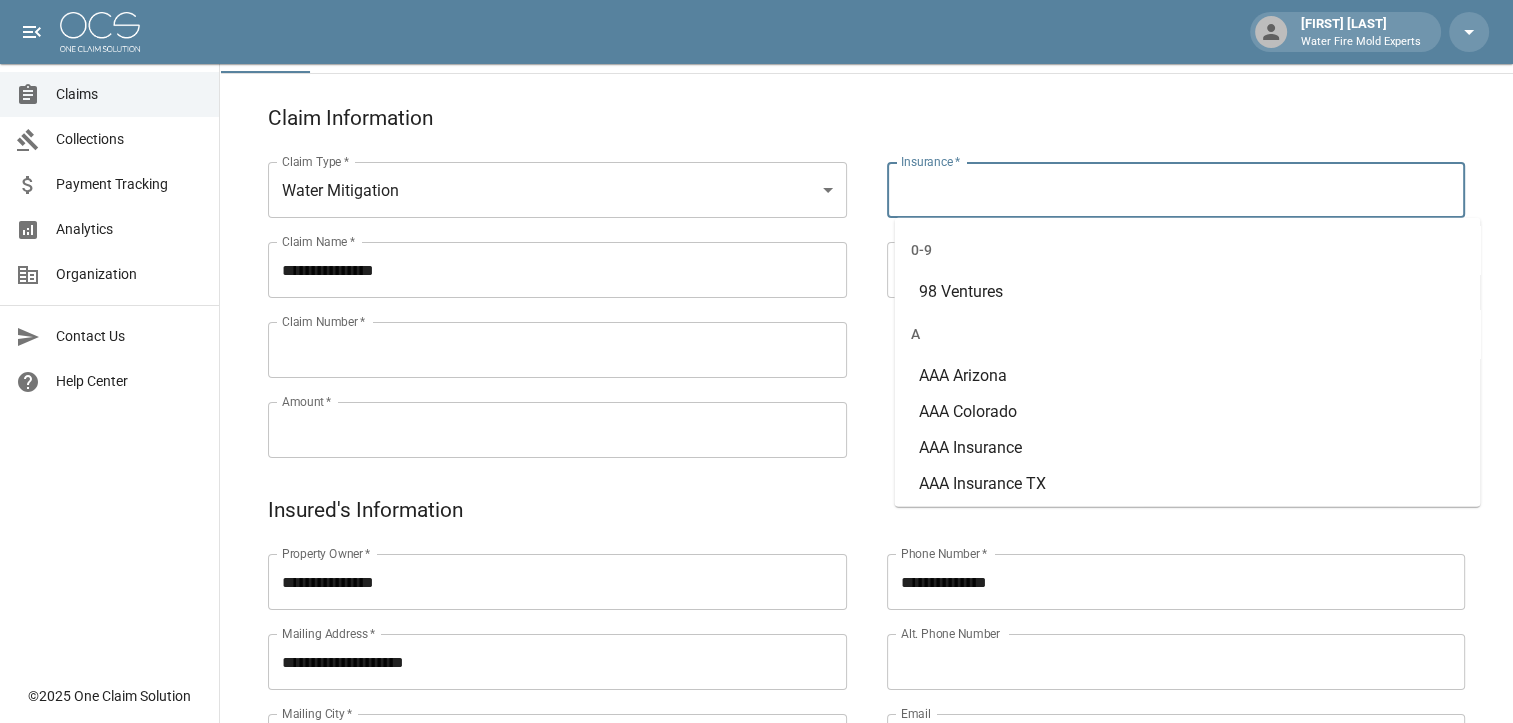 click on "Insurance   *" at bounding box center (1176, 190) 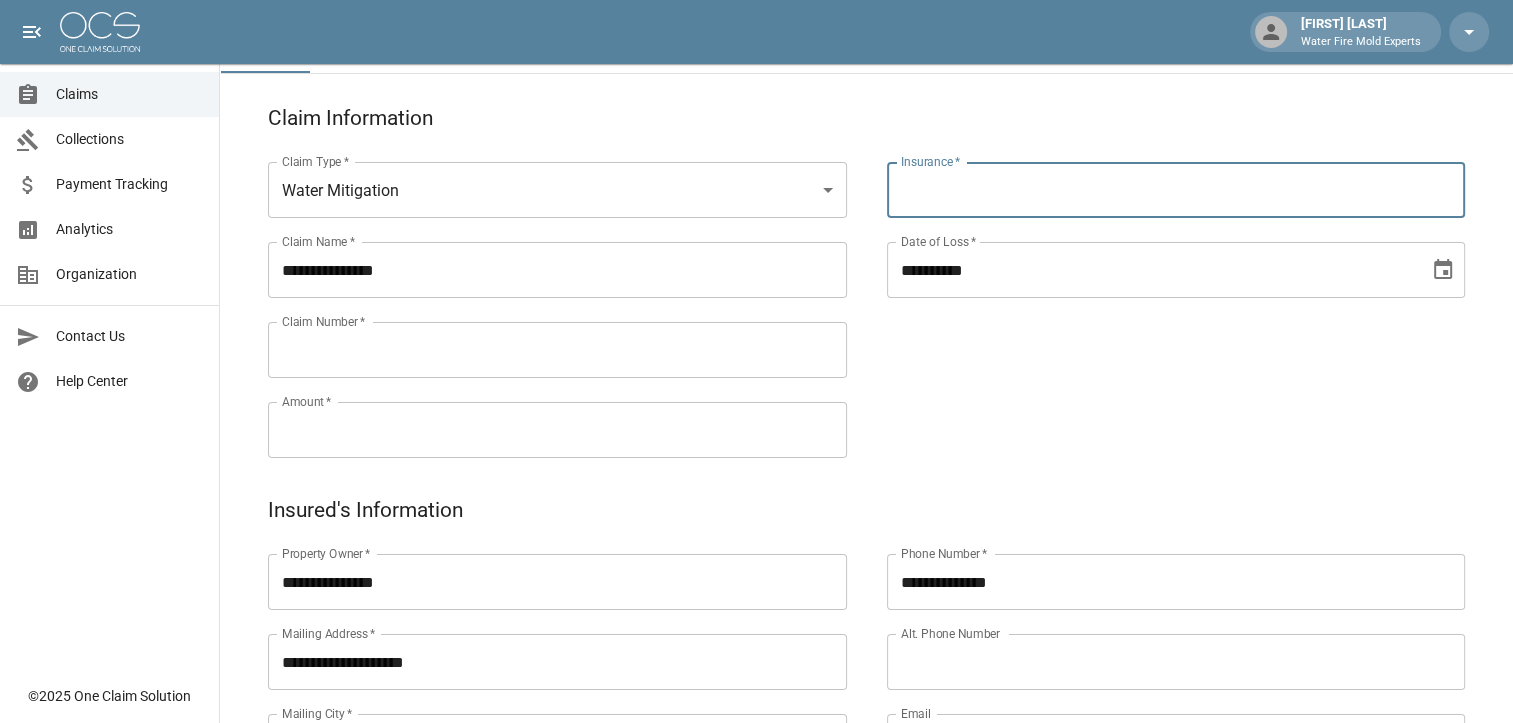 paste on "**********" 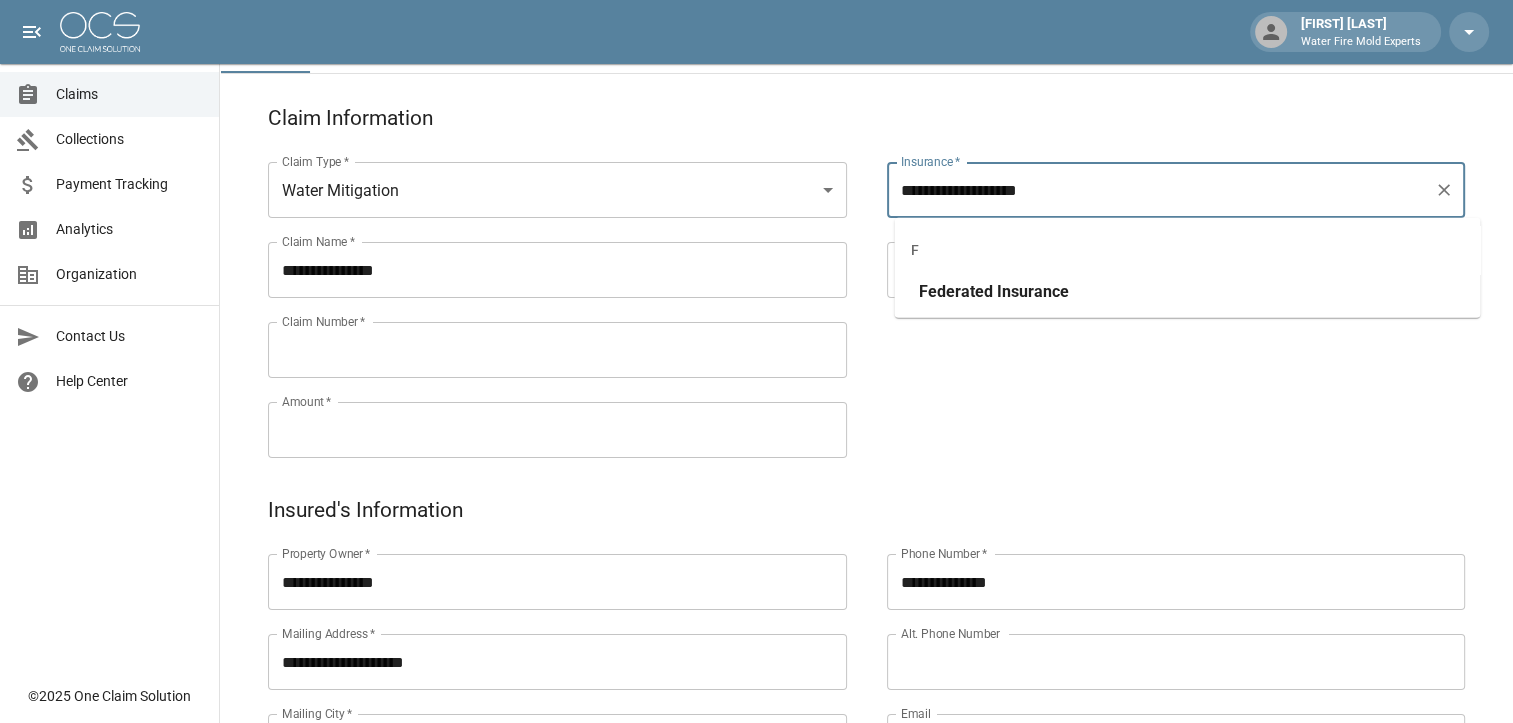 click on "Federated" at bounding box center [955, 291] 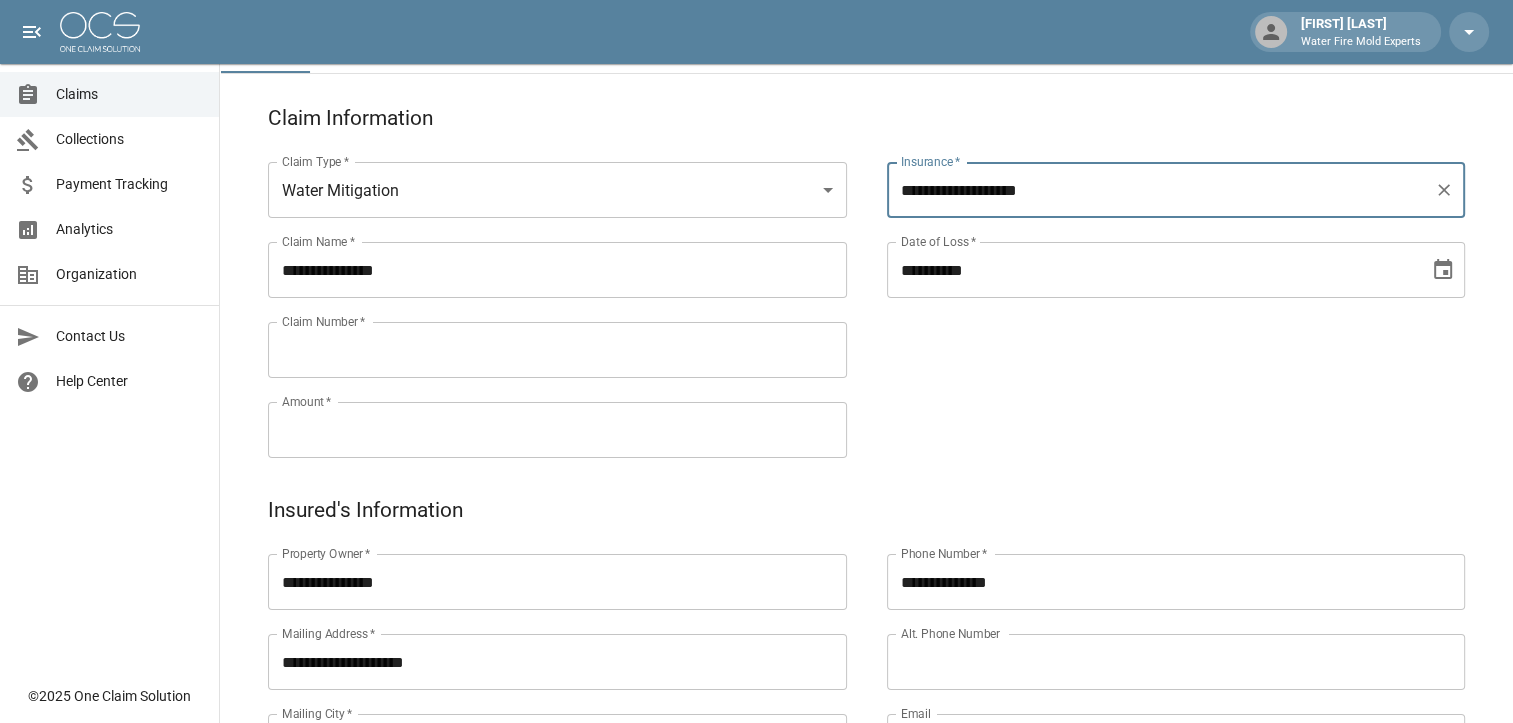 type on "**********" 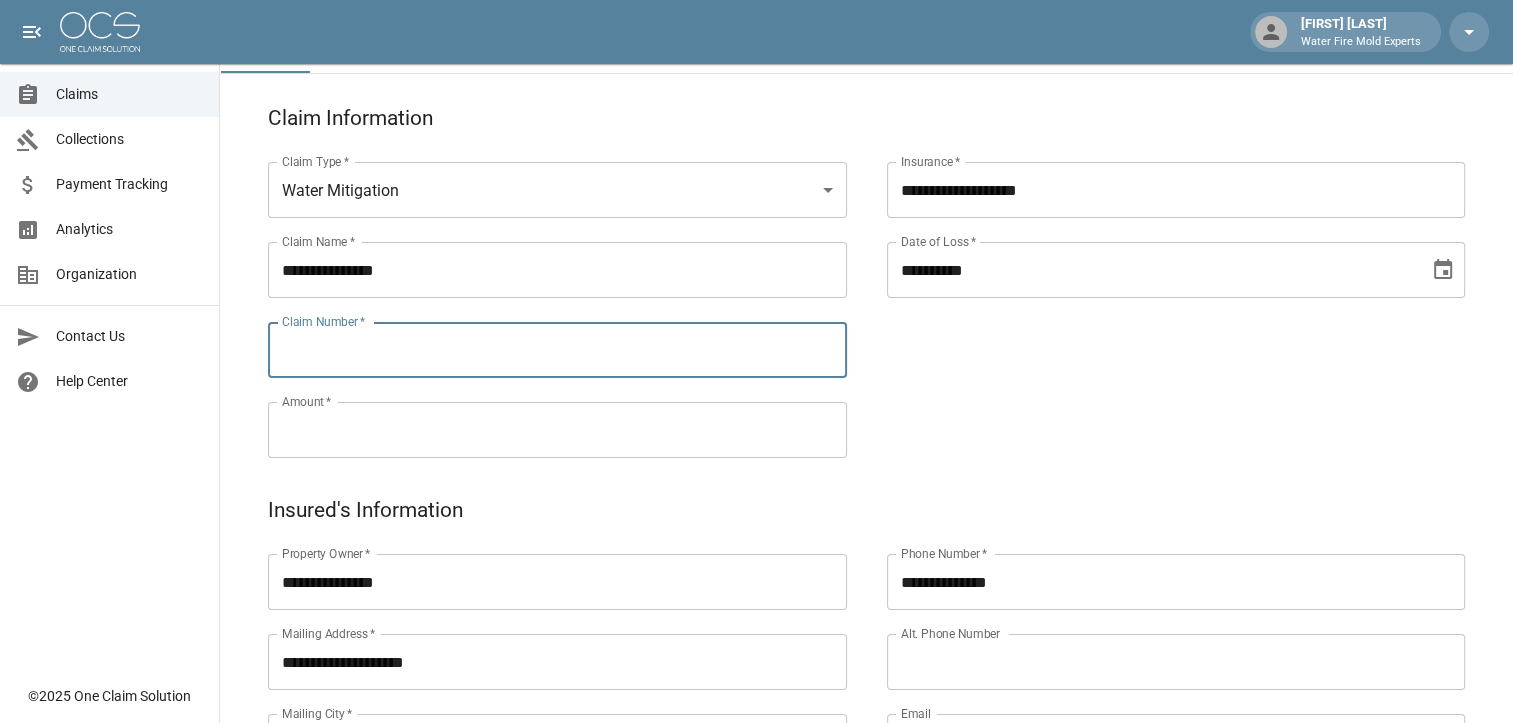 click on "Claim Number   *" at bounding box center (557, 350) 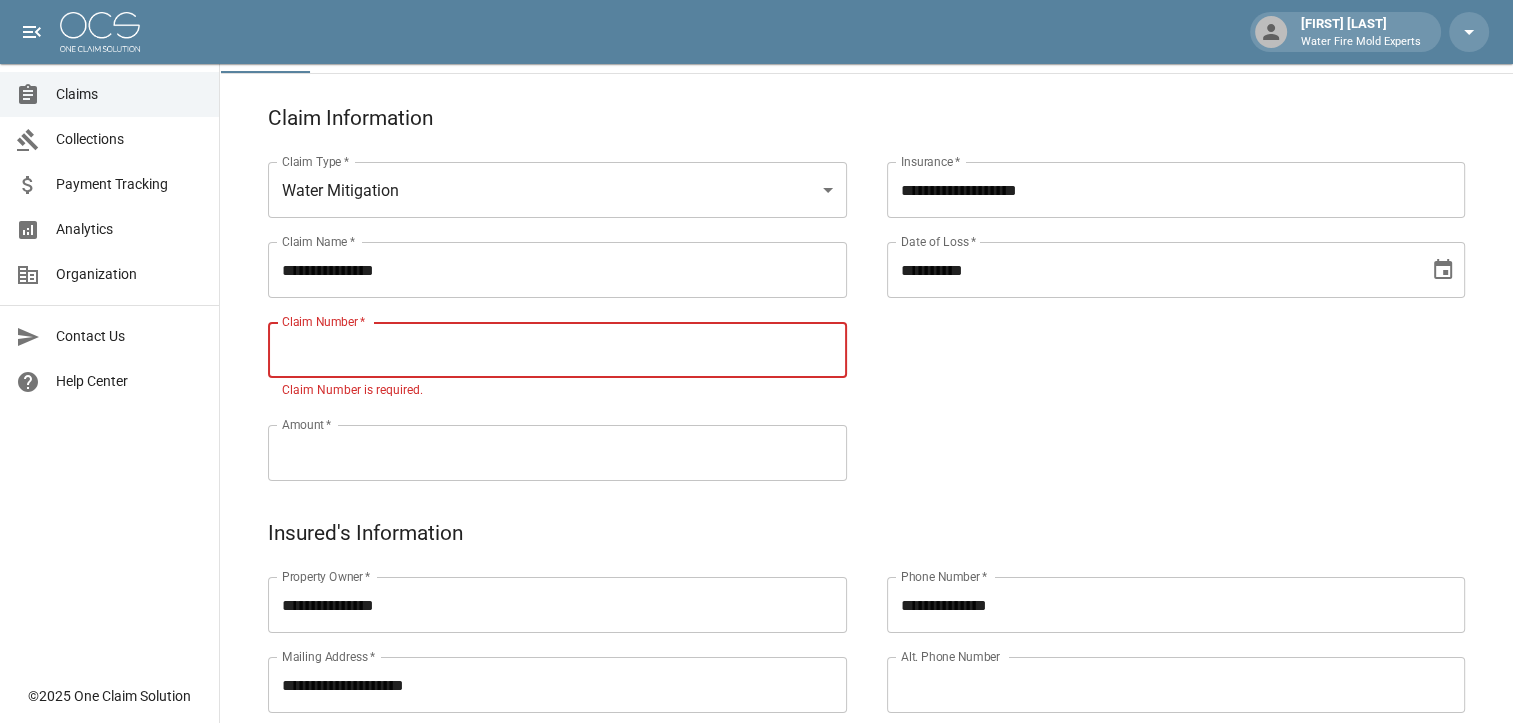 click on "Claim Number   *" at bounding box center (557, 350) 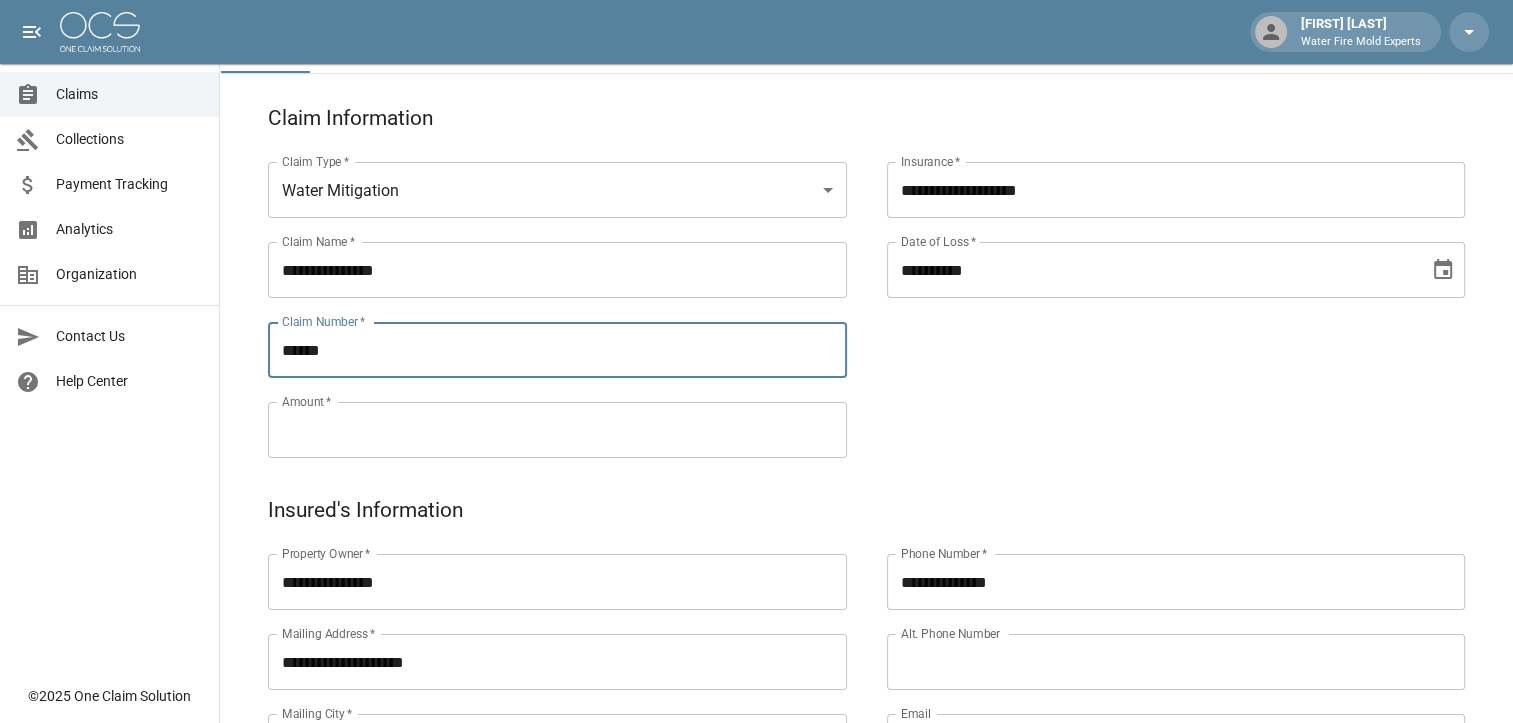 type on "******" 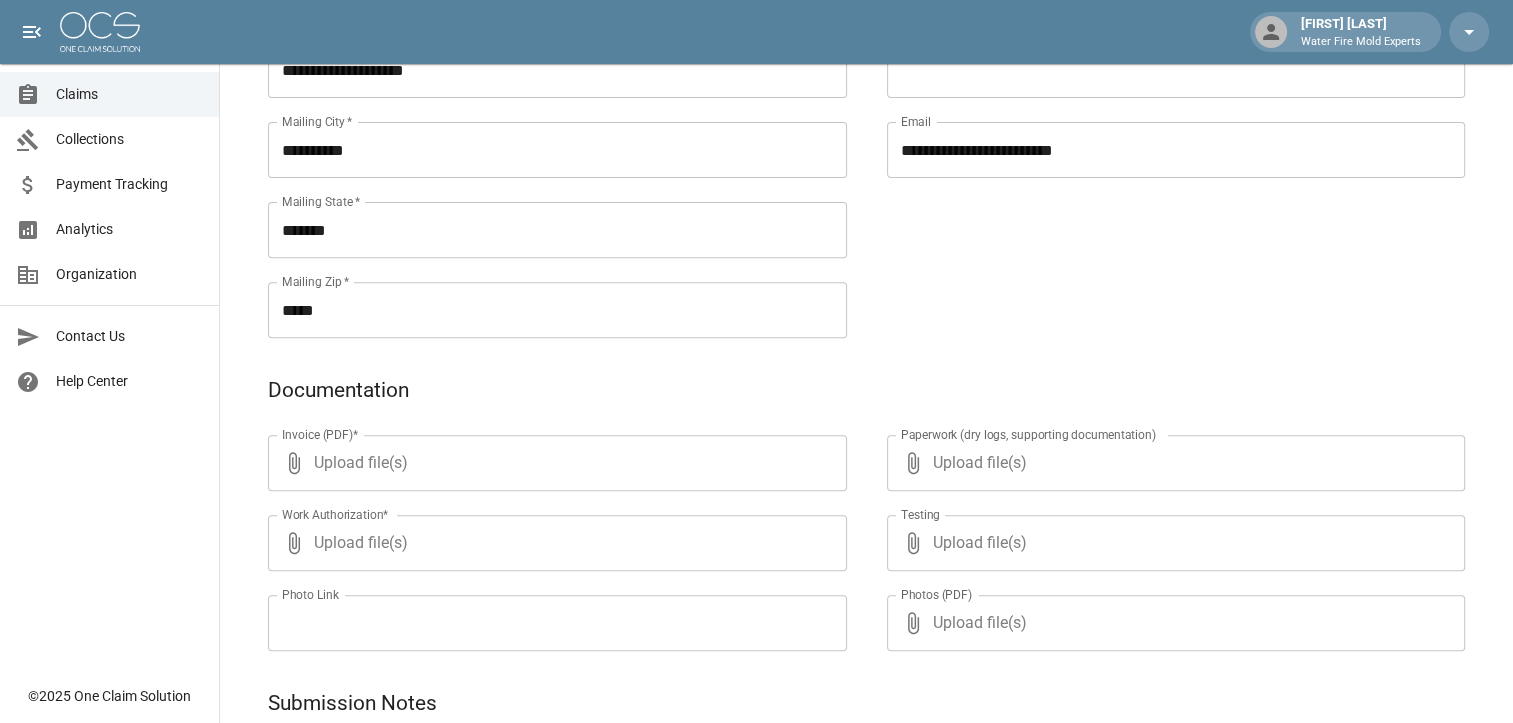scroll, scrollTop: 700, scrollLeft: 0, axis: vertical 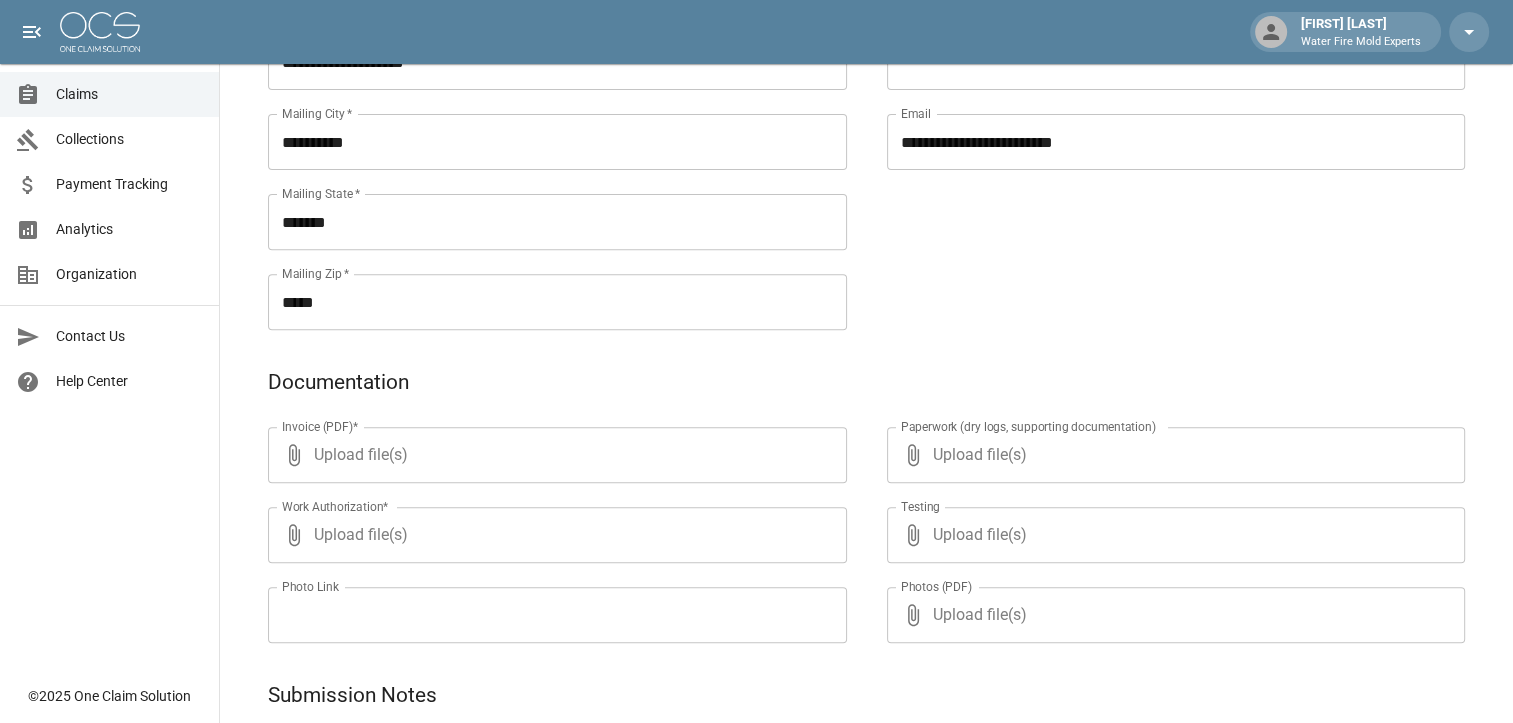 type on "*********" 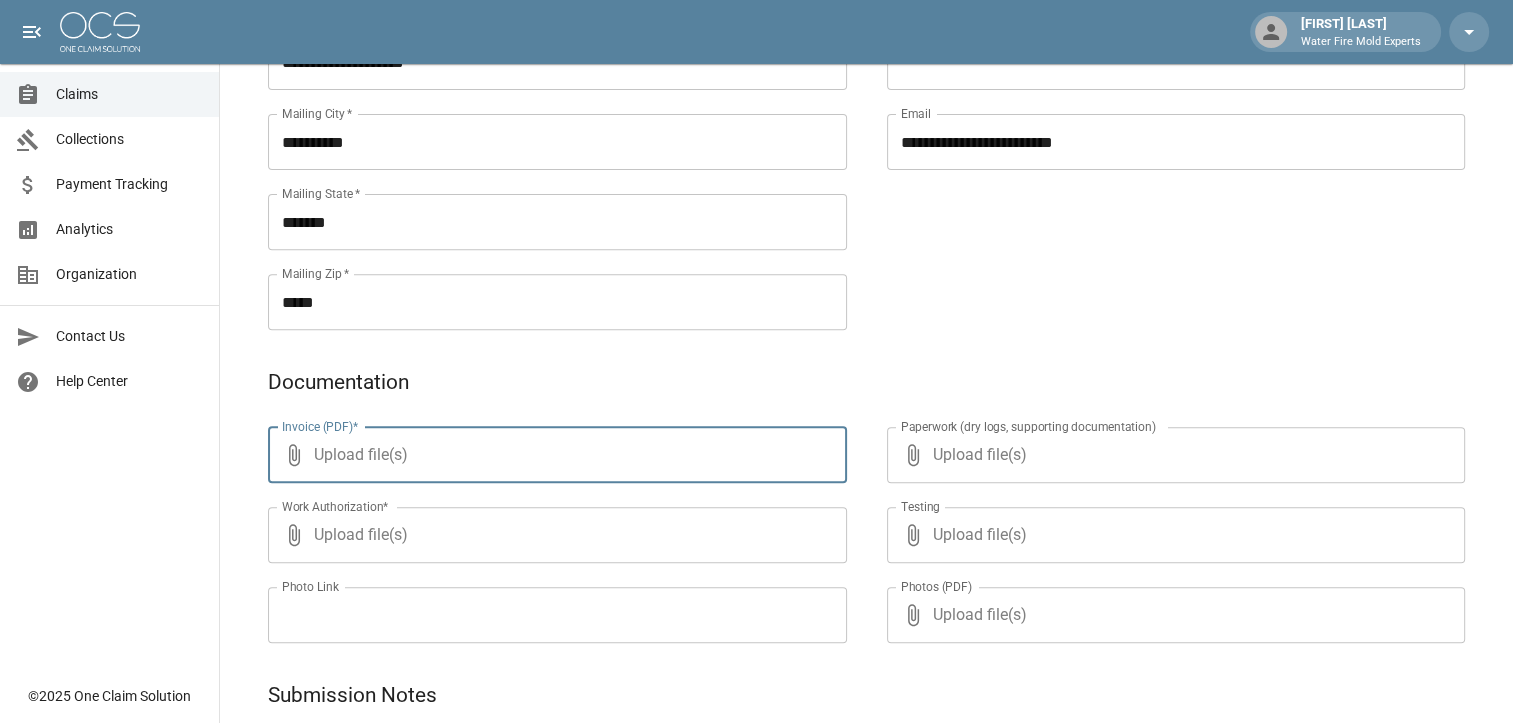 type on "**********" 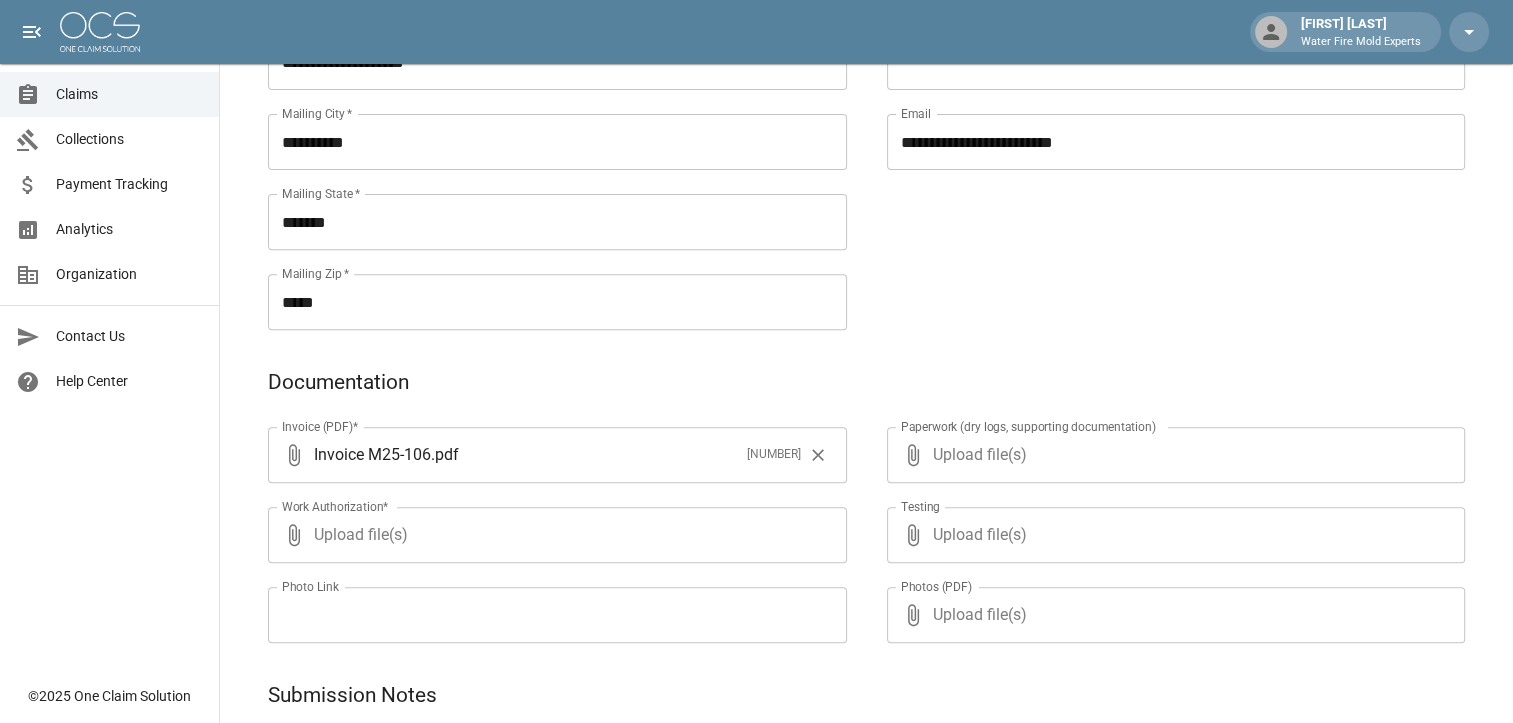 click on "Upload file(s)" at bounding box center (553, 535) 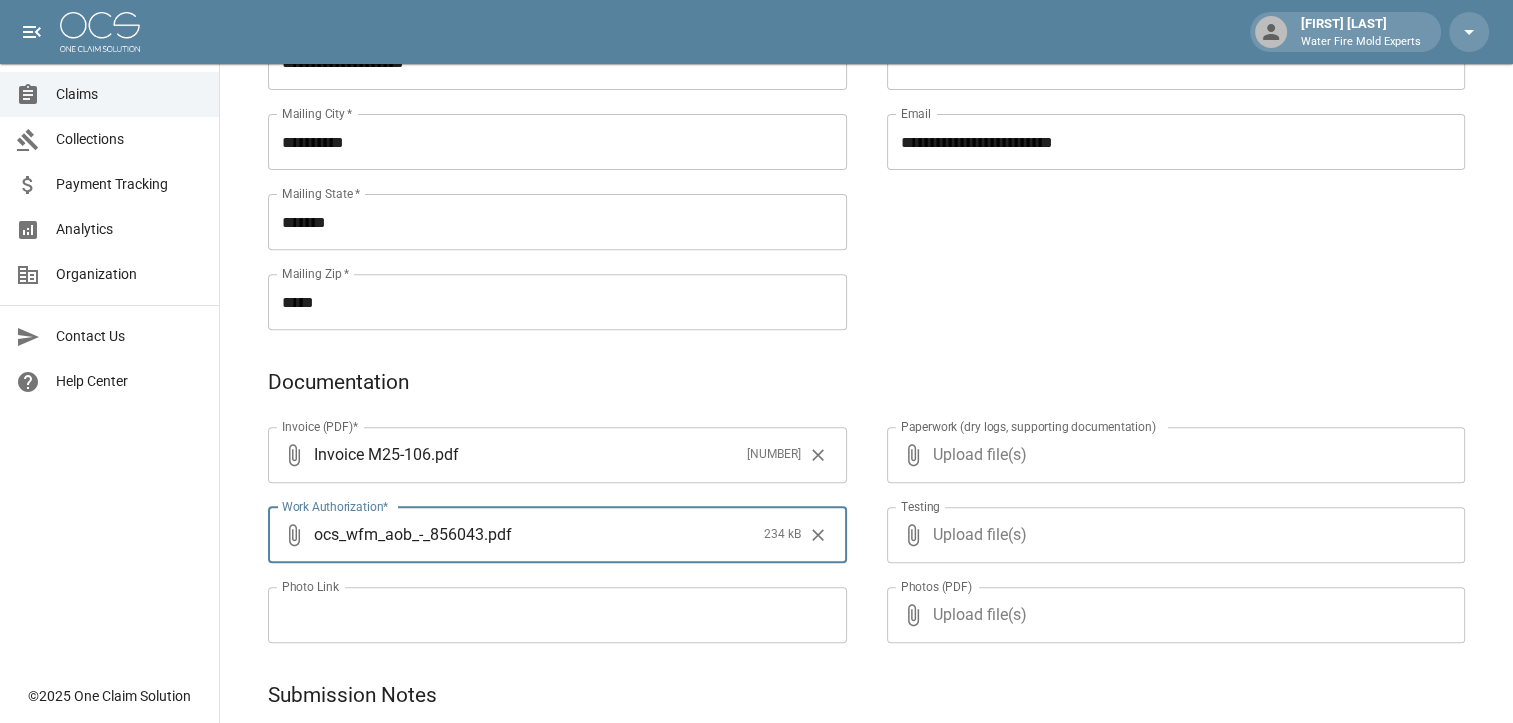 click on "Upload file(s)" at bounding box center [1172, 455] 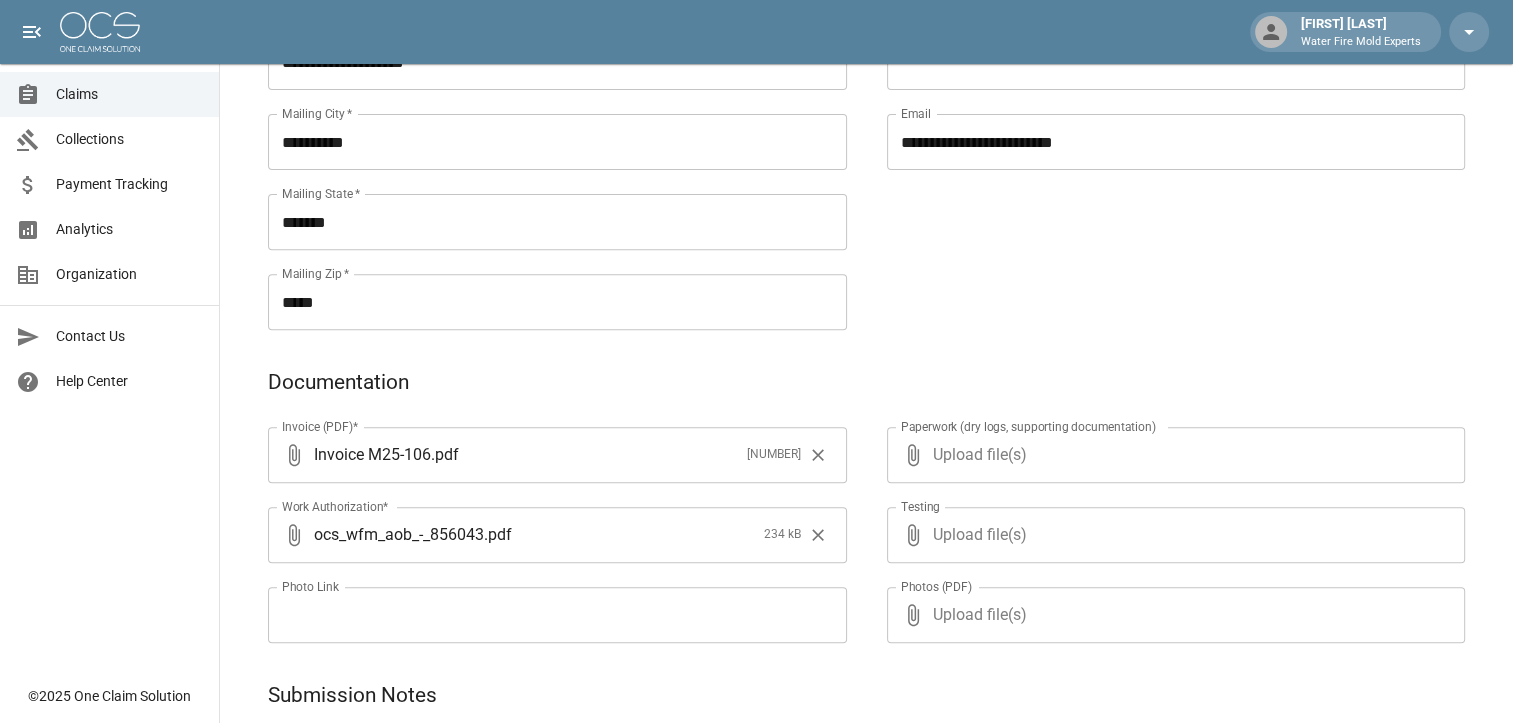 type on "**********" 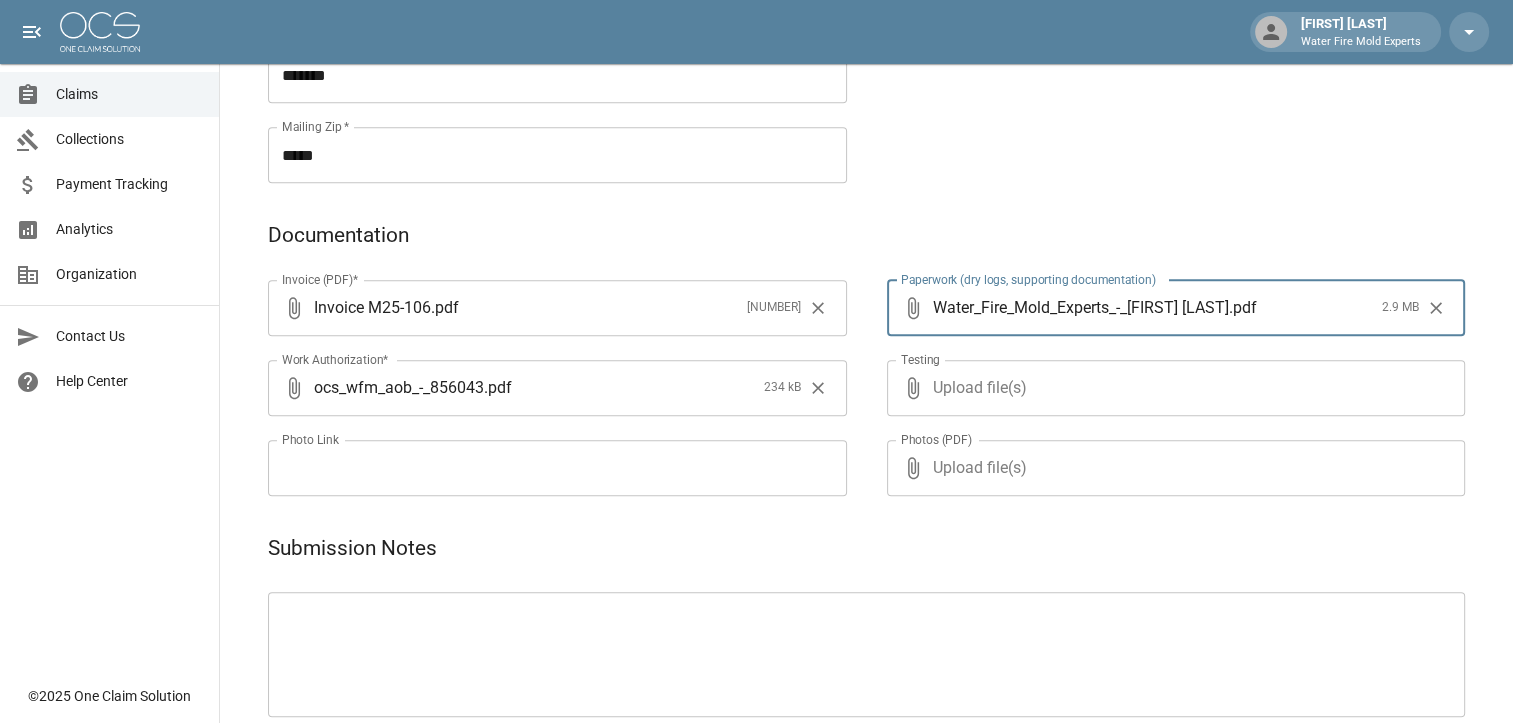 scroll, scrollTop: 800, scrollLeft: 0, axis: vertical 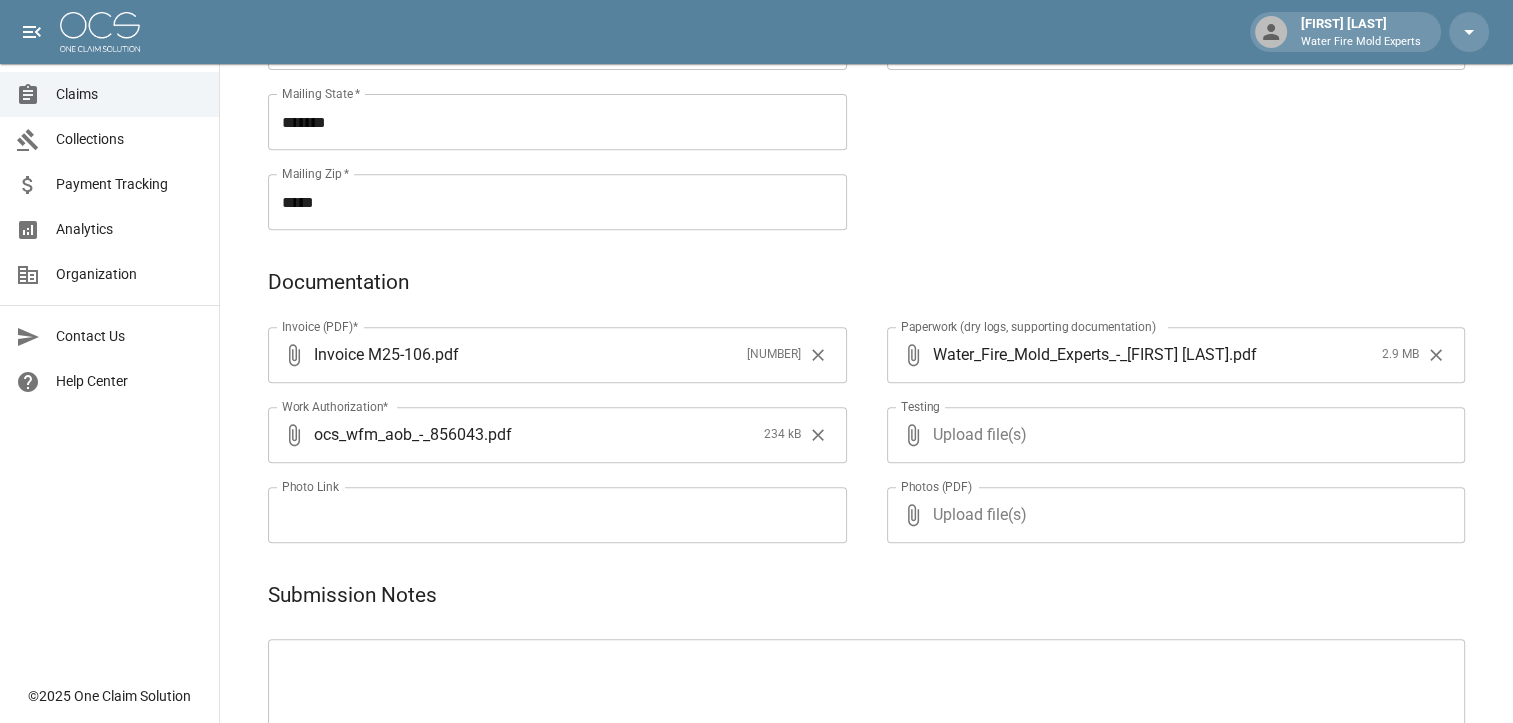 click at bounding box center [866, 701] 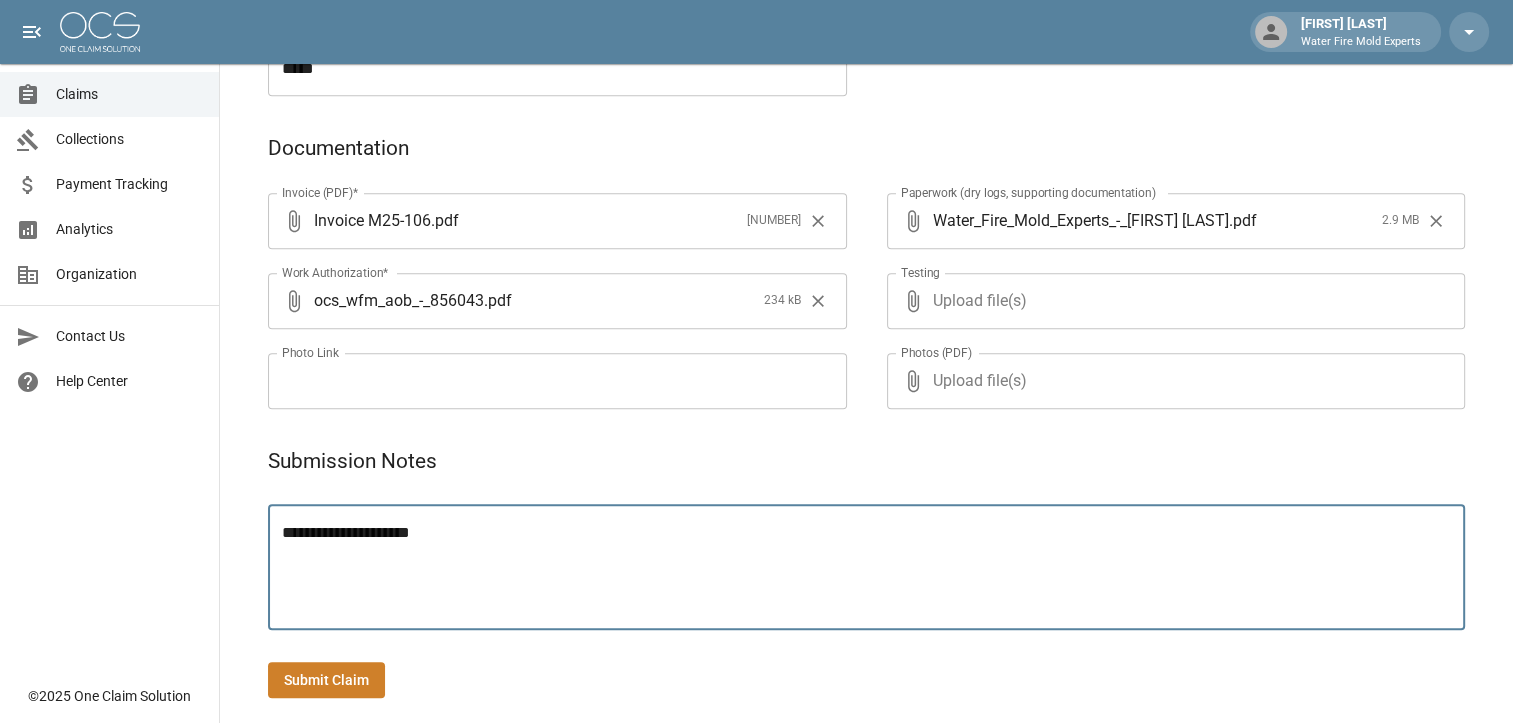 scroll, scrollTop: 948, scrollLeft: 0, axis: vertical 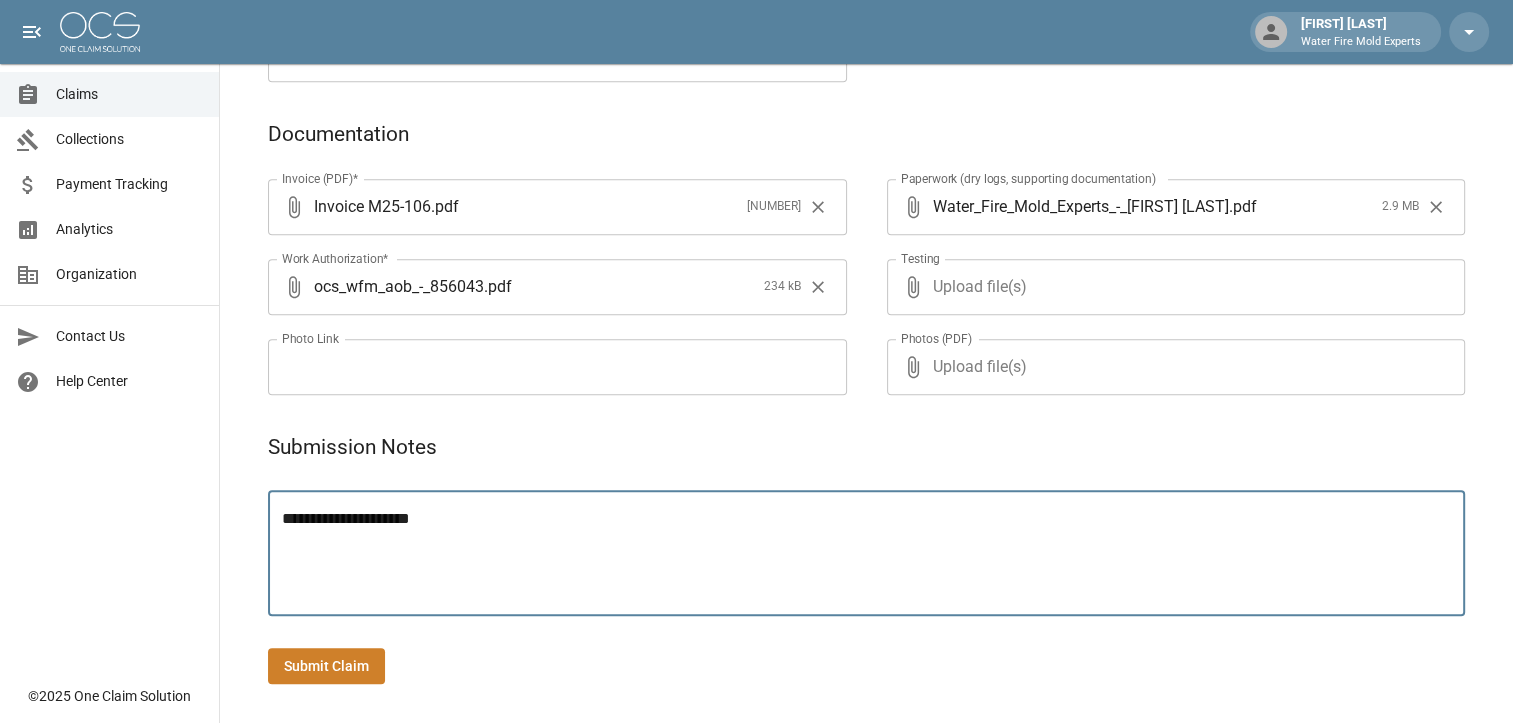 paste on "**********" 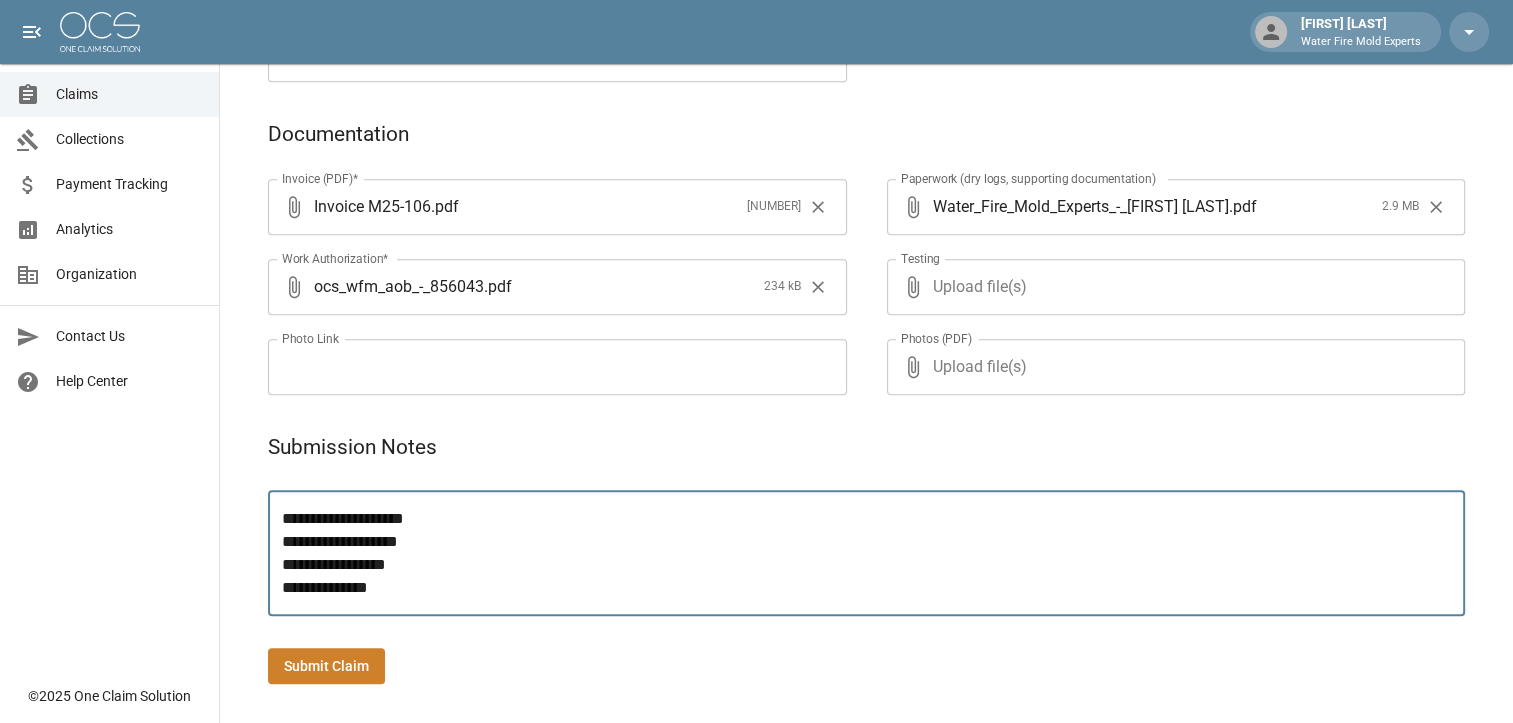 click on "**********" at bounding box center (866, 553) 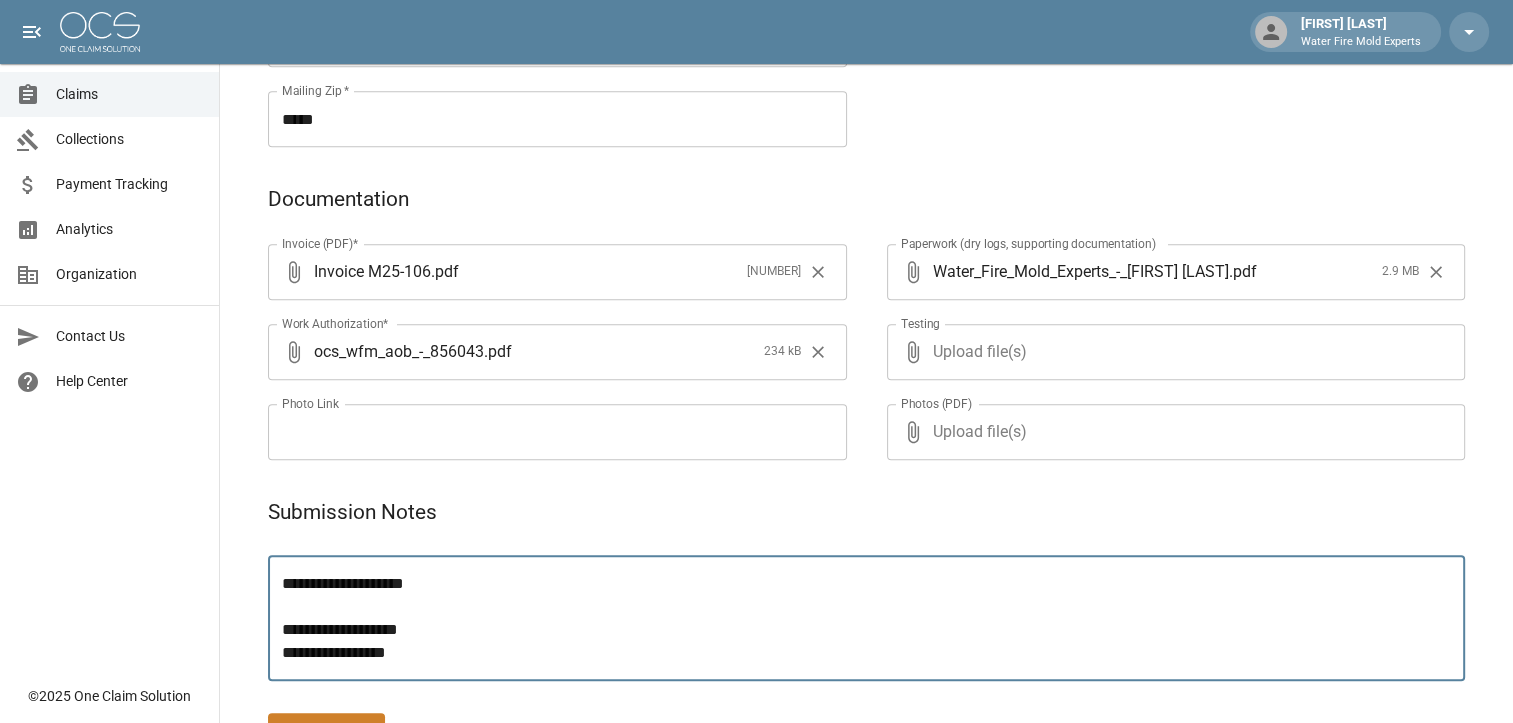scroll, scrollTop: 848, scrollLeft: 0, axis: vertical 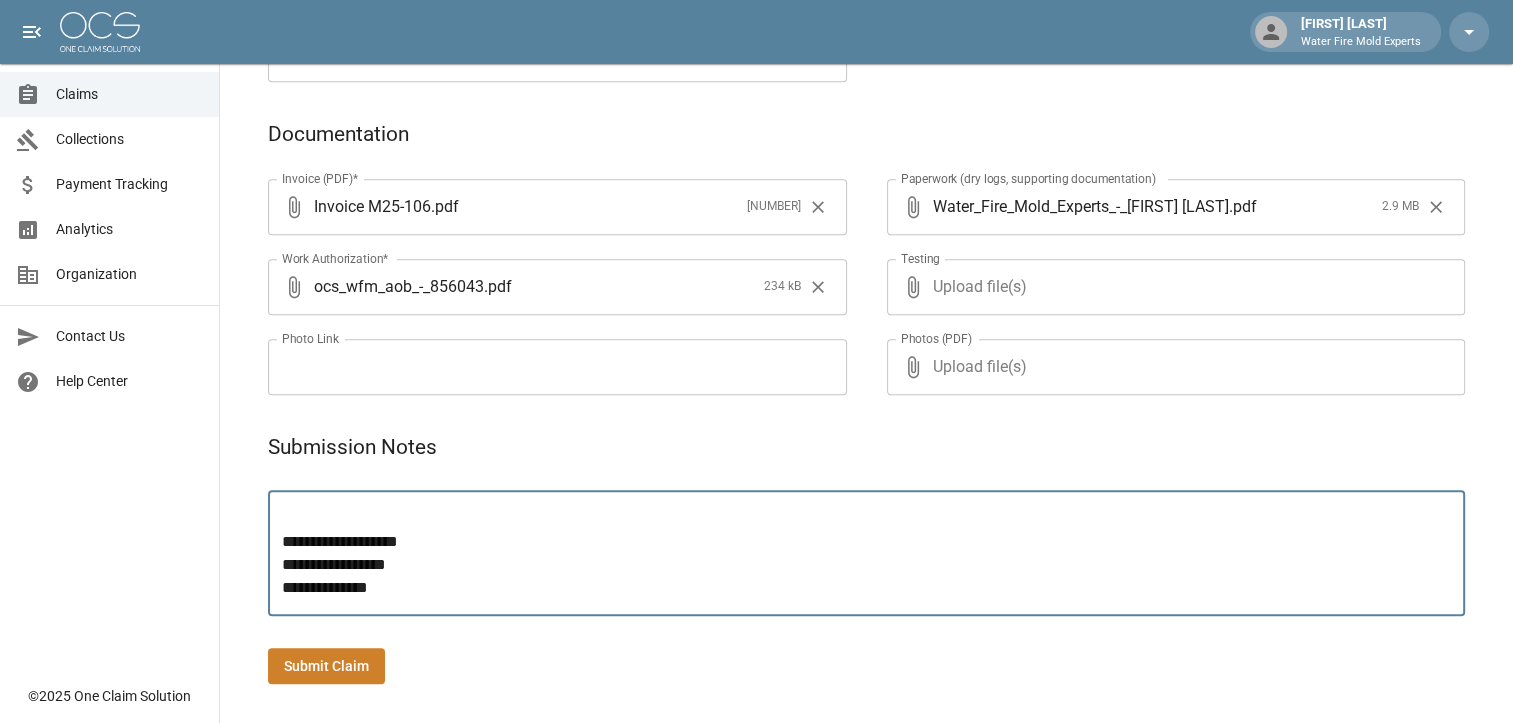 type on "**********" 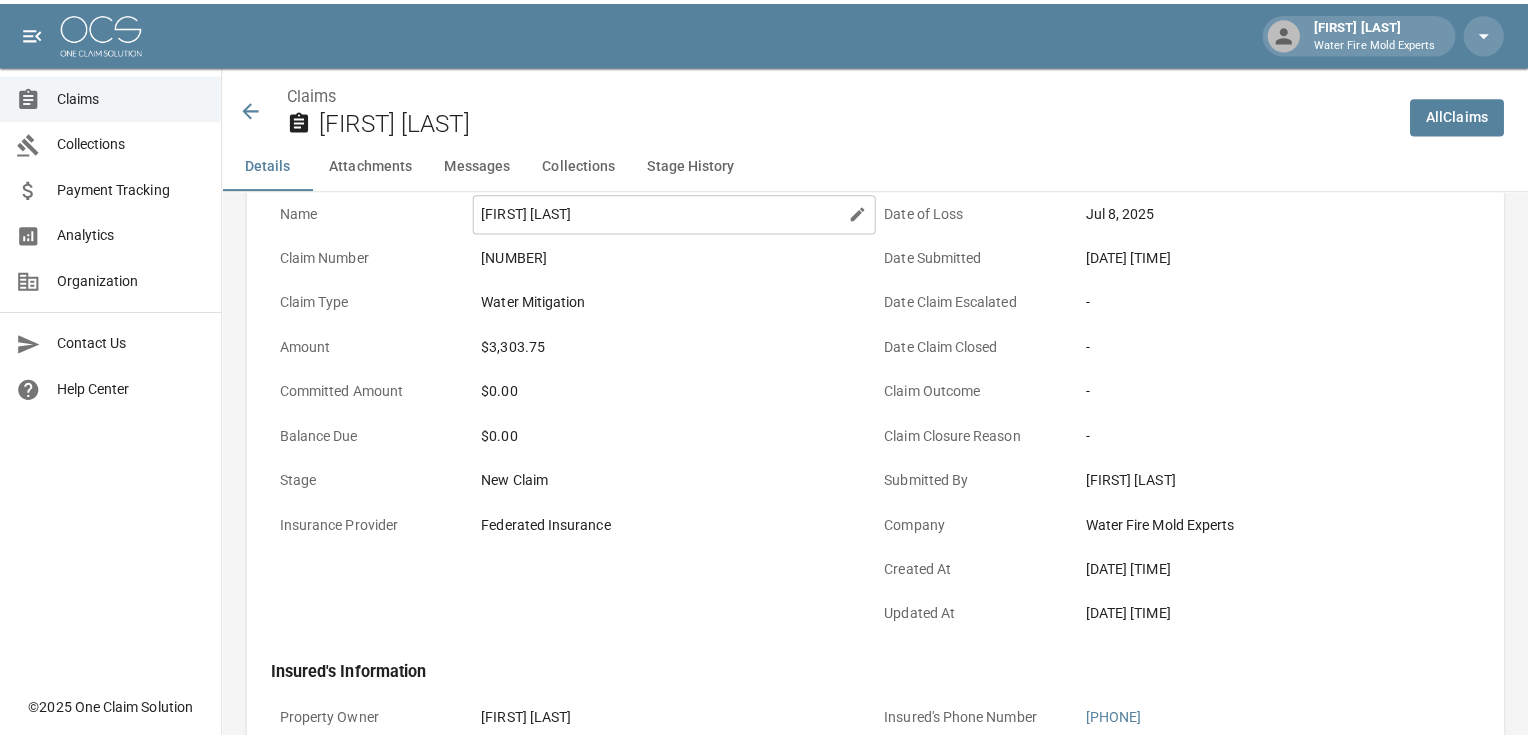 scroll, scrollTop: 0, scrollLeft: 0, axis: both 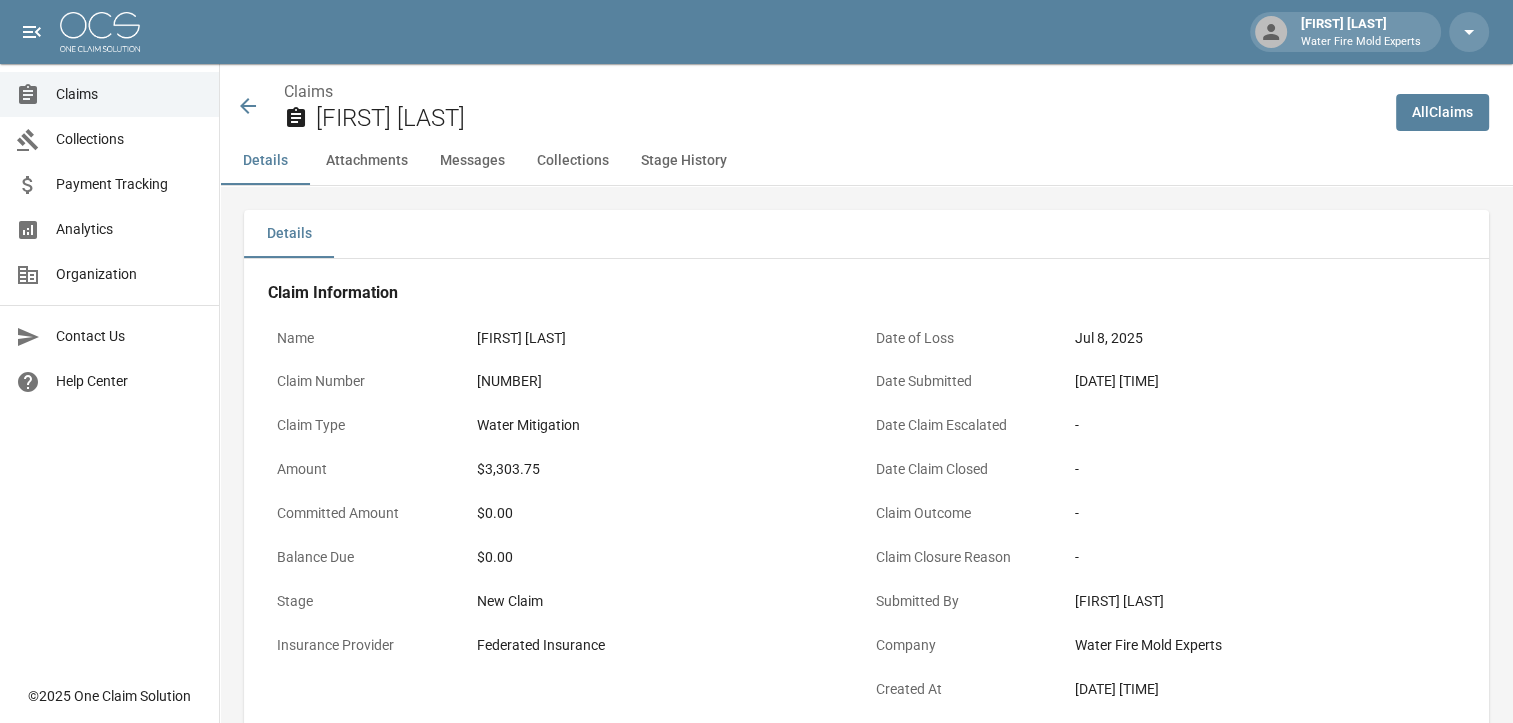 click on "All  Claims" at bounding box center [1442, 112] 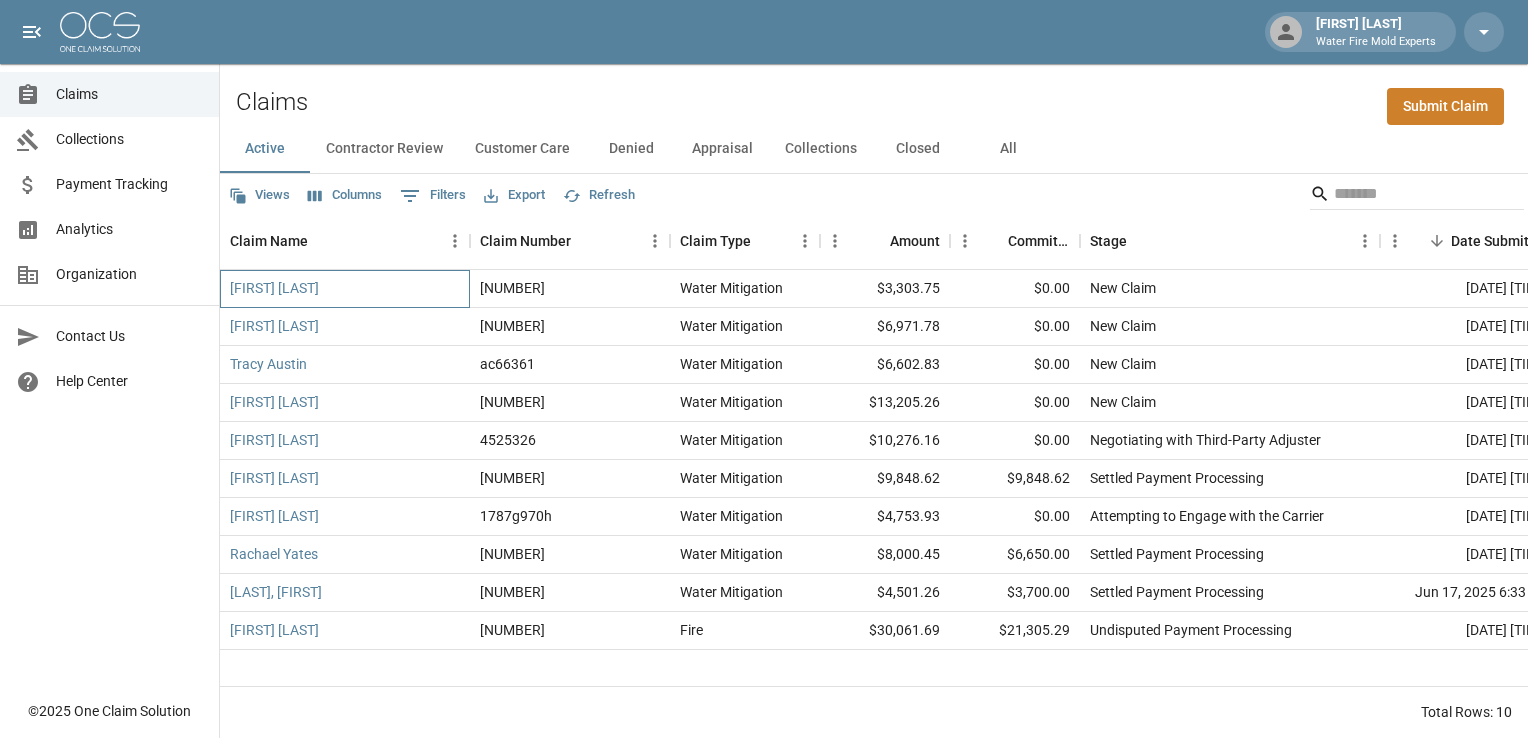 click on "[FIRST] [LAST]" at bounding box center [345, 289] 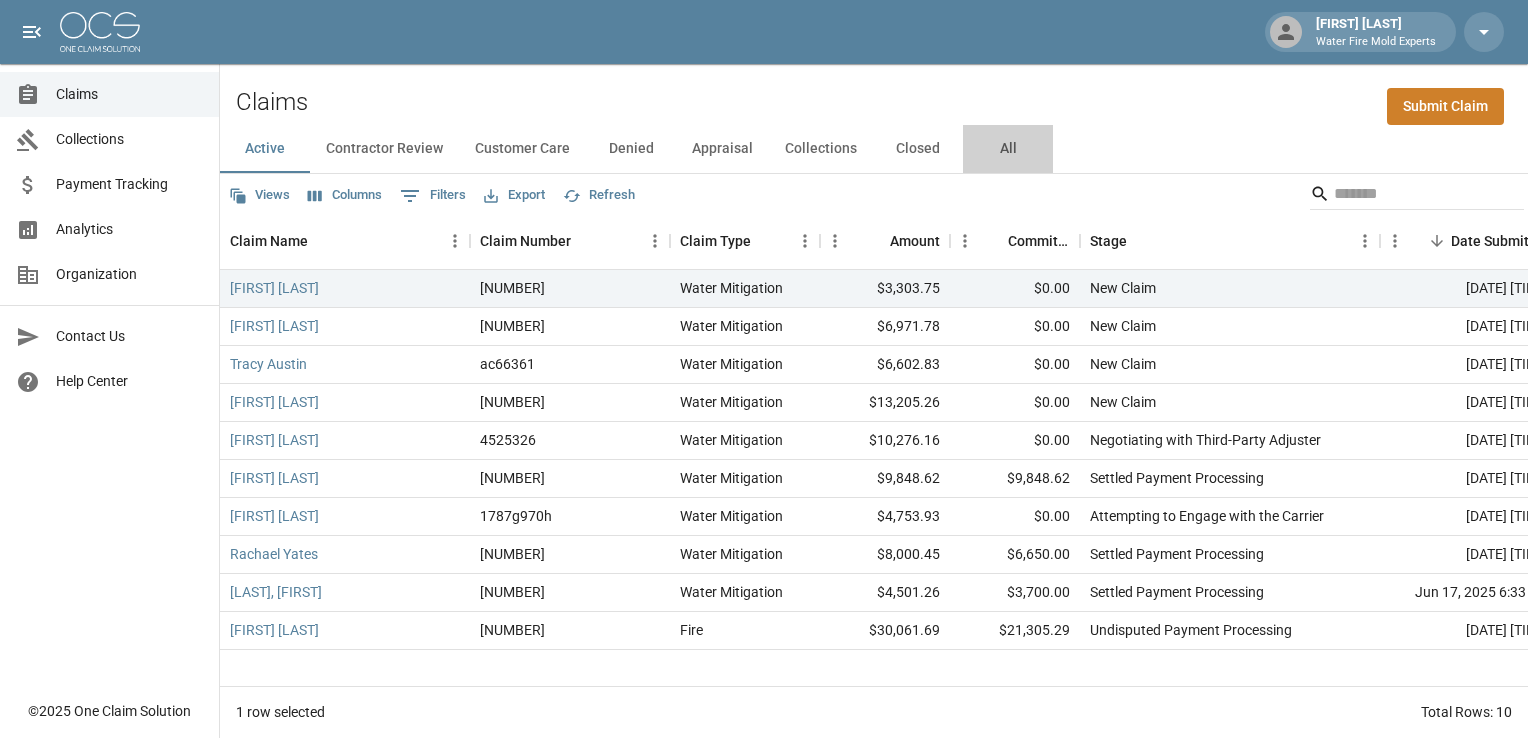 click on "All" at bounding box center [1008, 149] 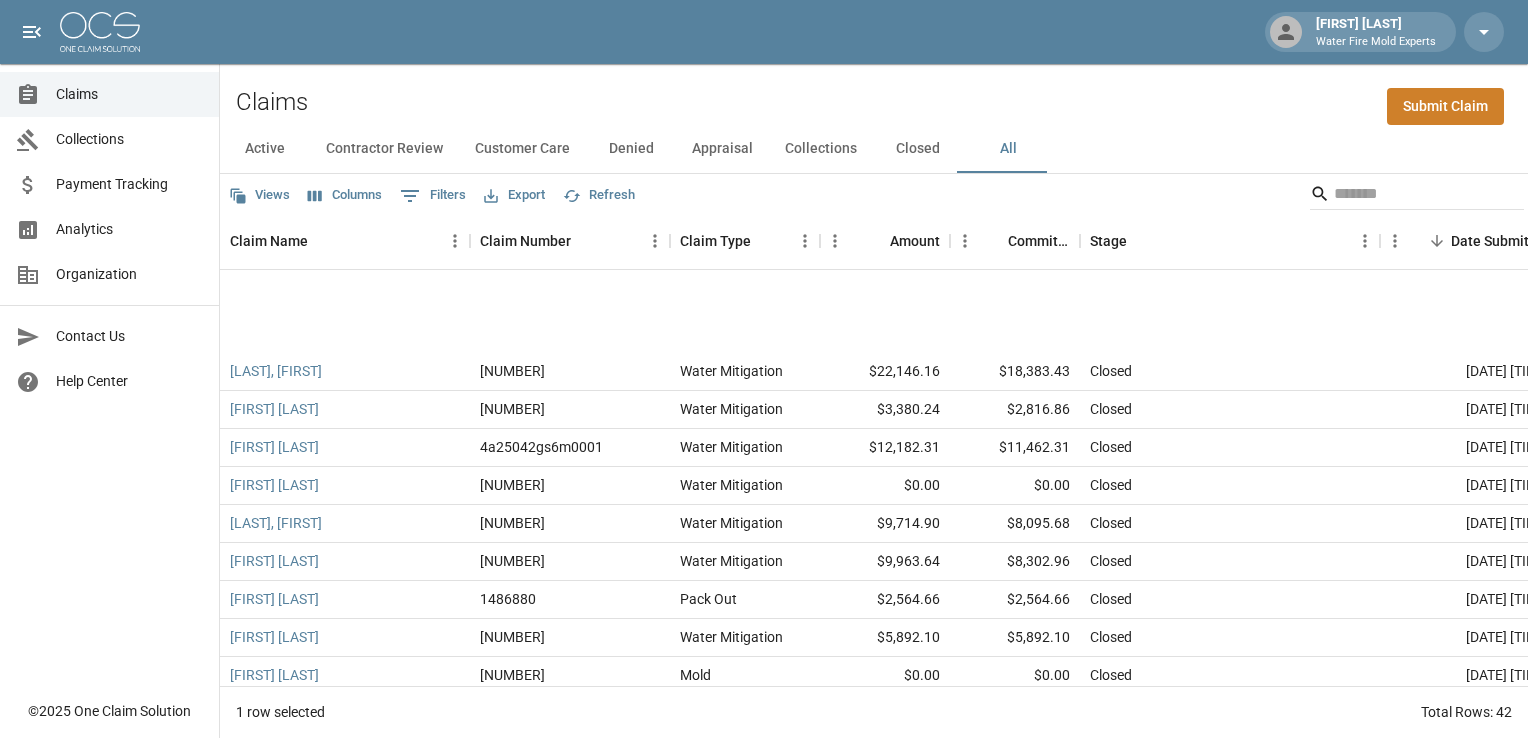 scroll, scrollTop: 1194, scrollLeft: 0, axis: vertical 